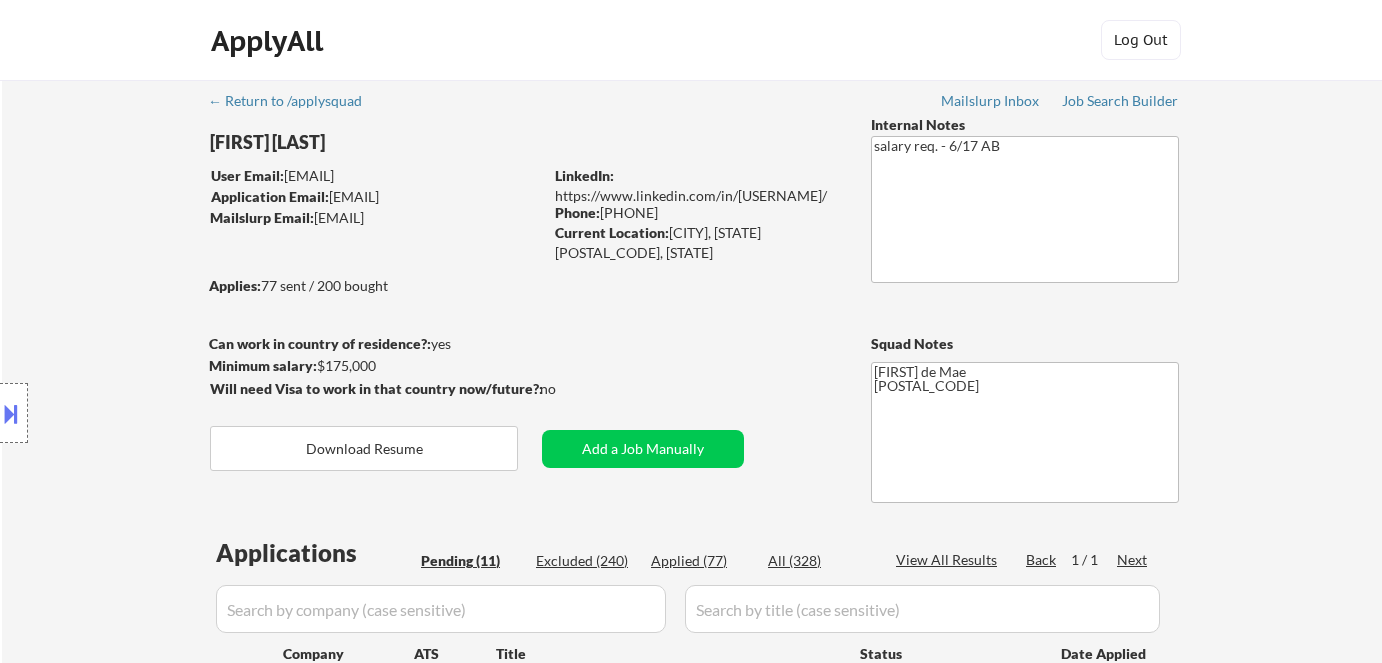 select on ""pending"" 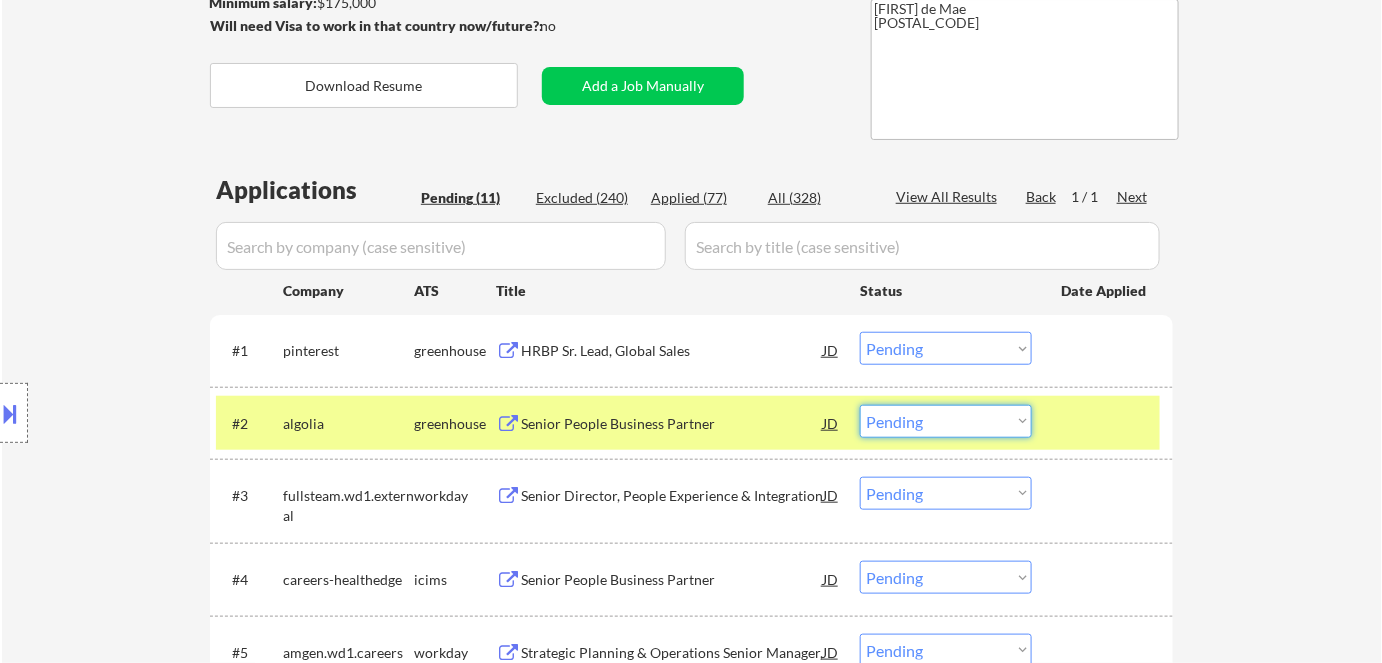 click on "Choose an option... Pending Applied Excluded (Questions) Excluded (Expired) Excluded (Location) Excluded (Bad Match) Excluded (Blocklist) Excluded (Salary) Excluded (Other)" at bounding box center (946, 421) 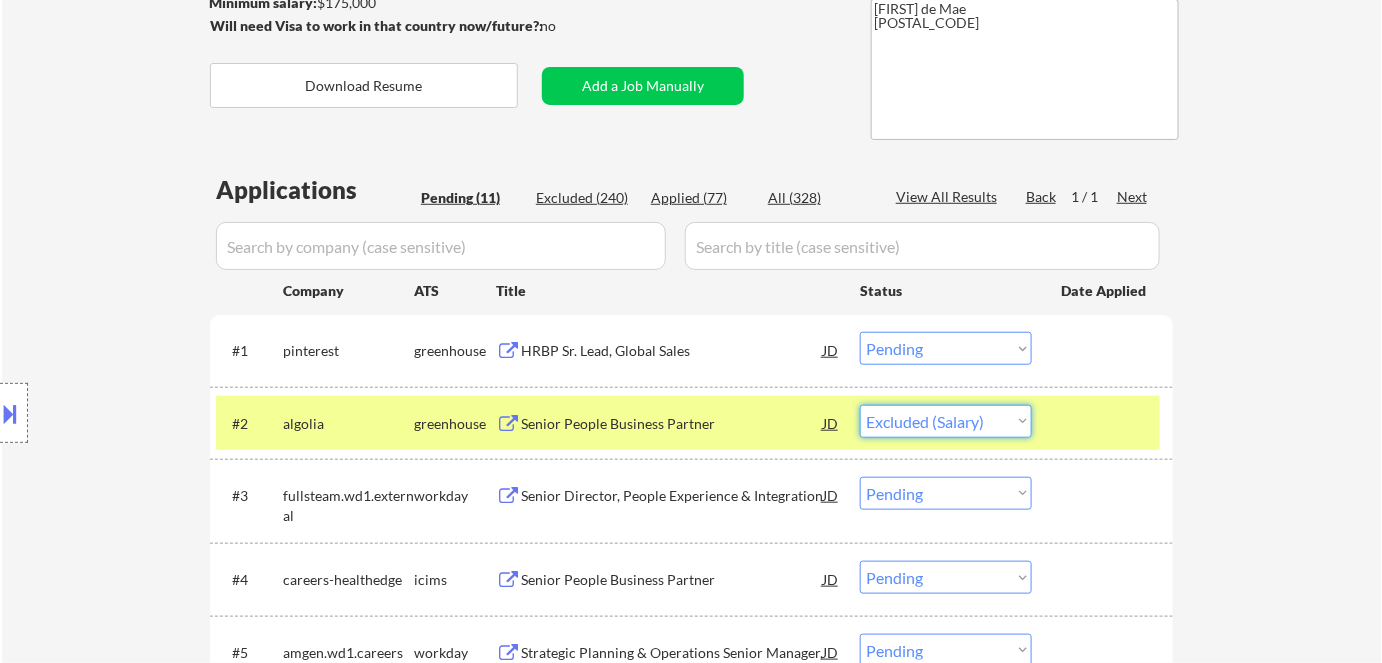 click on "Choose an option... Pending Applied Excluded (Questions) Excluded (Expired) Excluded (Location) Excluded (Bad Match) Excluded (Blocklist) Excluded (Salary) Excluded (Other)" at bounding box center (946, 421) 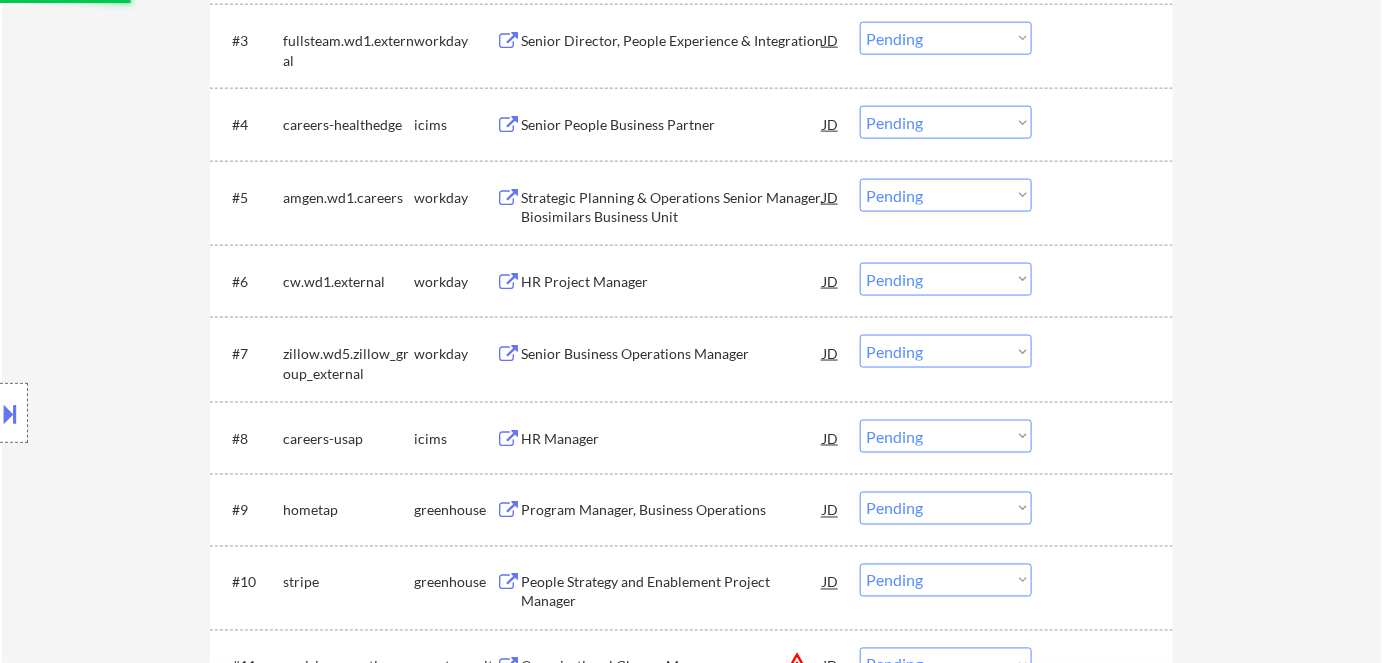 select on ""pending"" 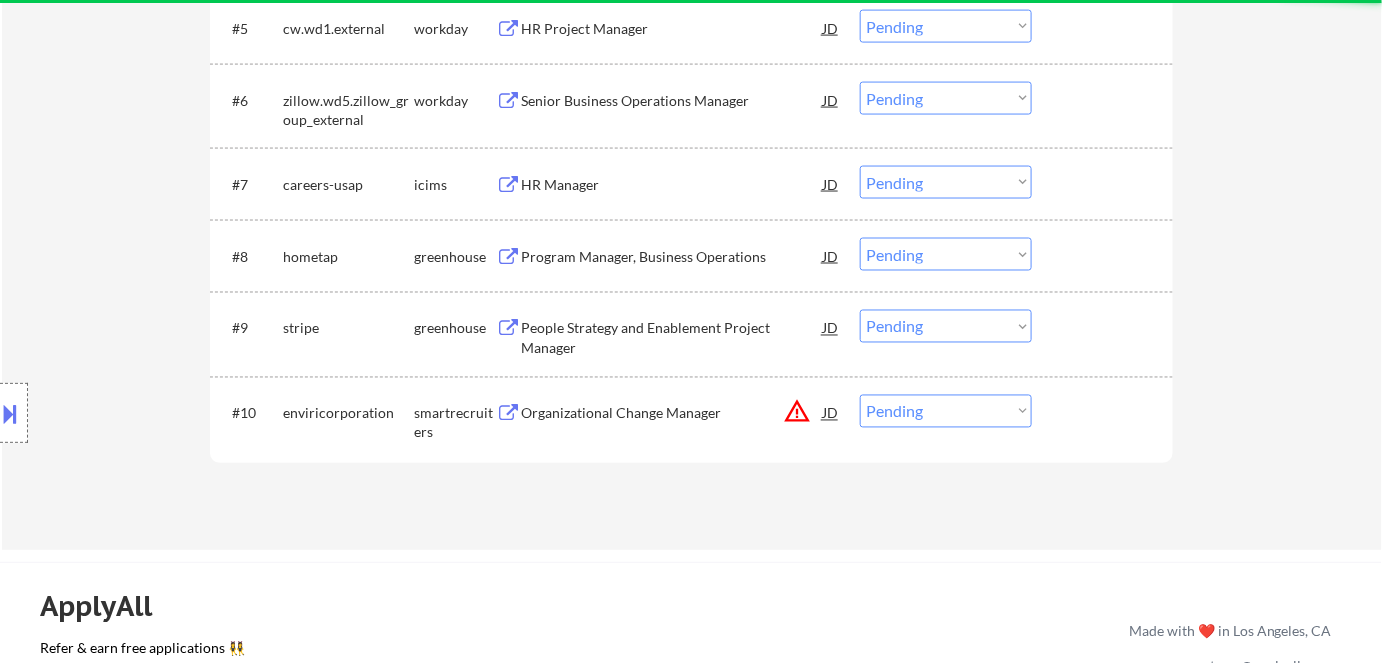 scroll, scrollTop: 1000, scrollLeft: 0, axis: vertical 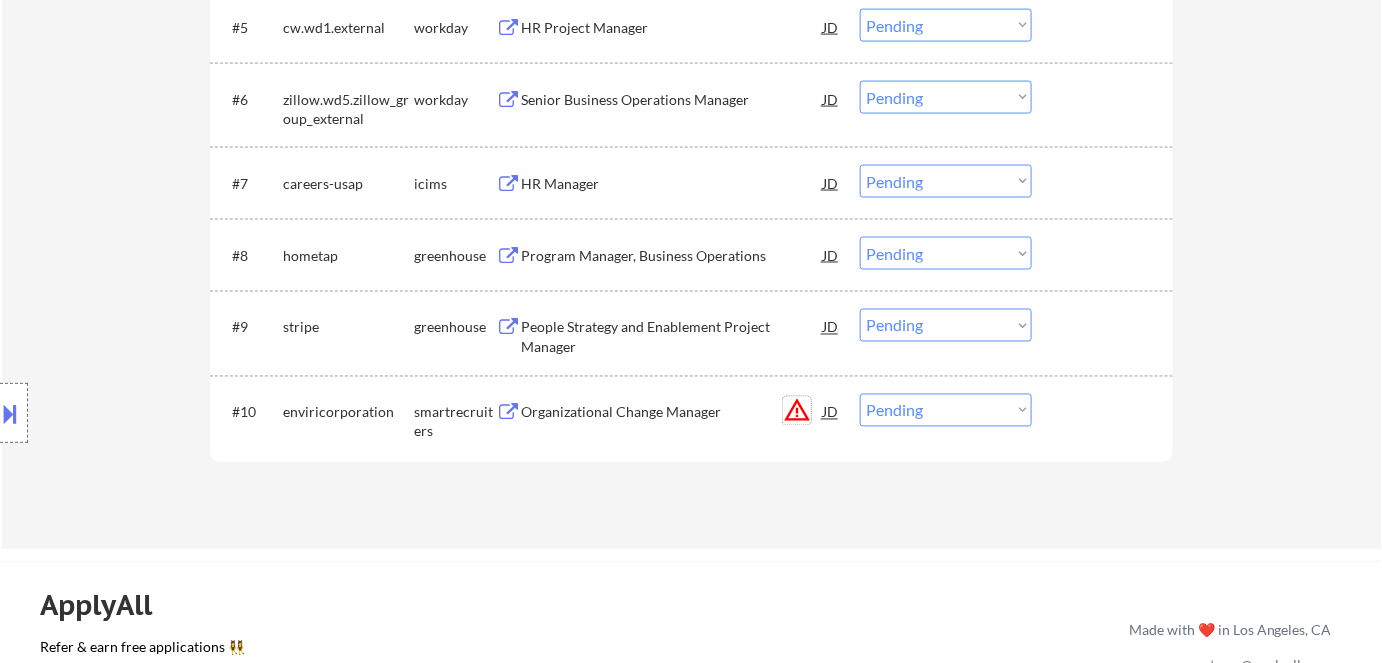 click on "warning_amber" at bounding box center (797, 411) 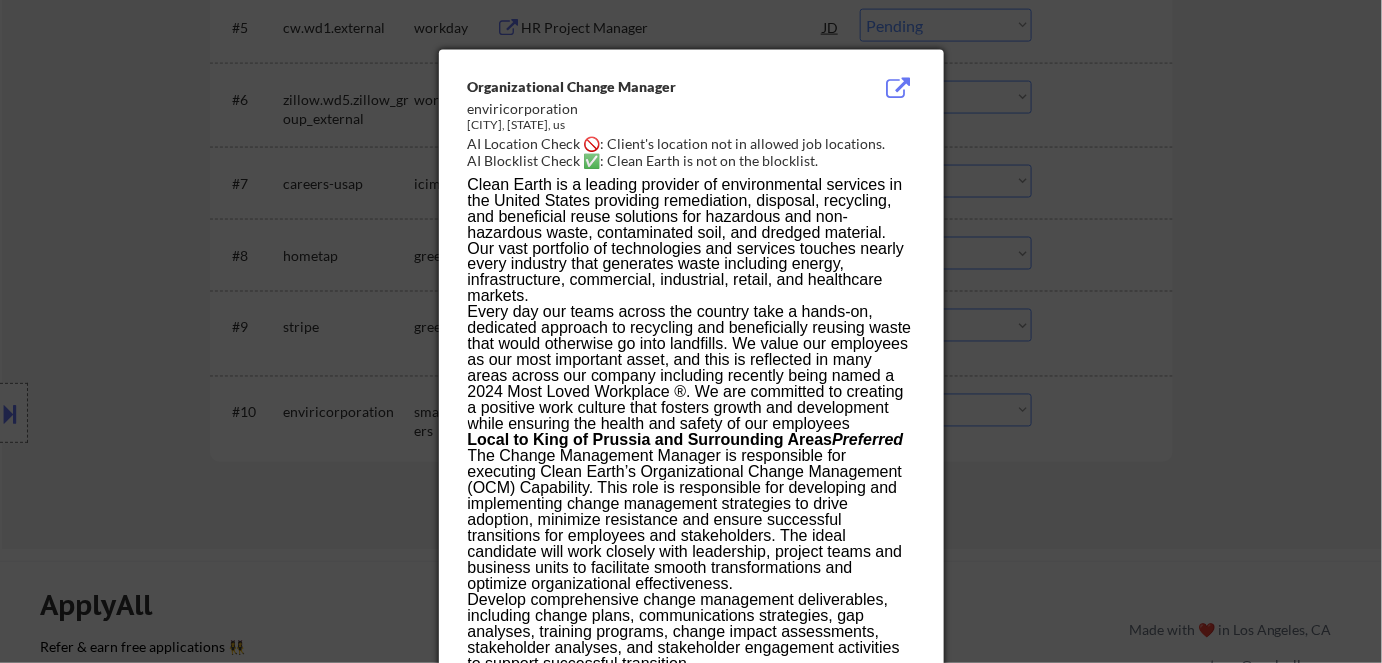 click at bounding box center (691, 331) 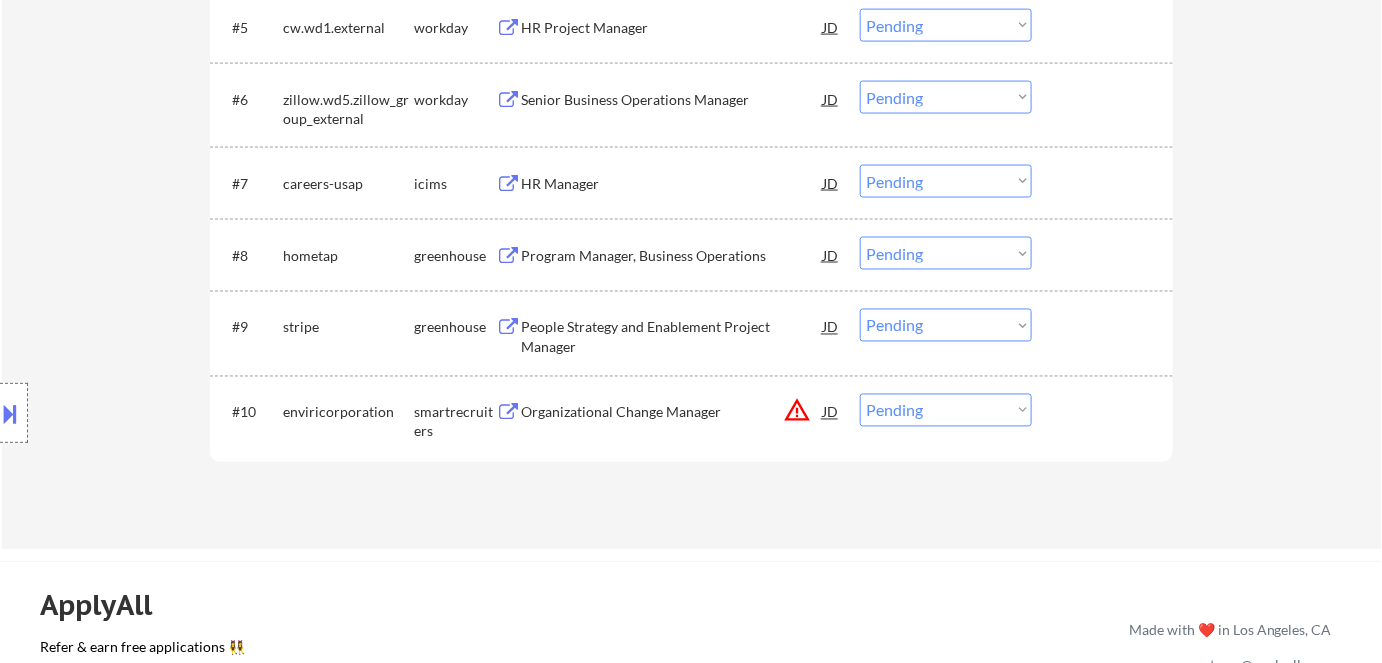 click on "#10 enviricorporation smartrecruiters Organizational Change Manager JD warning_amber Choose an option... Pending Applied Excluded (Questions) Excluded (Expired) Excluded (Location) Excluded (Bad Match) Excluded (Blocklist) Excluded (Salary) Excluded (Other)" at bounding box center (688, 418) 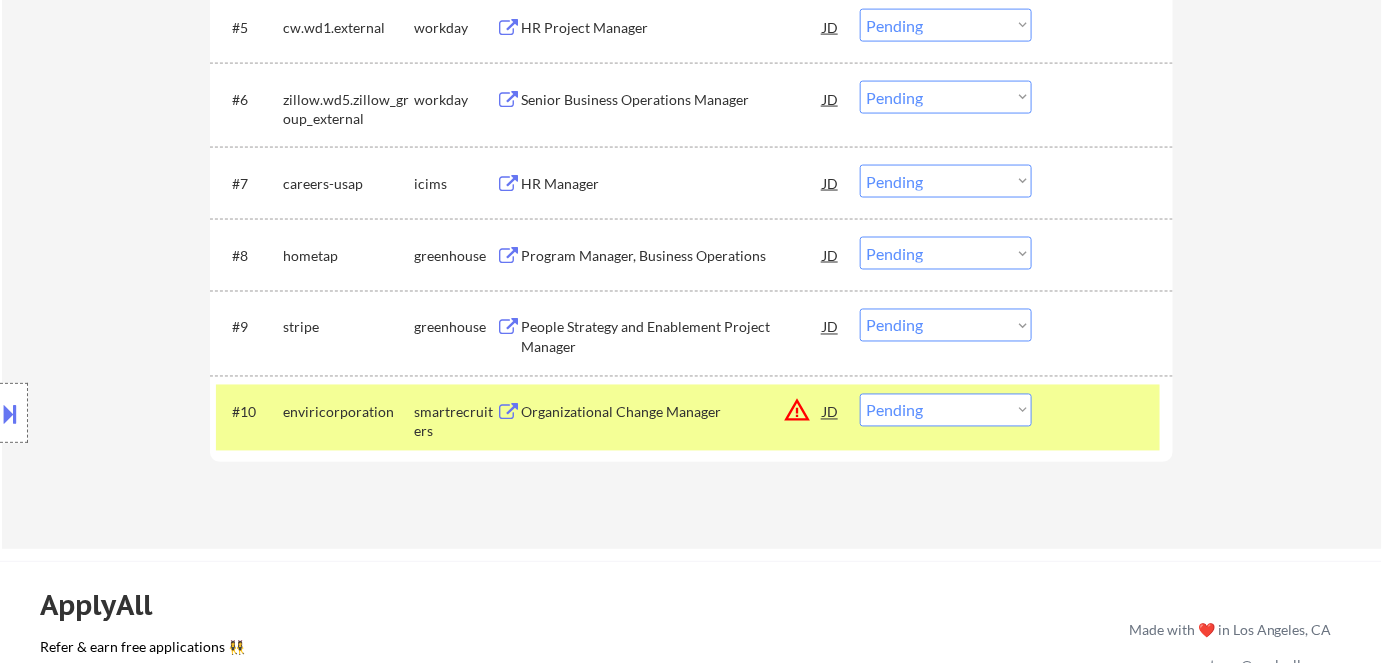 click on "#10 enviricorporation smartrecruiters Organizational Change Manager JD warning_amber Choose an option... Pending Applied Excluded (Questions) Excluded (Expired) Excluded (Location) Excluded (Bad Match) Excluded (Blocklist) Excluded (Salary) Excluded (Other)" at bounding box center (688, 418) 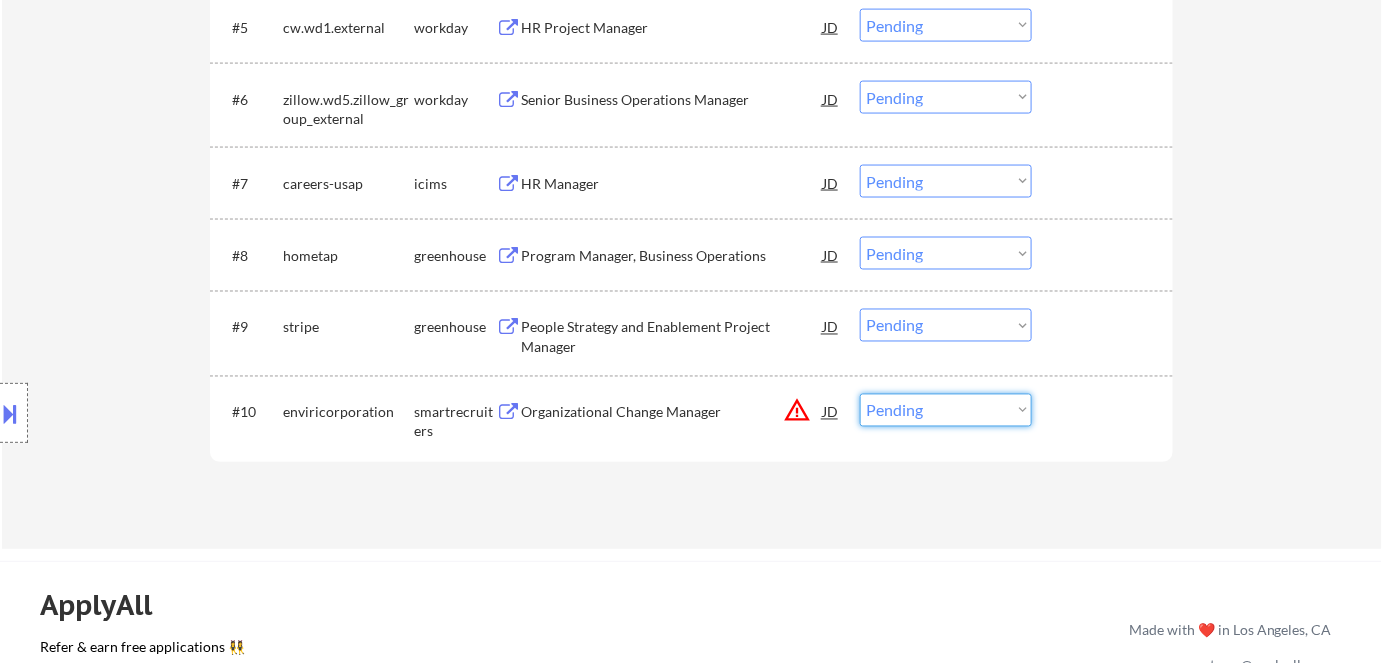 click on "Choose an option... Pending Applied Excluded (Questions) Excluded (Expired) Excluded (Location) Excluded (Bad Match) Excluded (Blocklist) Excluded (Salary) Excluded (Other)" at bounding box center (946, 410) 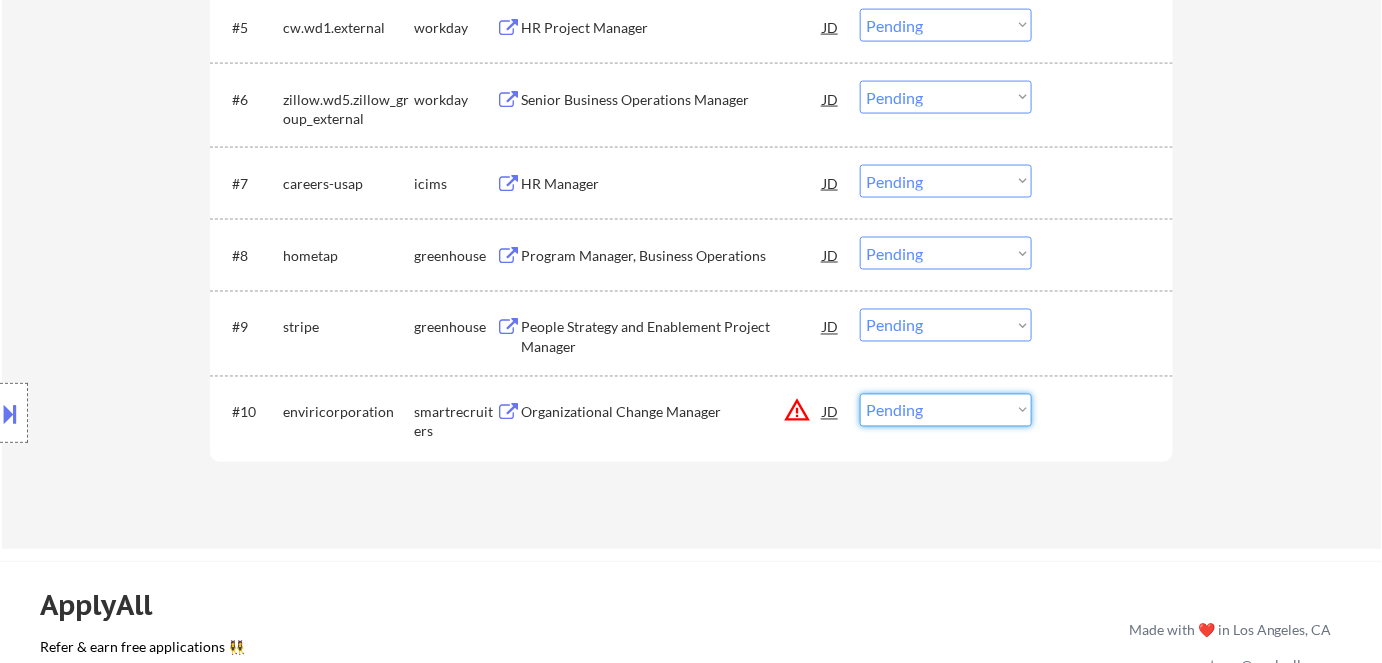 select on ""excluded__location_"" 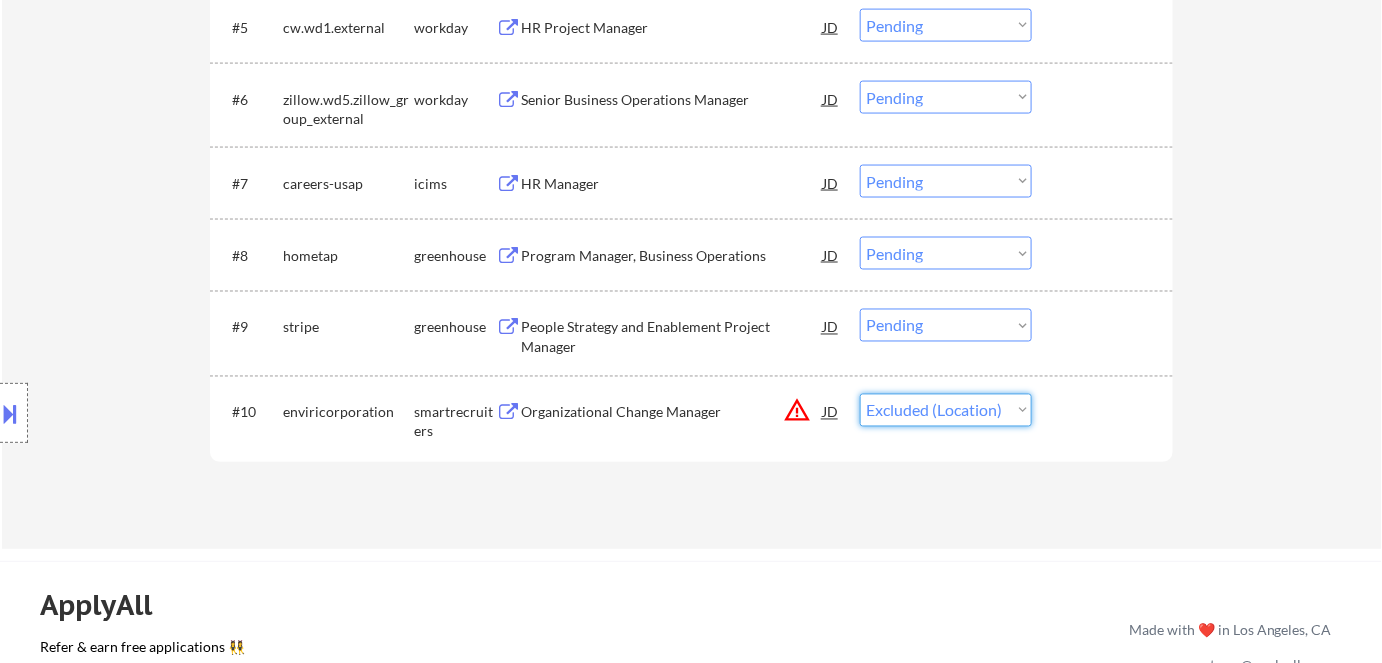 click on "Choose an option... Pending Applied Excluded (Questions) Excluded (Expired) Excluded (Location) Excluded (Bad Match) Excluded (Blocklist) Excluded (Salary) Excluded (Other)" at bounding box center (946, 410) 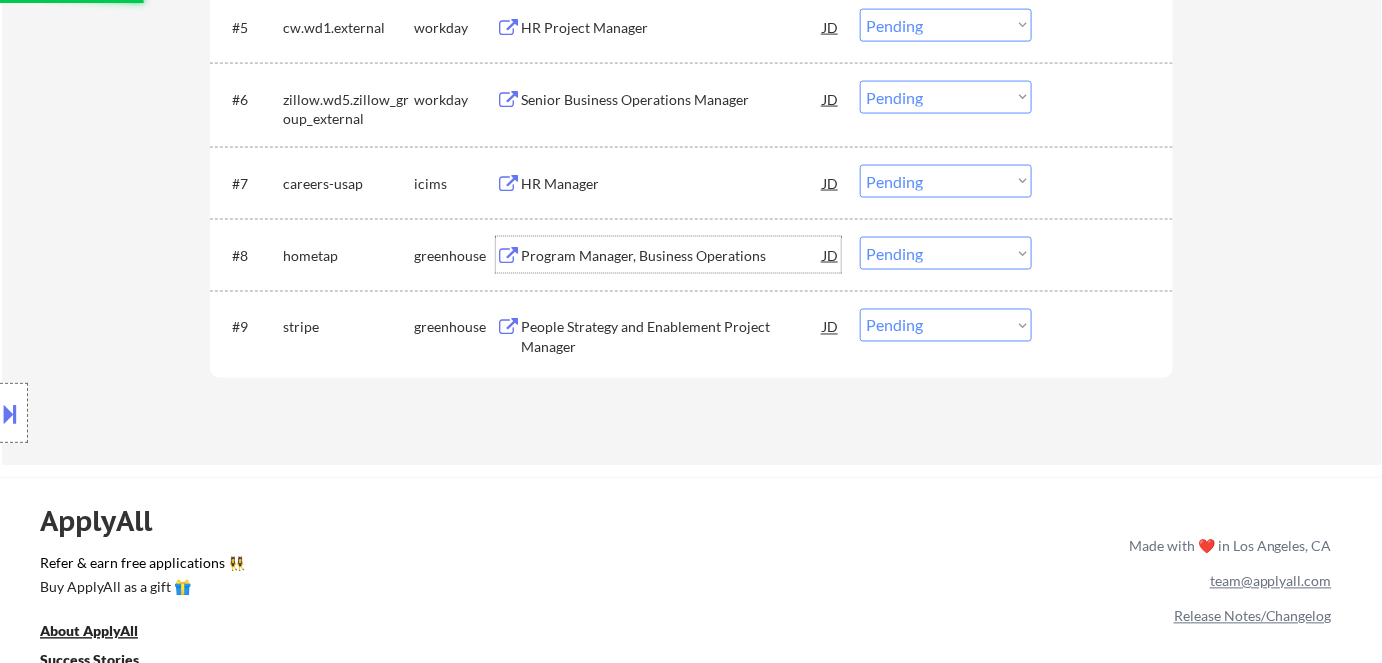 click on "Program Manager, Business Operations" at bounding box center [672, 256] 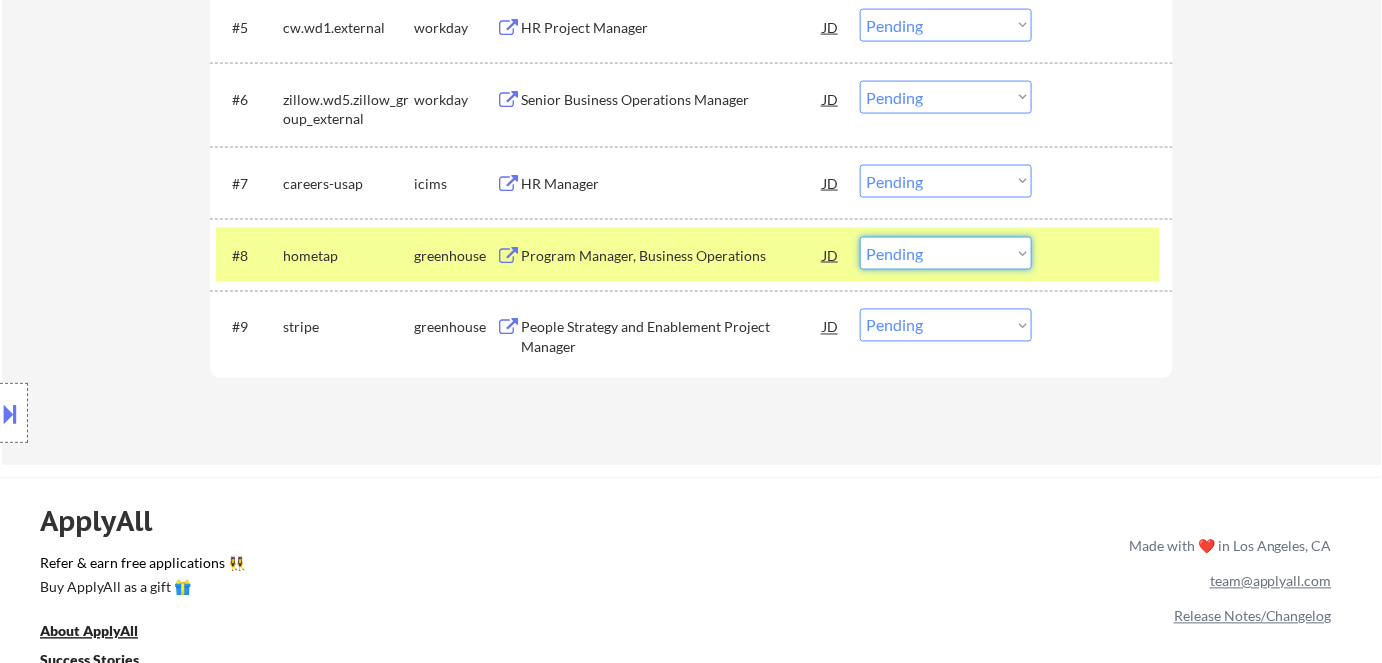 click on "Choose an option... Pending Applied Excluded (Questions) Excluded (Expired) Excluded (Location) Excluded (Bad Match) Excluded (Blocklist) Excluded (Salary) Excluded (Other)" at bounding box center (946, 253) 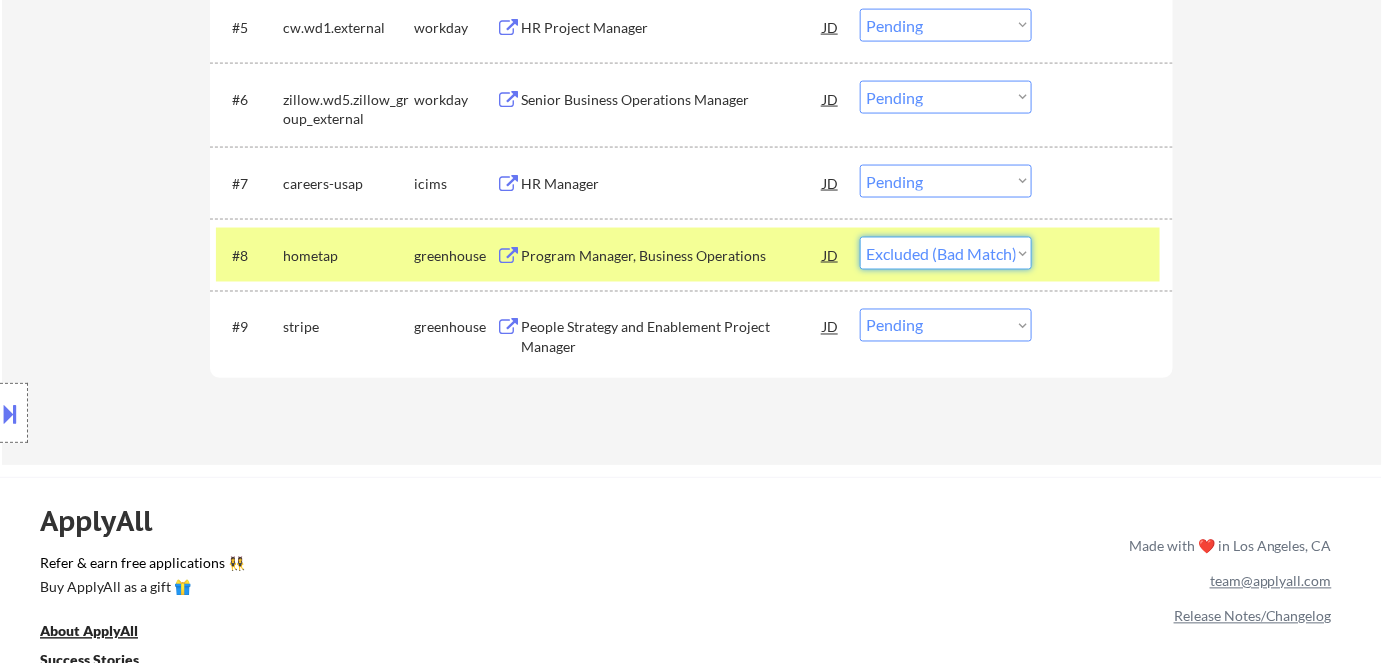 click on "Choose an option... Pending Applied Excluded (Questions) Excluded (Expired) Excluded (Location) Excluded (Bad Match) Excluded (Blocklist) Excluded (Salary) Excluded (Other)" at bounding box center [946, 253] 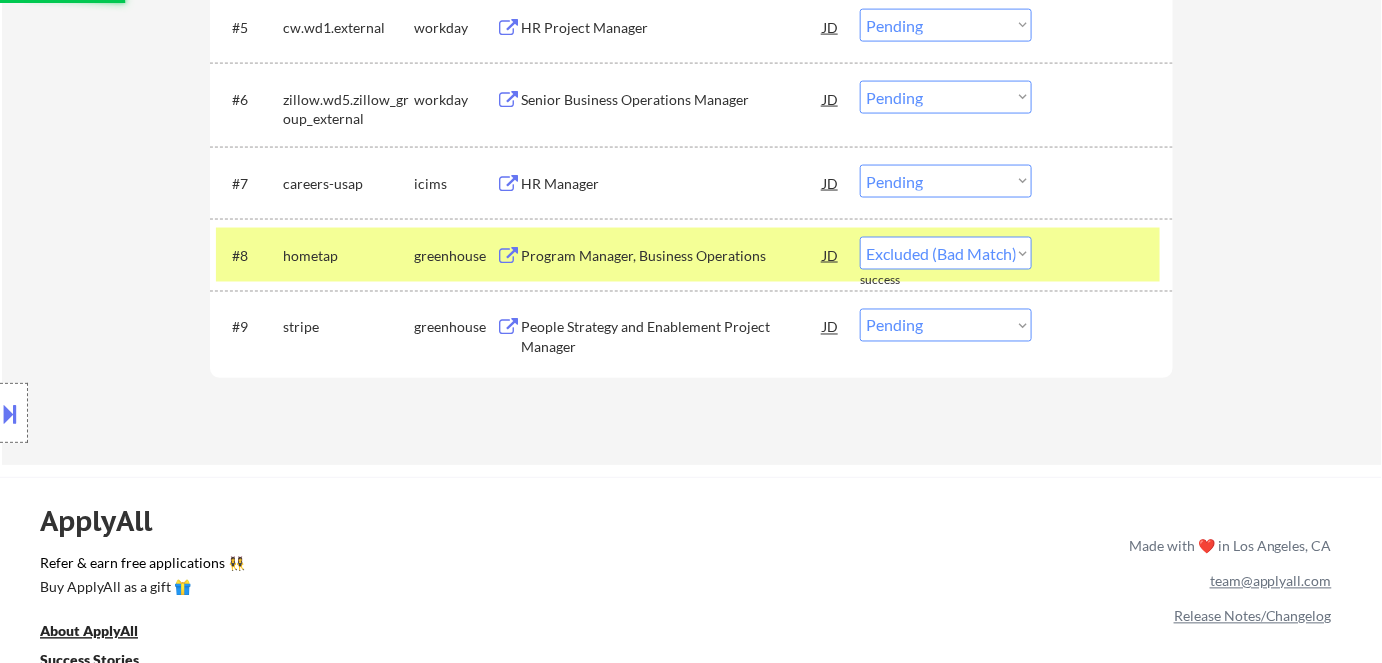 select on ""pending"" 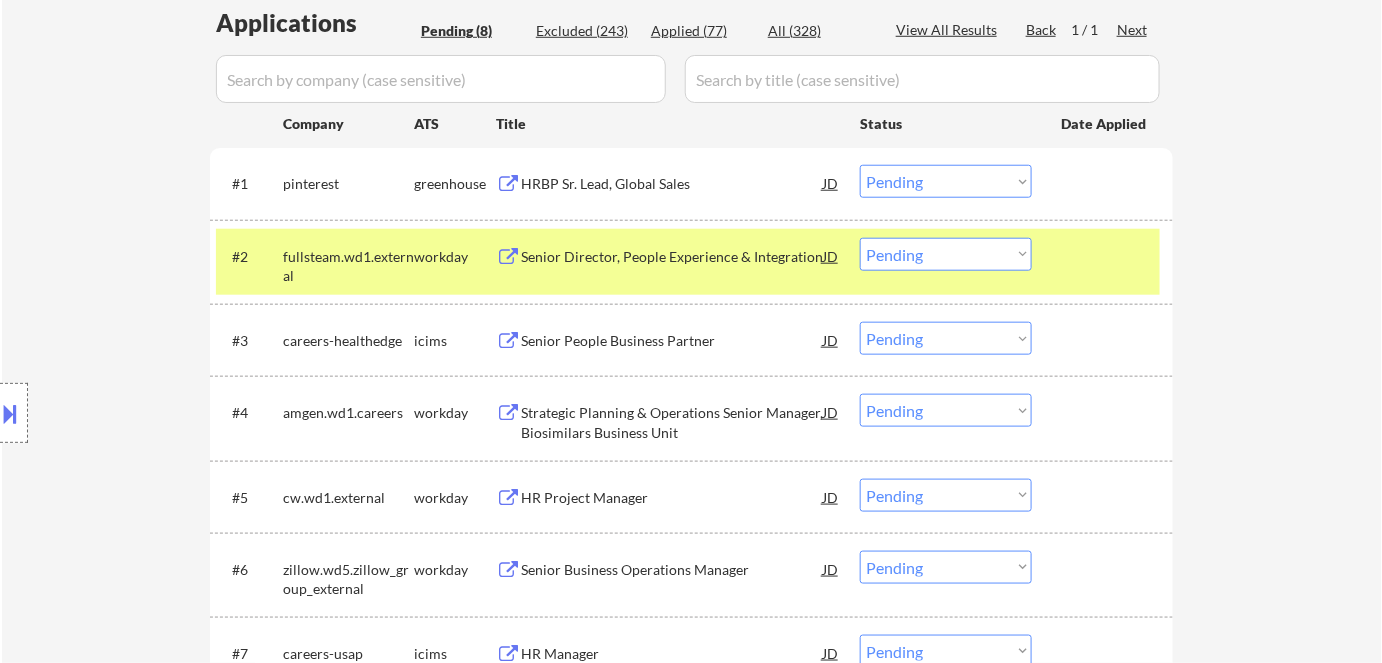 scroll, scrollTop: 818, scrollLeft: 0, axis: vertical 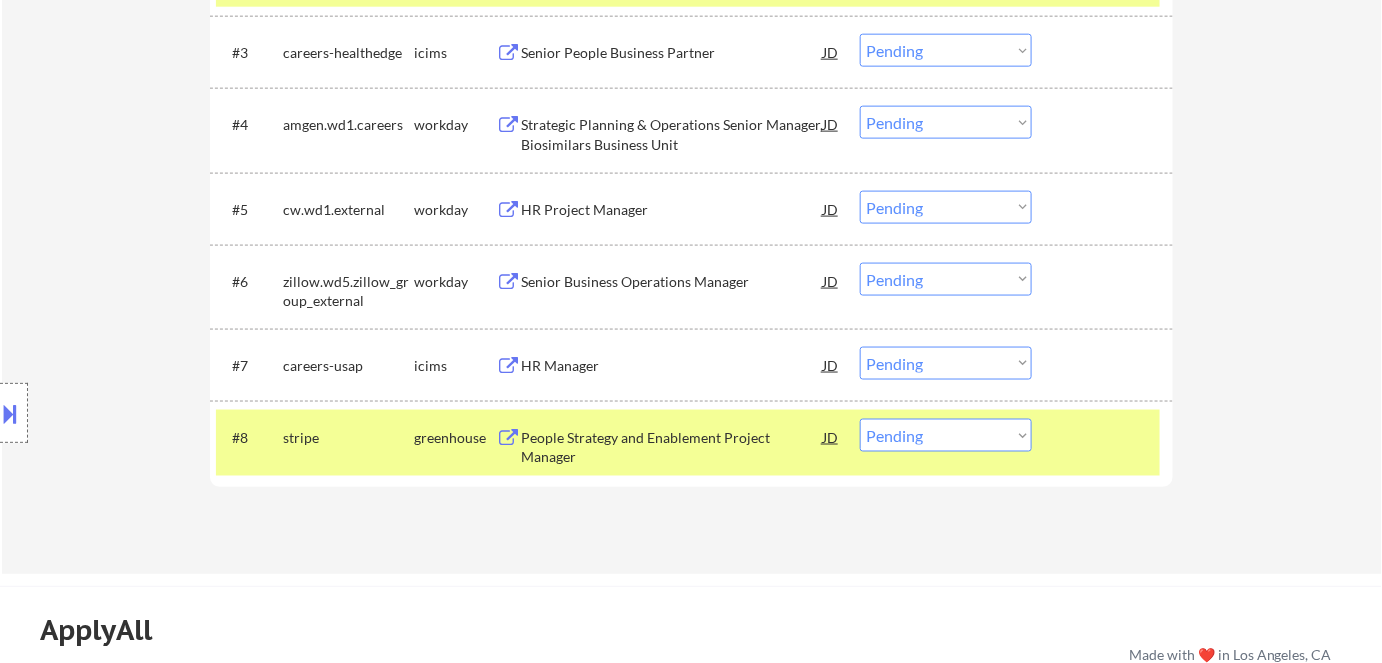 click on "Senior Business Operations Manager" at bounding box center (672, 282) 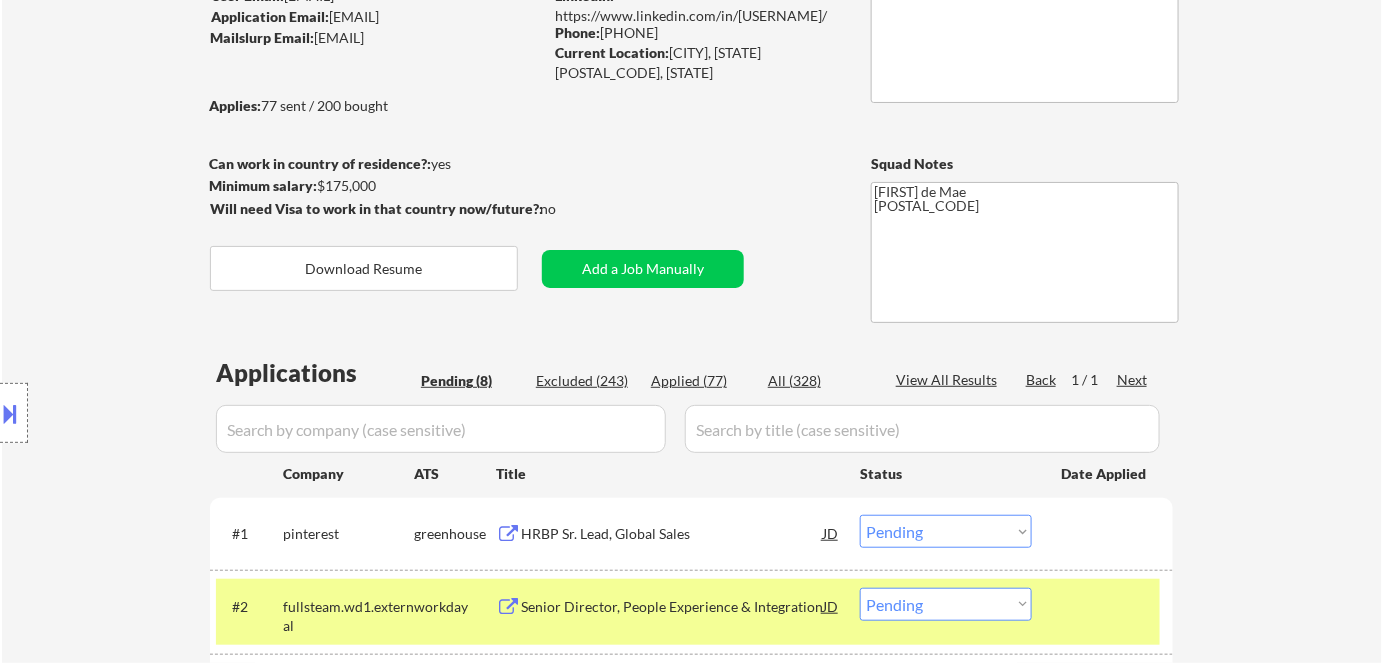 scroll, scrollTop: 90, scrollLeft: 0, axis: vertical 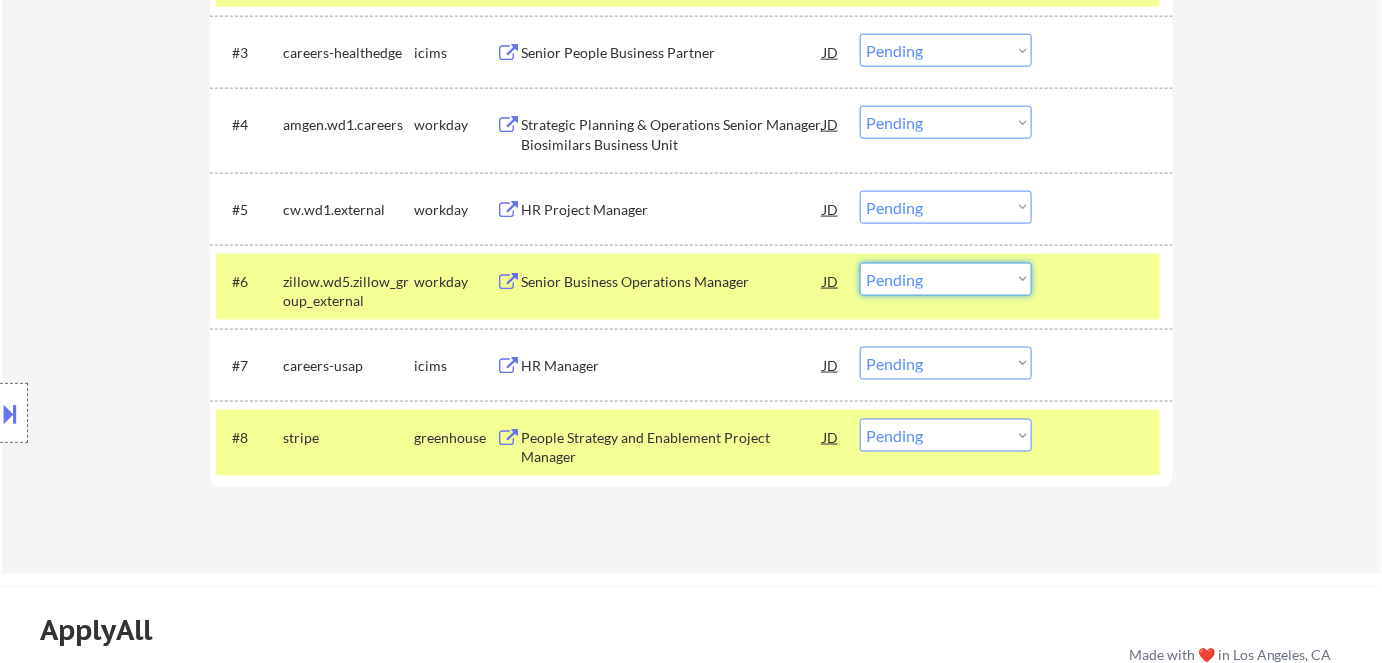 click on "Choose an option... Pending Applied Excluded (Questions) Excluded (Expired) Excluded (Location) Excluded (Bad Match) Excluded (Blocklist) Excluded (Salary) Excluded (Other)" at bounding box center (946, 279) 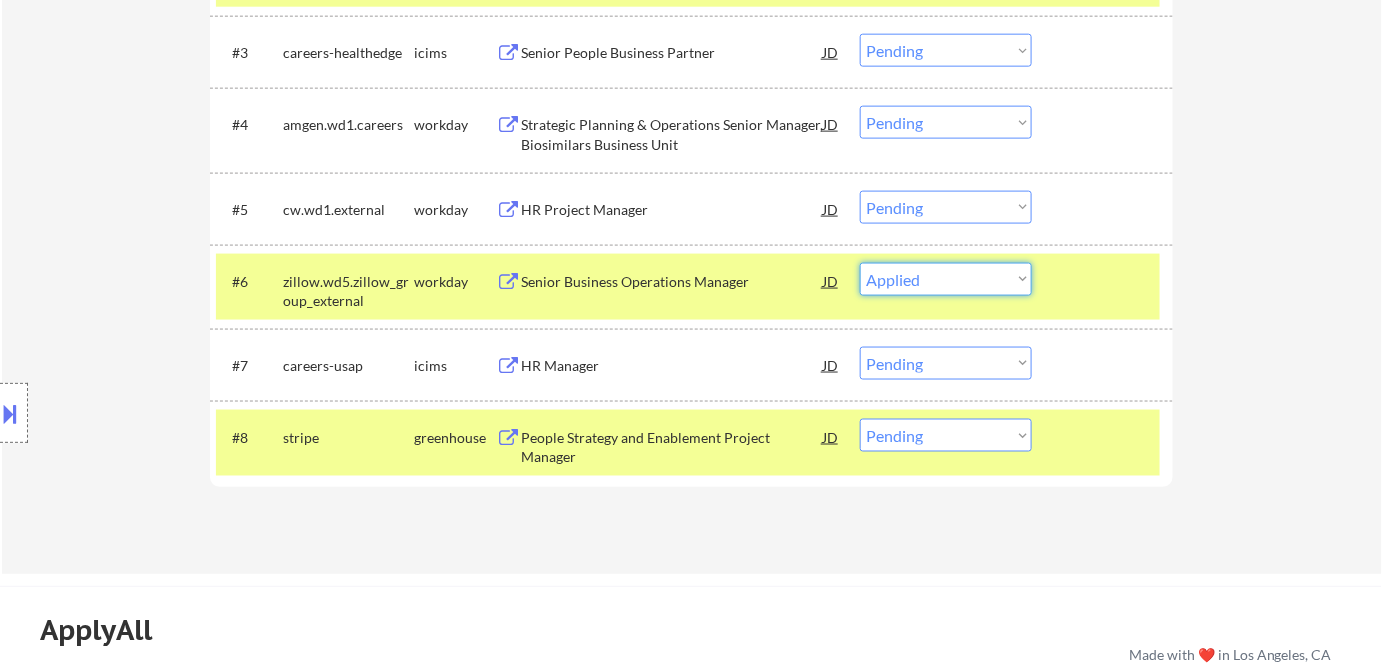 click on "Choose an option... Pending Applied Excluded (Questions) Excluded (Expired) Excluded (Location) Excluded (Bad Match) Excluded (Blocklist) Excluded (Salary) Excluded (Other)" at bounding box center (946, 279) 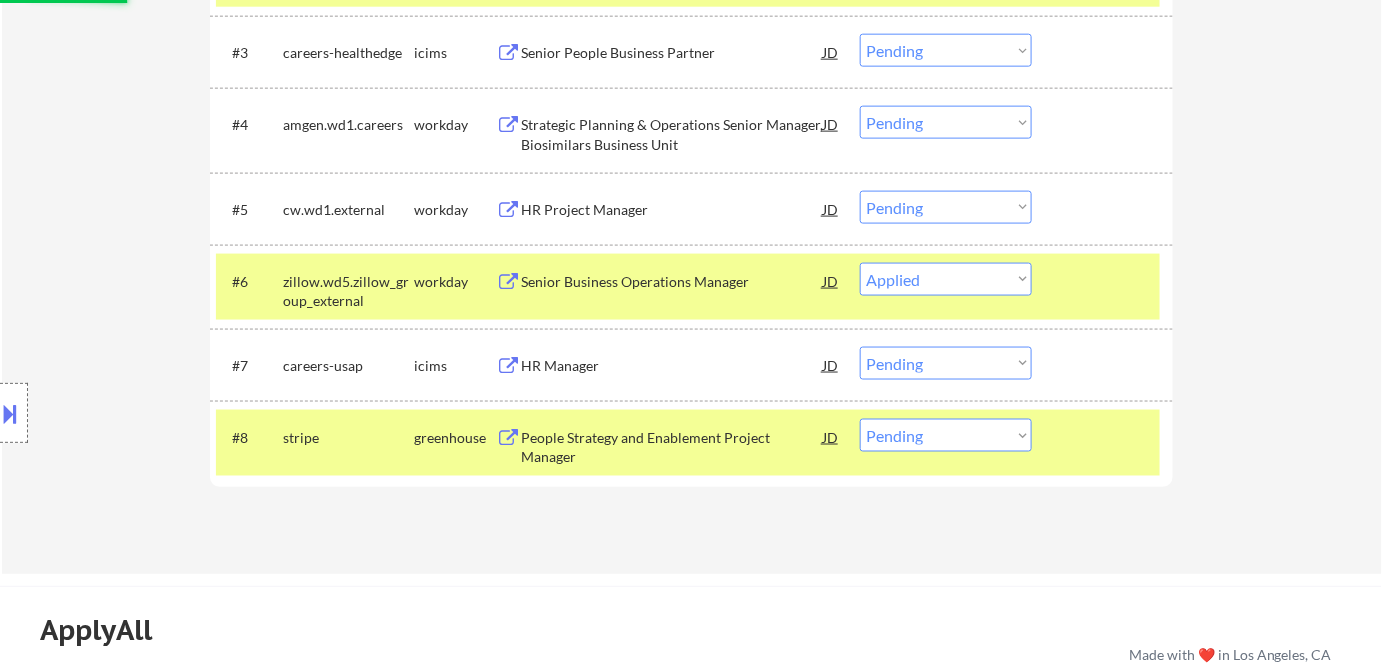select on ""pending"" 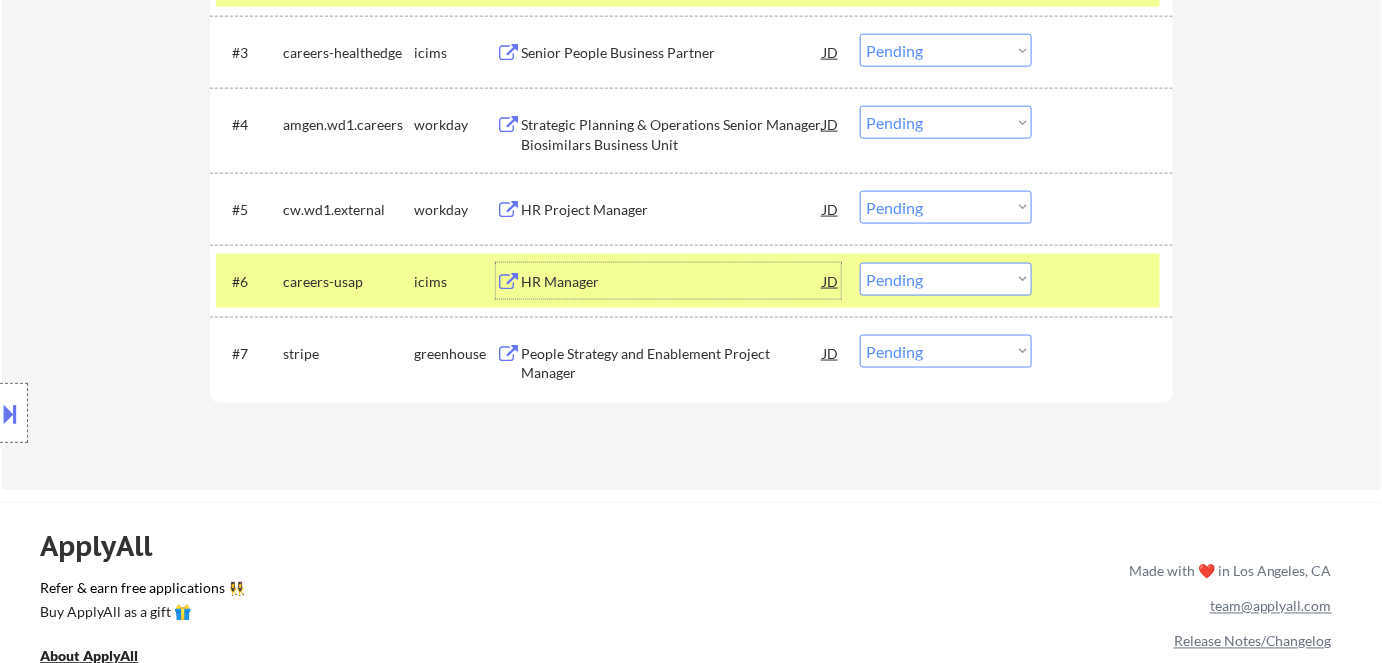 click on "HR Manager" at bounding box center [672, 281] 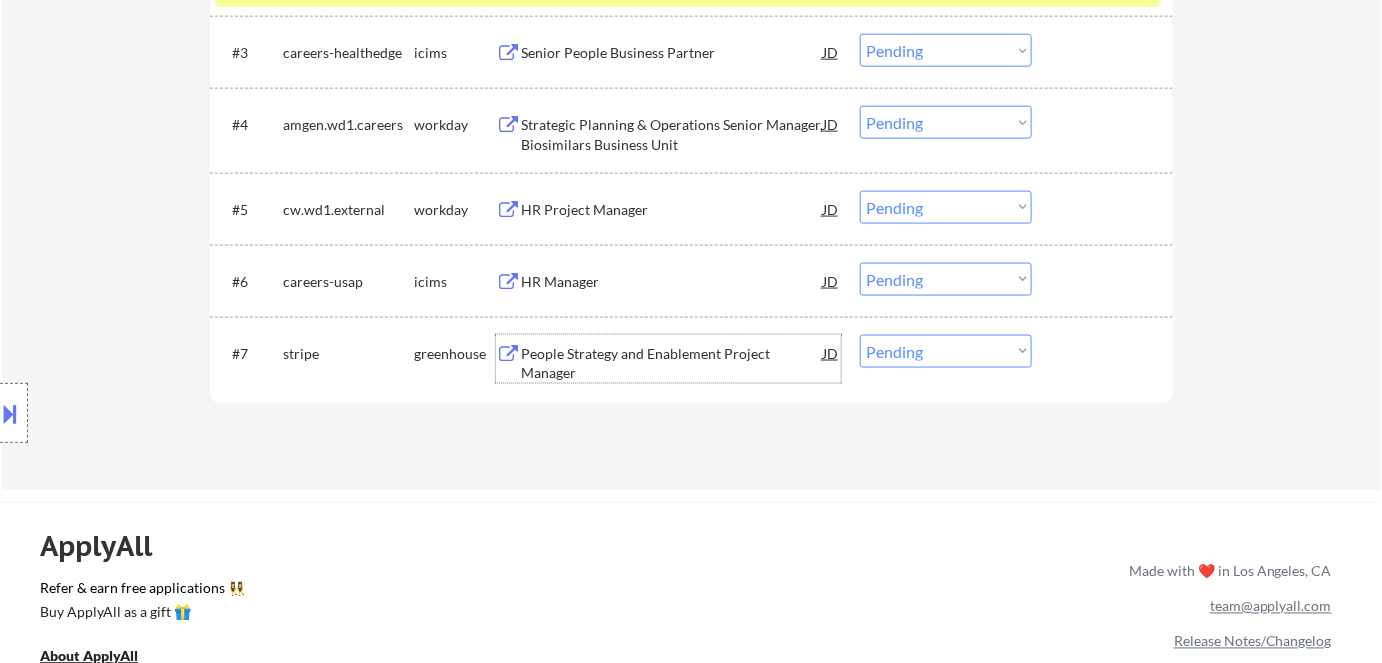 click on "People Strategy and Enablement Project Manager" at bounding box center (672, 363) 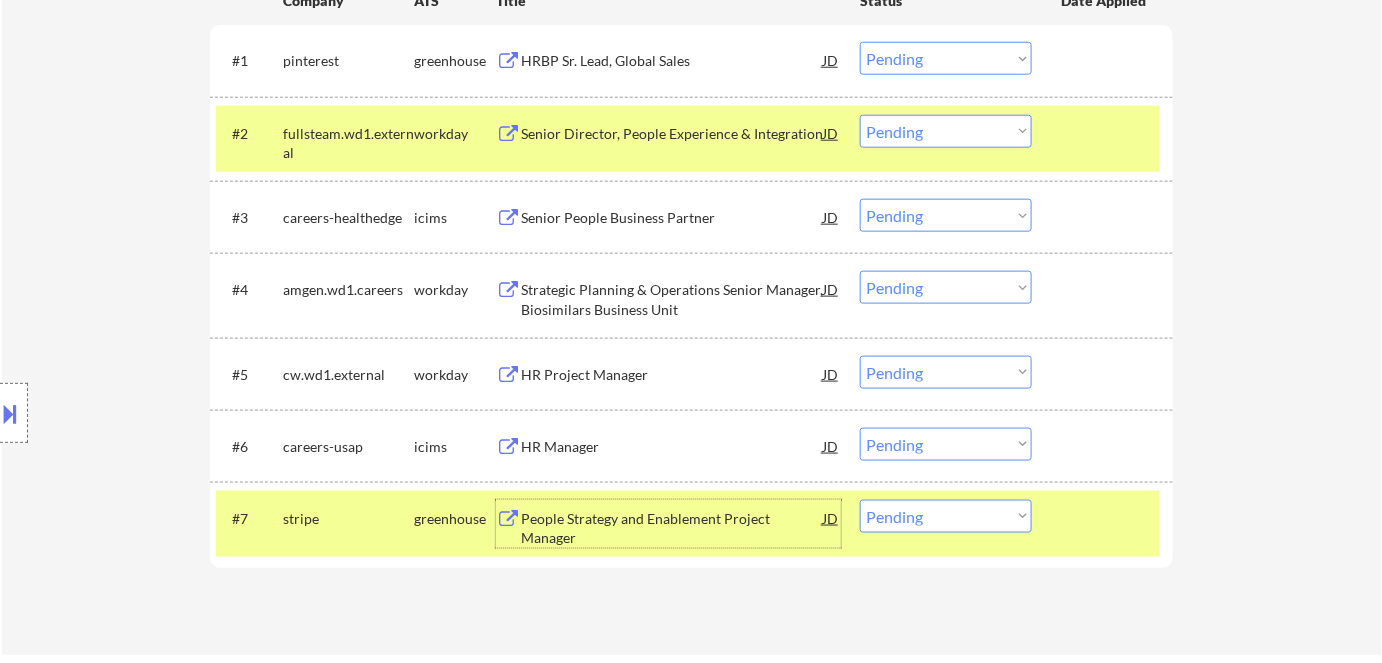 scroll, scrollTop: 545, scrollLeft: 0, axis: vertical 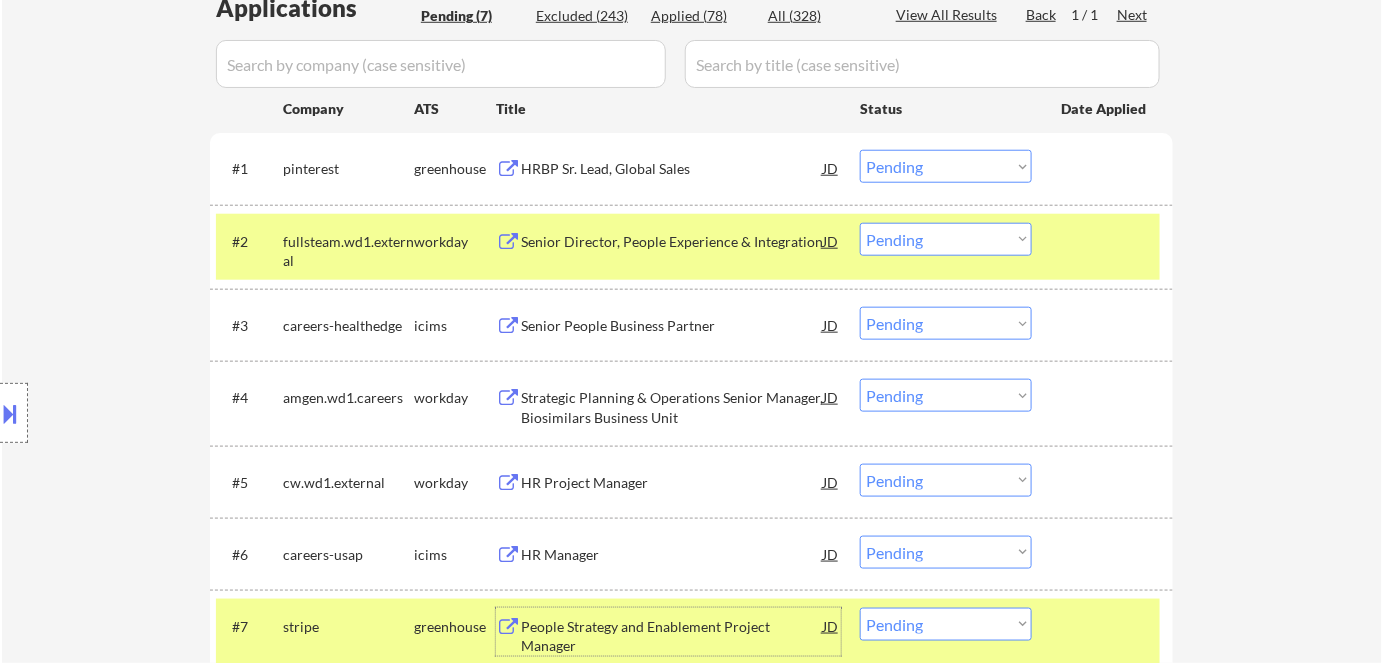 click on "HRBP Sr. Lead, Global Sales" at bounding box center (672, 169) 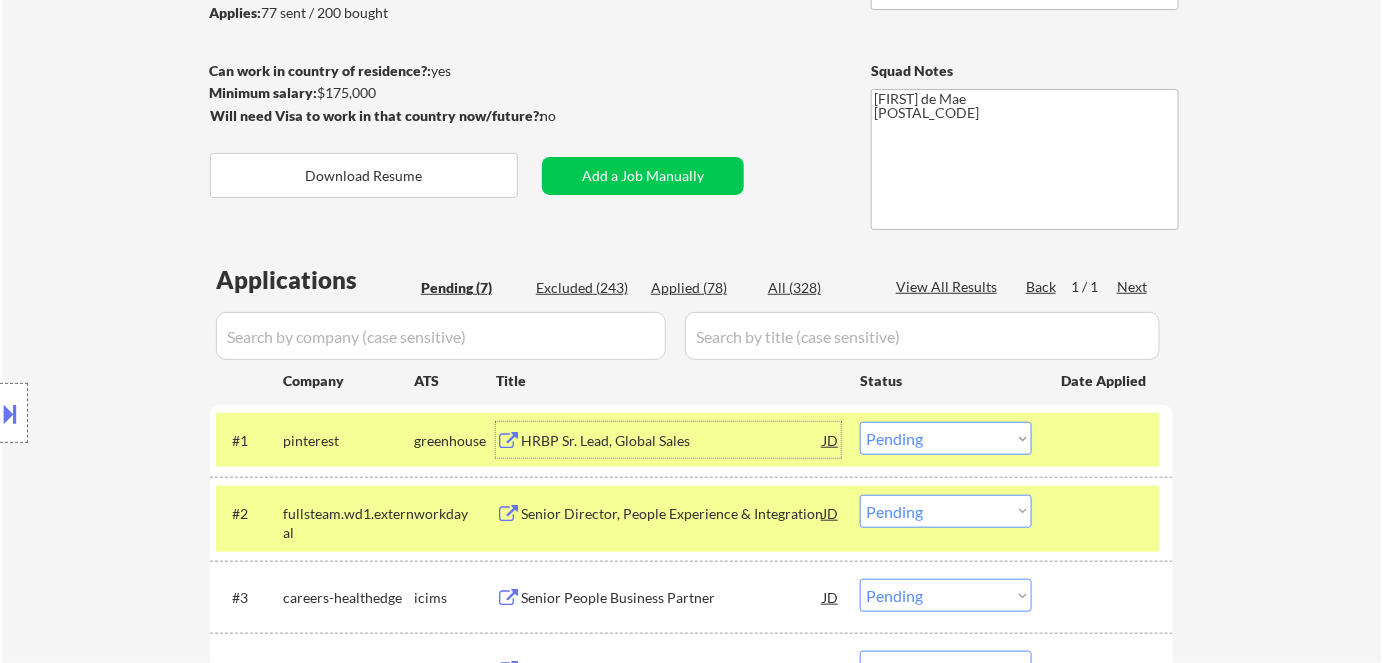 scroll, scrollTop: 181, scrollLeft: 0, axis: vertical 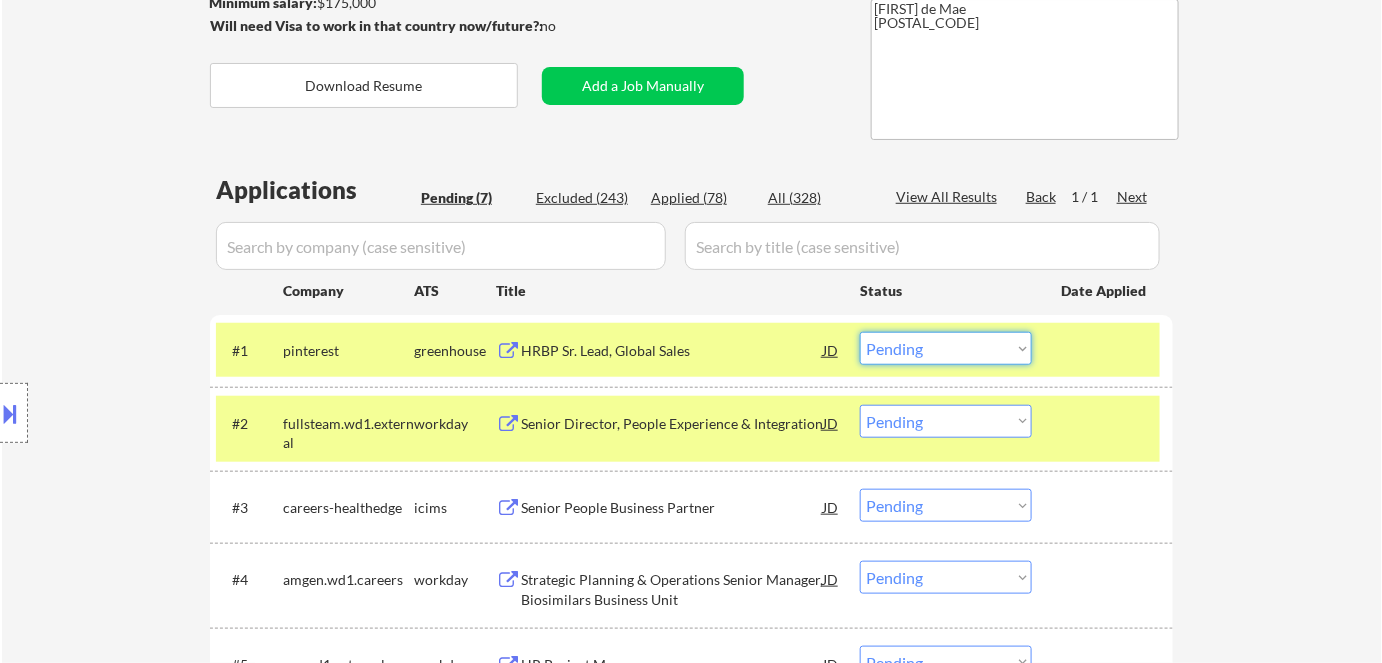 click on "Choose an option... Pending Applied Excluded (Questions) Excluded (Expired) Excluded (Location) Excluded (Bad Match) Excluded (Blocklist) Excluded (Salary) Excluded (Other)" at bounding box center [946, 348] 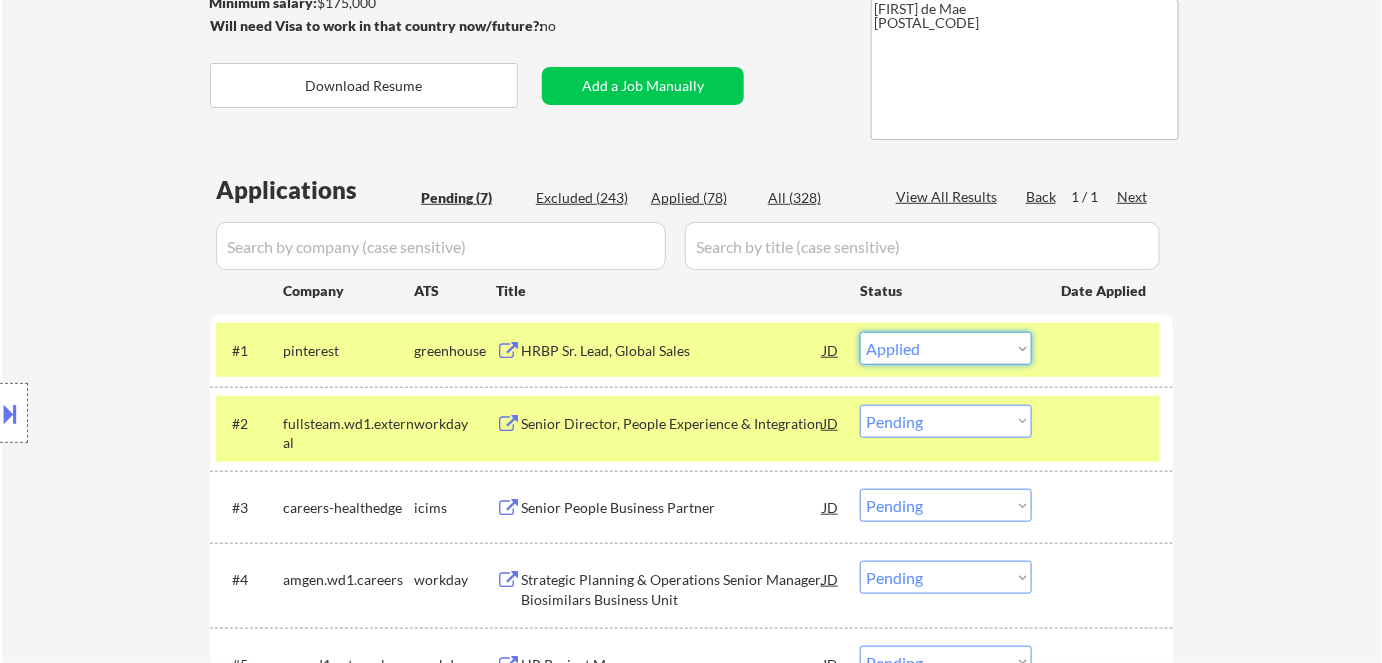 click on "Choose an option... Pending Applied Excluded (Questions) Excluded (Expired) Excluded (Location) Excluded (Bad Match) Excluded (Blocklist) Excluded (Salary) Excluded (Other)" at bounding box center (946, 348) 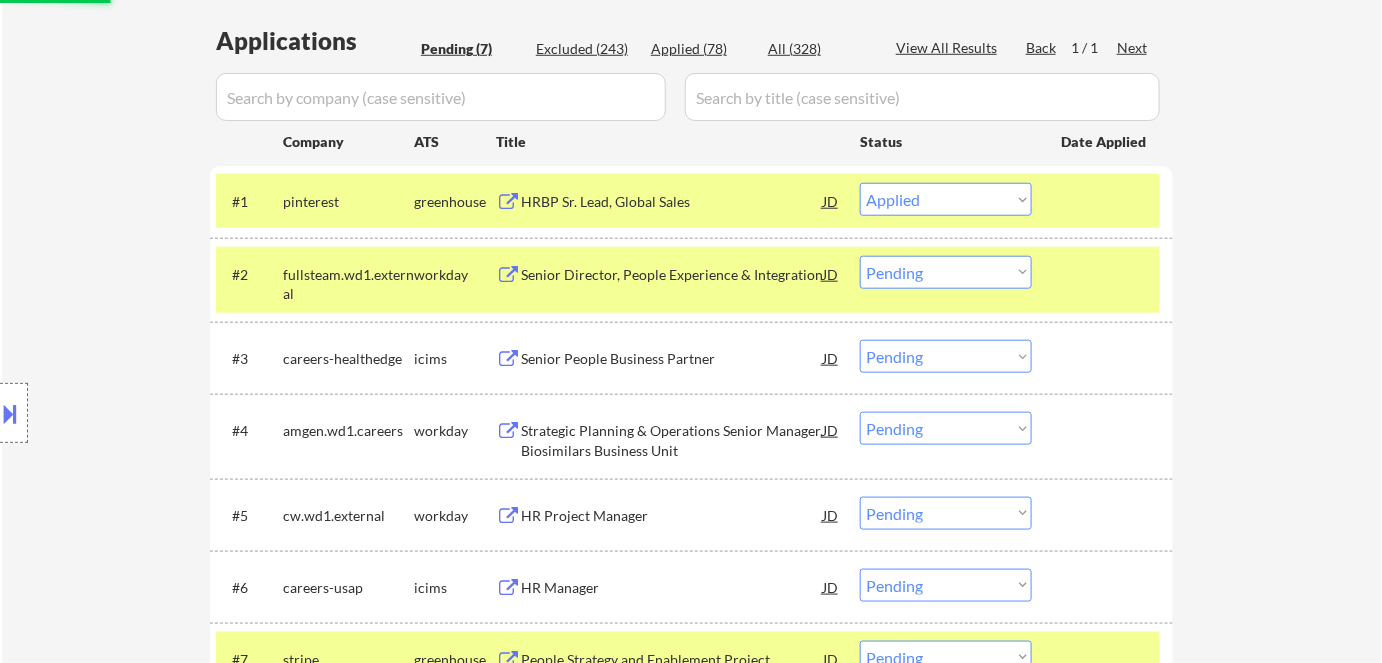 scroll, scrollTop: 545, scrollLeft: 0, axis: vertical 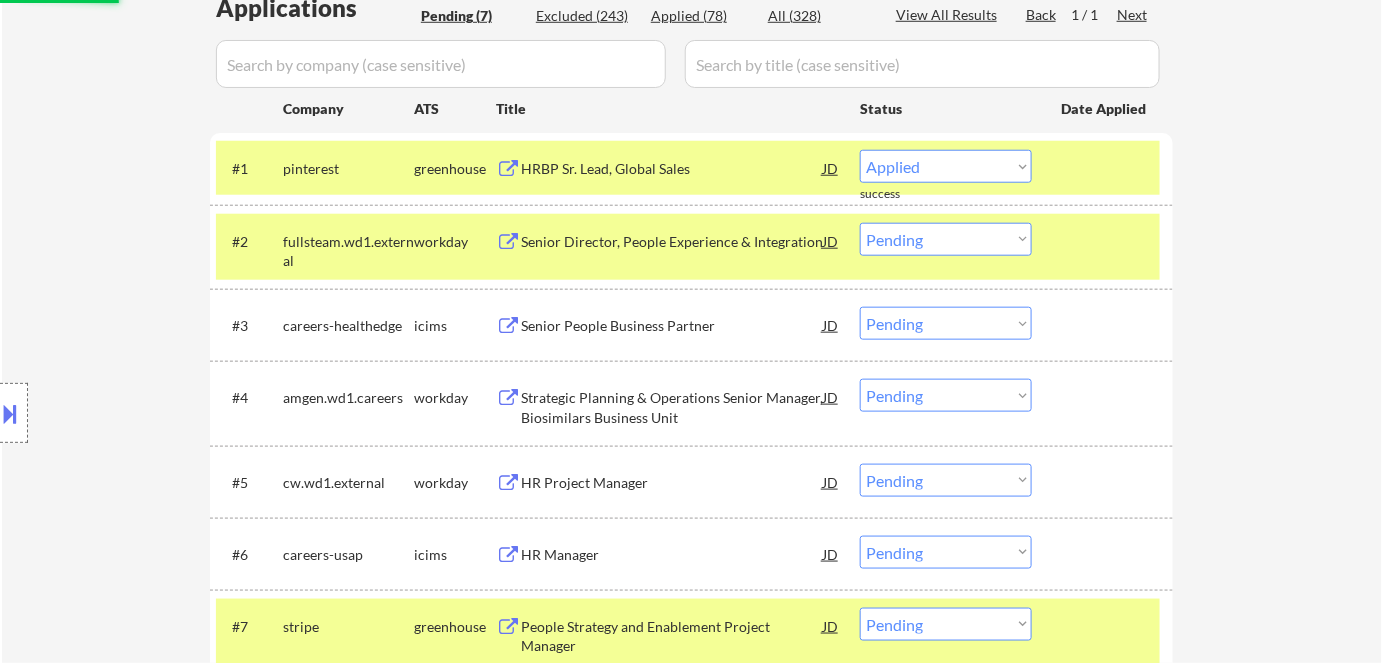 select on ""pending"" 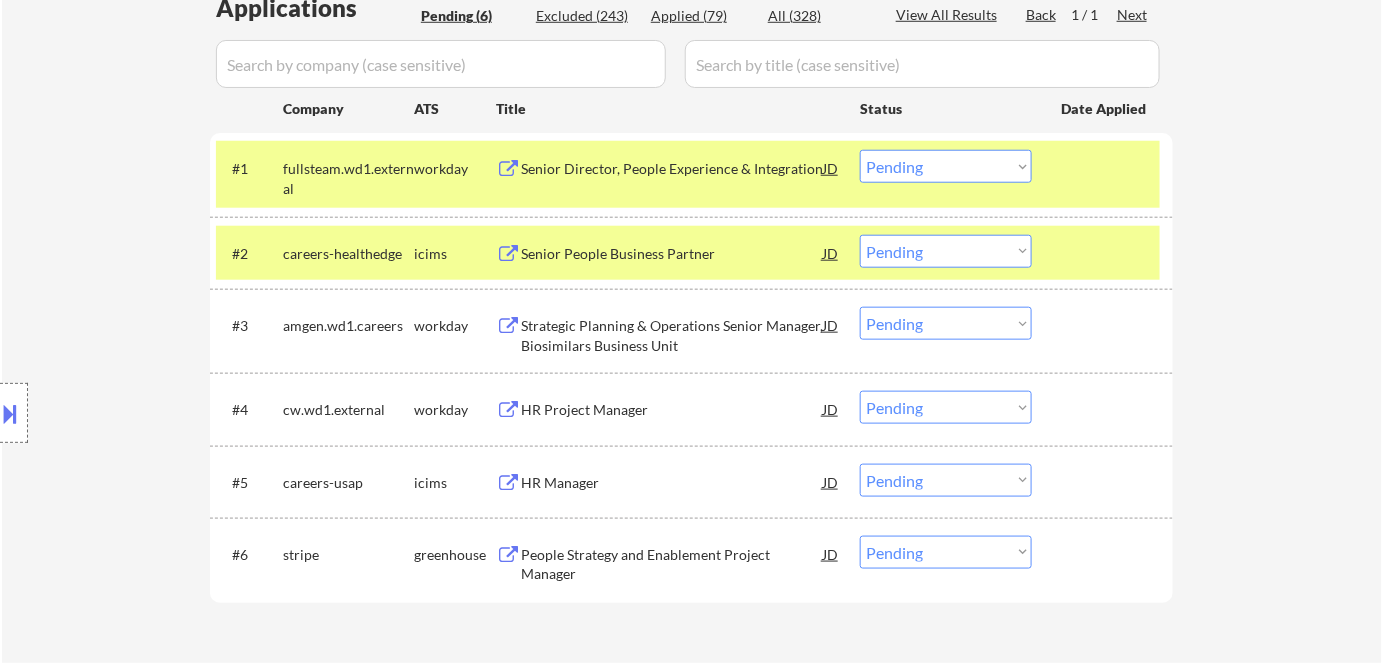 click on "HR Project Manager" at bounding box center [672, 410] 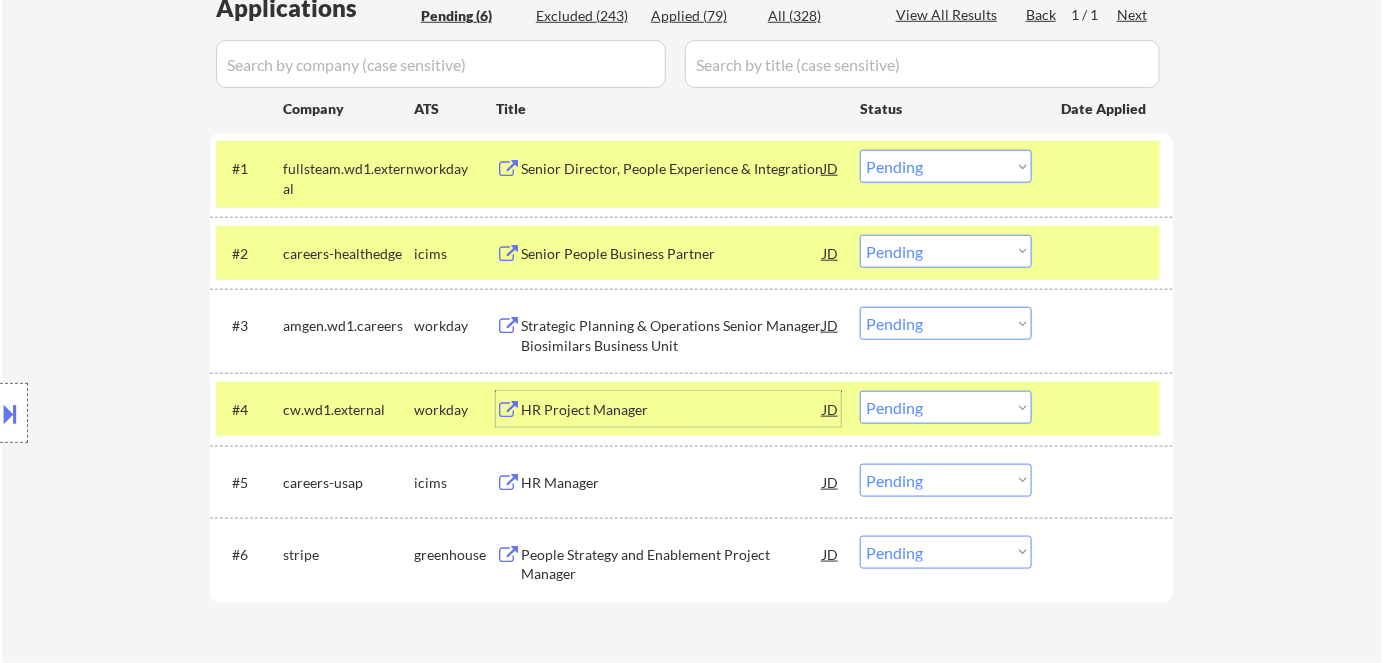 click on "Choose an option... Pending Applied Excluded (Questions) Excluded (Expired) Excluded (Location) Excluded (Bad Match) Excluded (Blocklist) Excluded (Salary) Excluded (Other)" at bounding box center [946, 407] 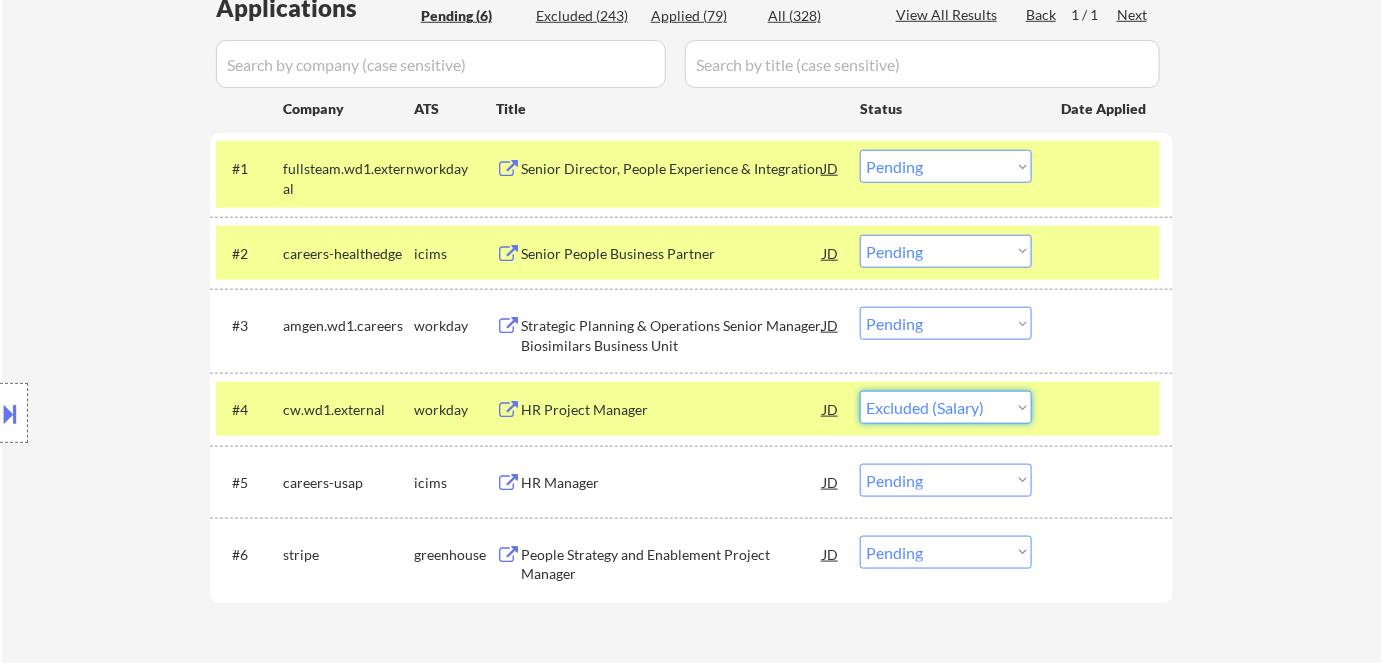 click on "Choose an option... Pending Applied Excluded (Questions) Excluded (Expired) Excluded (Location) Excluded (Bad Match) Excluded (Blocklist) Excluded (Salary) Excluded (Other)" at bounding box center [946, 407] 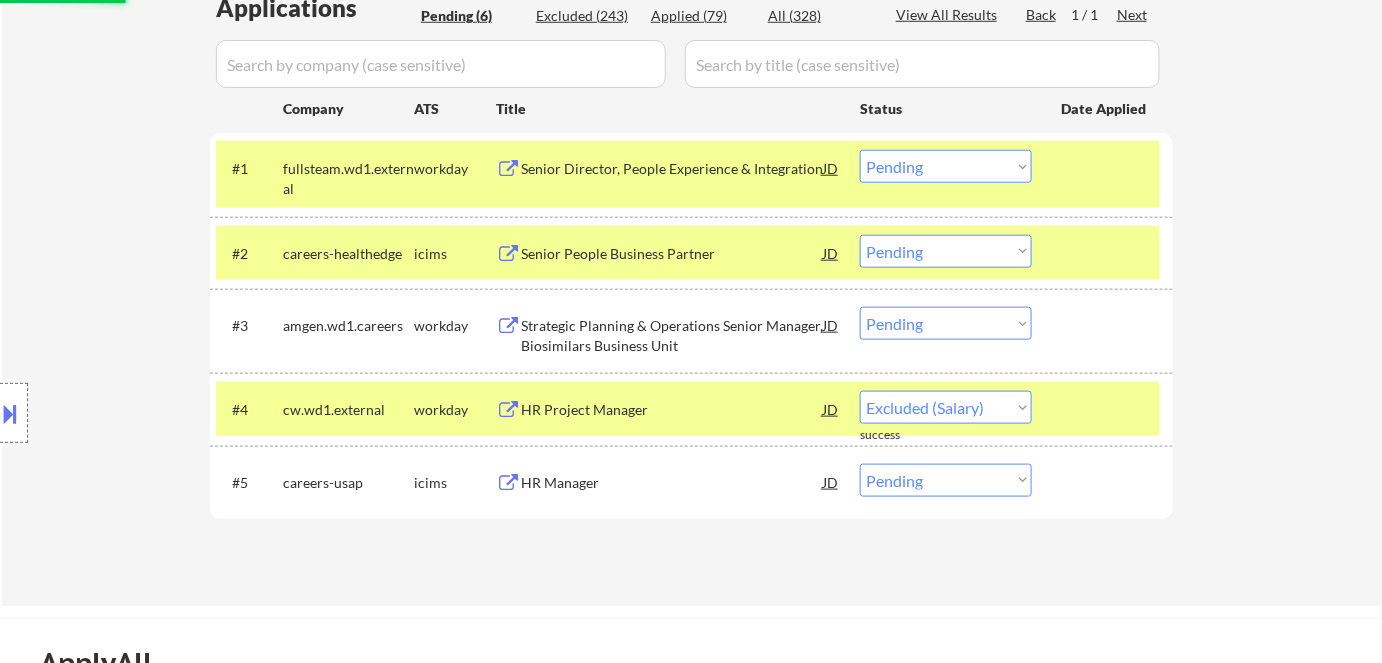 select on ""pending"" 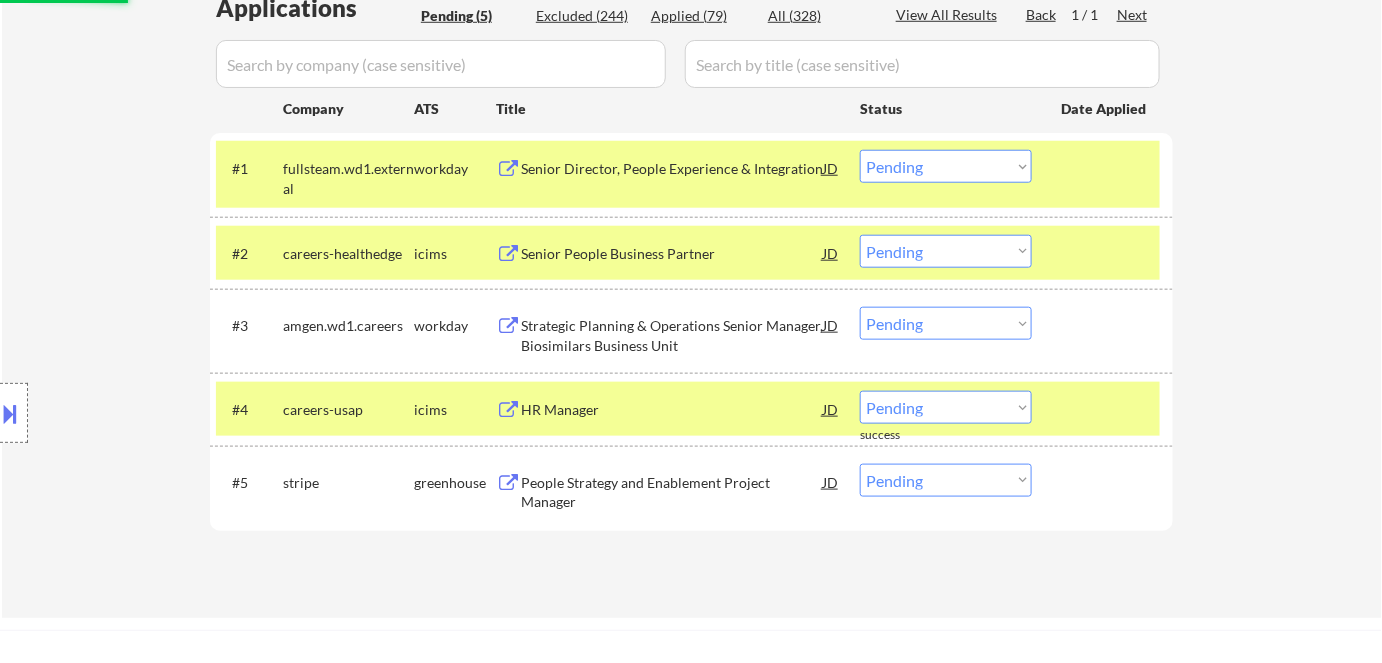 click on "Strategic Planning & Operations Senior Manager, Biosimilars Business Unit" at bounding box center (672, 335) 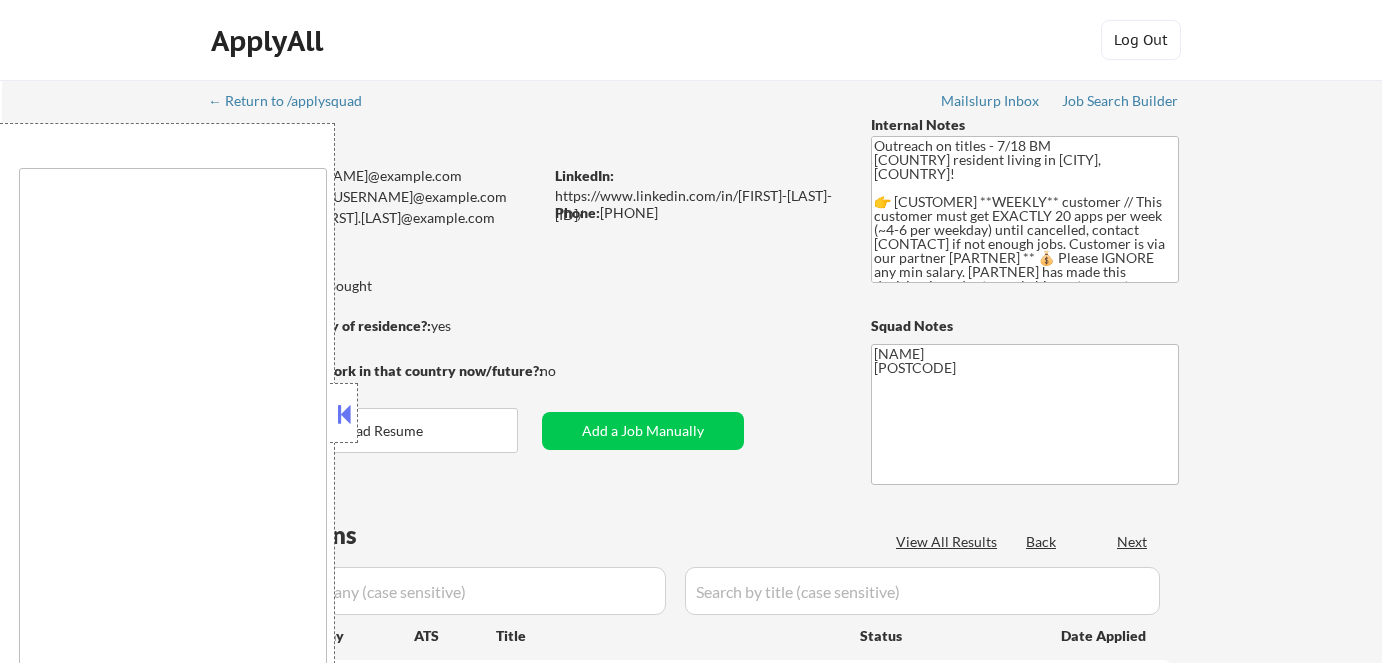 scroll, scrollTop: 0, scrollLeft: 0, axis: both 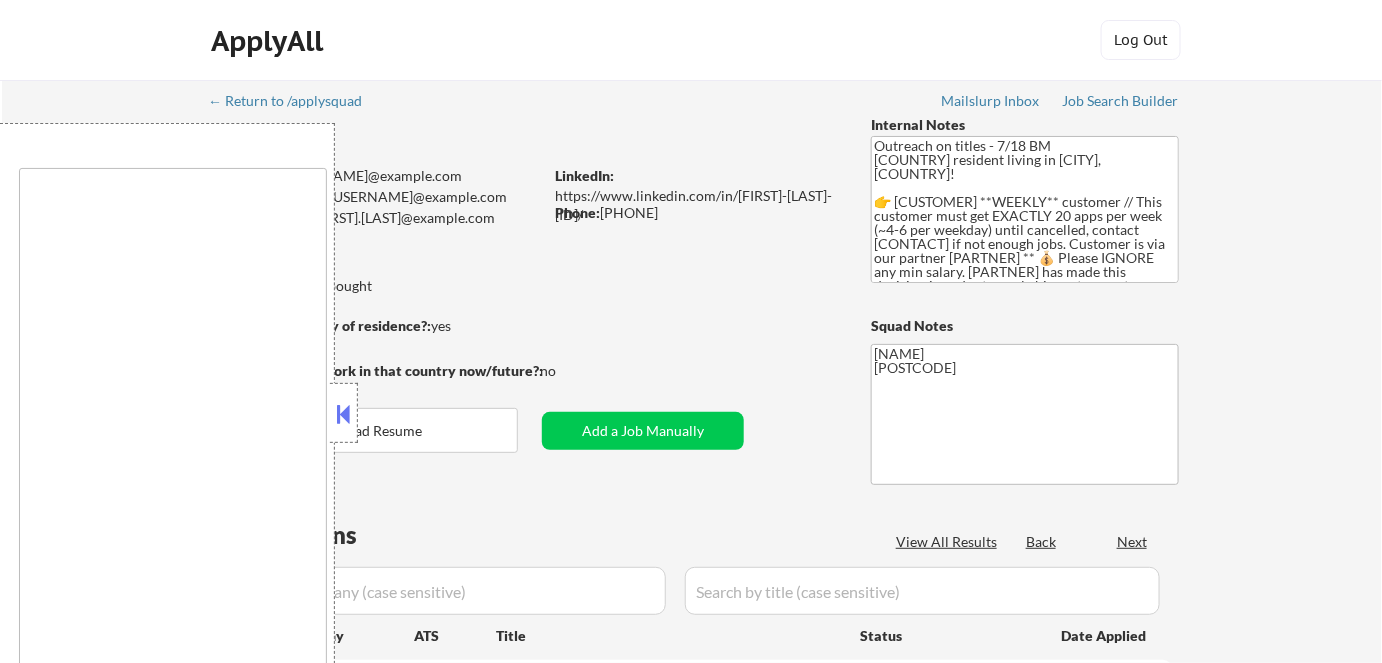 type on "remote" 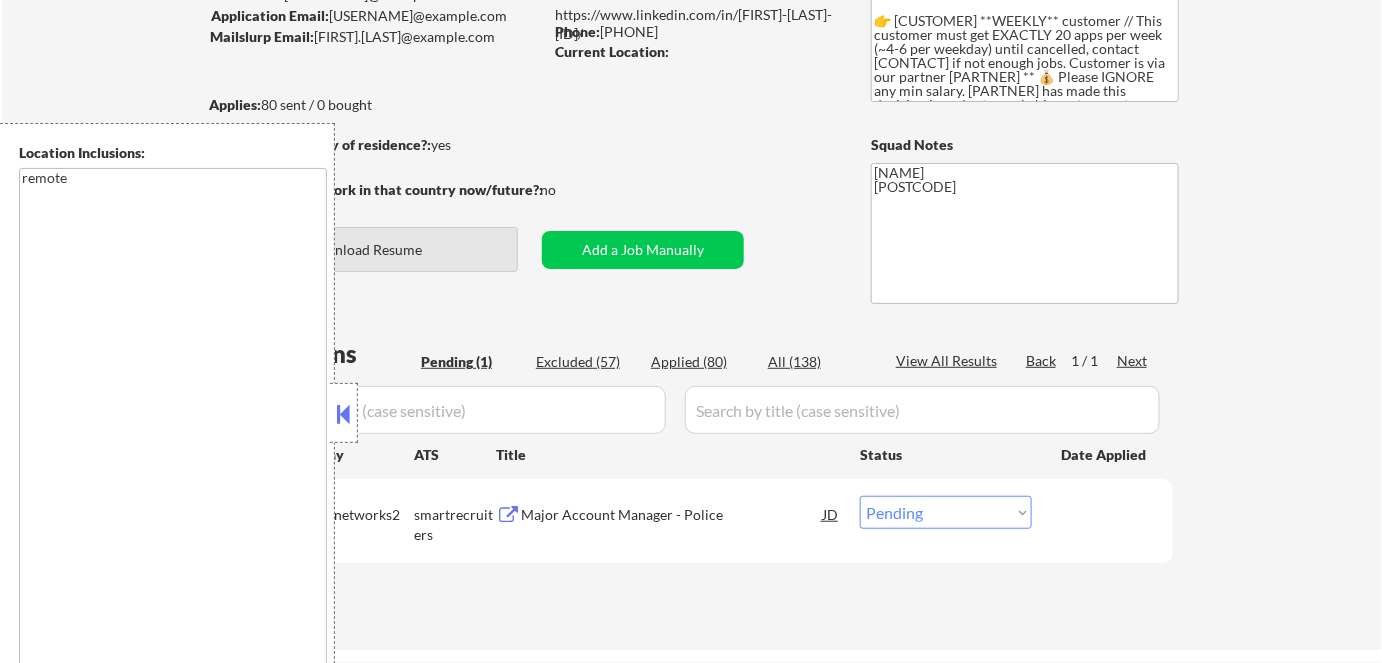 scroll, scrollTop: 181, scrollLeft: 0, axis: vertical 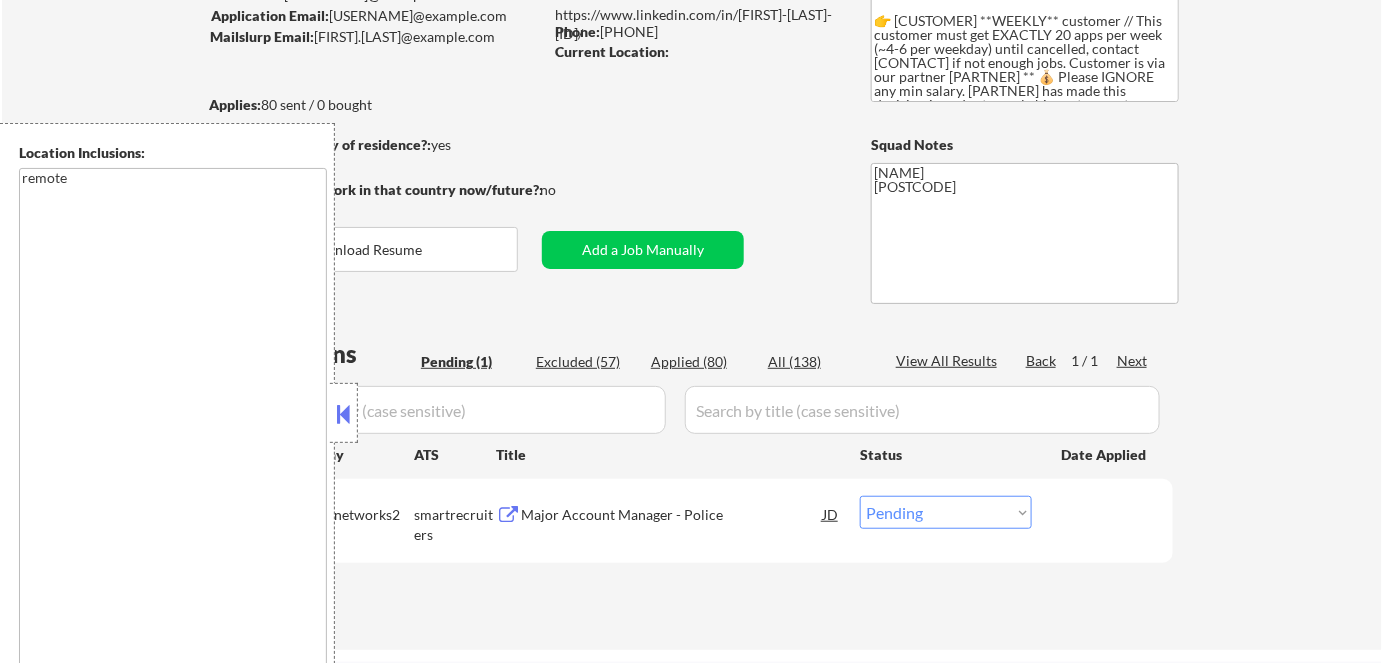 click at bounding box center (344, 413) 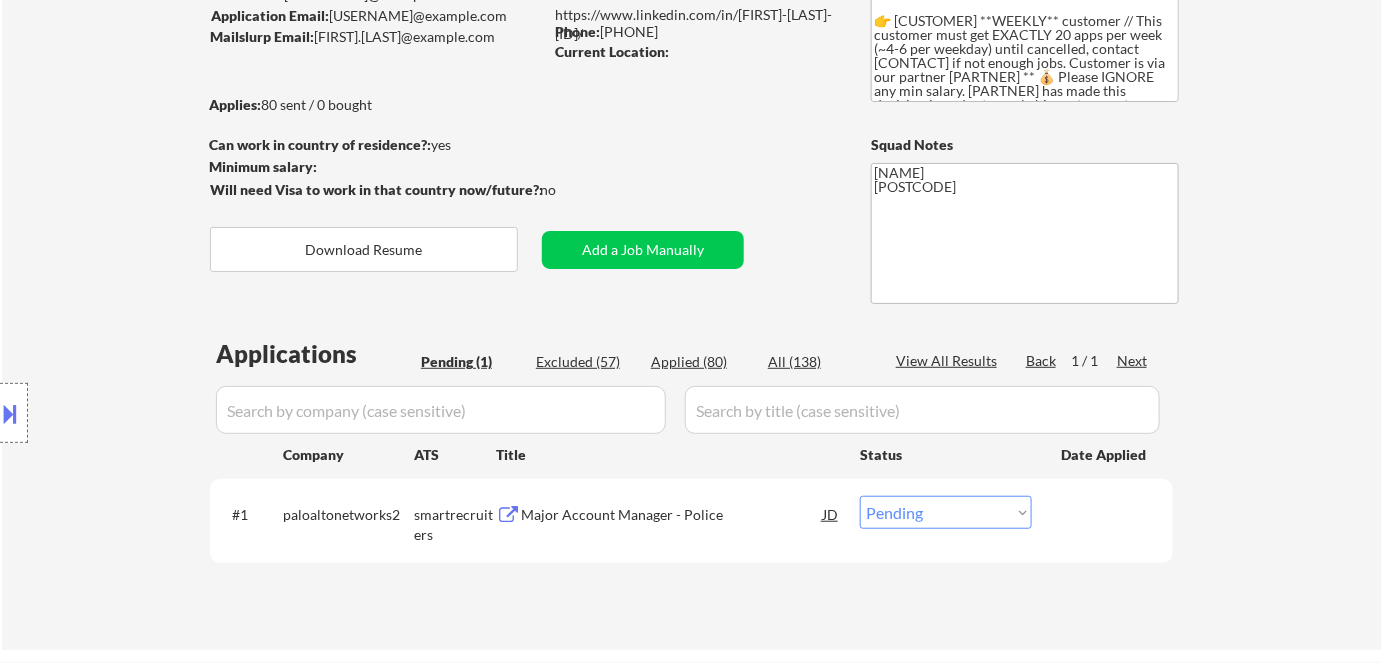 click on "Major Account Manager - Police" at bounding box center [672, 514] 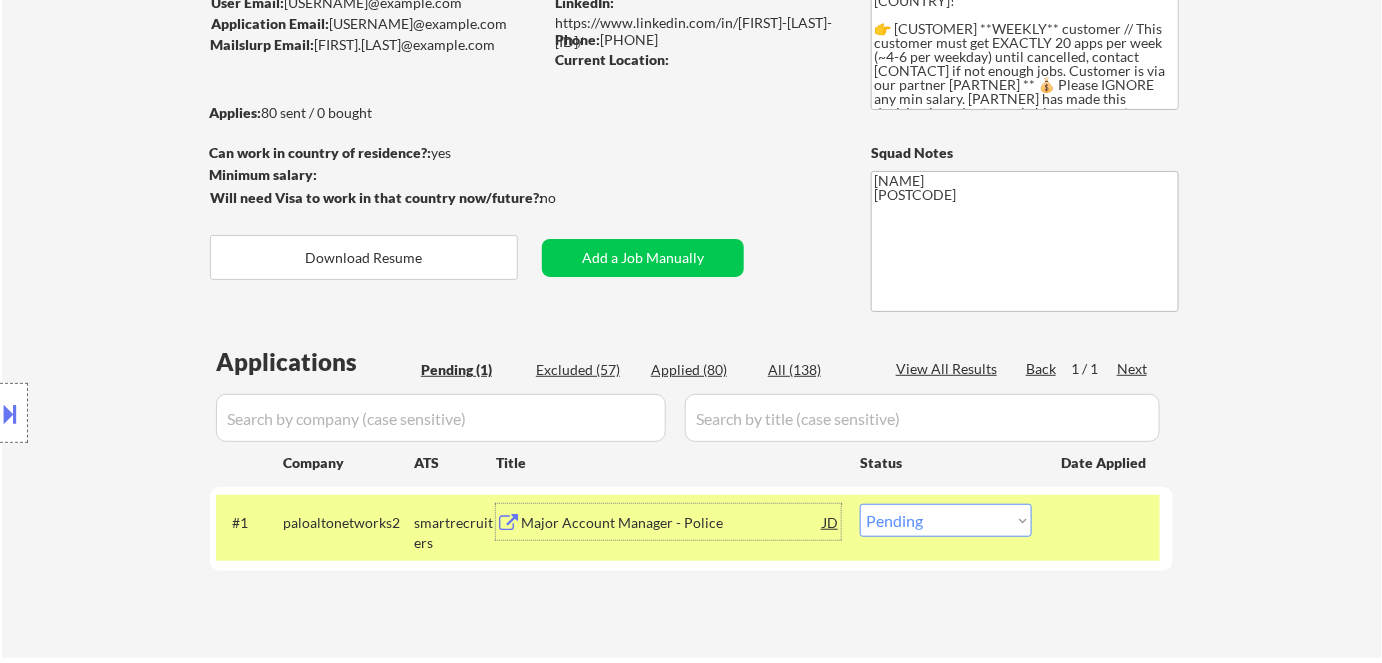scroll, scrollTop: 181, scrollLeft: 0, axis: vertical 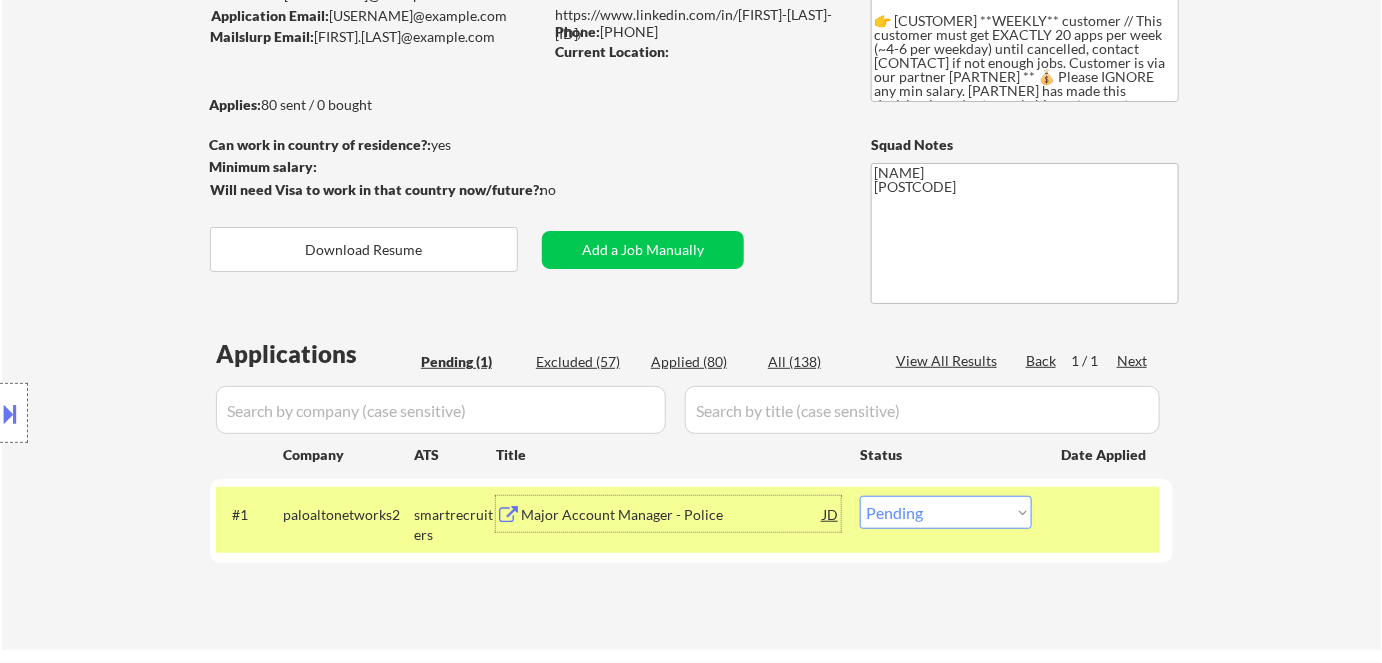 click on "#1 paloaltonetworks2 smartrecruiters Major Account Manager - Police JD Choose an option... Pending Applied Excluded (Questions) Excluded (Expired) Excluded (Location) Excluded (Bad Match) Excluded (Blocklist) Excluded (Salary) Excluded (Other)" at bounding box center [688, 520] 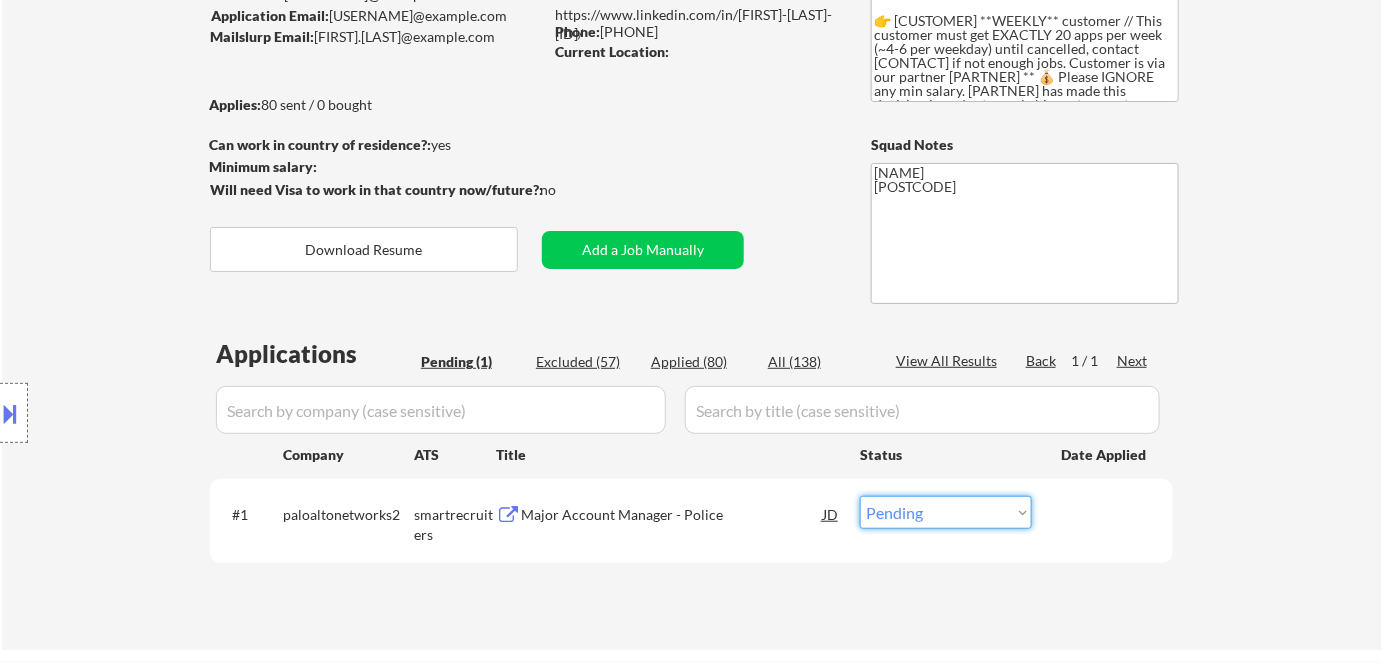 click on "Choose an option... Pending Applied Excluded (Questions) Excluded (Expired) Excluded (Location) Excluded (Bad Match) Excluded (Blocklist) Excluded (Salary) Excluded (Other)" at bounding box center [946, 512] 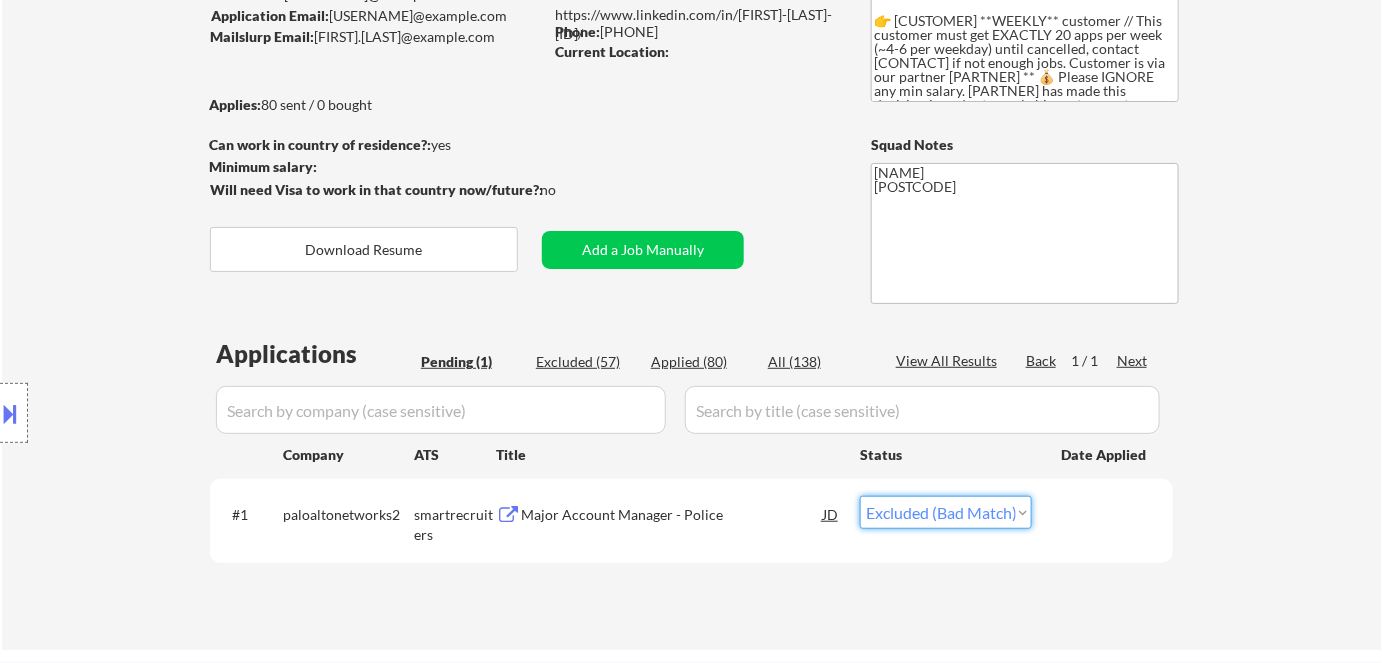 click on "Choose an option... Pending Applied Excluded (Questions) Excluded (Expired) Excluded (Location) Excluded (Bad Match) Excluded (Blocklist) Excluded (Salary) Excluded (Other)" at bounding box center [946, 512] 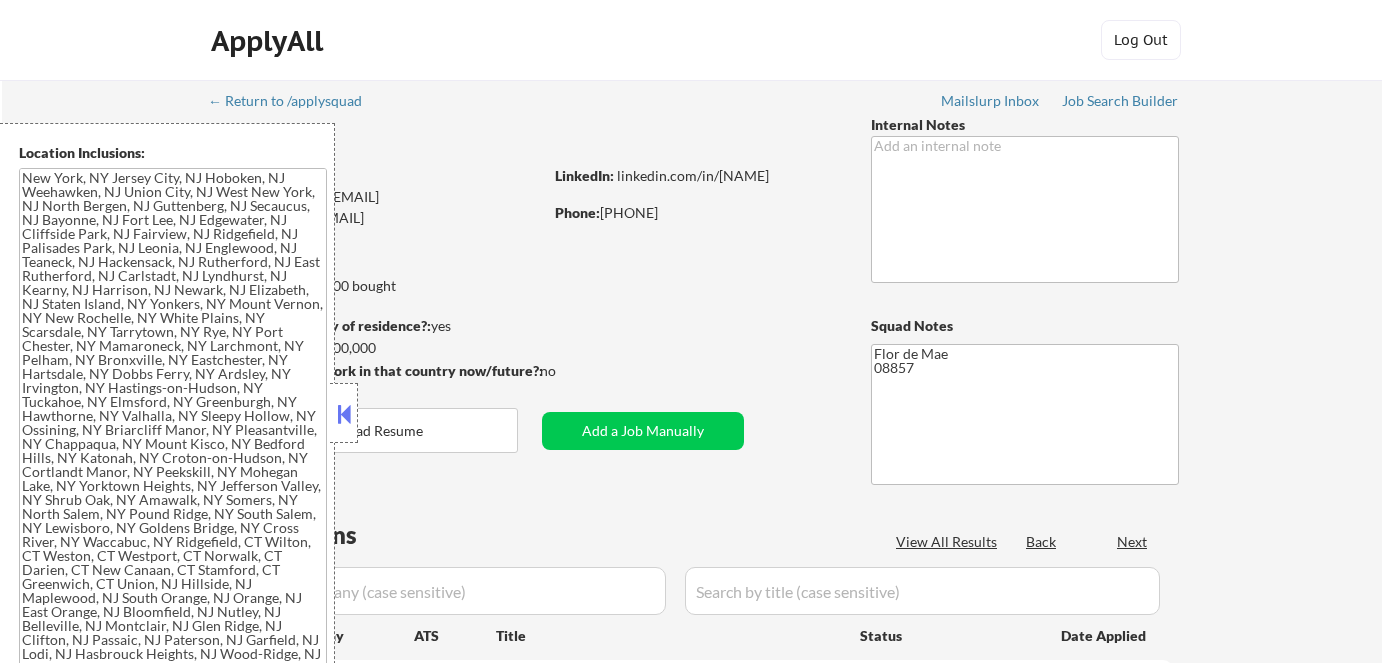 type on "New York, NY Jersey City, NJ Hoboken, NJ Weehawken, NJ Union City, NJ West New York, NJ North Bergen, NJ Guttenberg, NJ Secaucus, NJ Bayonne, NJ Fort Lee, NJ Edgewater, NJ Cliffside Park, NJ Fairview, NJ Ridgefield, NJ Palisades Park, NJ Leonia, NJ Englewood, NJ Teaneck, NJ Hackensack, NJ Rutherford, NJ East Rutherford, NJ Carlstadt, NJ Lyndhurst, NJ Kearny, NJ Harrison, NJ Newark, NJ Elizabeth, NJ Staten Island, NY Yonkers, NY Mount Vernon, NY New Rochelle, NY White Plains, NY Scarsdale, NY Tarrytown, NY Rye, NY Port Chester, NY Mamaroneck, NY Larchmont, NY Pelham, NY Bronxville, NY Eastchester, NY Hartsdale, NY Dobbs Ferry, NY Ardsley, NY Irvington, NY Hastings-on-Hudson, NY Tuckahoe, NY Elmsford, NY Greenburgh, NY Hawthorne, NY Valhalla, NY Sleepy Hollow, NY Ossining, NY Briarcliff Manor, NY Pleasantville, NY Chappaqua, NY Mount Kisco, NY Bedford Hills, NY Katonah, NY Croton-on-Hudson, NY Cortlandt Manor, NY Peekskill, NY Mohegan Lake, NY Yorktown Heights, NY Jefferson Valley, NY Shrub Oak, NY Amawalk, ..." 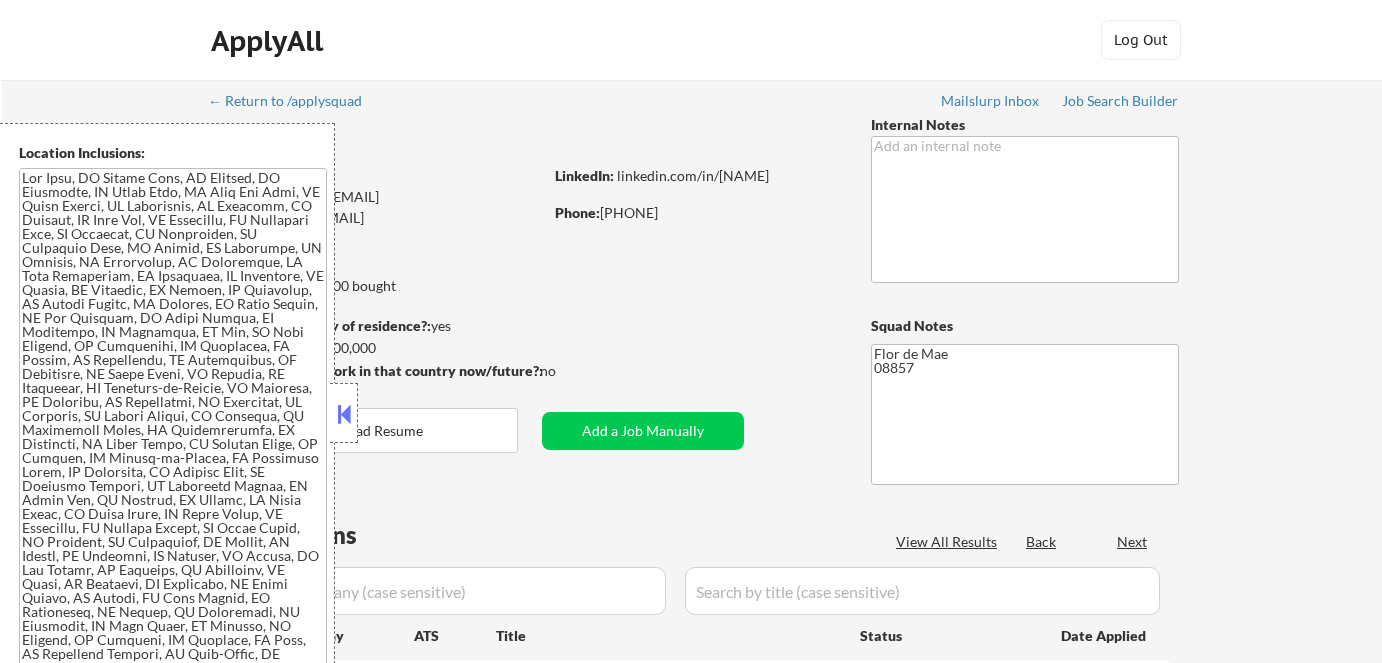 select on ""applied"" 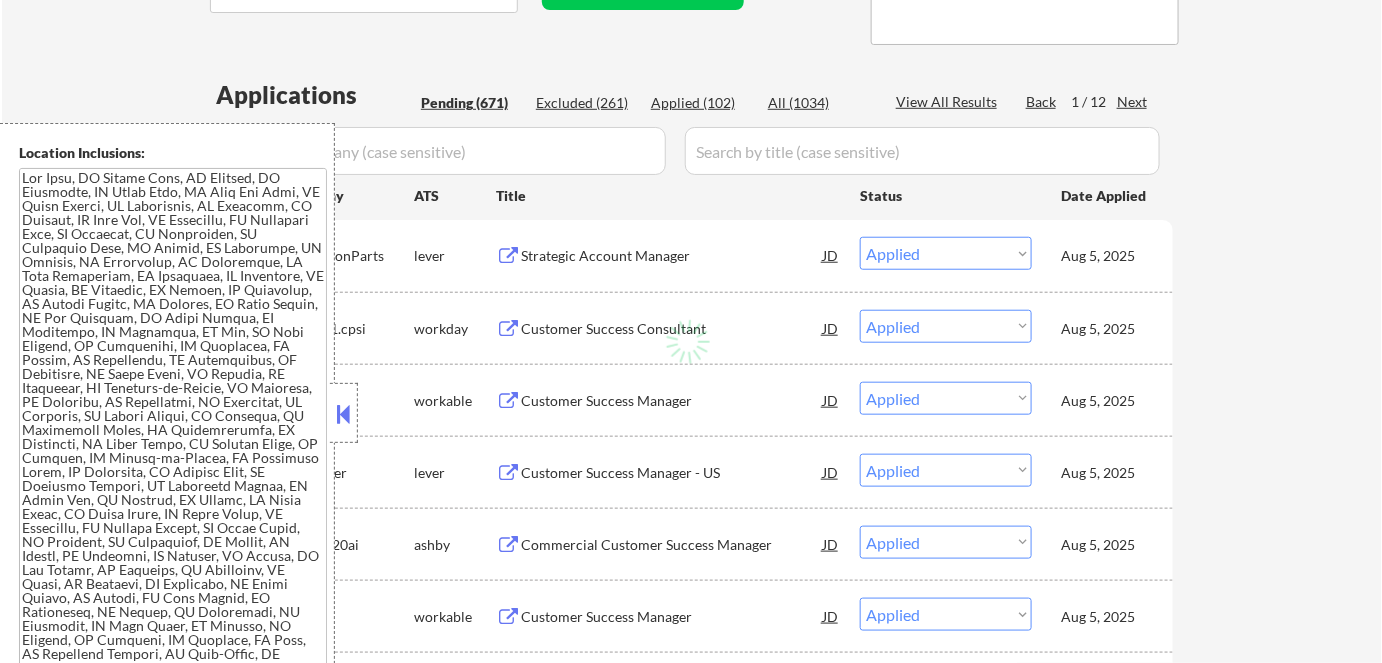 scroll, scrollTop: 454, scrollLeft: 0, axis: vertical 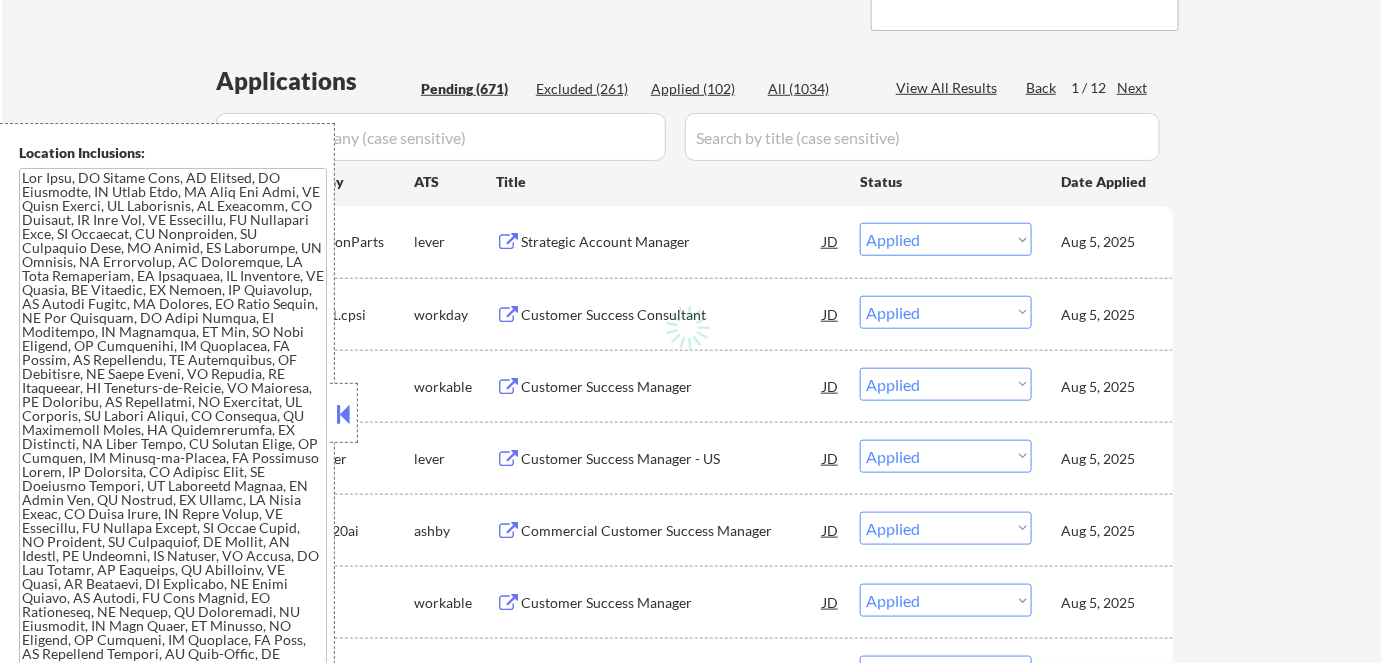 click on "#3 owl-dot-co workable Customer Success Manager JD Choose an option... Pending Applied Excluded (Questions) Excluded (Expired) Excluded (Location) Excluded (Bad Match) Excluded (Blocklist) Excluded (Salary) Excluded (Other) Aug 5, 2025" at bounding box center [688, 386] 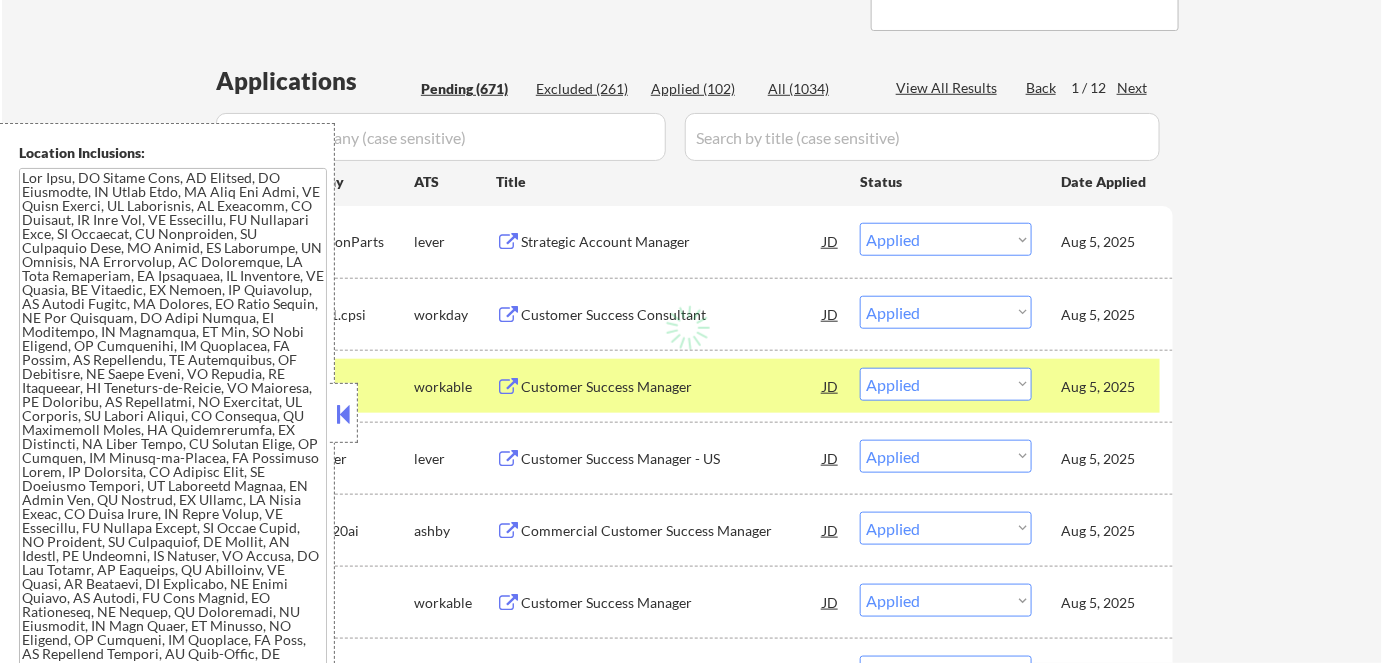 drag, startPoint x: 346, startPoint y: 422, endPoint x: 826, endPoint y: 616, distance: 517.7219 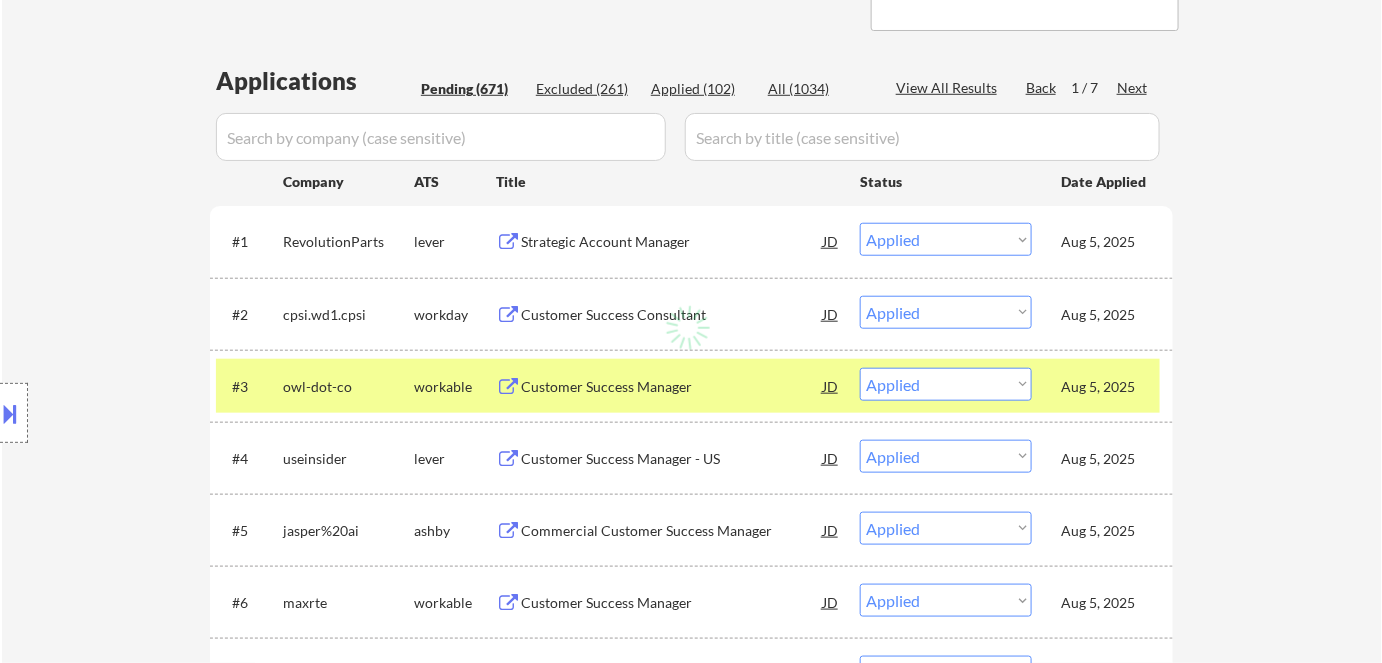 select on ""pending"" 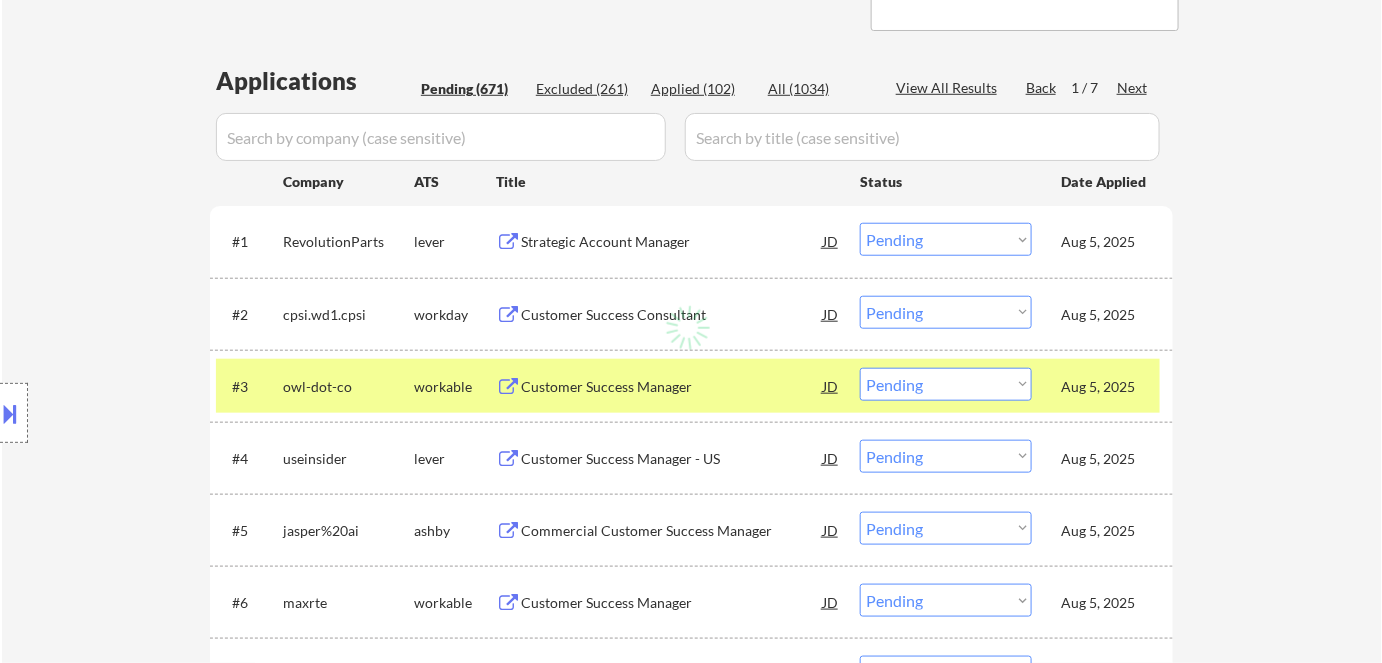 select on ""pending"" 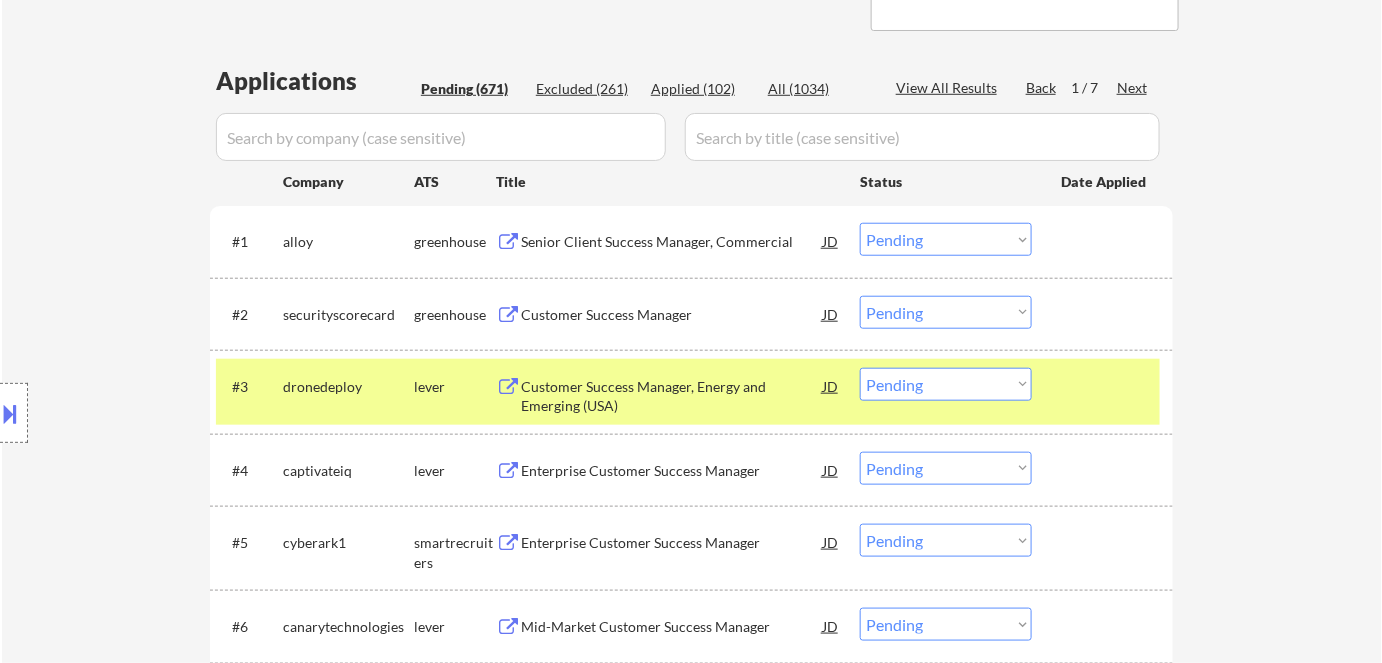 click on "Location Inclusions:" at bounding box center (179, 413) 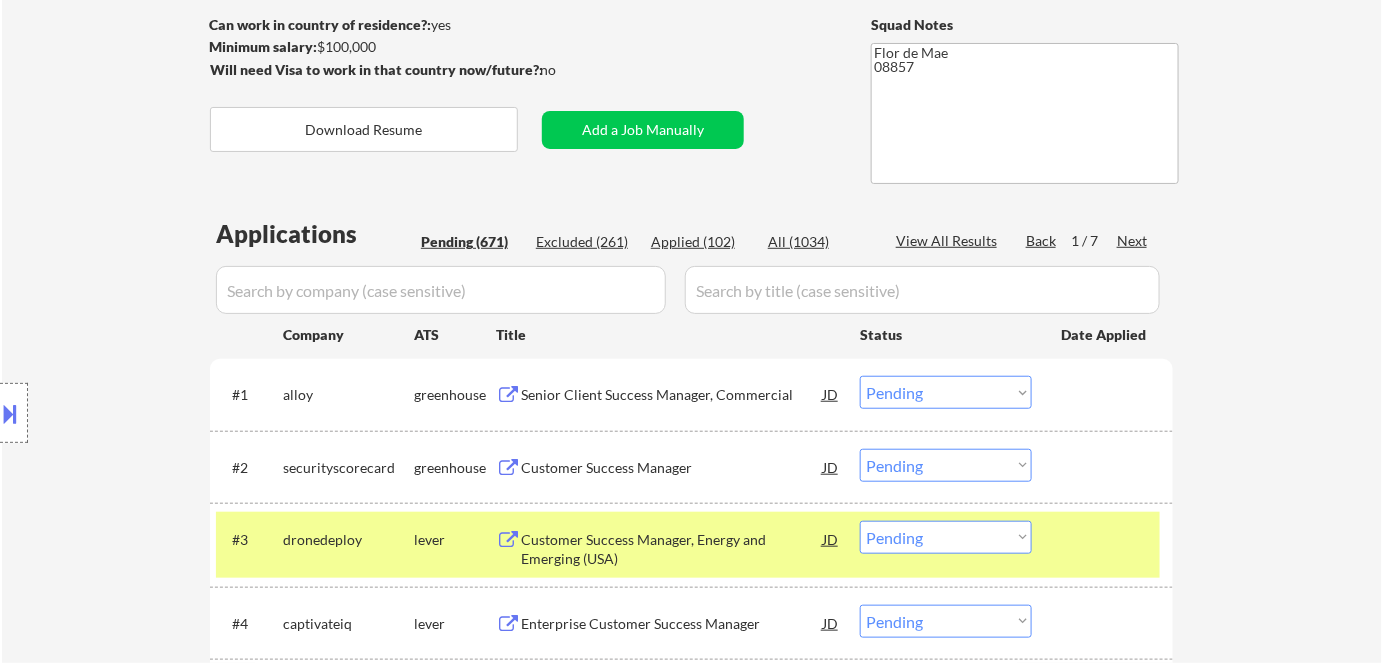 scroll, scrollTop: 272, scrollLeft: 0, axis: vertical 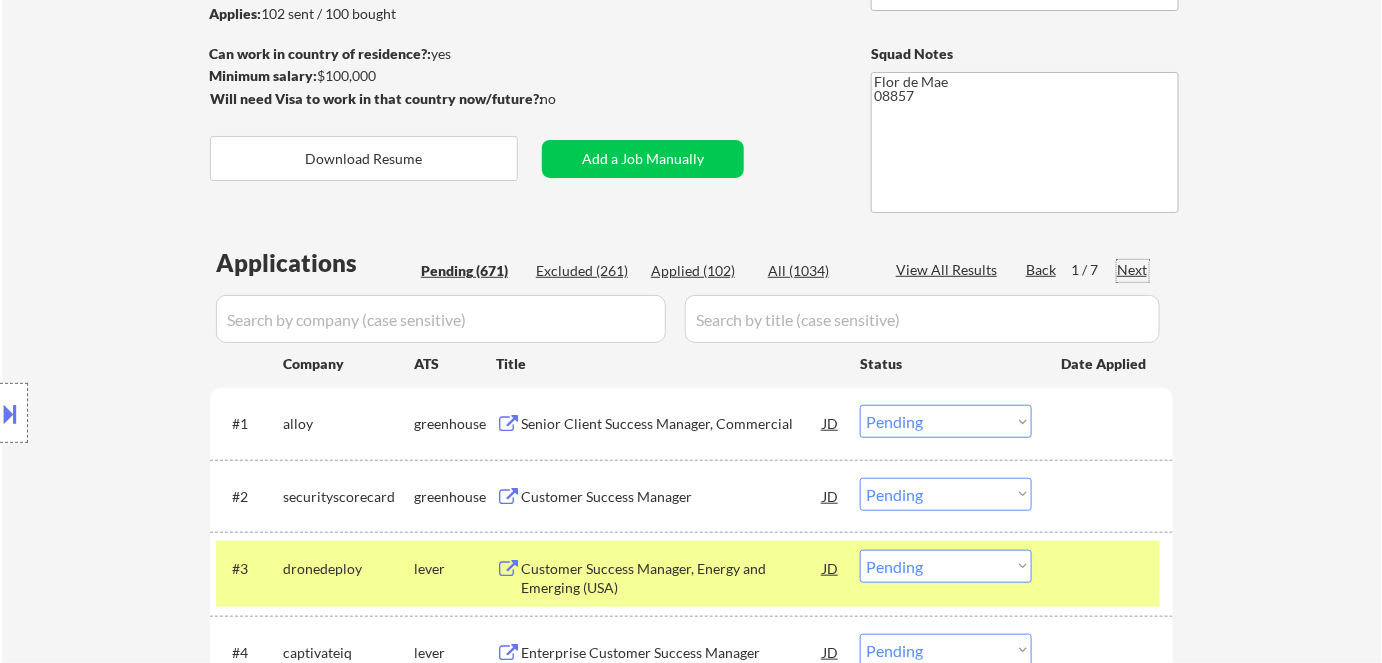 click on "Next" at bounding box center (1133, 270) 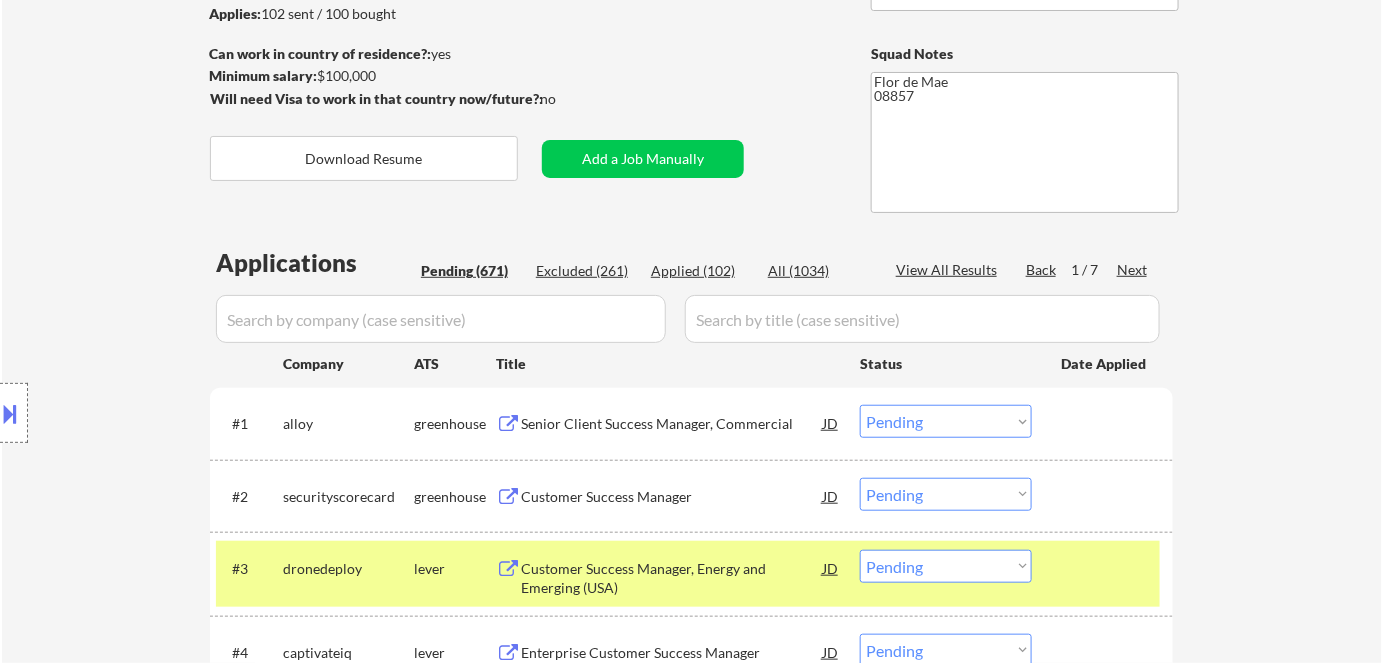 click on "Next" at bounding box center [1133, 270] 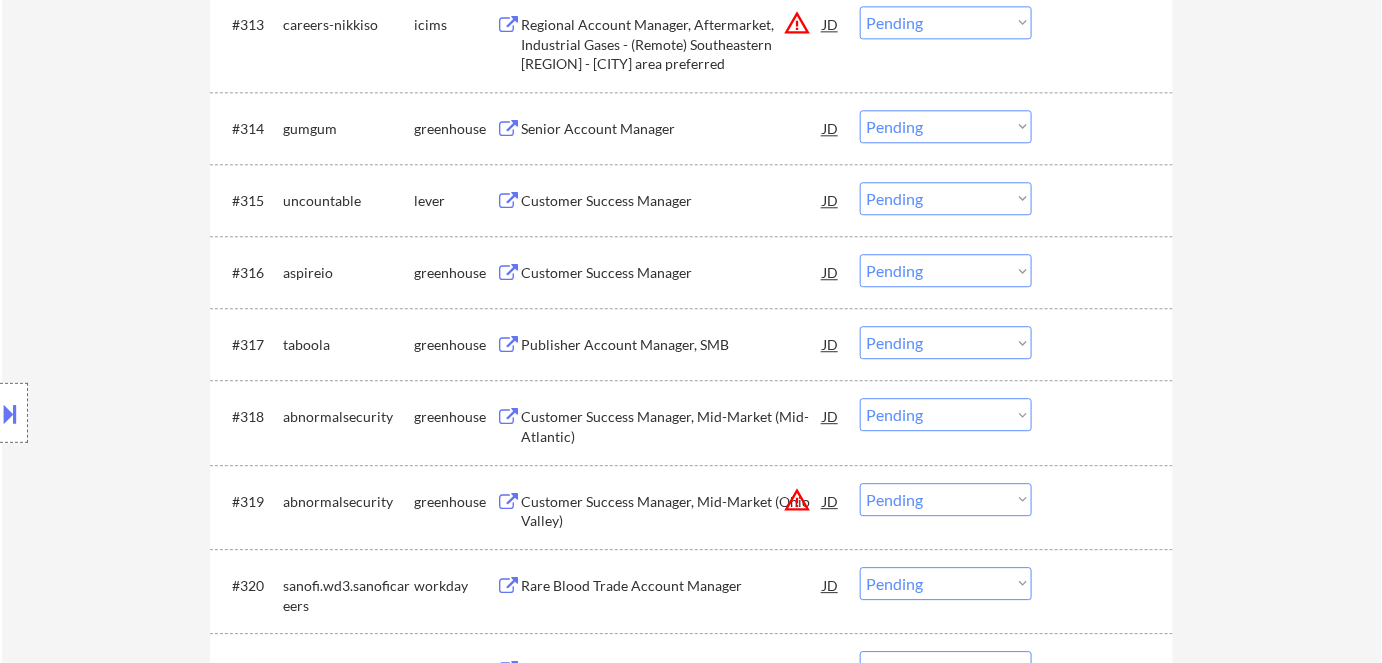 scroll, scrollTop: 1636, scrollLeft: 0, axis: vertical 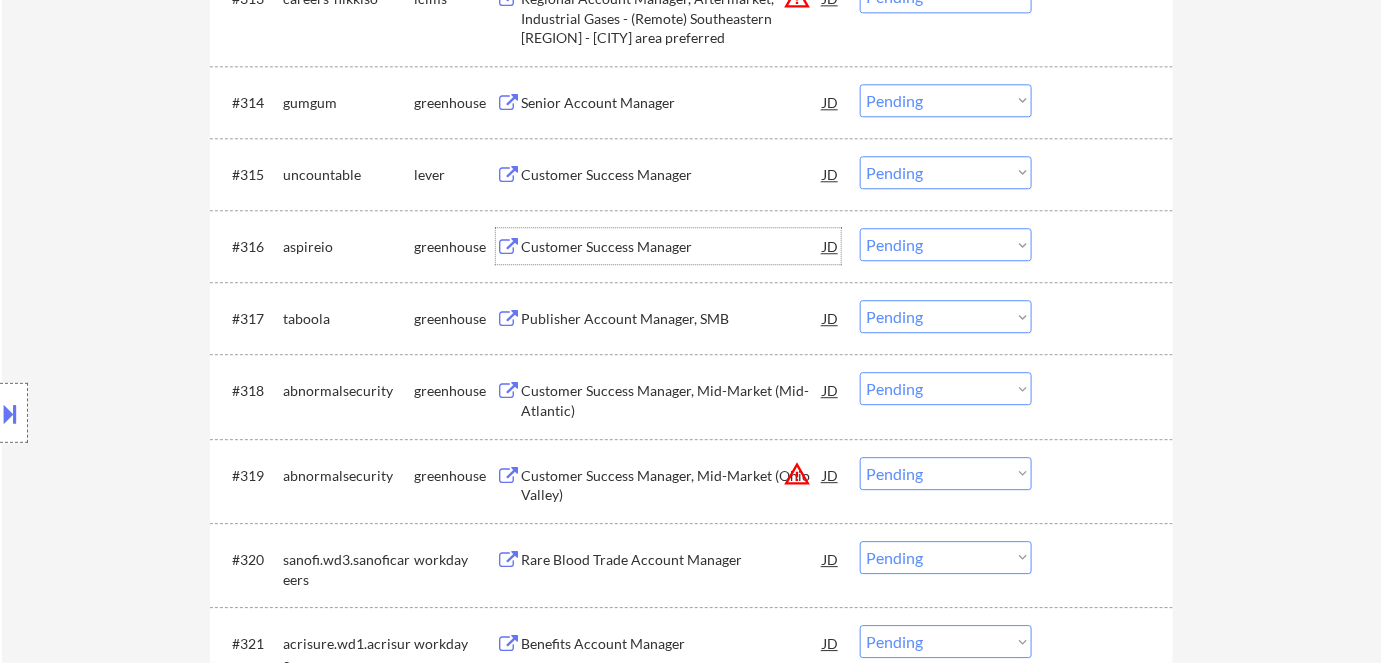 click on "Customer Success Manager" at bounding box center (672, 247) 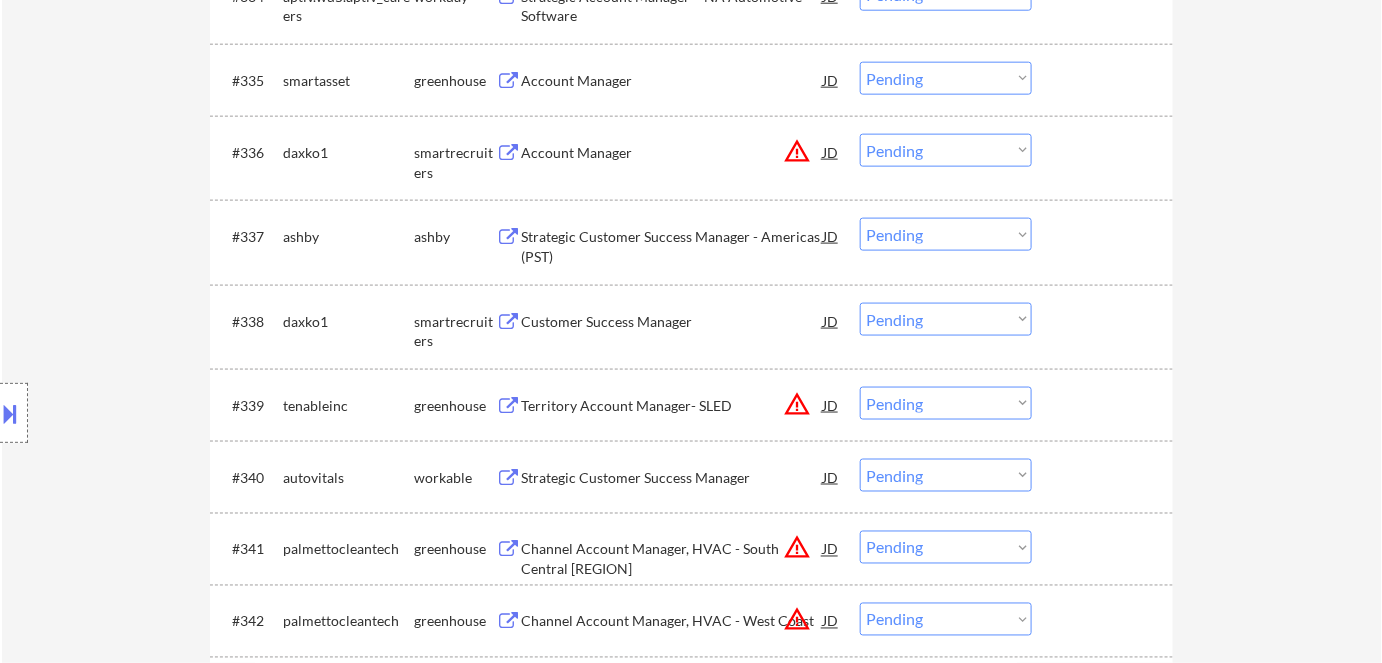 scroll, scrollTop: 3181, scrollLeft: 0, axis: vertical 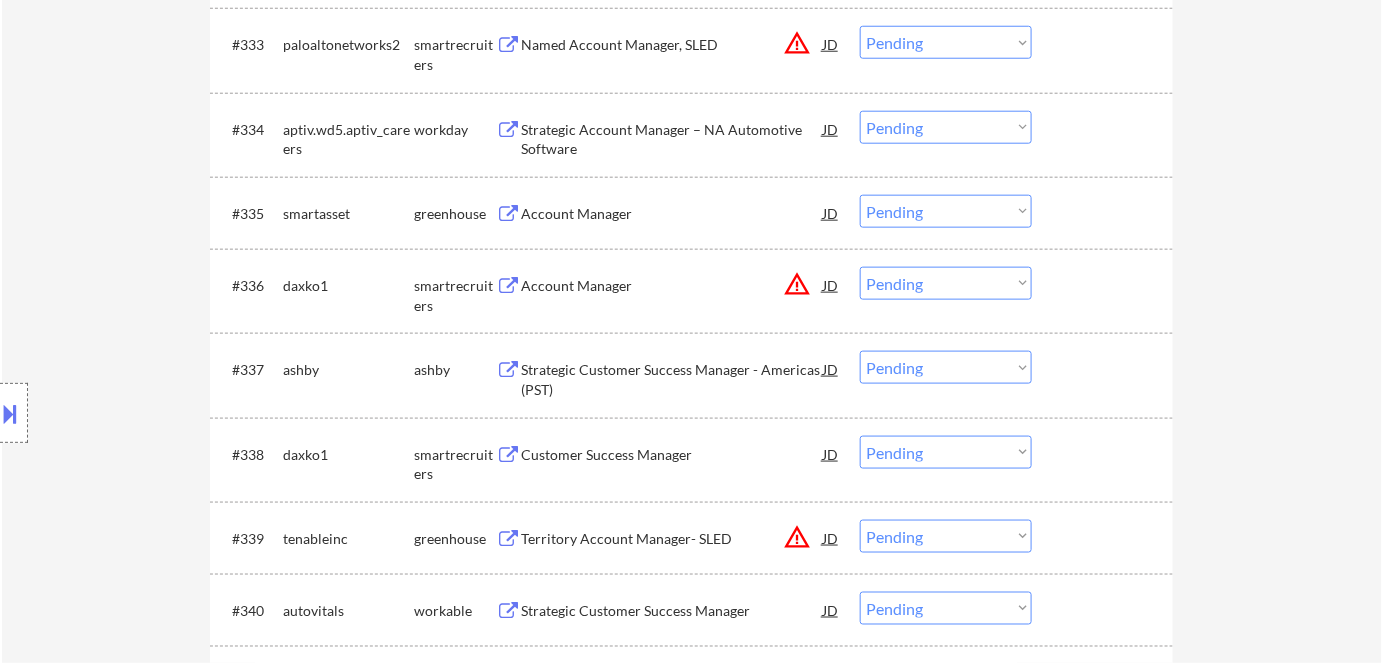 click on "Account Manager" at bounding box center (672, 214) 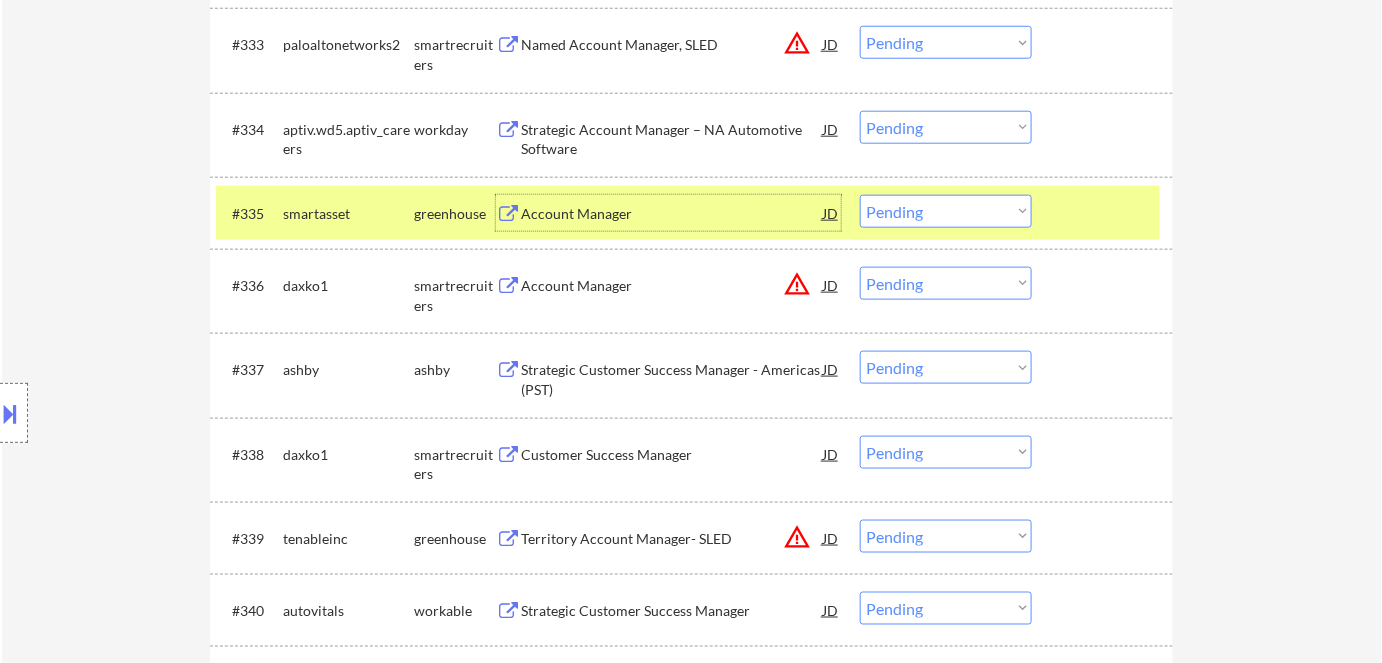 click on "Choose an option... Pending Applied Excluded (Questions) Excluded (Expired) Excluded (Location) Excluded (Bad Match) Excluded (Blocklist) Excluded (Salary) Excluded (Other)" at bounding box center [946, 211] 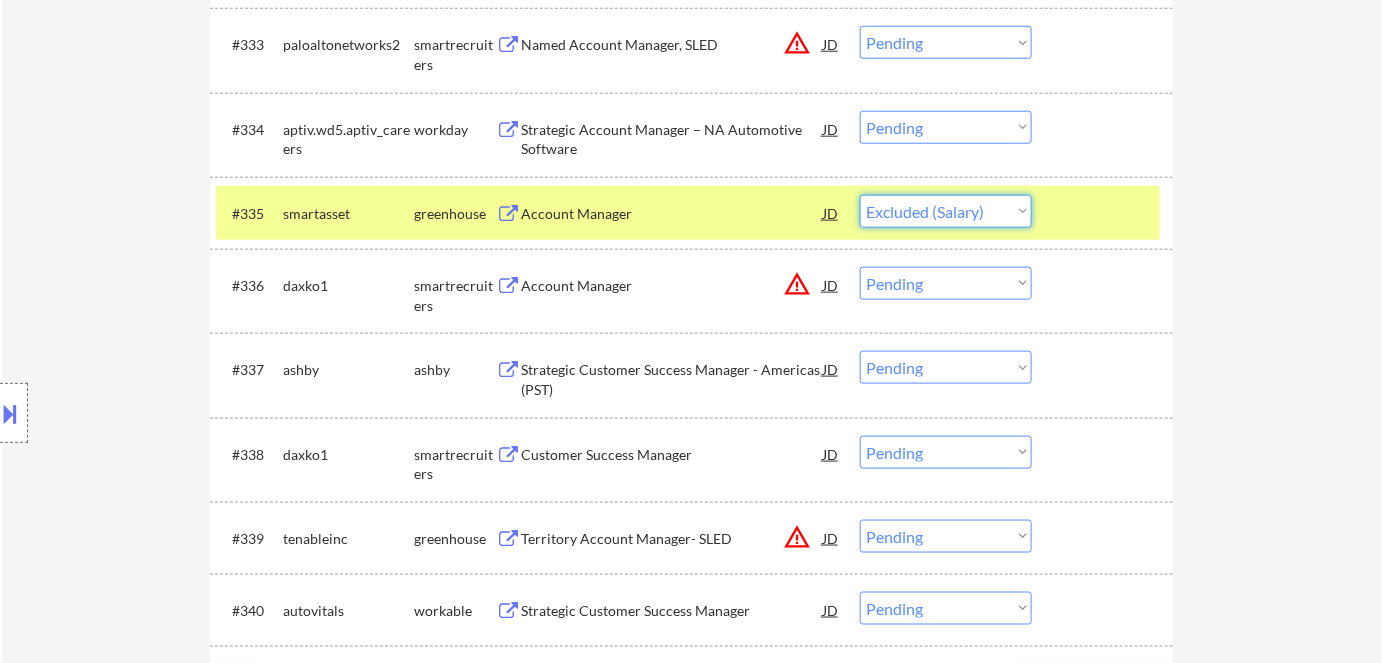 click on "Choose an option... Pending Applied Excluded (Questions) Excluded (Expired) Excluded (Location) Excluded (Bad Match) Excluded (Blocklist) Excluded (Salary) Excluded (Other)" at bounding box center [946, 211] 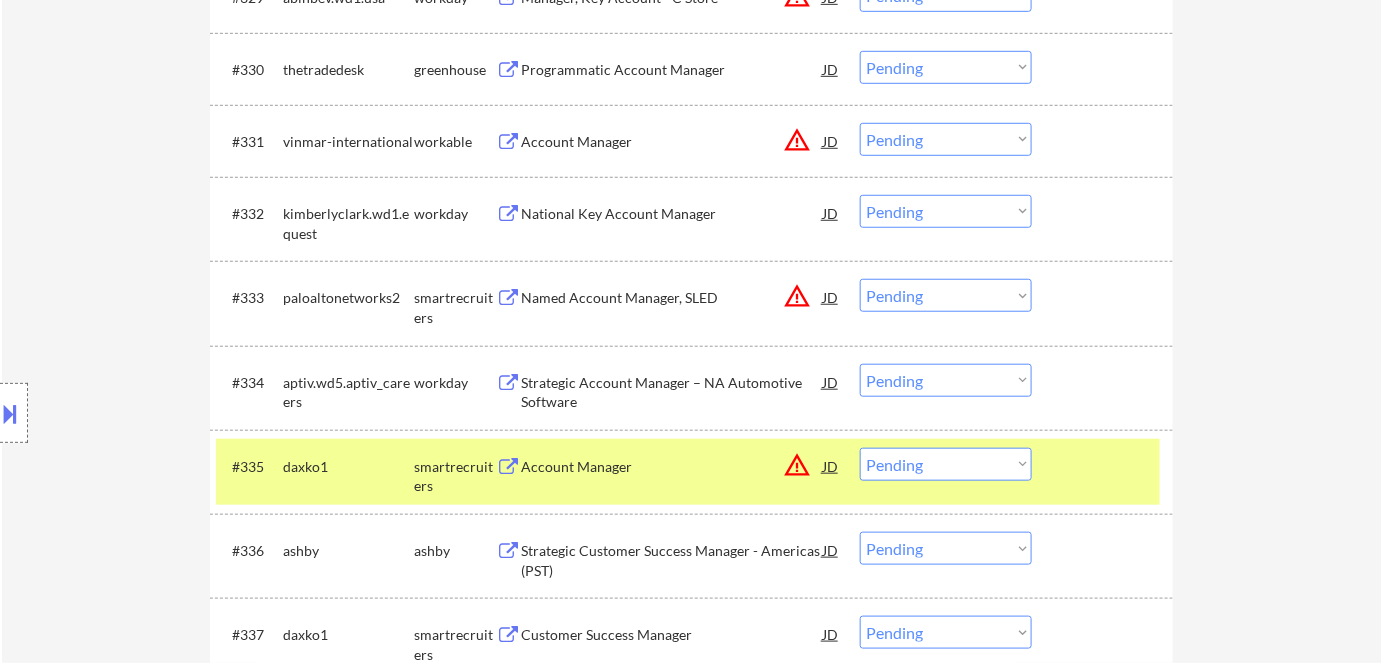 scroll, scrollTop: 2909, scrollLeft: 0, axis: vertical 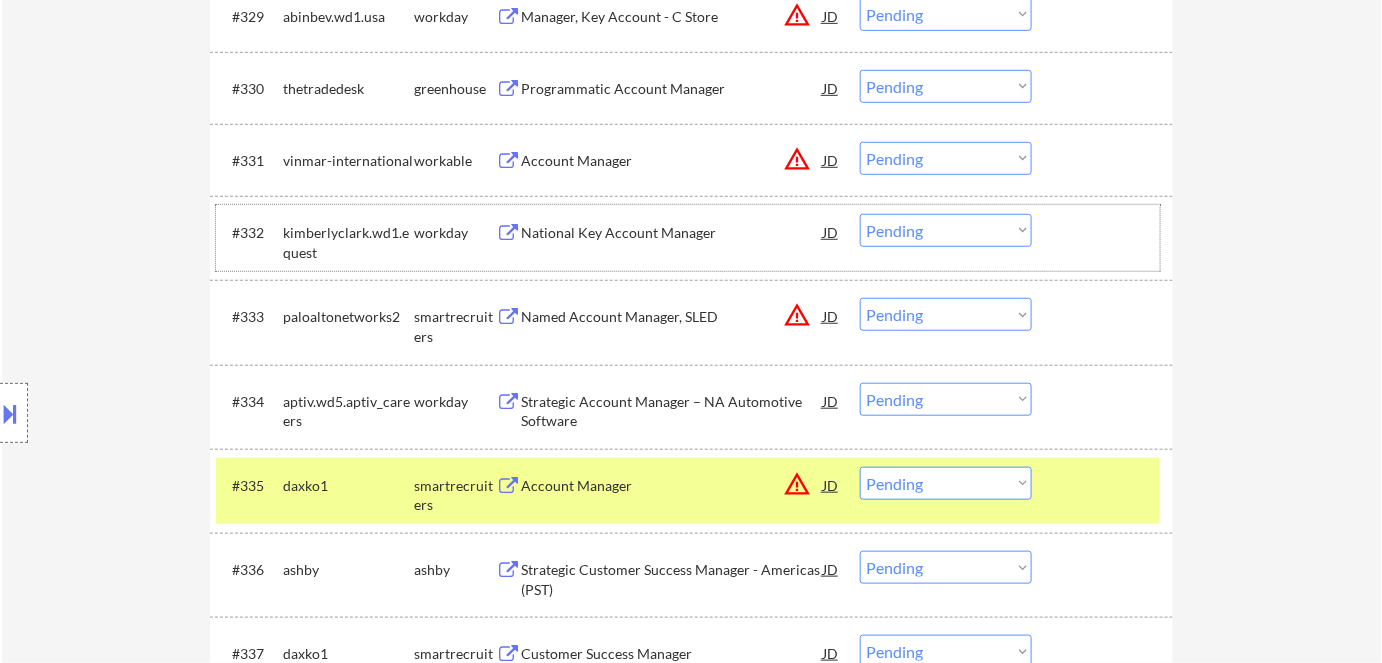click on "#332 kimberlyclark.wd1.equest workday National Key Account Manager JD Choose an option... Pending Applied Excluded (Questions) Excluded (Expired) Excluded (Location) Excluded (Bad Match) Excluded (Blocklist) Excluded (Salary) Excluded (Other)" at bounding box center [688, 238] 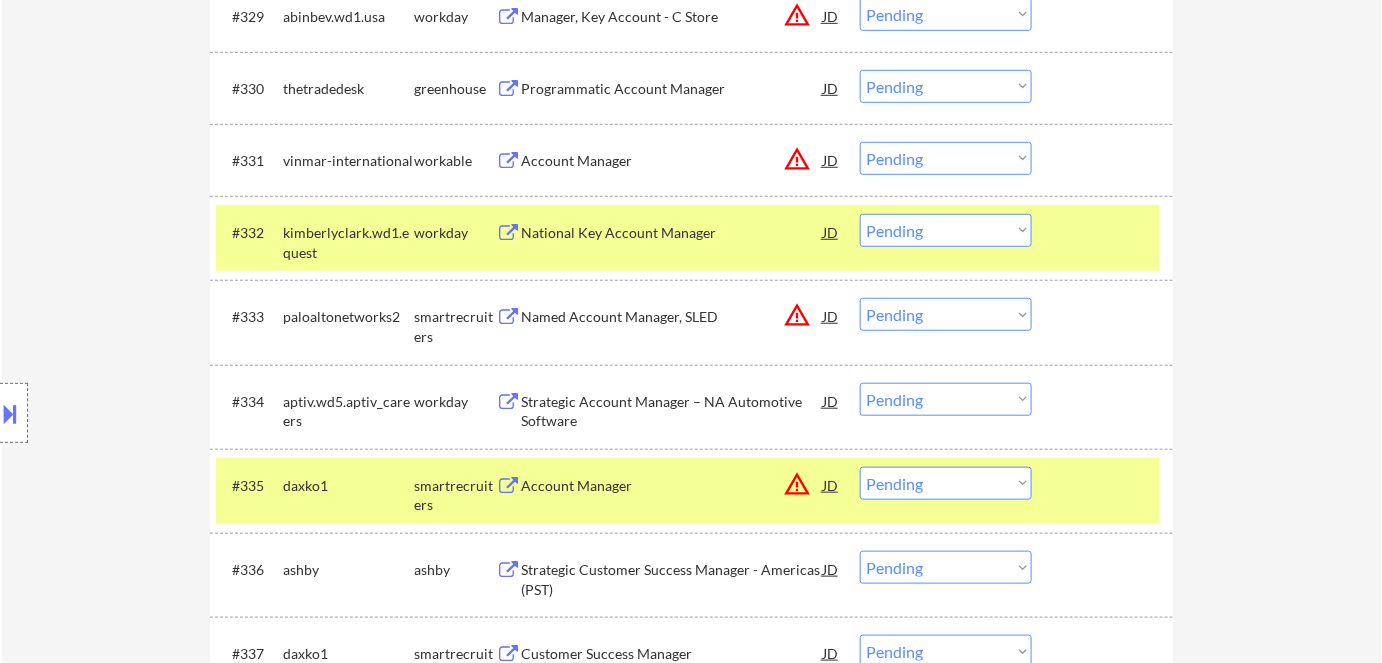 click on "National Key Account Manager" at bounding box center [672, 233] 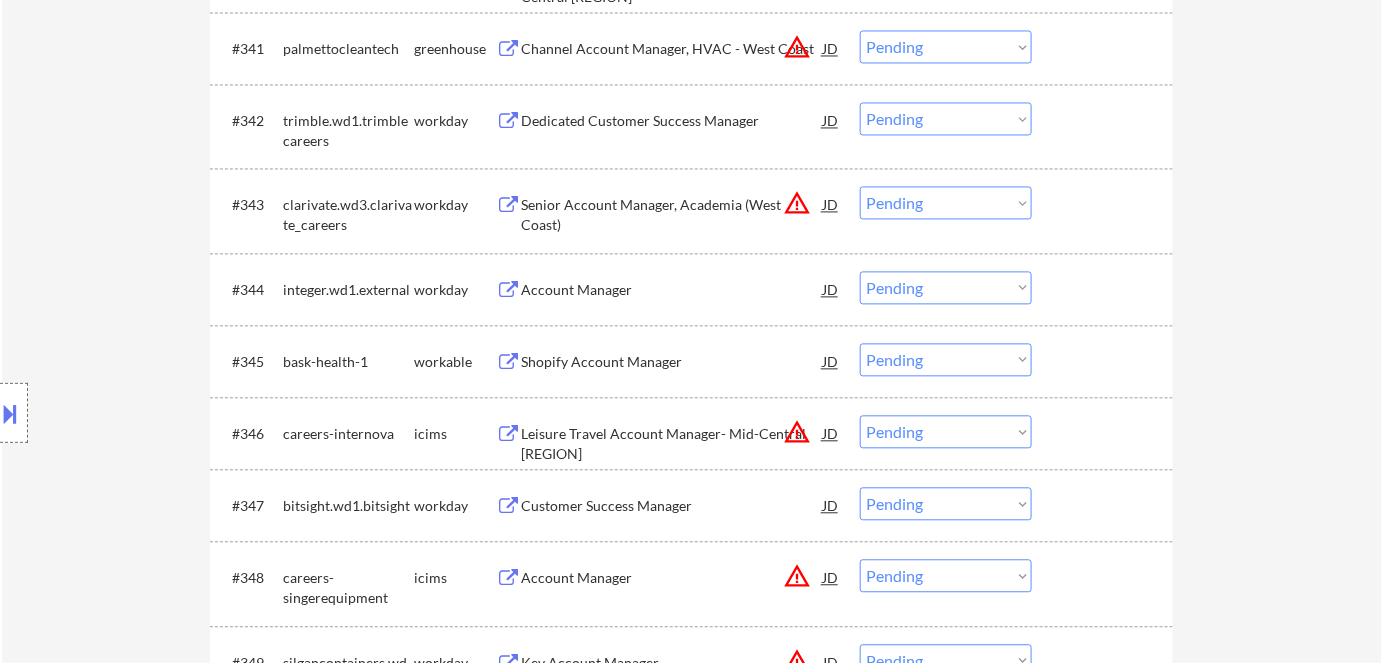 scroll, scrollTop: 3818, scrollLeft: 0, axis: vertical 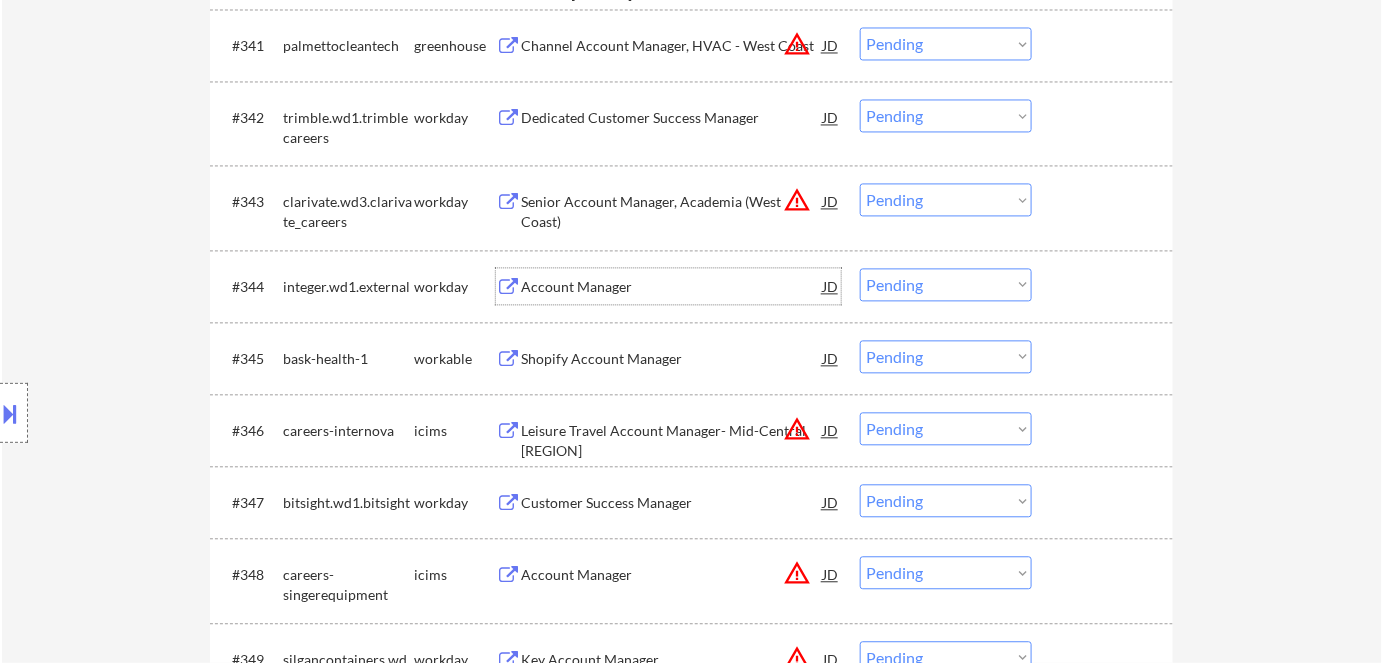 click on "Account Manager" at bounding box center (672, 287) 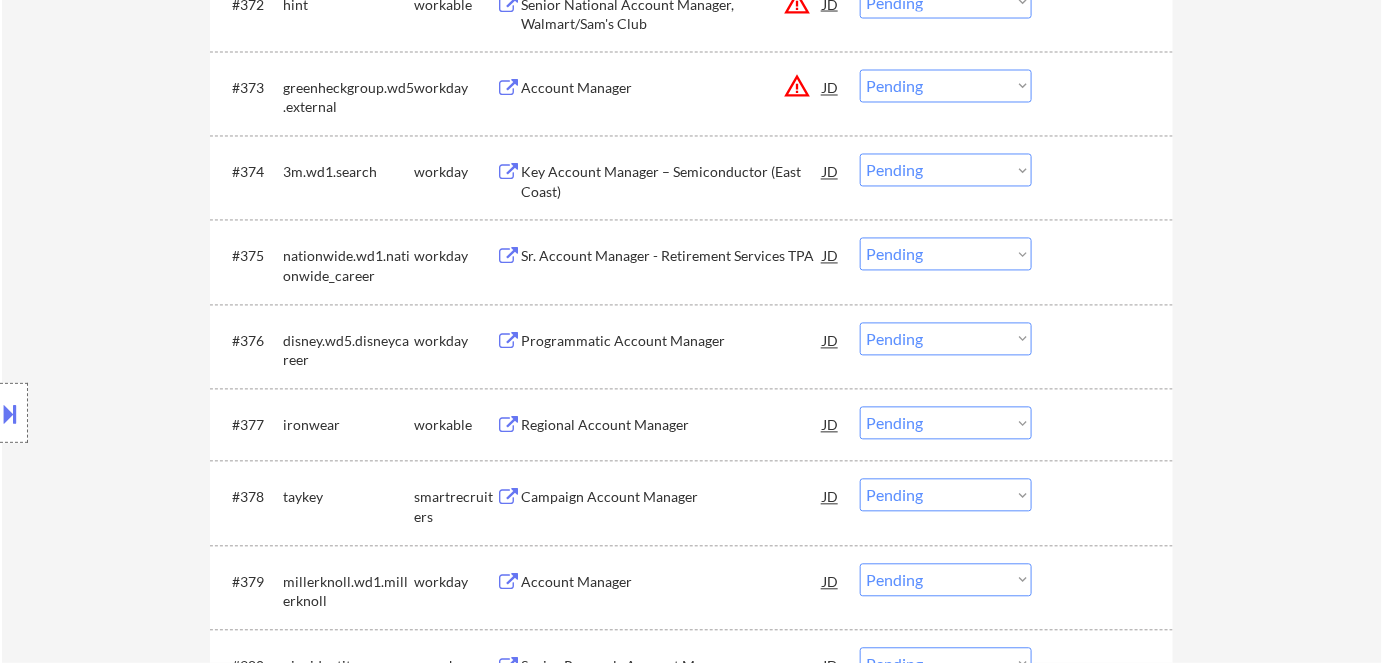 scroll, scrollTop: 6272, scrollLeft: 0, axis: vertical 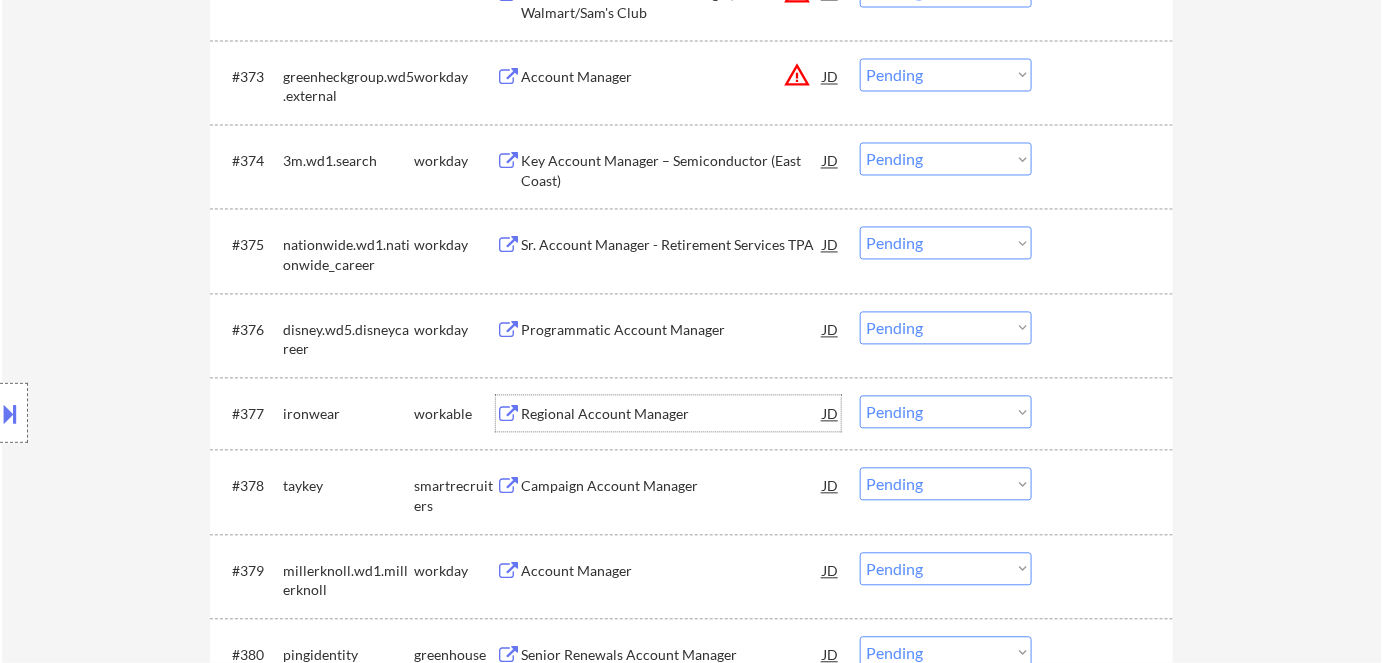 click on "Regional Account Manager" at bounding box center [672, 415] 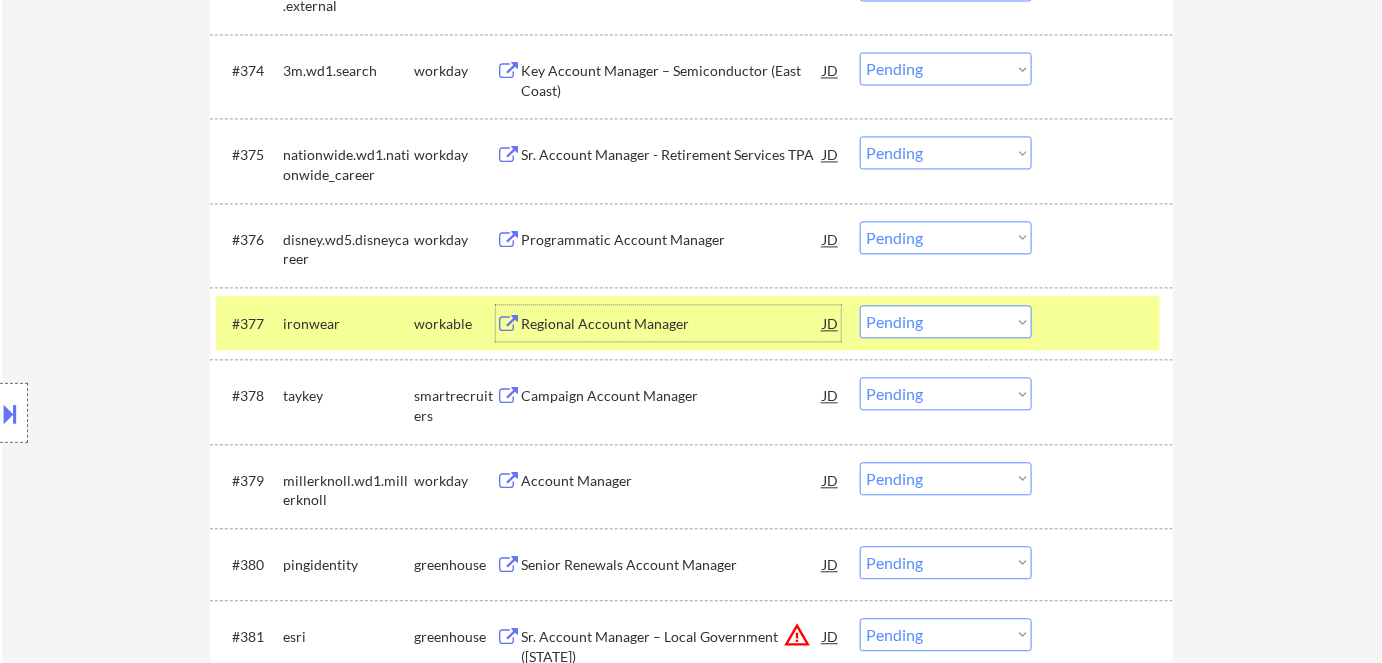 scroll, scrollTop: 6454, scrollLeft: 0, axis: vertical 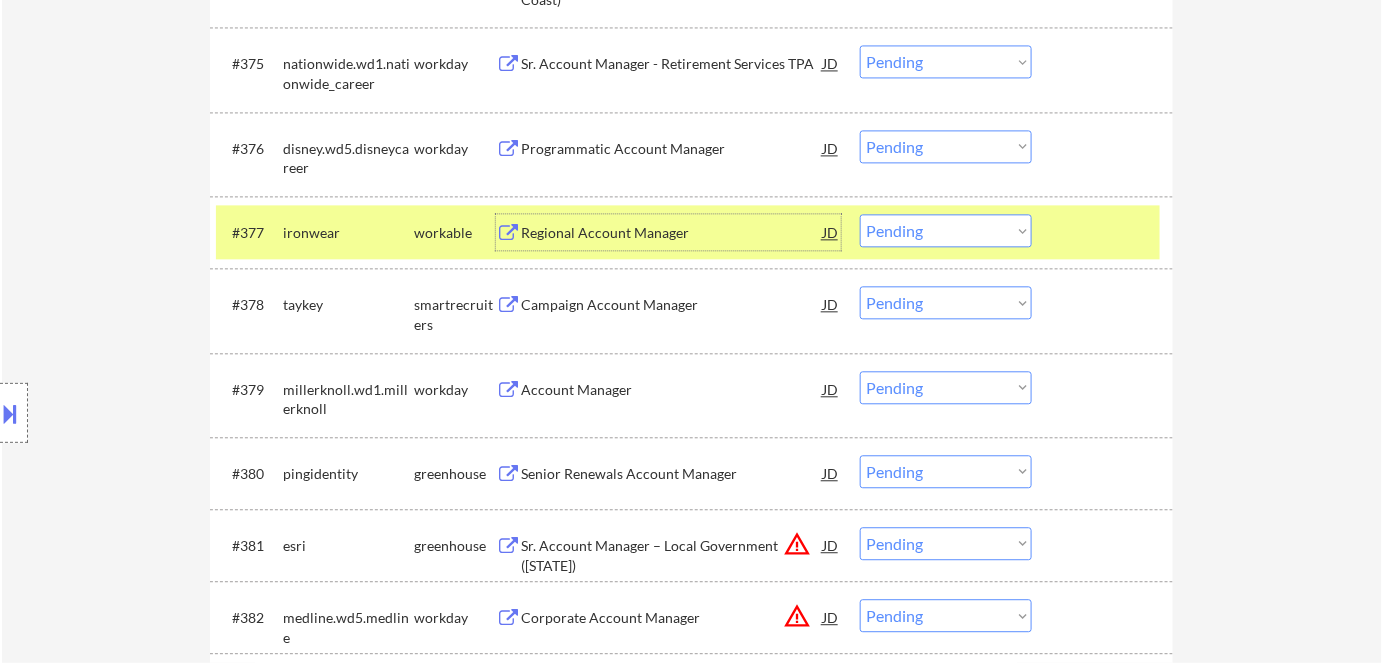 click on "Campaign Account Manager" at bounding box center (672, 305) 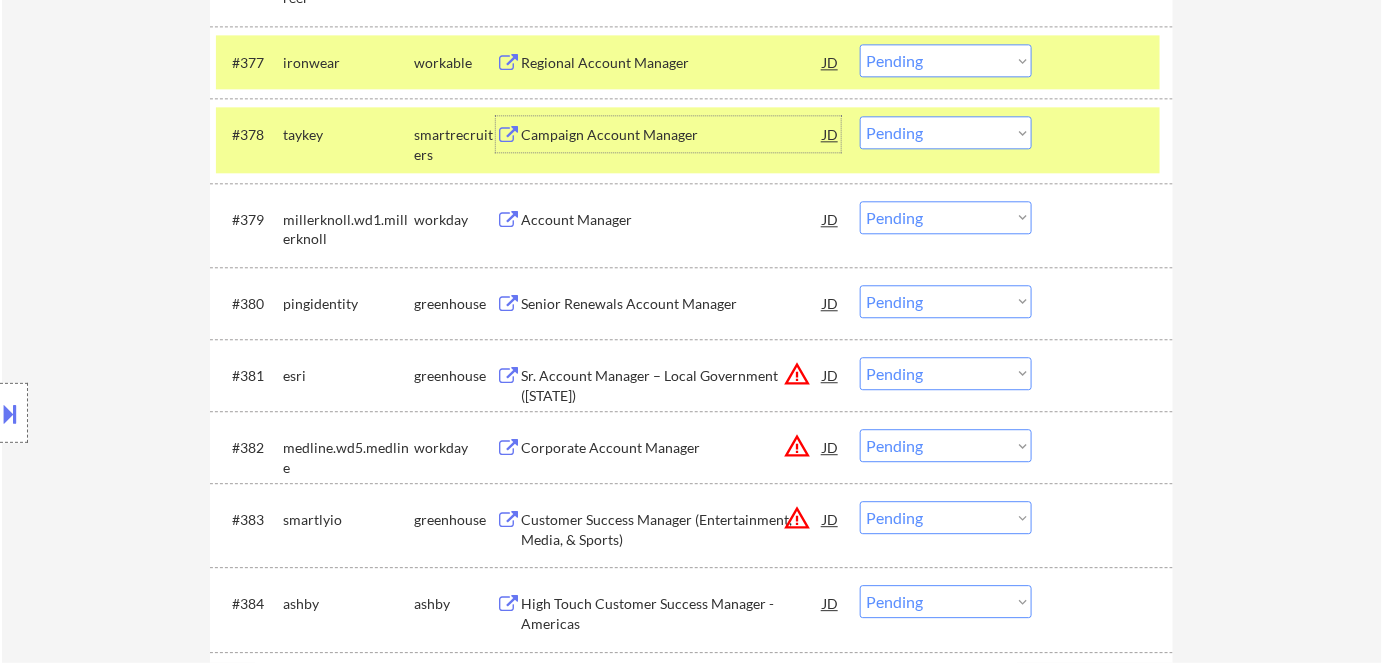 scroll, scrollTop: 6636, scrollLeft: 0, axis: vertical 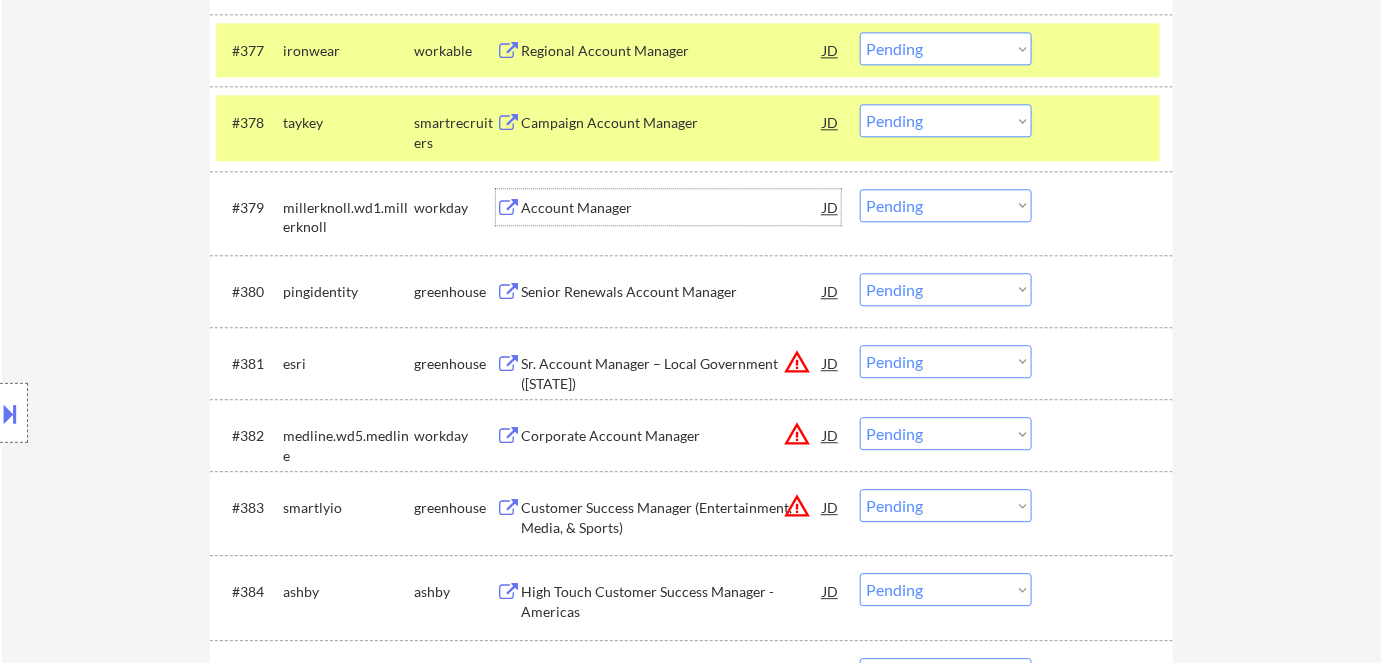 click on "Account Manager" at bounding box center (672, 208) 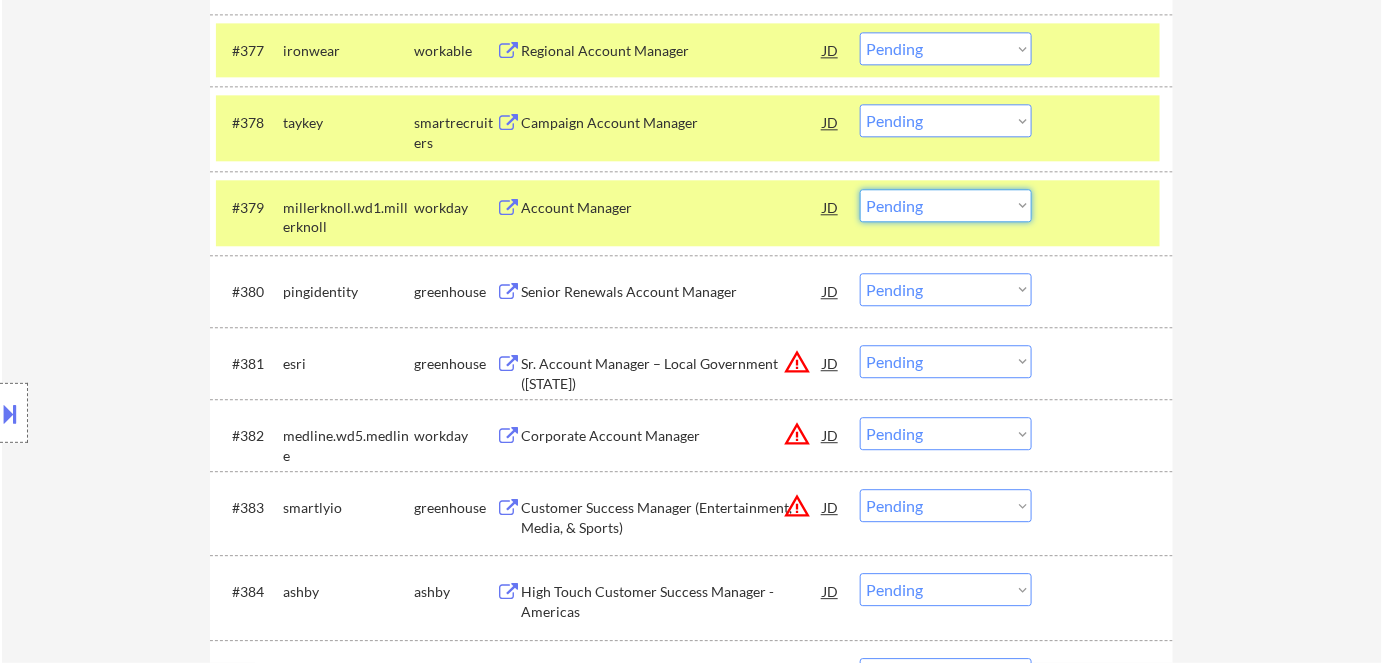 click on "Choose an option... Pending Applied Excluded (Questions) Excluded (Expired) Excluded (Location) Excluded (Bad Match) Excluded (Blocklist) Excluded (Salary) Excluded (Other)" at bounding box center (946, 205) 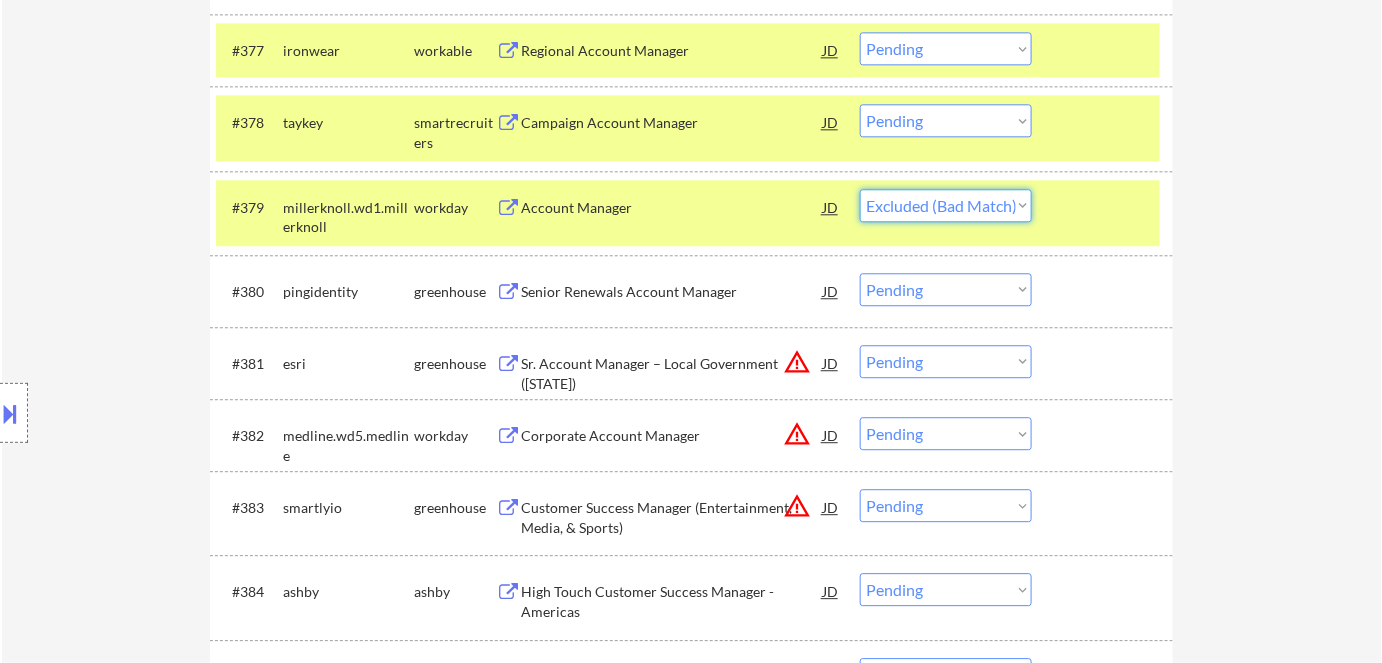 click on "Choose an option... Pending Applied Excluded (Questions) Excluded (Expired) Excluded (Location) Excluded (Bad Match) Excluded (Blocklist) Excluded (Salary) Excluded (Other)" at bounding box center [946, 205] 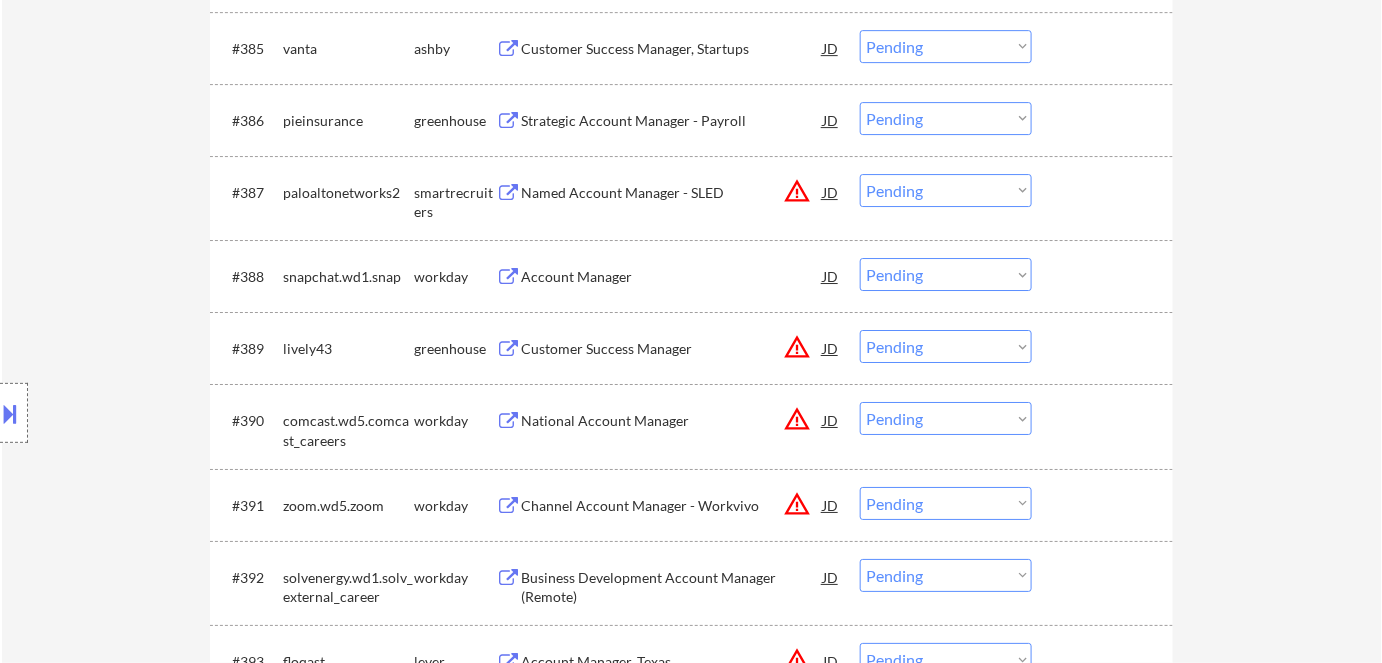scroll, scrollTop: 7363, scrollLeft: 0, axis: vertical 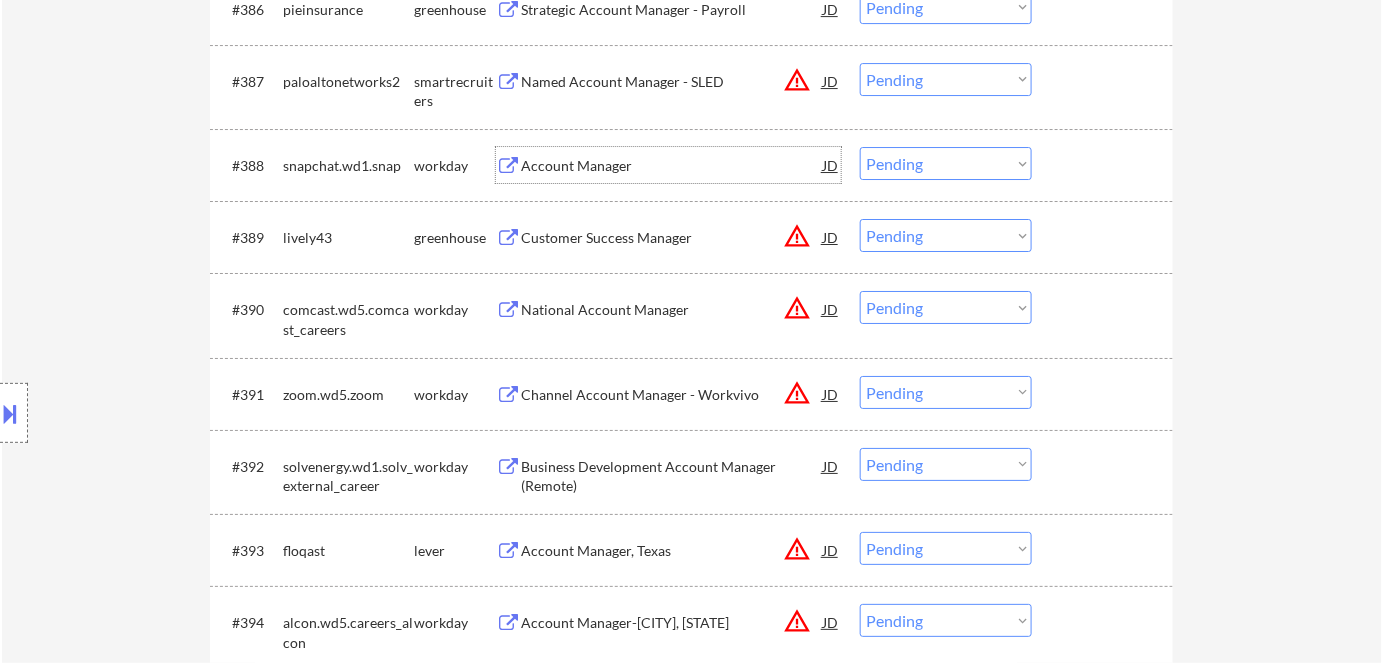 click on "Account Manager" at bounding box center (672, 166) 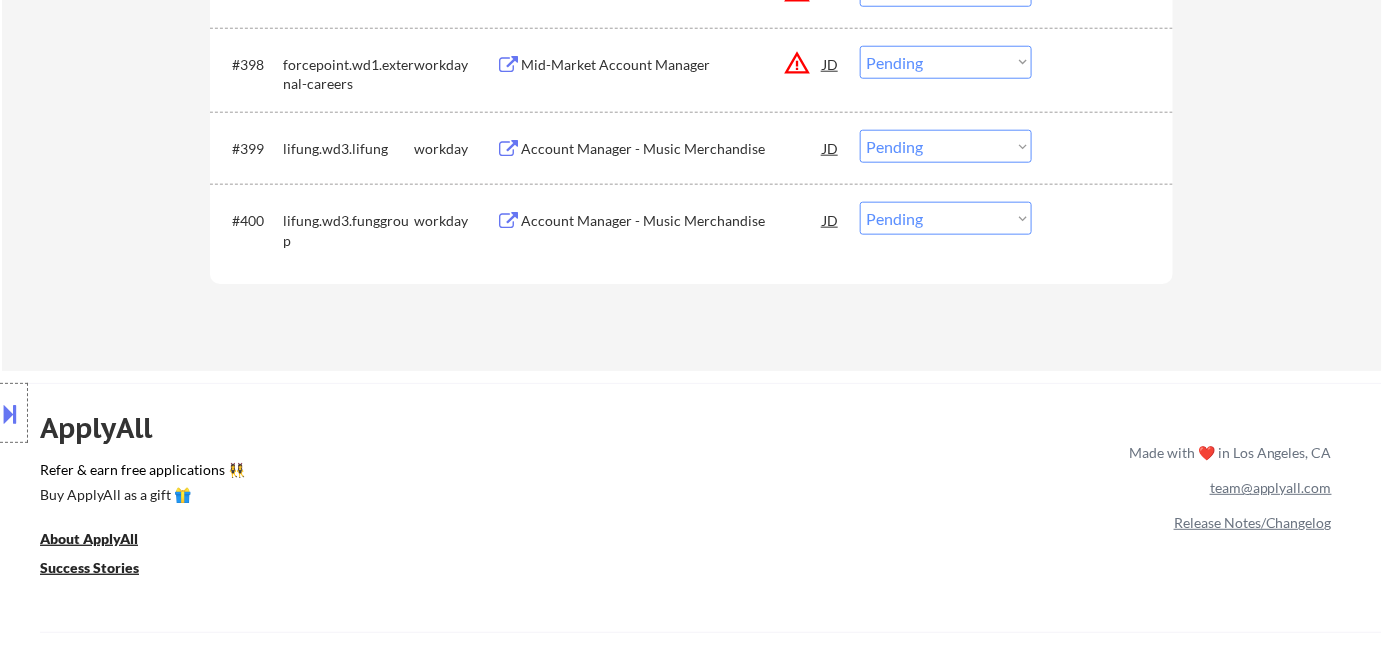 scroll, scrollTop: 8272, scrollLeft: 0, axis: vertical 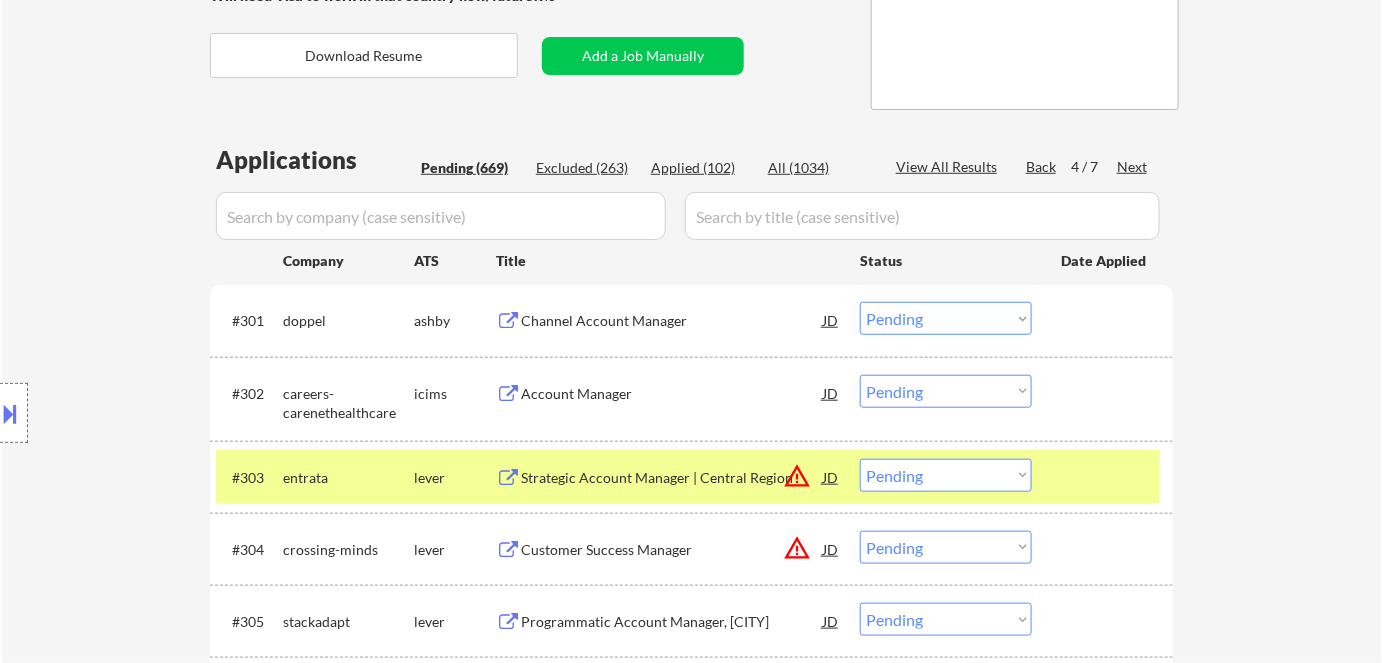 click on "Next" at bounding box center [1133, 167] 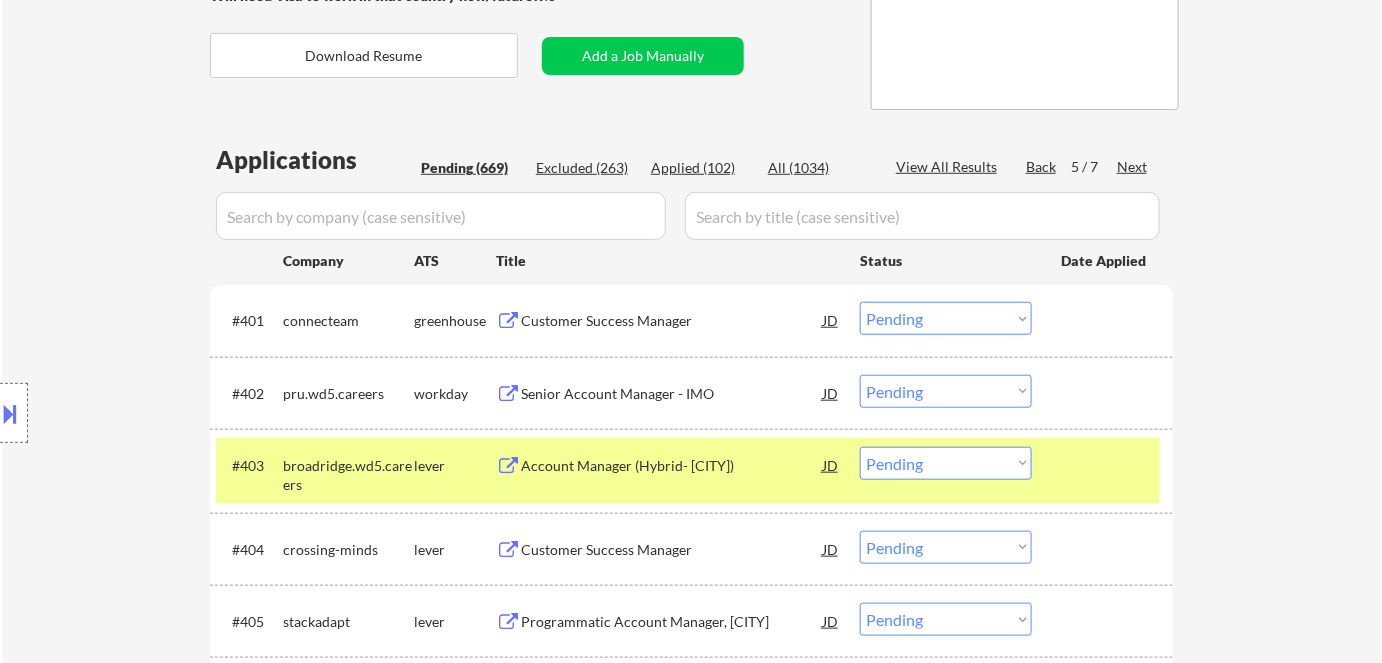 click on "Customer Success Manager" at bounding box center (672, 320) 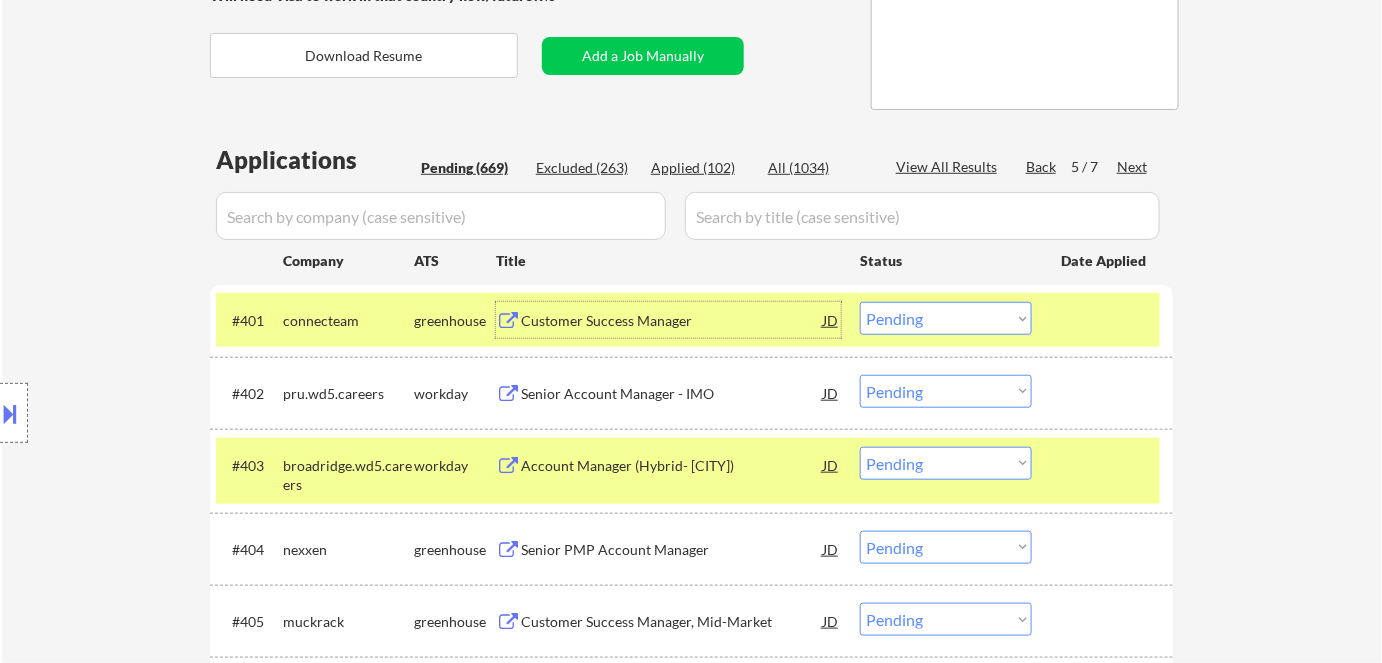 click on "Account Manager (Hybrid- NYC)" at bounding box center [672, 466] 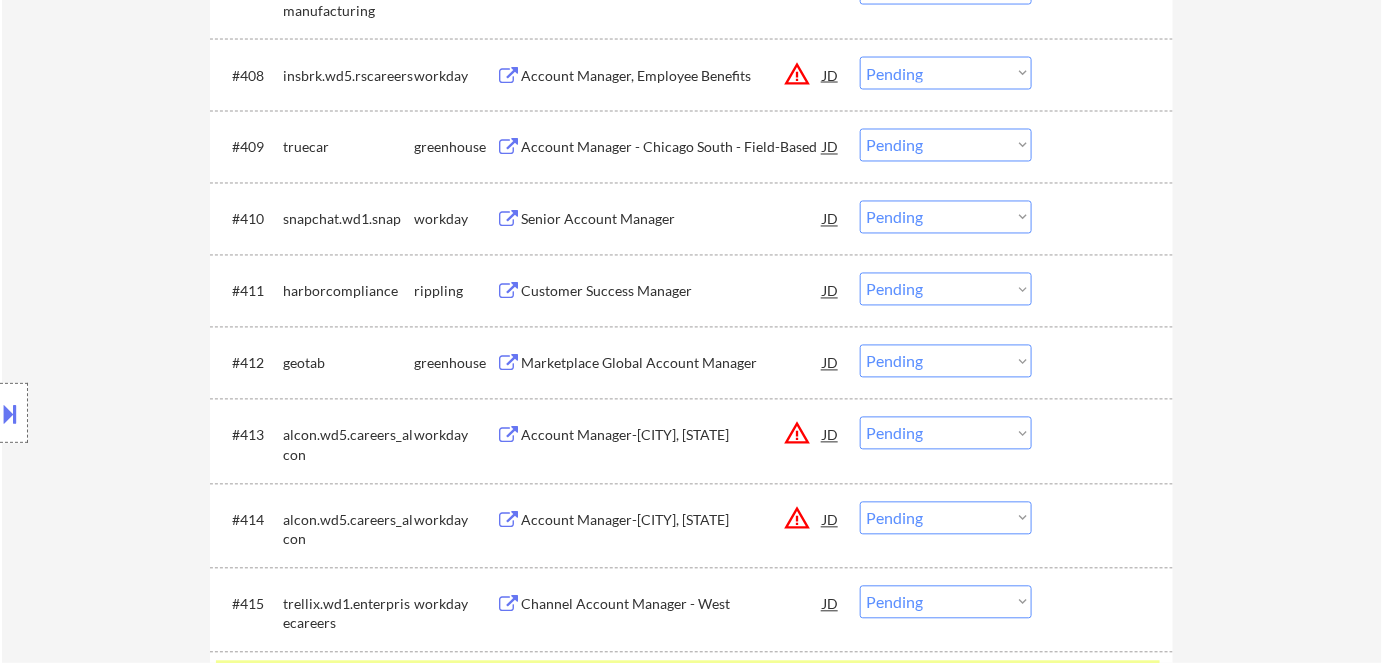 scroll, scrollTop: 1193, scrollLeft: 0, axis: vertical 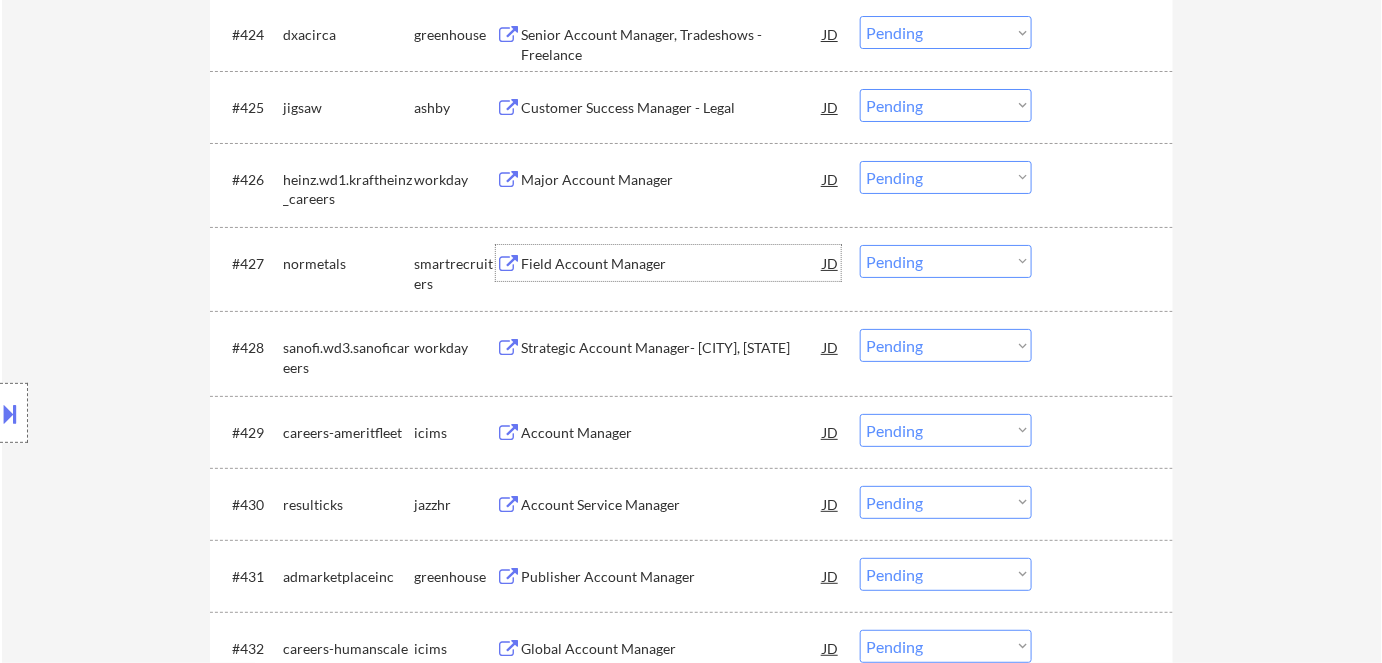 click on "Field Account Manager" at bounding box center (672, 263) 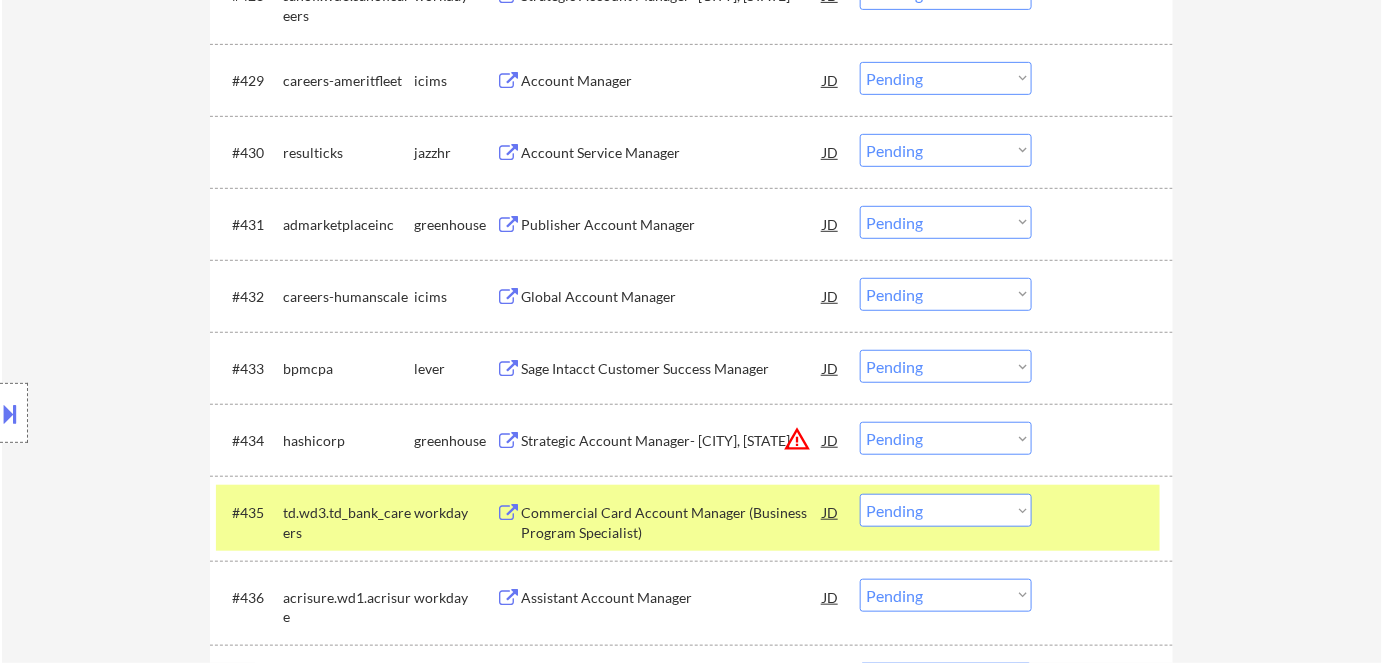 scroll, scrollTop: 2829, scrollLeft: 0, axis: vertical 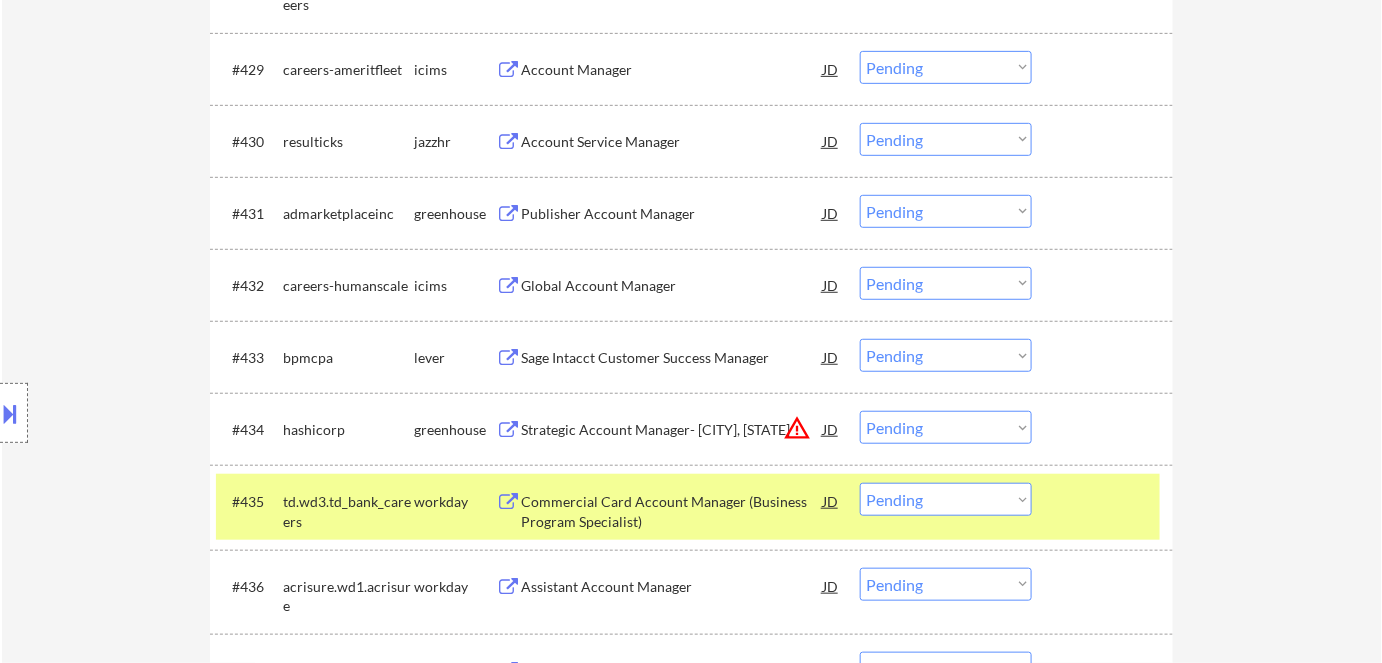 click on "Sage Intacct Customer Success Manager" at bounding box center (672, 357) 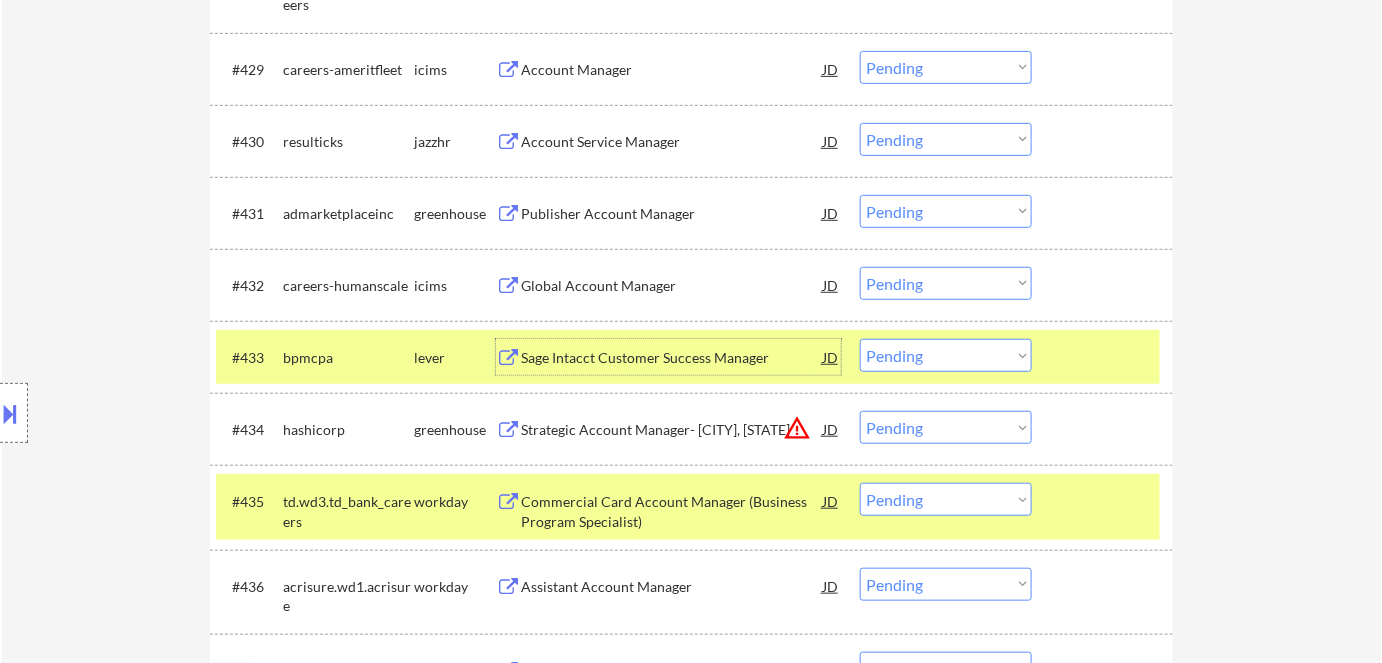 click on "Global Account Manager" at bounding box center [672, 286] 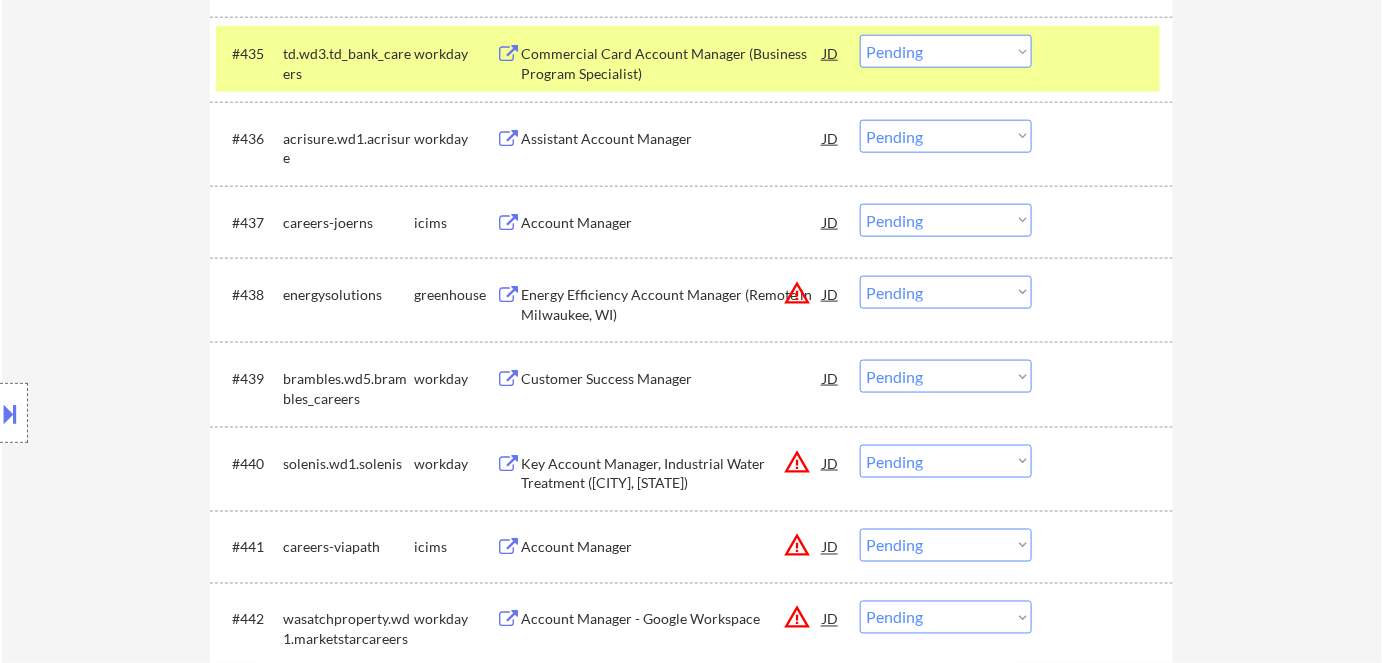 scroll, scrollTop: 3284, scrollLeft: 0, axis: vertical 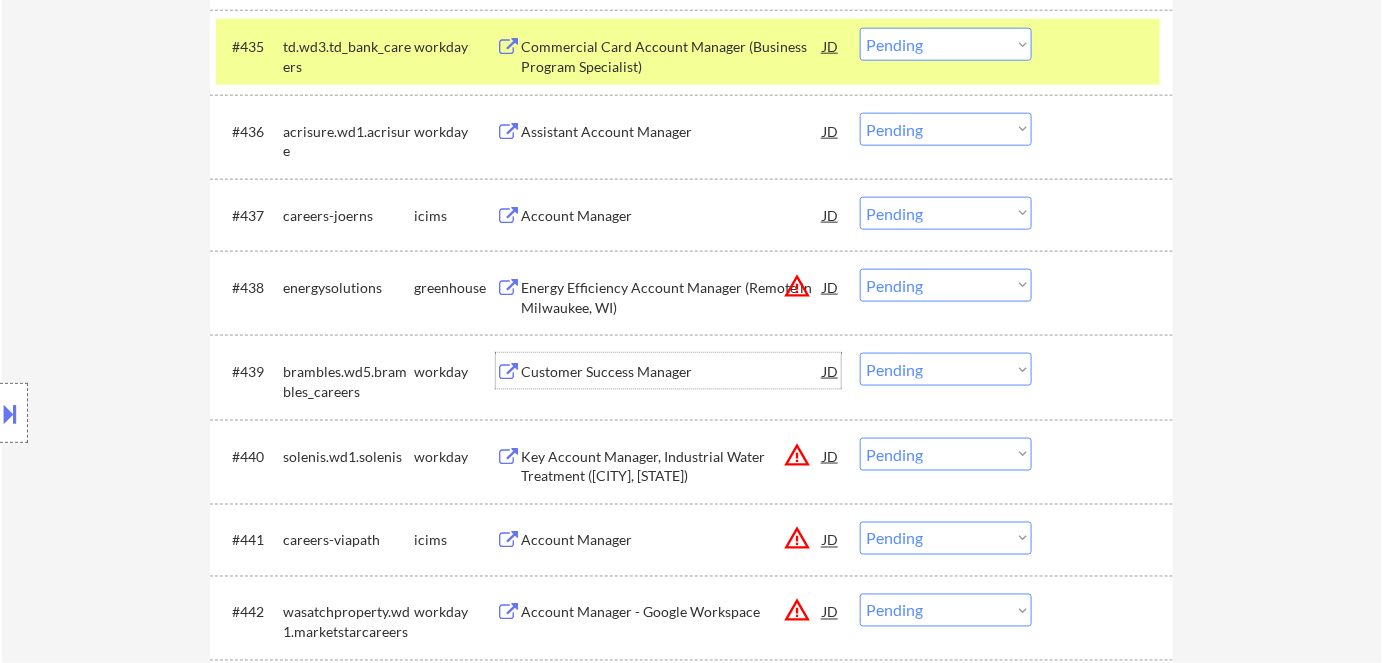 click on "Customer Success Manager" at bounding box center (672, 372) 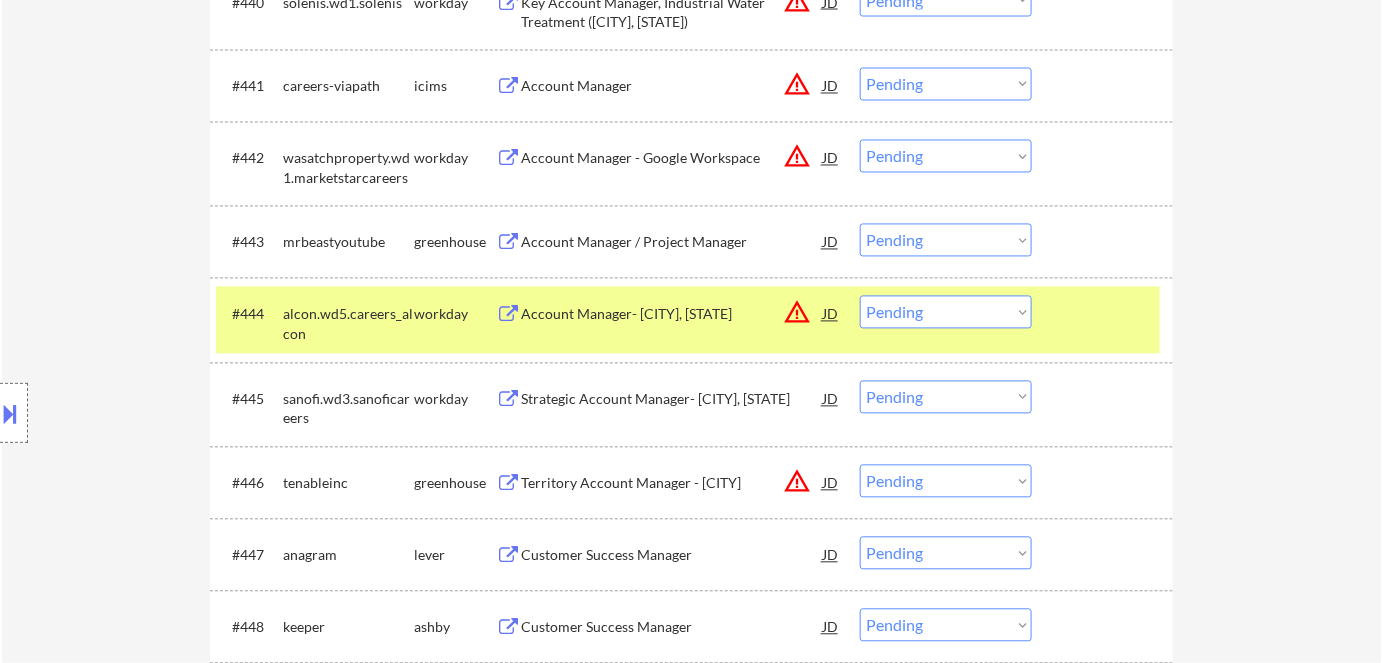 scroll, scrollTop: 3829, scrollLeft: 0, axis: vertical 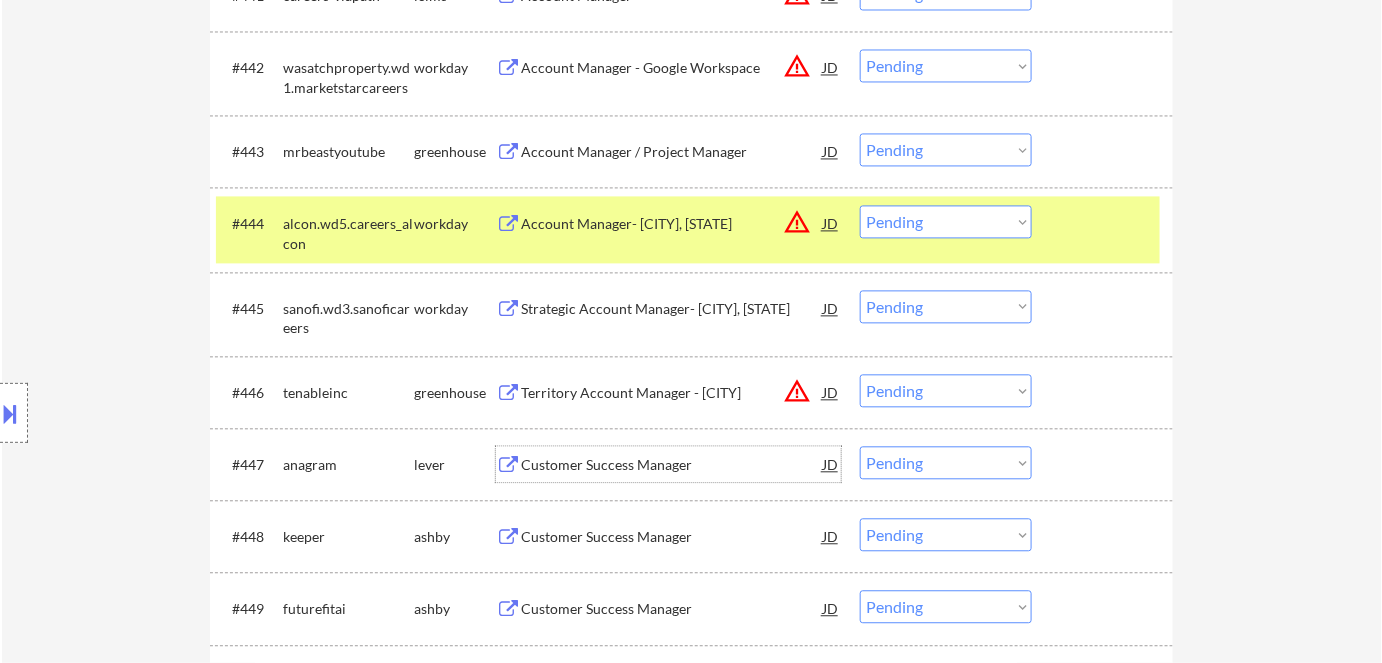 click on "Customer Success Manager" at bounding box center [672, 464] 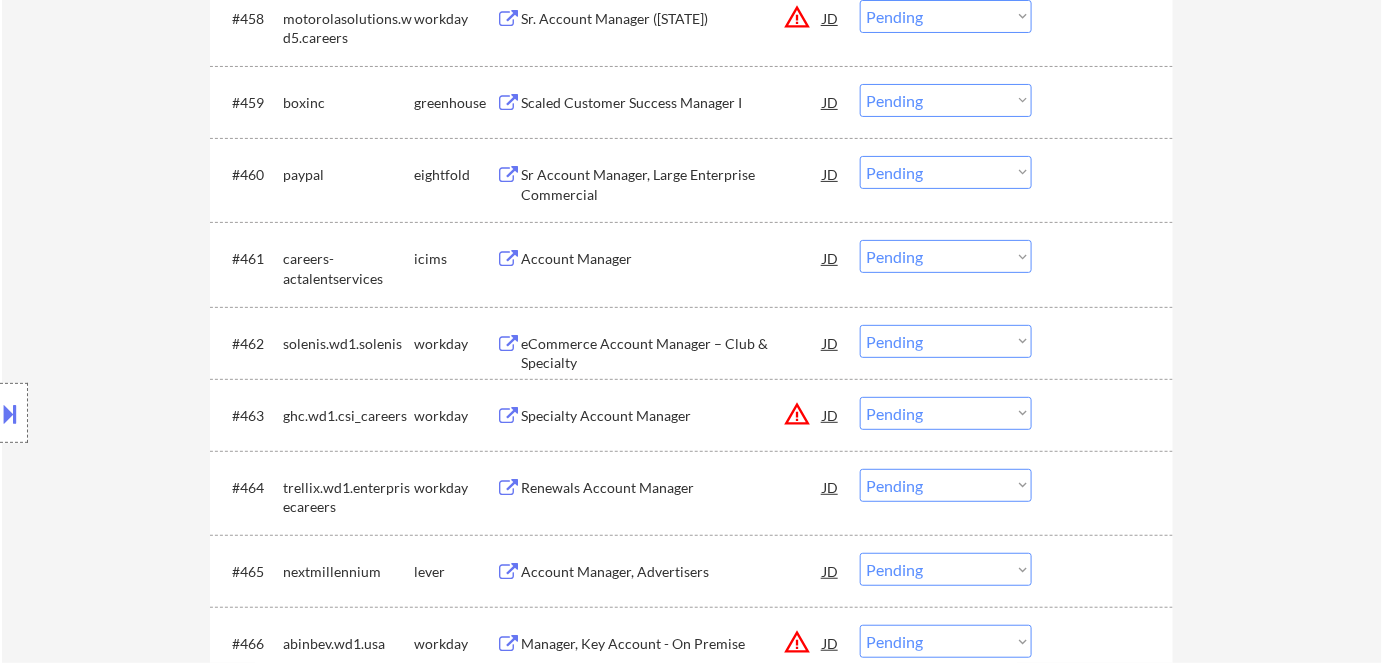 scroll, scrollTop: 5193, scrollLeft: 0, axis: vertical 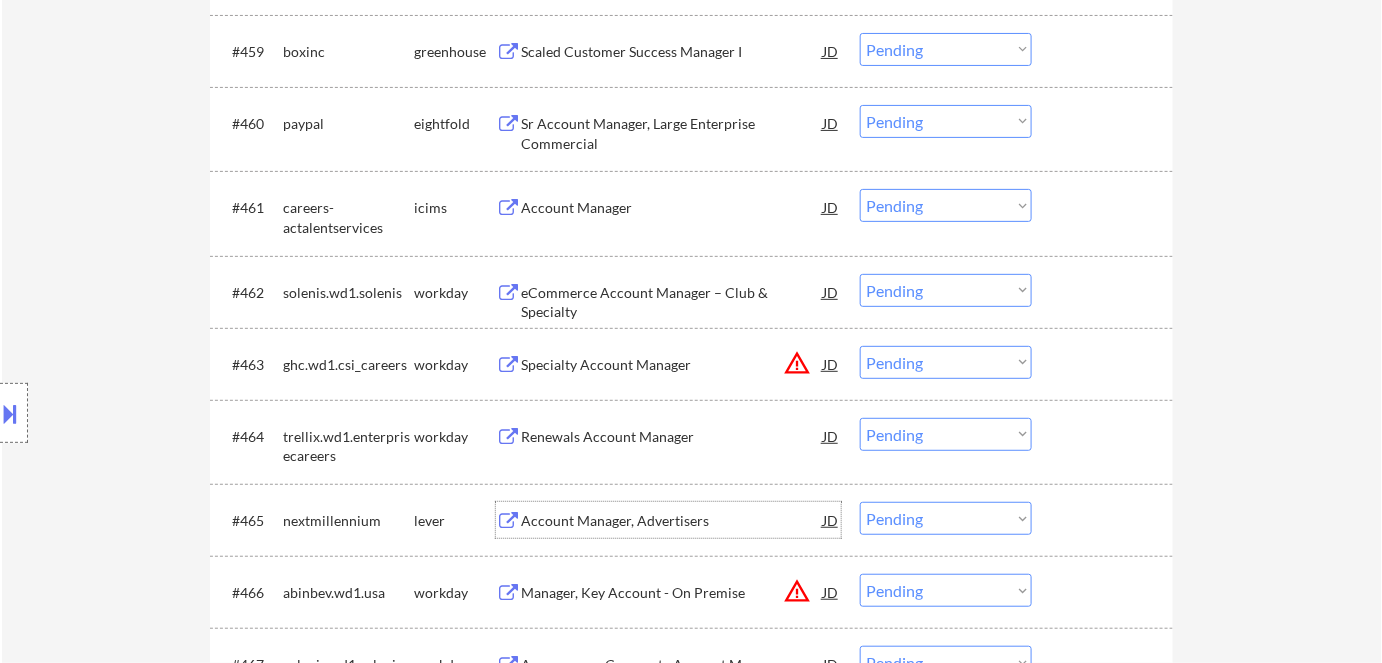 click on "Account Manager, Advertisers" at bounding box center [672, 521] 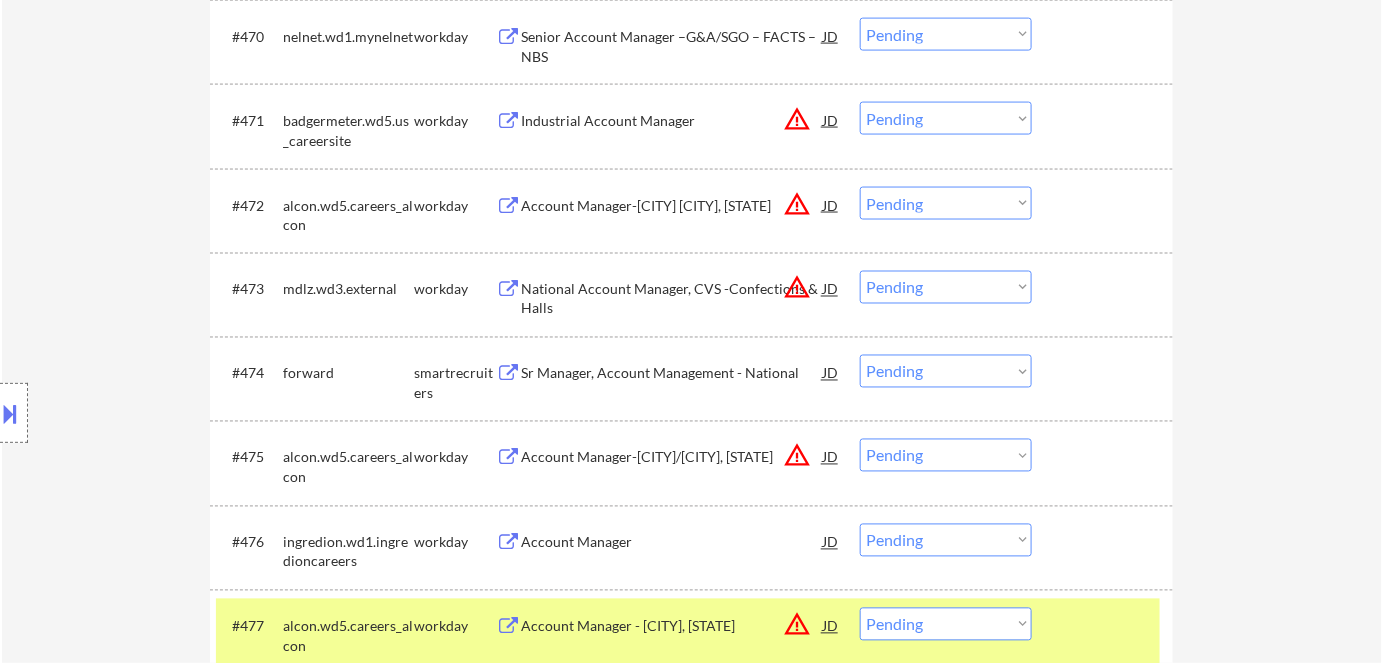 scroll, scrollTop: 6102, scrollLeft: 0, axis: vertical 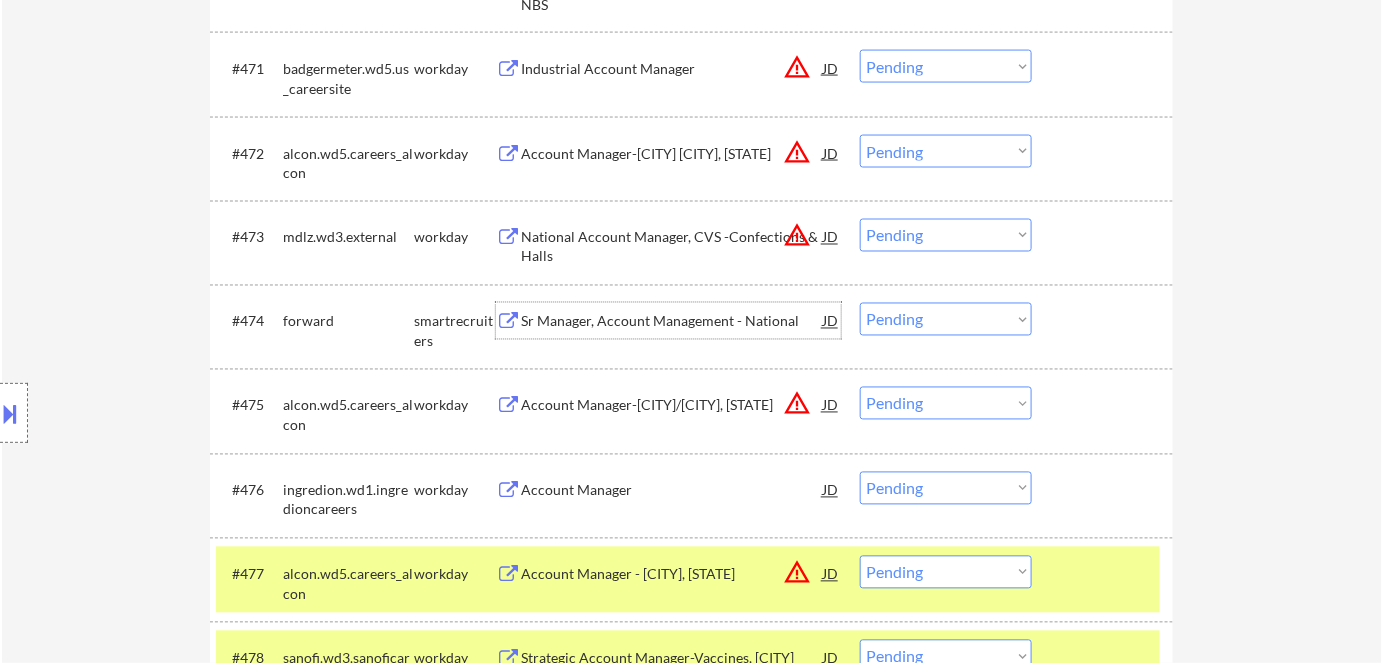 click on "Sr Manager, Account Management - National" at bounding box center [672, 321] 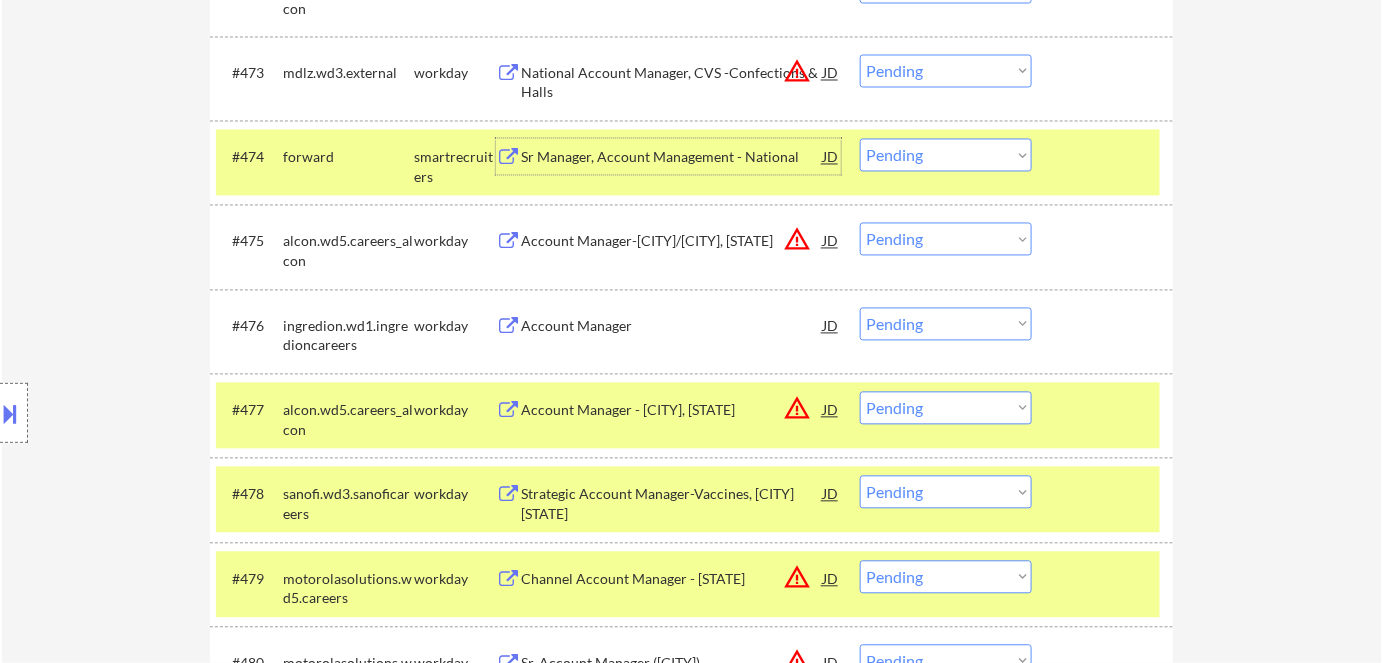 scroll, scrollTop: 6284, scrollLeft: 0, axis: vertical 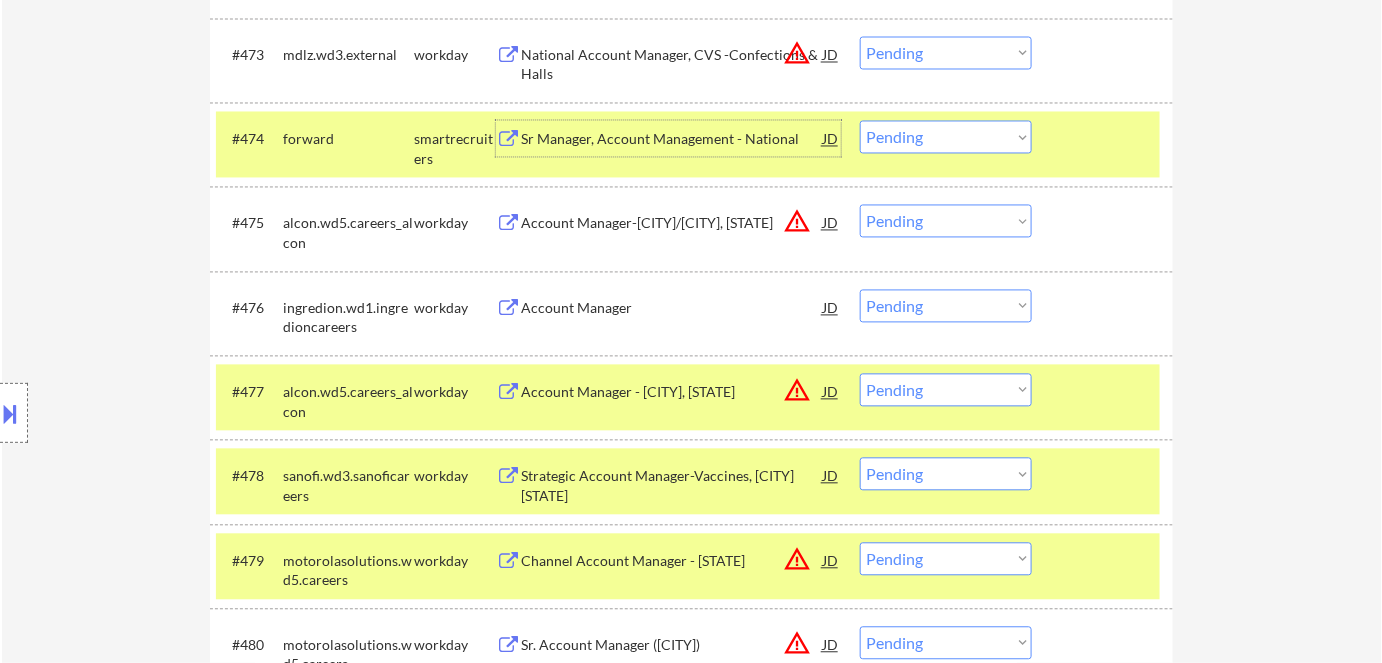 click on "Account Manager" at bounding box center (672, 309) 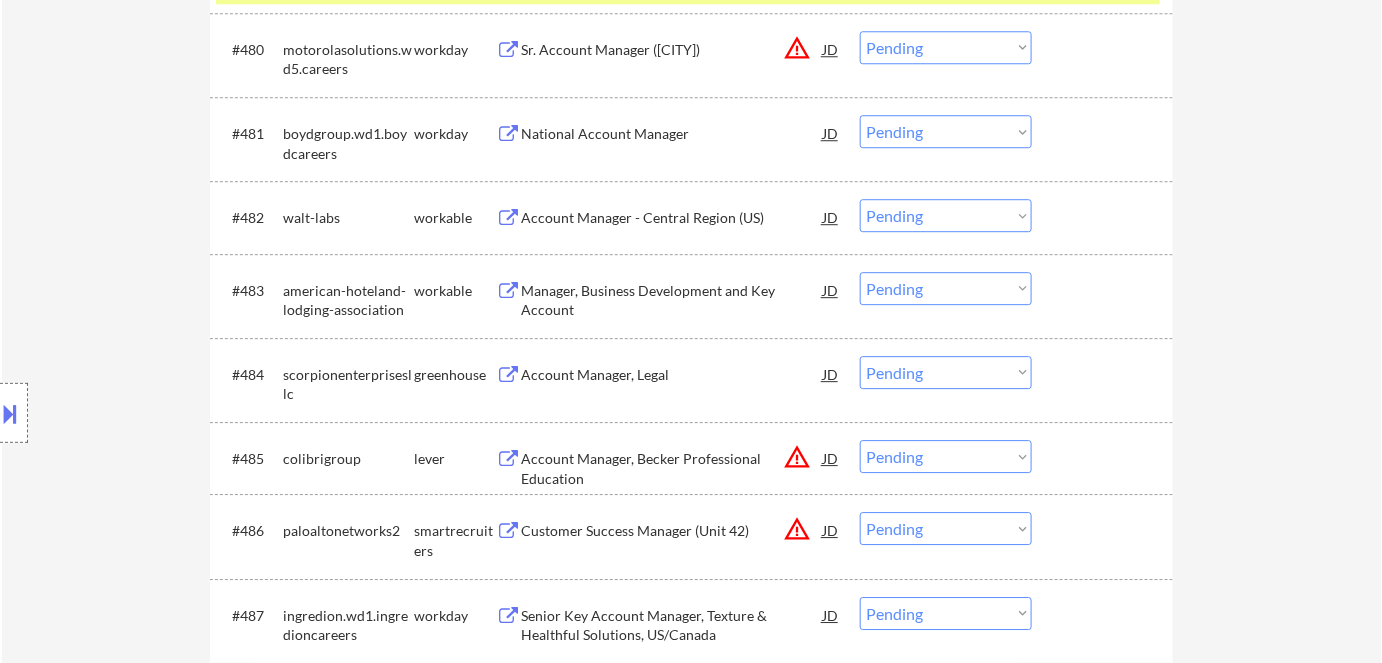 scroll, scrollTop: 7193, scrollLeft: 0, axis: vertical 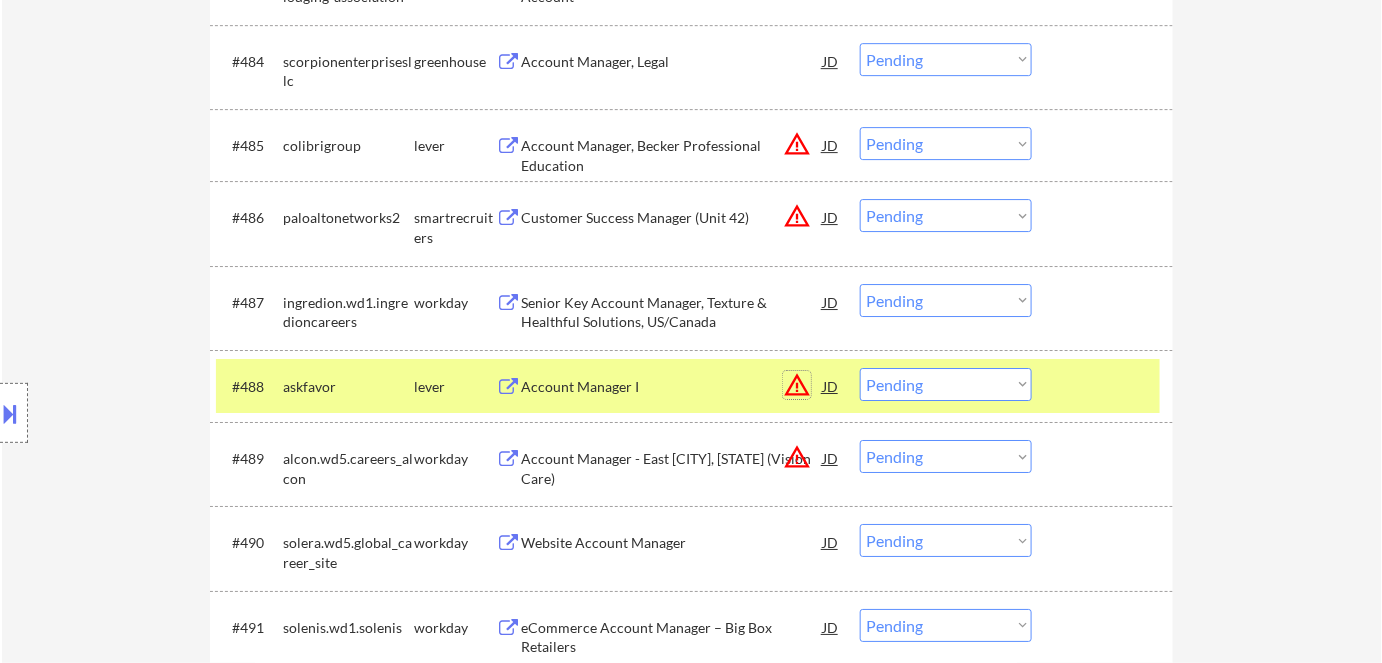 click on "warning_amber" at bounding box center [797, 385] 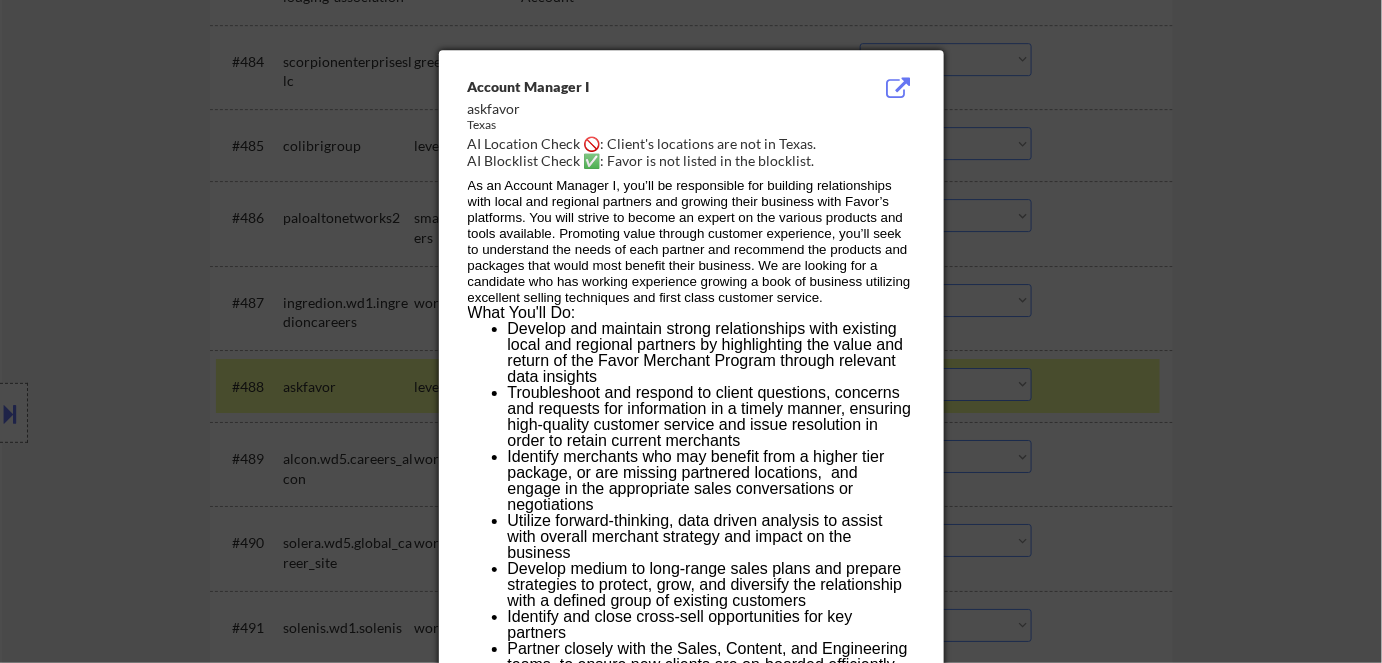 click at bounding box center [691, 331] 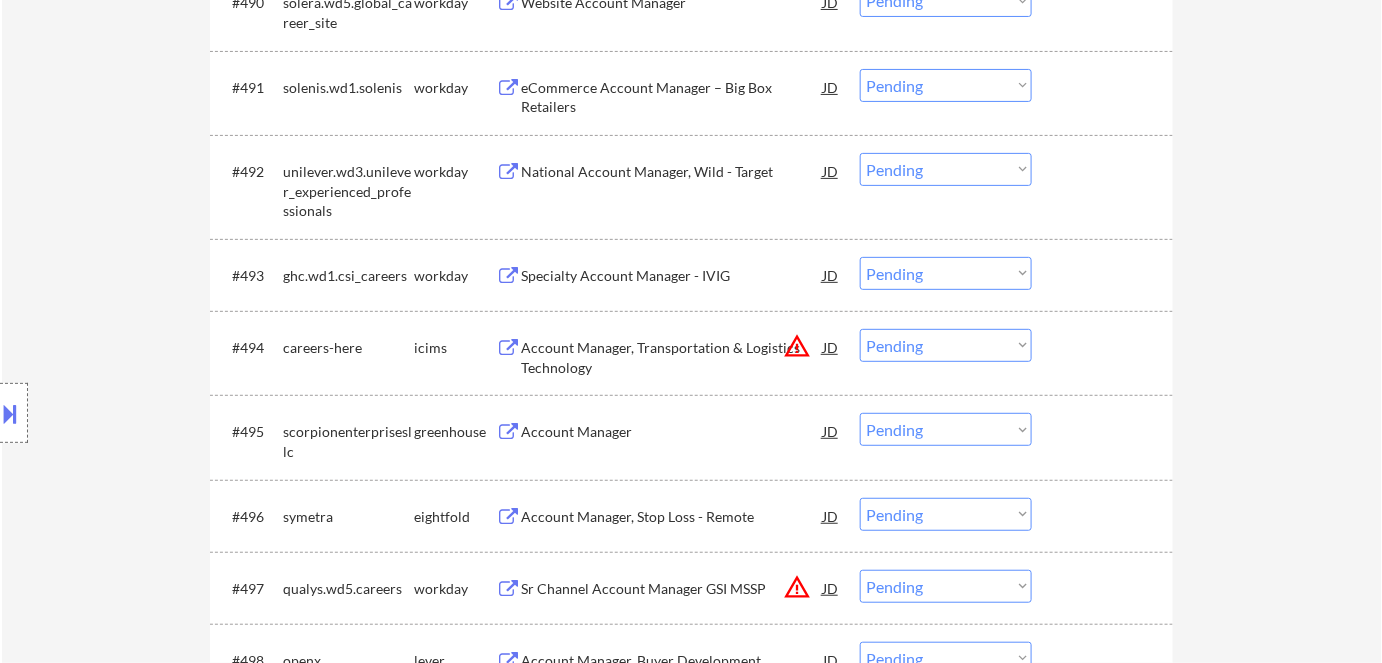 scroll, scrollTop: 7738, scrollLeft: 0, axis: vertical 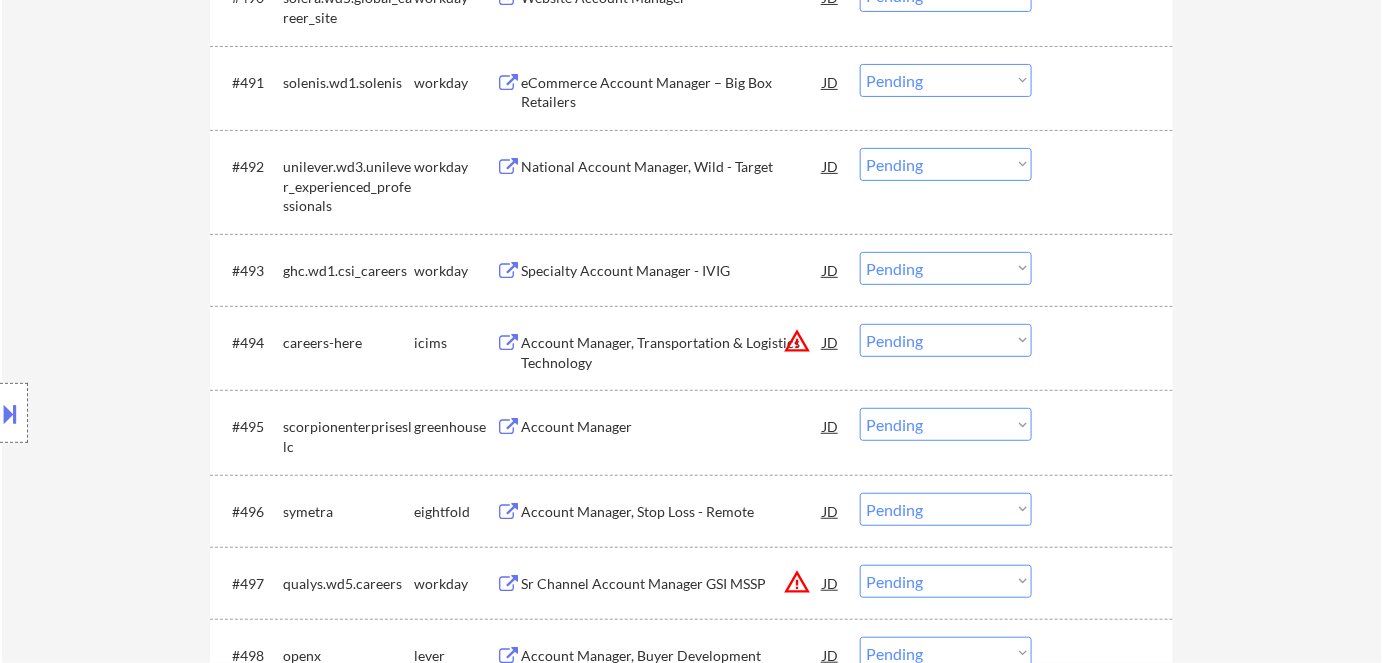 click on "Account Manager" at bounding box center (672, 427) 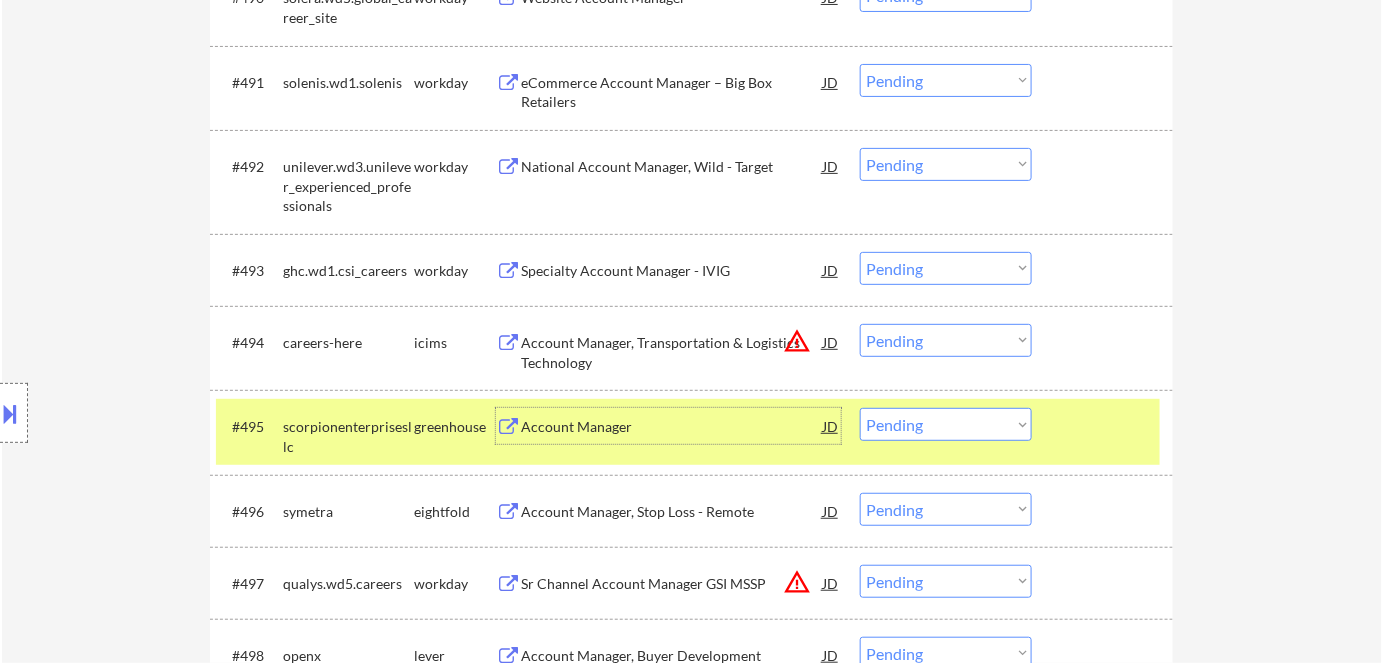 click on "Choose an option... Pending Applied Excluded (Questions) Excluded (Expired) Excluded (Location) Excluded (Bad Match) Excluded (Blocklist) Excluded (Salary) Excluded (Other)" at bounding box center [946, 424] 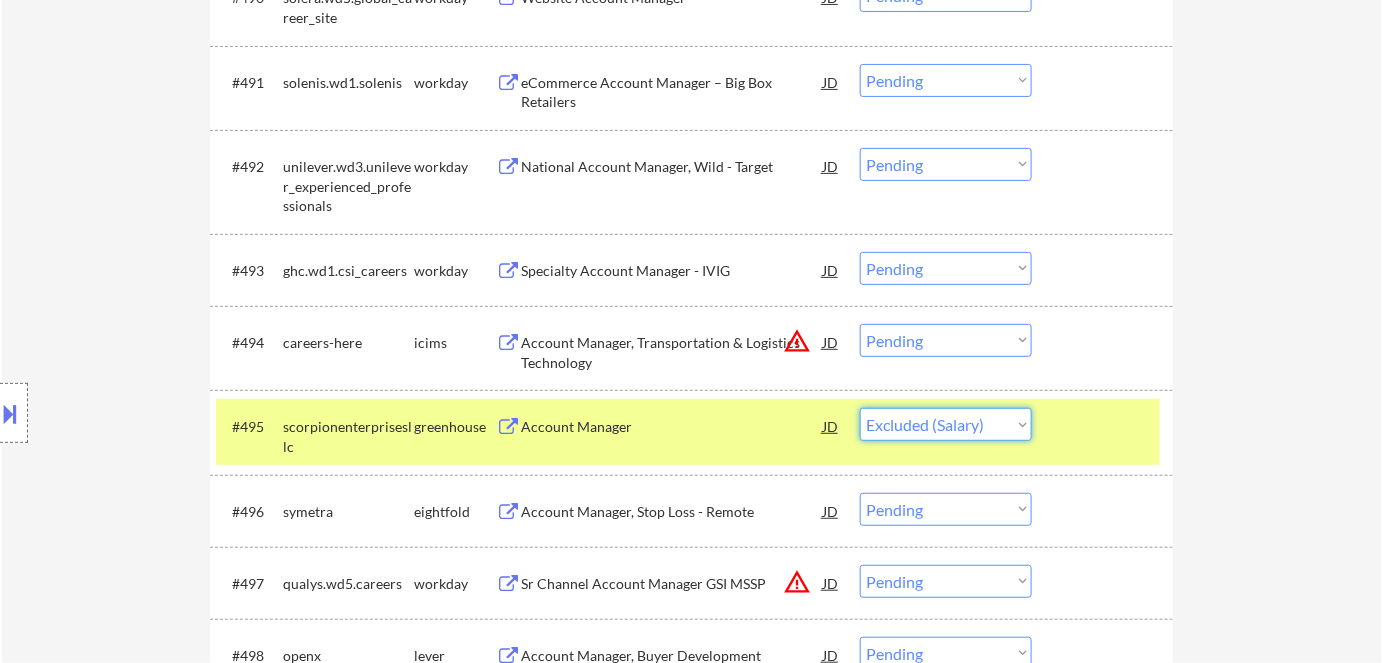 click on "Choose an option... Pending Applied Excluded (Questions) Excluded (Expired) Excluded (Location) Excluded (Bad Match) Excluded (Blocklist) Excluded (Salary) Excluded (Other)" at bounding box center (946, 424) 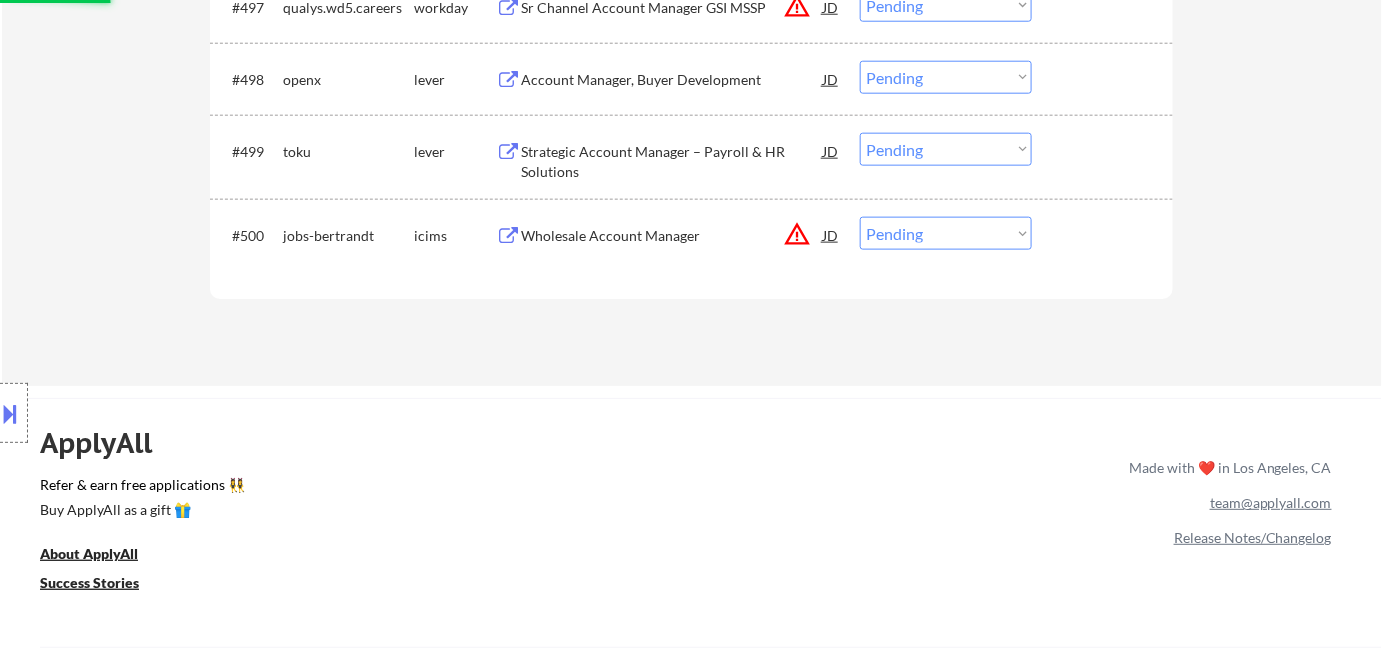 scroll, scrollTop: 8375, scrollLeft: 0, axis: vertical 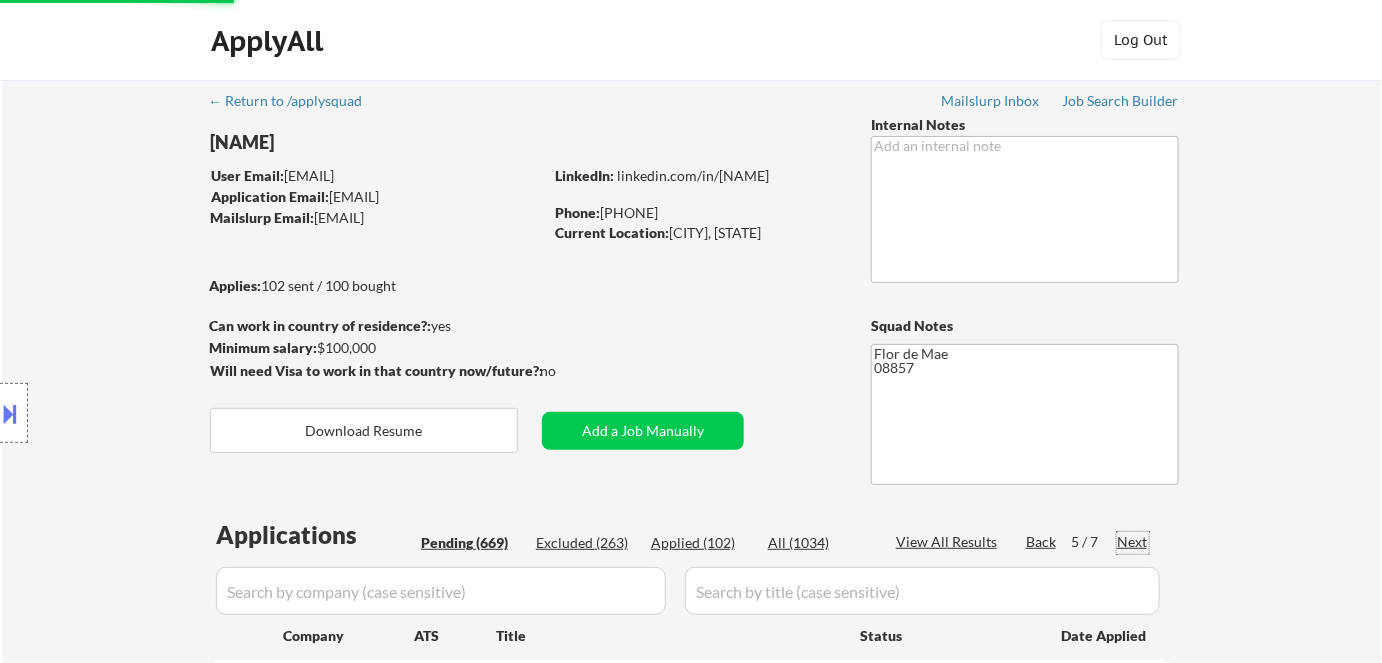 click on "Next" at bounding box center [1133, 542] 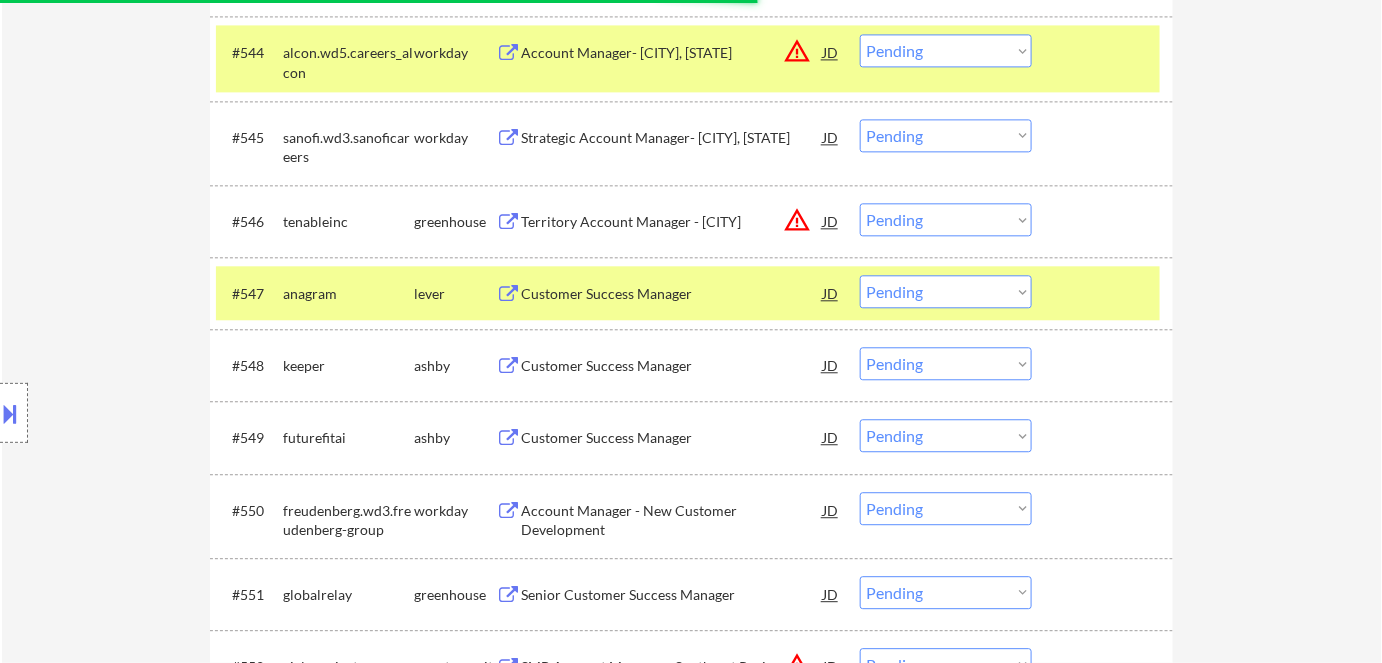 scroll, scrollTop: 5000, scrollLeft: 0, axis: vertical 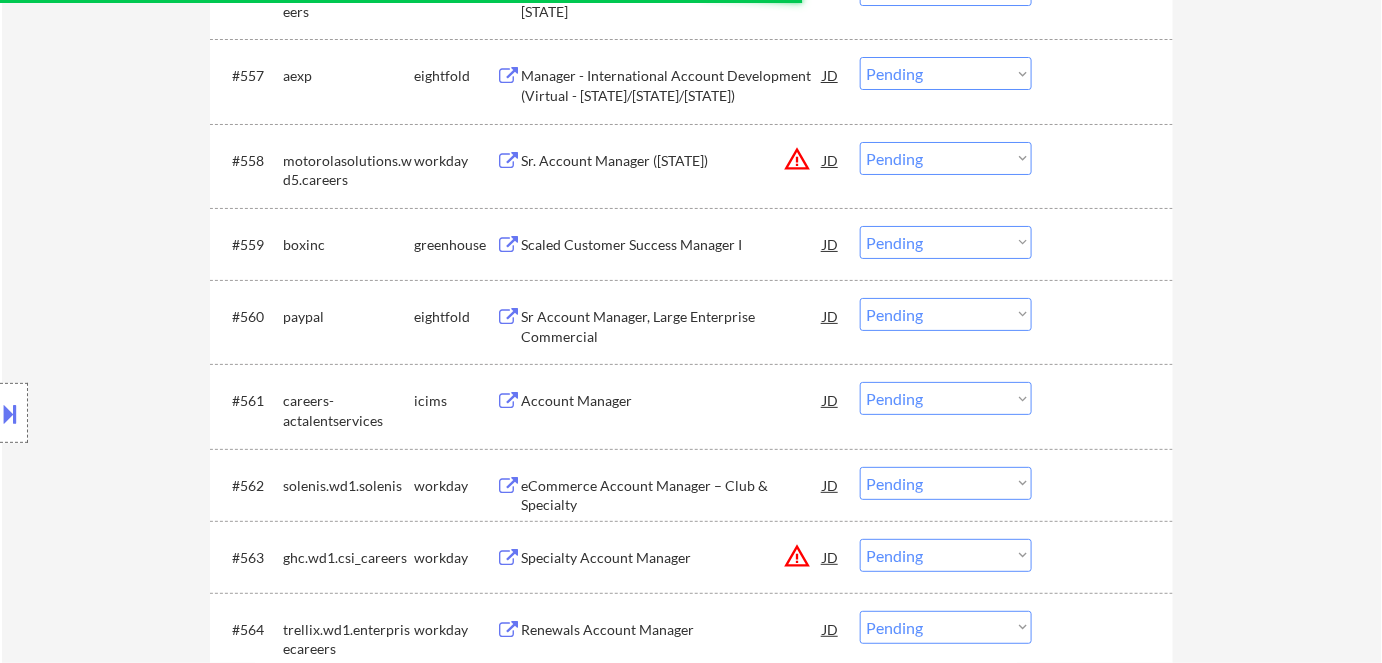 click on "Account Manager" at bounding box center [672, 401] 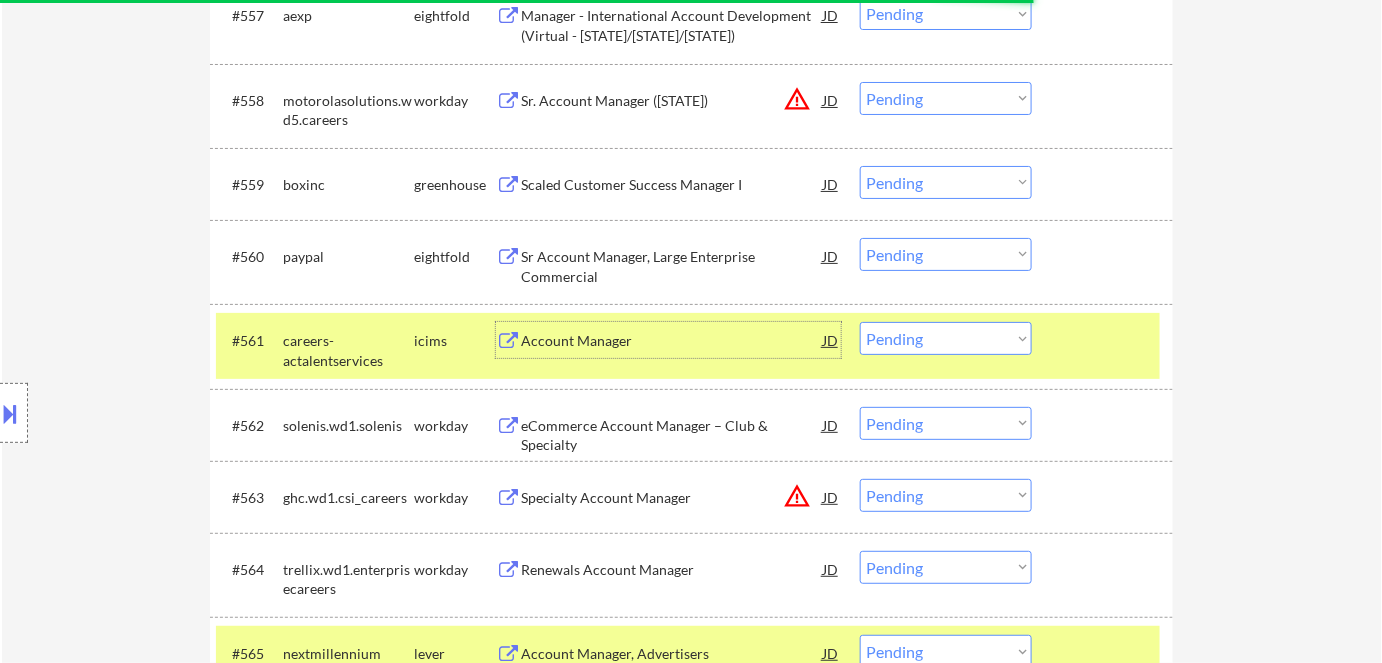 scroll, scrollTop: 5090, scrollLeft: 0, axis: vertical 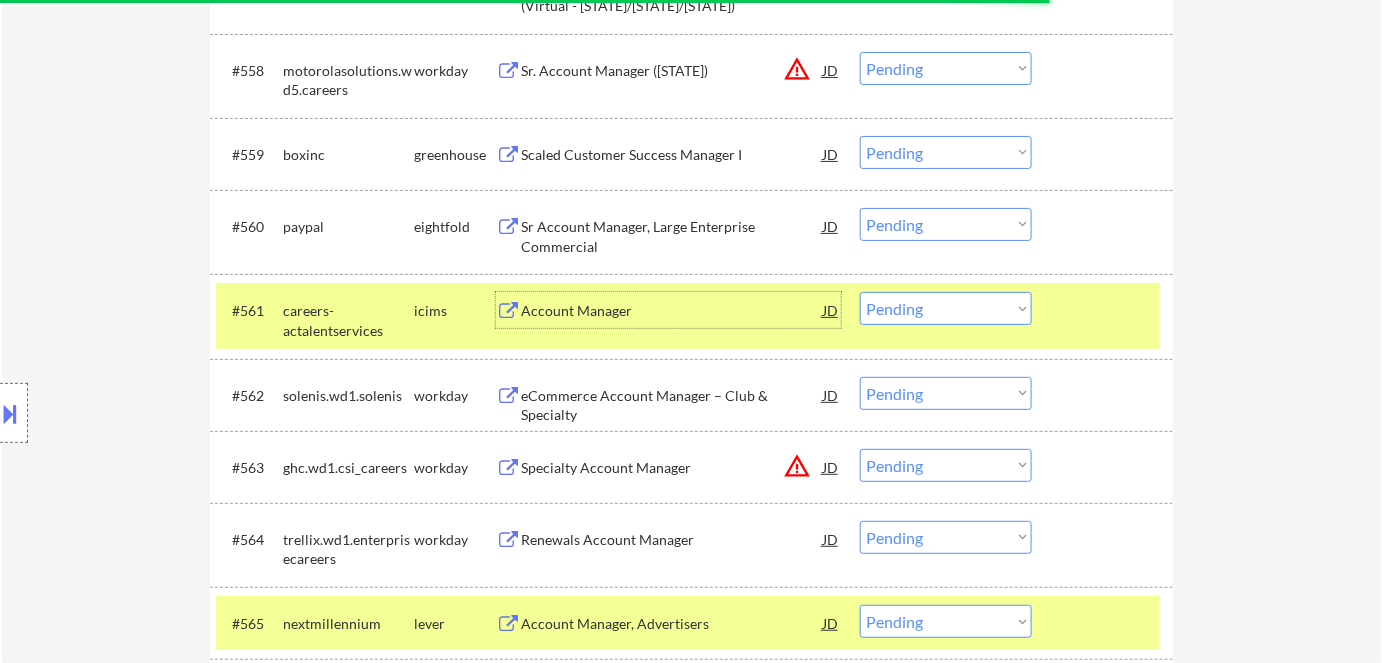 click on "Account Manager" at bounding box center (672, 310) 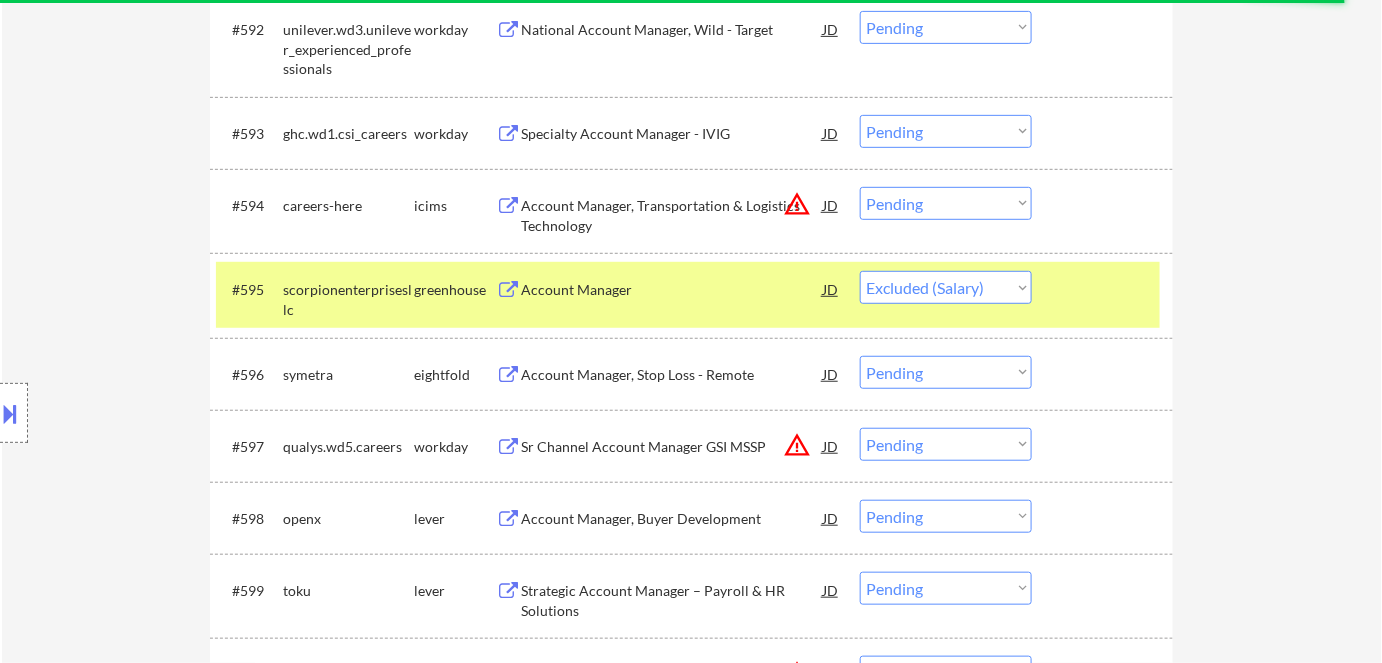 scroll, scrollTop: 8000, scrollLeft: 0, axis: vertical 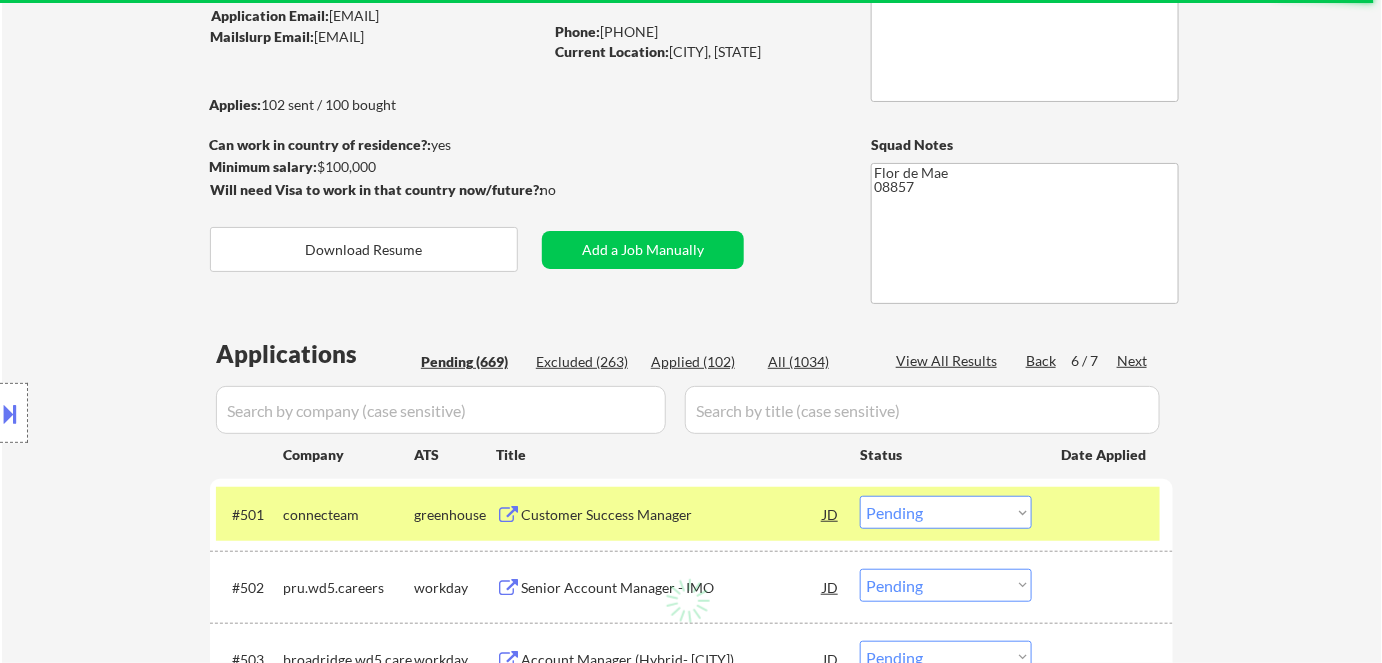 click on "Next" at bounding box center (1133, 361) 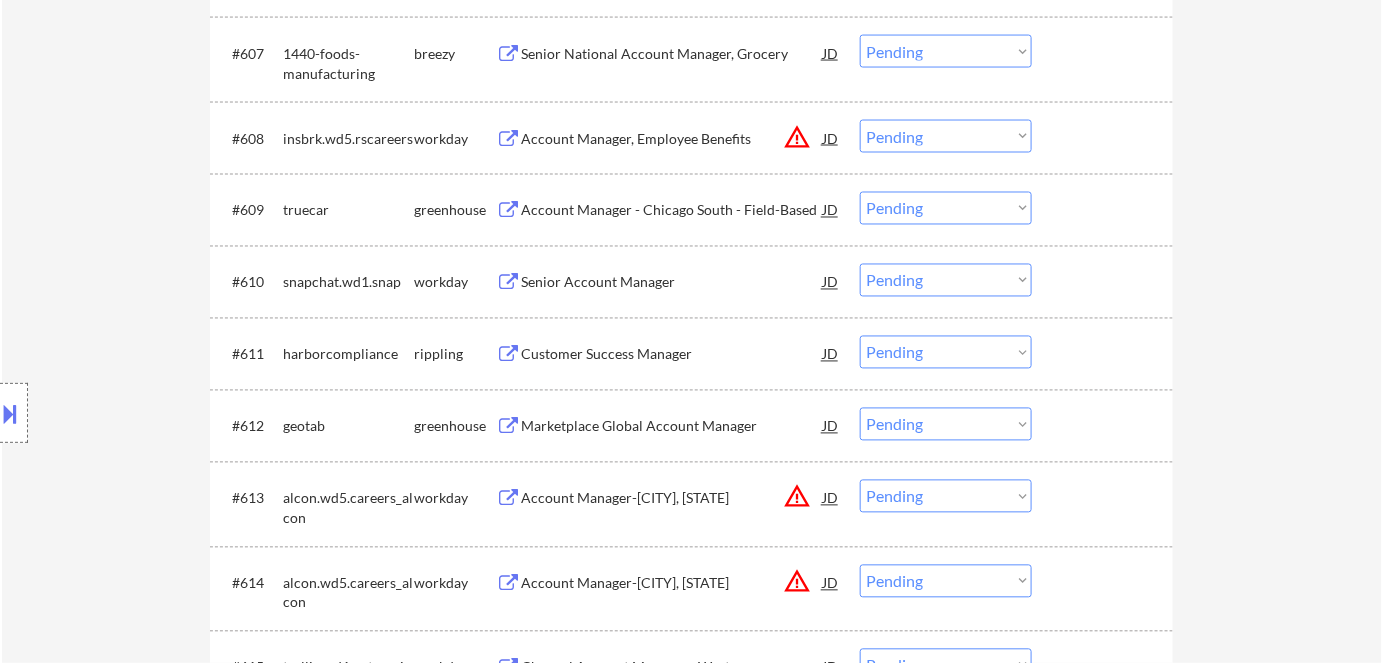 scroll, scrollTop: 1090, scrollLeft: 0, axis: vertical 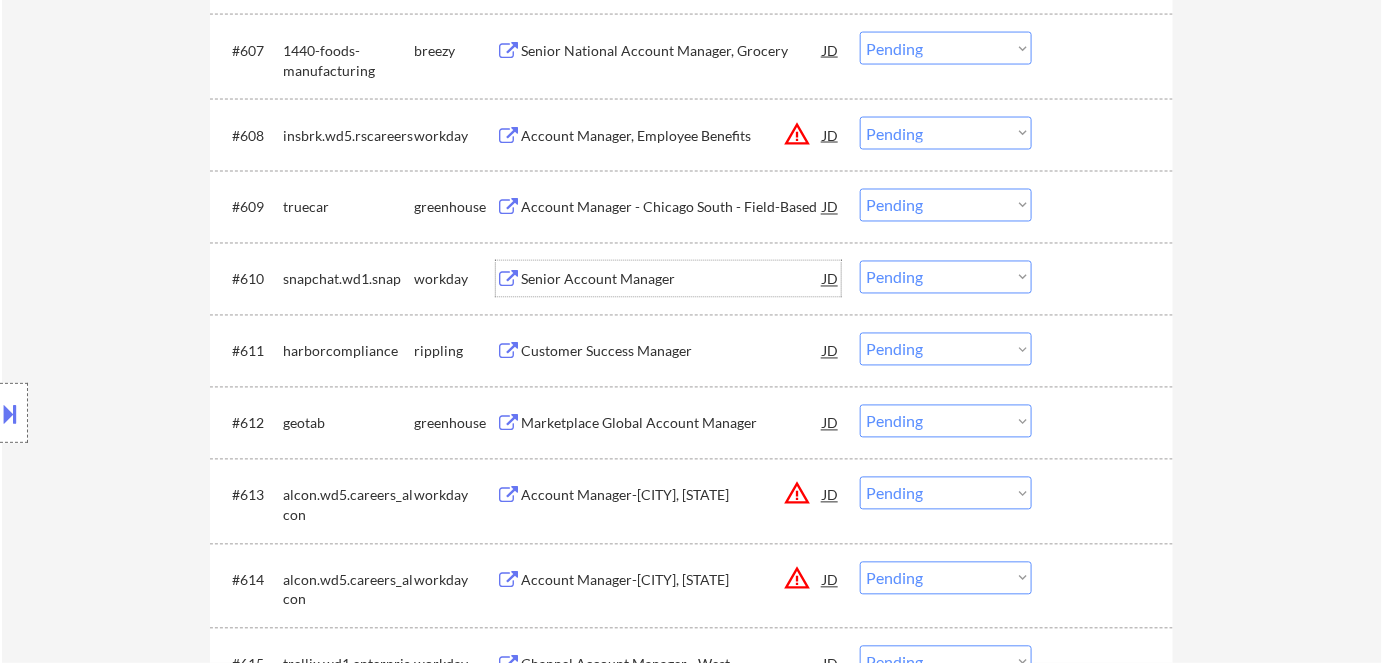 click on "Senior Account Manager" at bounding box center (672, 279) 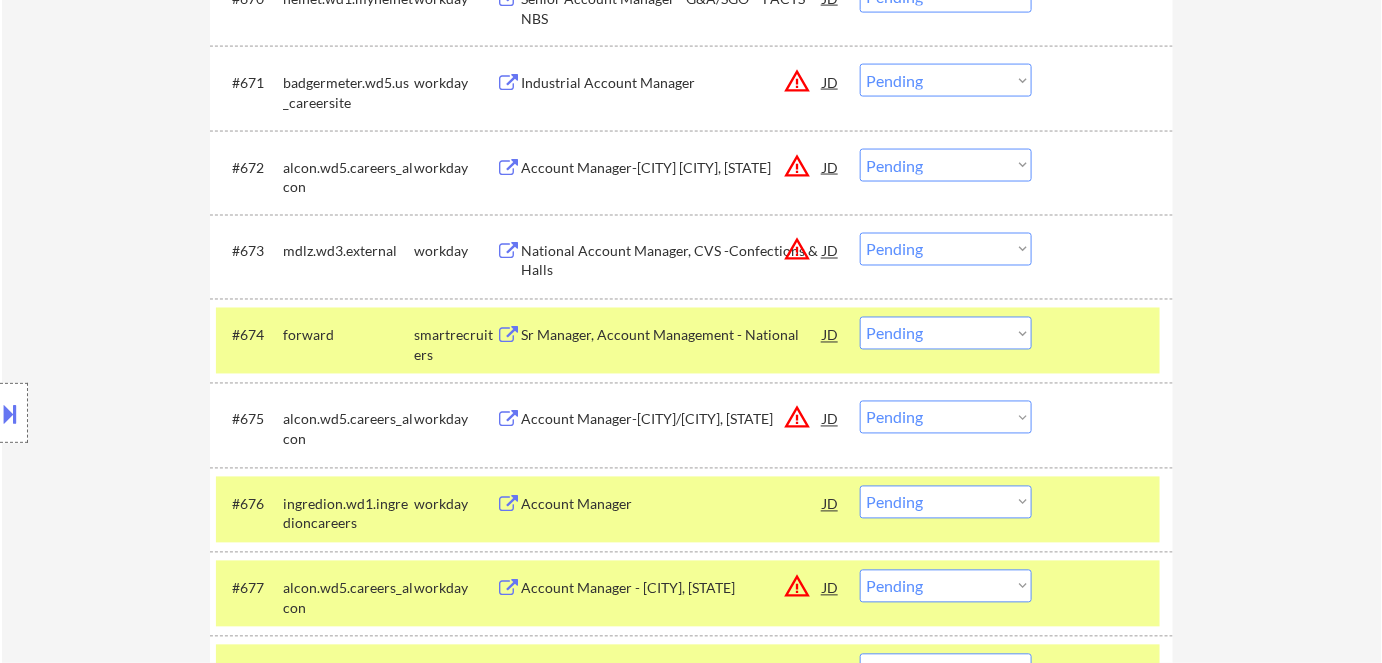 scroll, scrollTop: 6090, scrollLeft: 0, axis: vertical 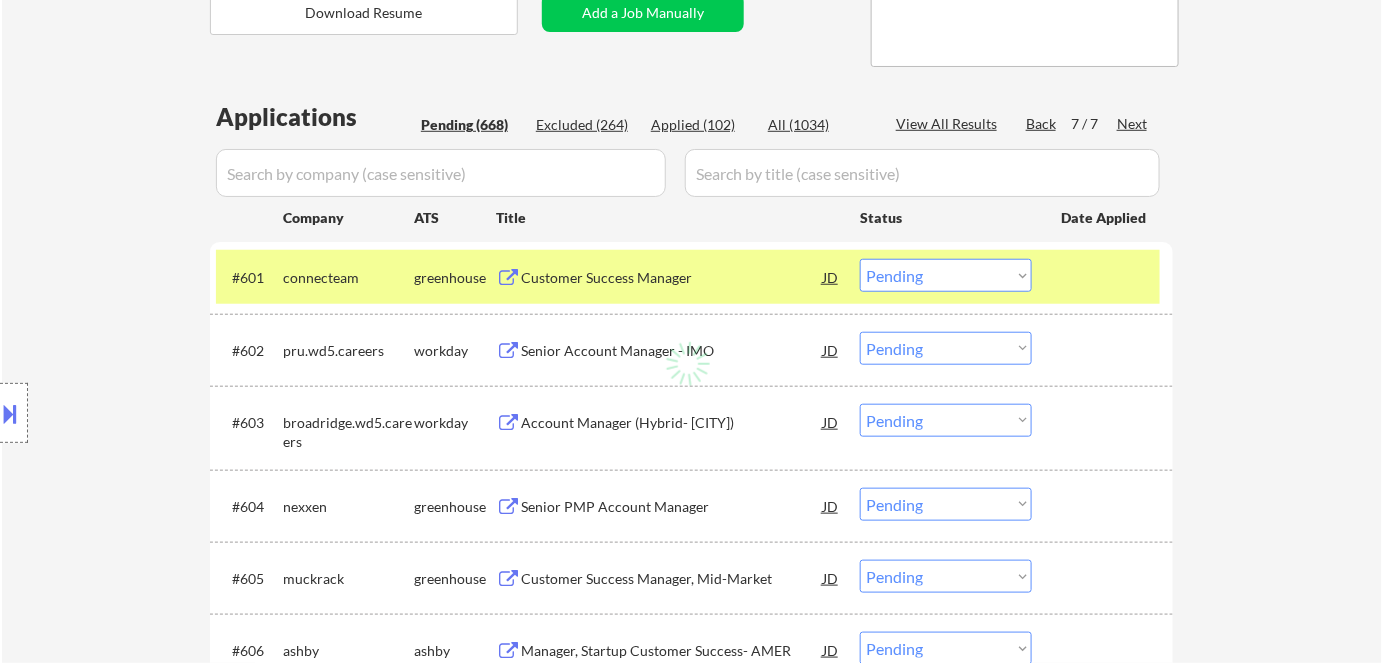 click on "← Return to /applysquad Mailslurp Inbox Job Search Builder Dana Tarulli User Email:  danatarulli@gmail.com Application Email:  danatarulli@gmail.com Mailslurp Email:  dana.tarulli@mailflux.com LinkedIn:   linkedin.com/in/dana-tarulli-18179458
Phone:  (732) 666-3242 Current Location:  Old Bridge, New Jersey Applies:  102 sent / 100 bought Internal Notes Can work in country of residence?:  yes Squad Notes Minimum salary:  $100,000 Will need Visa to work in that country now/future?:   no Download Resume Add a Job Manually Flor de Mae
08857 Applications Pending (668) Excluded (264) Applied (102) All (1034) View All Results Back 7 / 7
Next Company ATS Title Status Date Applied #601 connecteam greenhouse Customer Success Manager JD Choose an option... Pending Applied Excluded (Questions) Excluded (Expired) Excluded (Location) Excluded (Bad Match) Excluded (Blocklist) Excluded (Salary) Excluded (Other) #602 pru.wd5.careers workday Senior Account Manager - IMO JD Choose an option... Pending Applied #603 workday" at bounding box center [692, 3972] 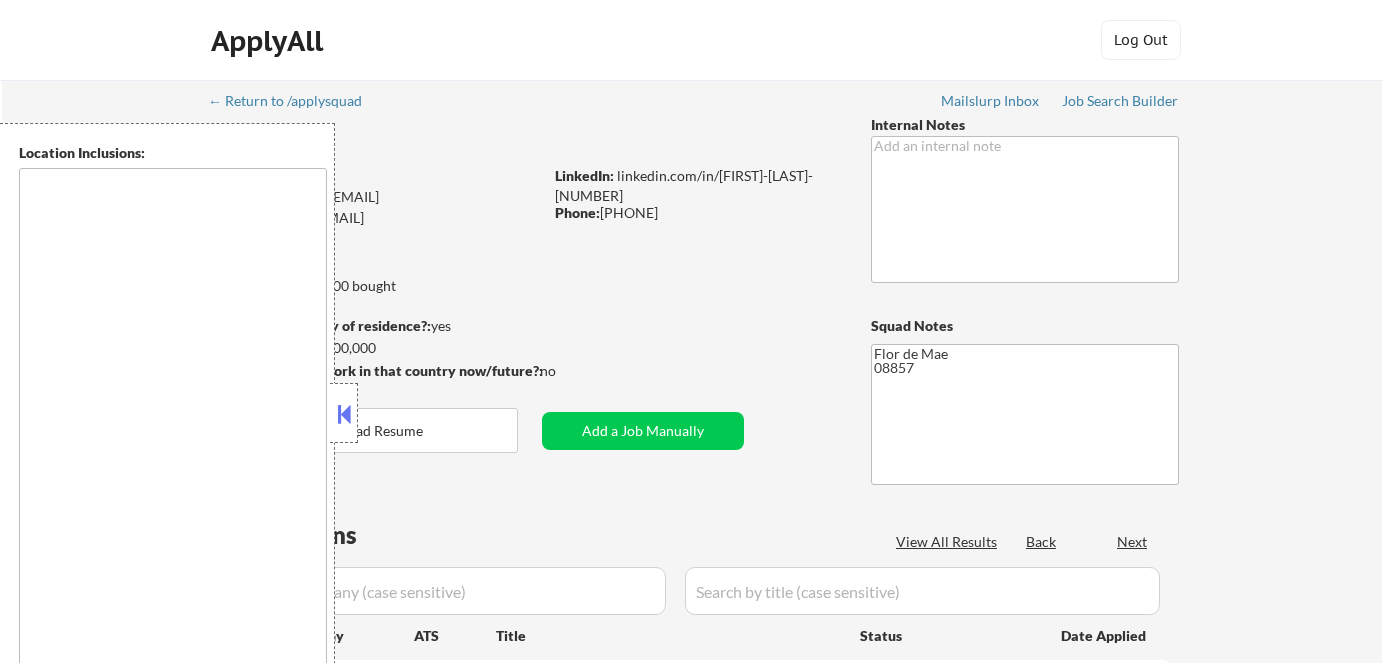 scroll, scrollTop: 0, scrollLeft: 0, axis: both 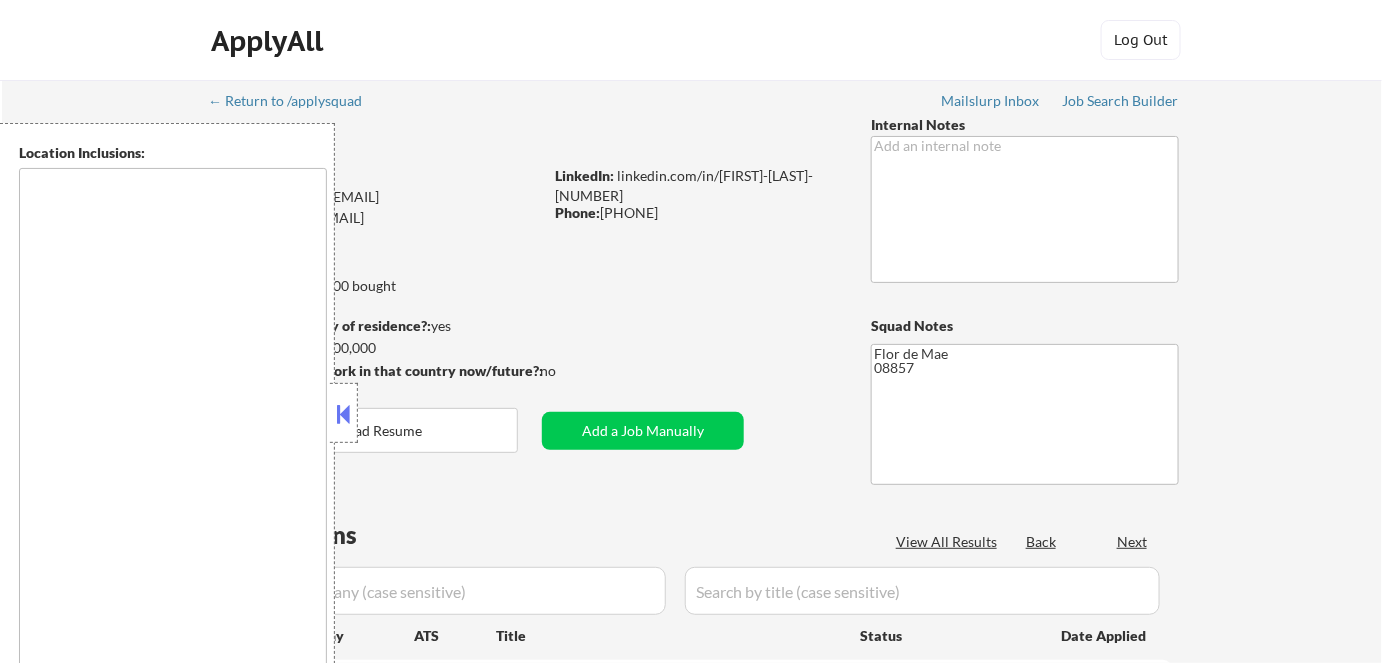 type on "New York, NY Jersey City, NJ Hoboken, NJ Weehawken, NJ Union City, NJ West New York, NJ North Bergen, NJ Guttenberg, NJ Secaucus, NJ Bayonne, NJ Fort Lee, NJ Edgewater, NJ Cliffside Park, NJ Fairview, NJ Ridgefield, NJ Palisades Park, NJ Leonia, NJ Englewood, NJ Teaneck, NJ Hackensack, NJ Rutherford, NJ East Rutherford, NJ Carlstadt, NJ Lyndhurst, NJ Kearny, NJ Harrison, NJ Newark, NJ Elizabeth, NJ Staten Island, NY Yonkers, NY Mount Vernon, NY New Rochelle, NY White Plains, NY Scarsdale, NY Tarrytown, NY Rye, NY Port Chester, NY Mamaroneck, NY Larchmont, NY Pelham, NY Bronxville, NY Eastchester, NY Hartsdale, NY Dobbs Ferry, NY Ardsley, NY Irvington, NY Hastings-on-Hudson, NY Tuckahoe, NY Elmsford, NY Greenburgh, NY Hawthorne, NY Valhalla, NY Sleepy Hollow, NY Ossining, NY Briarcliff Manor, NY Pleasantville, NY Chappaqua, NY Mount Kisco, NY Bedford Hills, NY Katonah, NY Croton-on-Hudson, NY Cortlandt Manor, NY Peekskill, NY Mohegan Lake, NY Yorktown Heights, NY Jefferson Valley, NY Shrub Oak, NY Amawalk, ..." 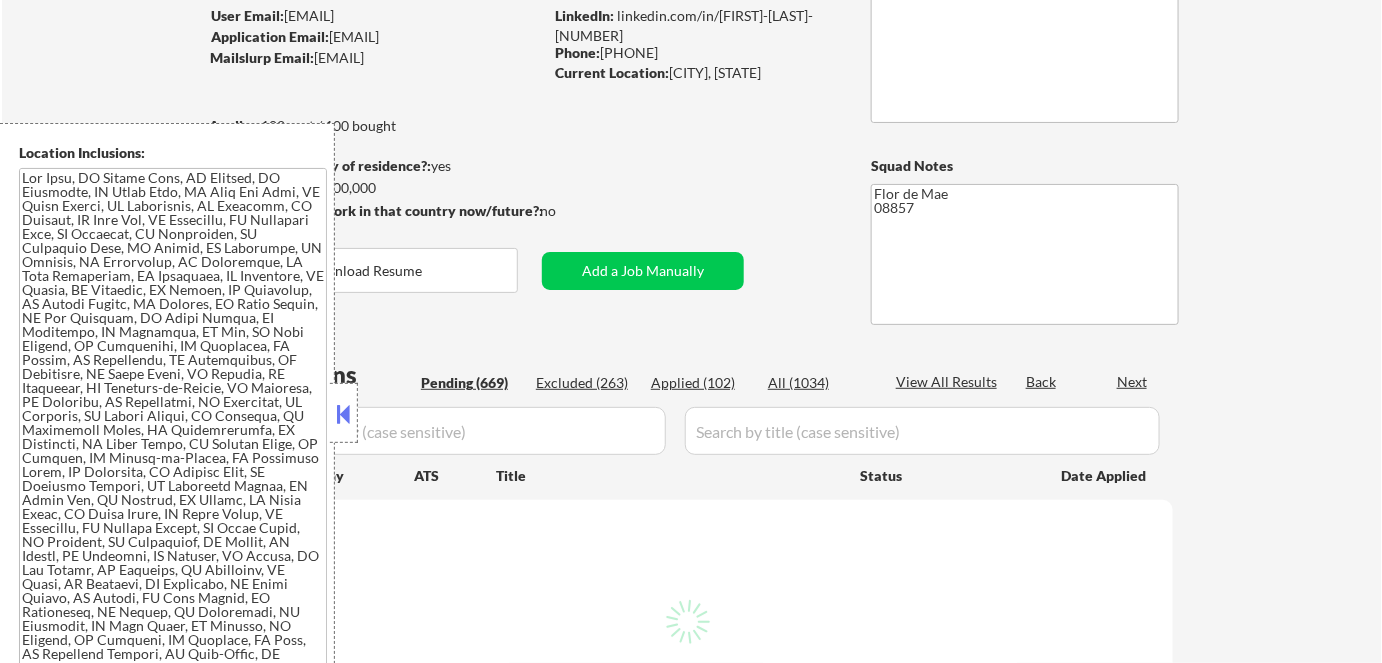 scroll, scrollTop: 181, scrollLeft: 0, axis: vertical 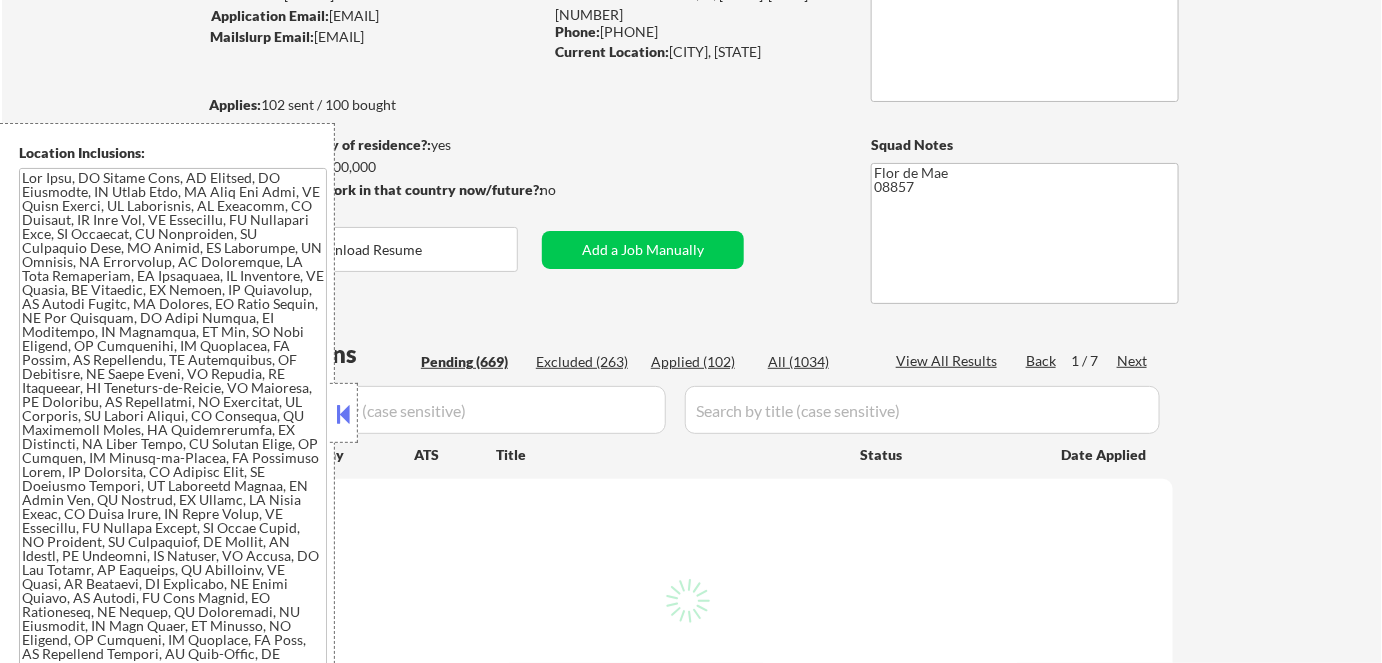 click at bounding box center (344, 413) 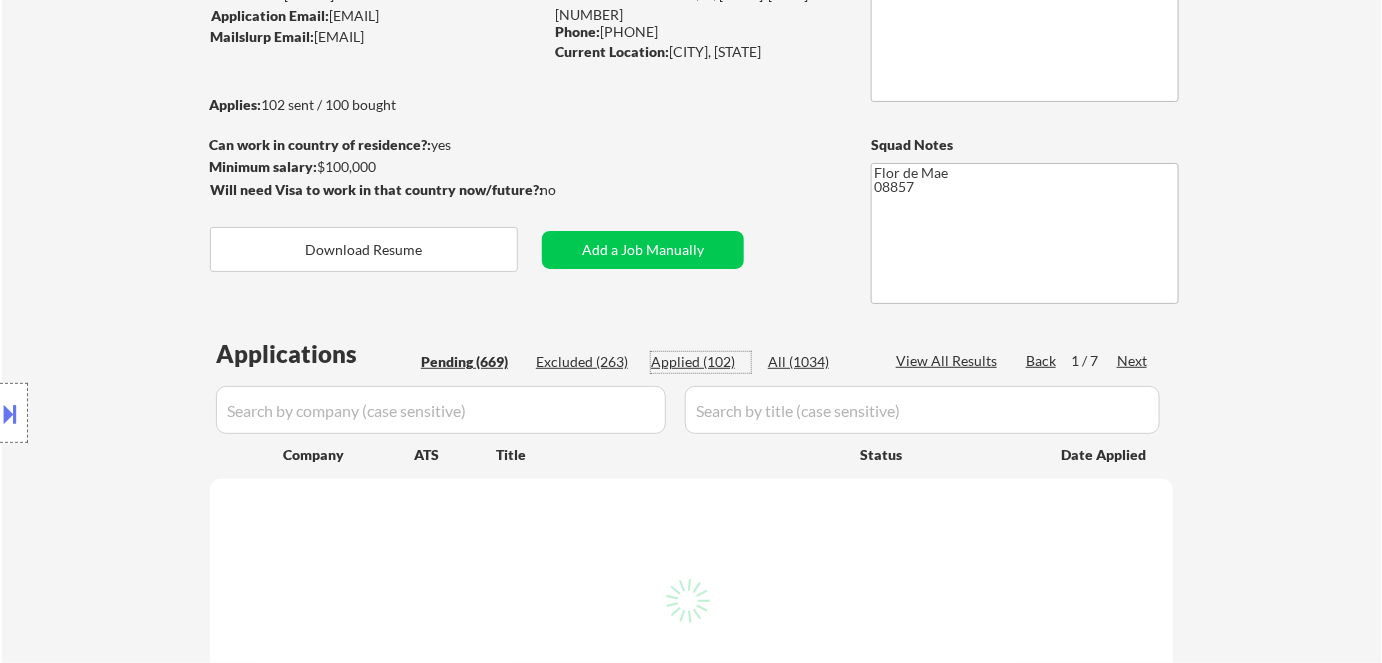 click on "Applied (102)" at bounding box center [701, 362] 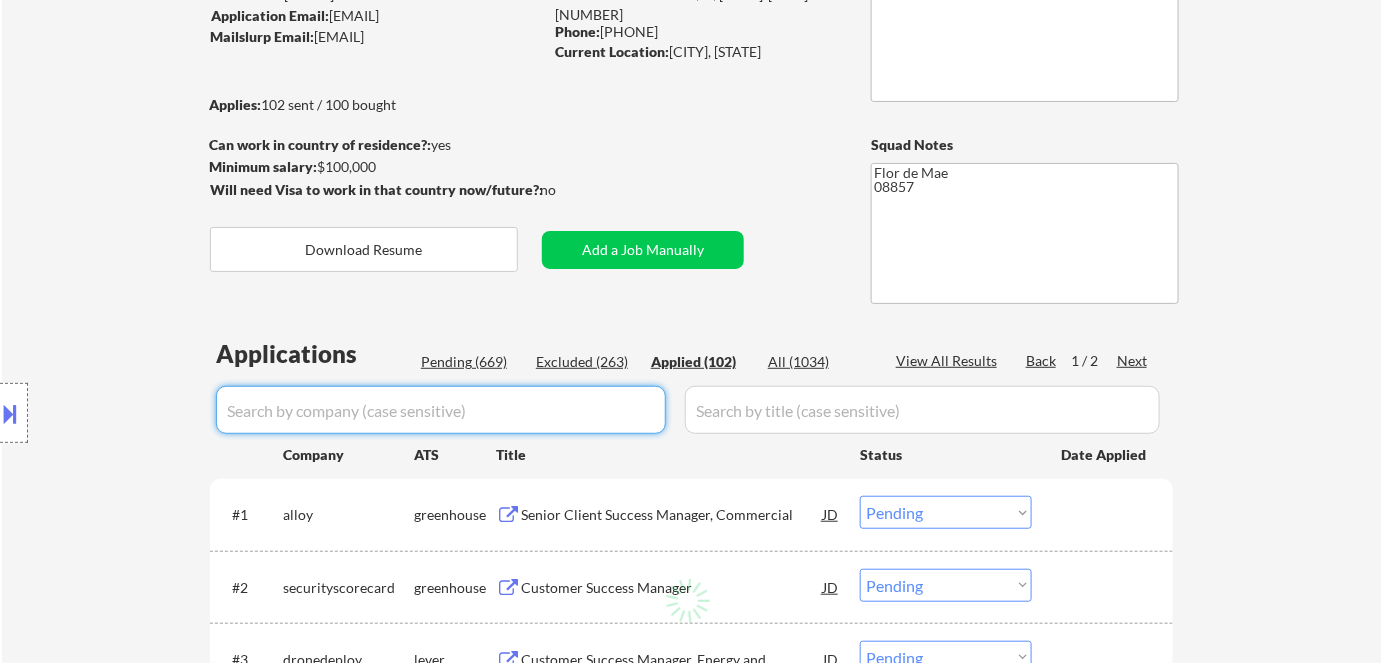 select on ""applied"" 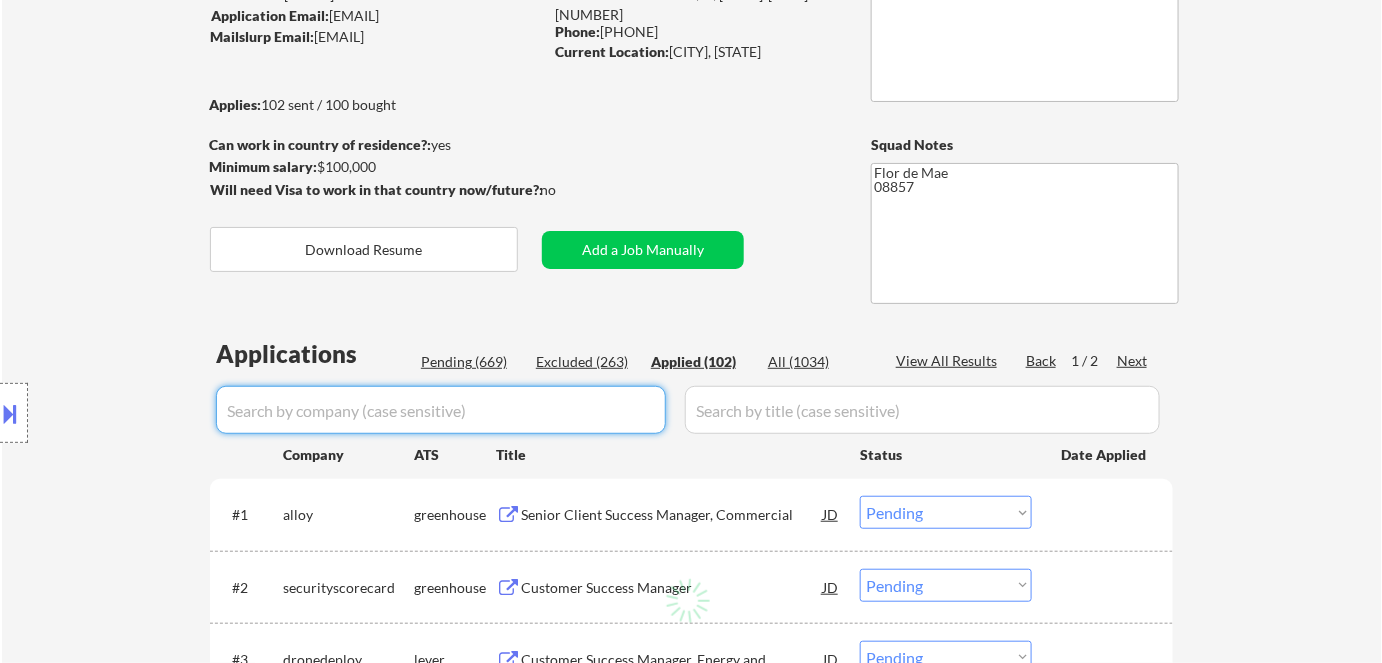 select on ""applied"" 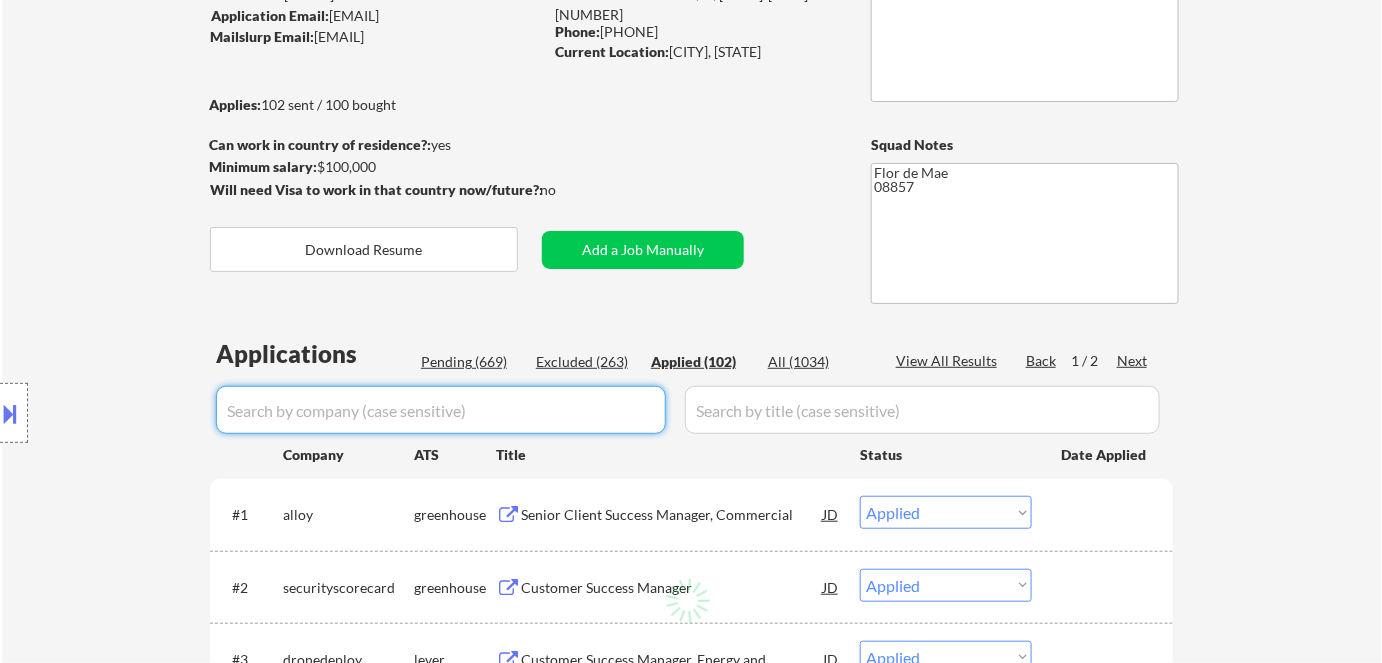 select on ""applied"" 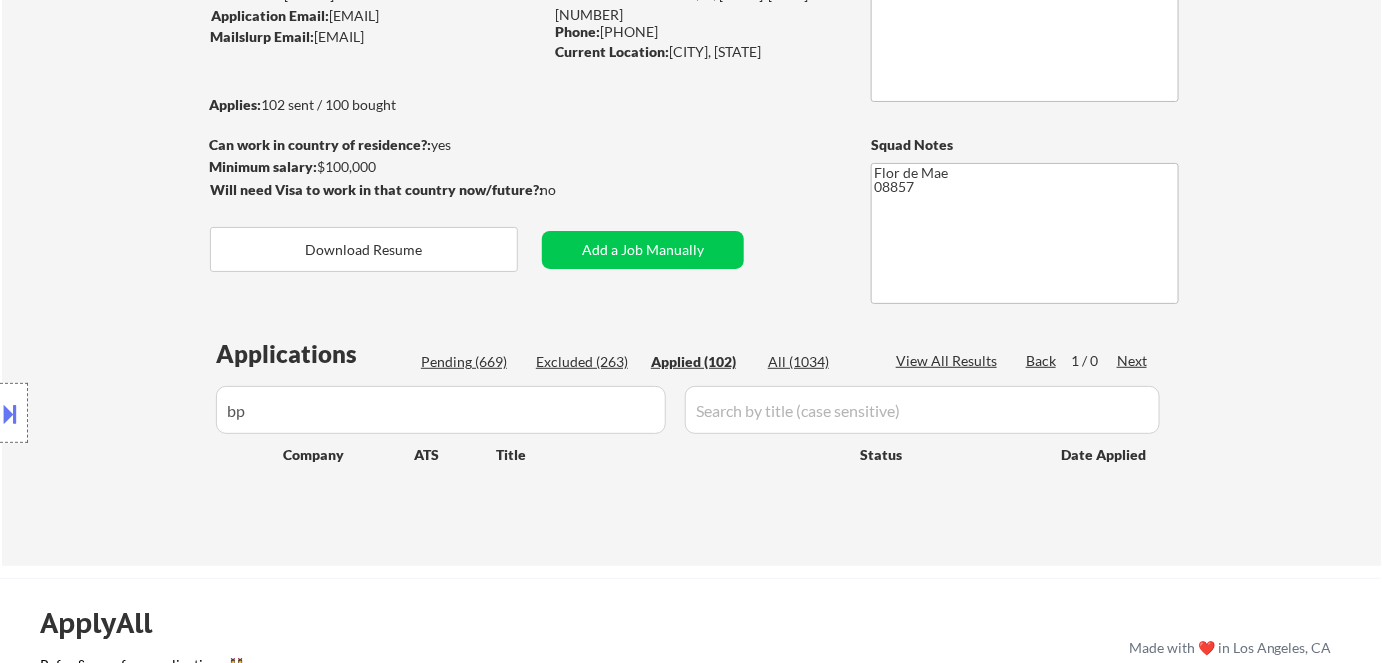 click on "Location Inclusions:" at bounding box center [179, 413] 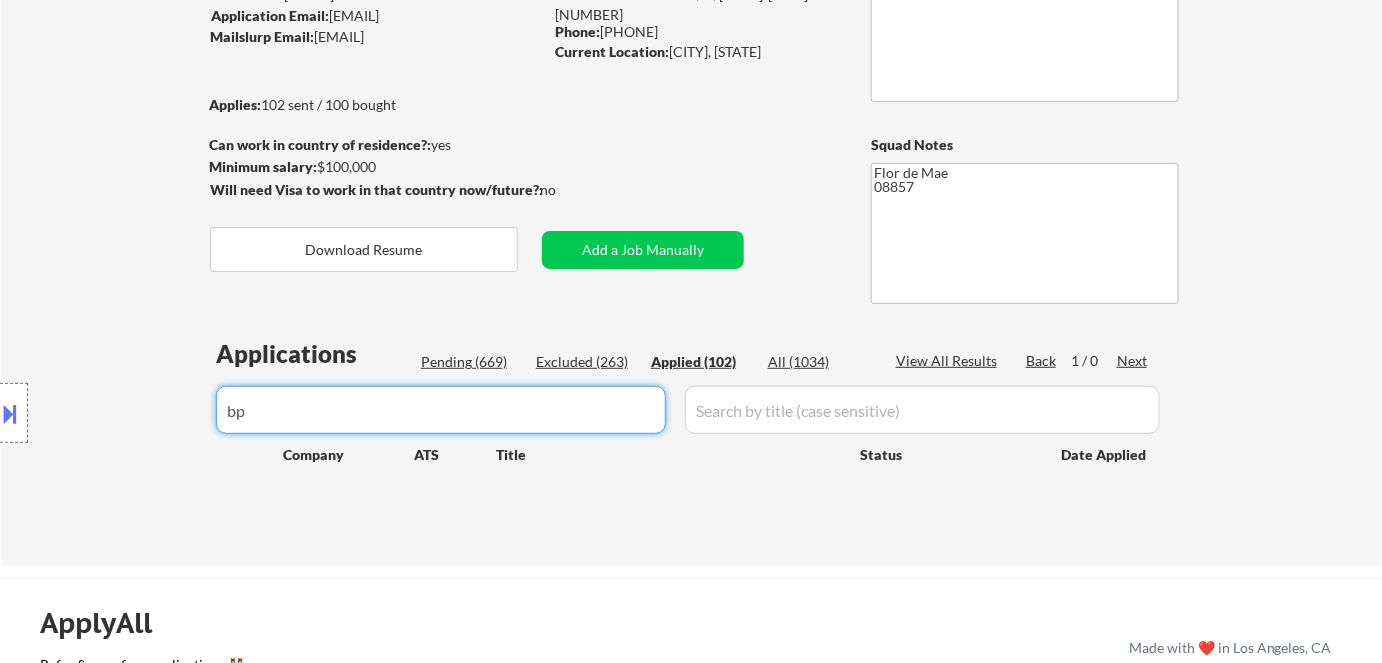 click at bounding box center [441, 410] 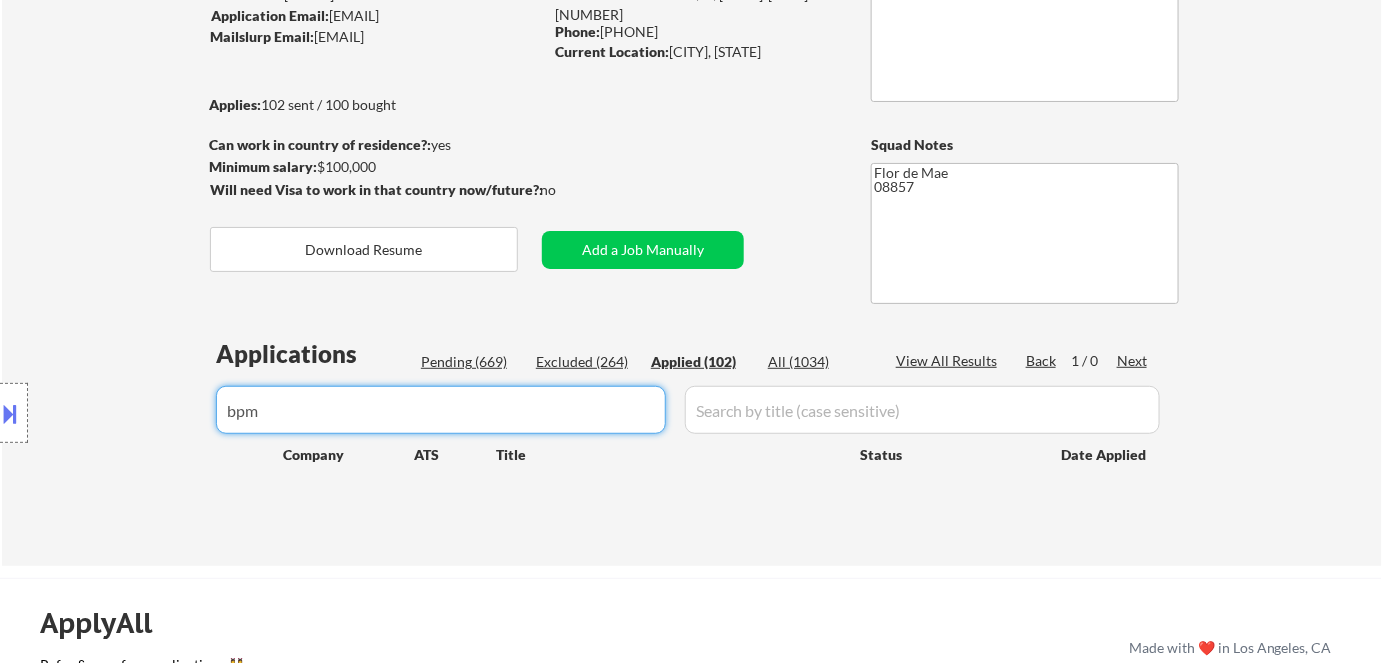drag, startPoint x: 354, startPoint y: 425, endPoint x: 83, endPoint y: 381, distance: 274.5487 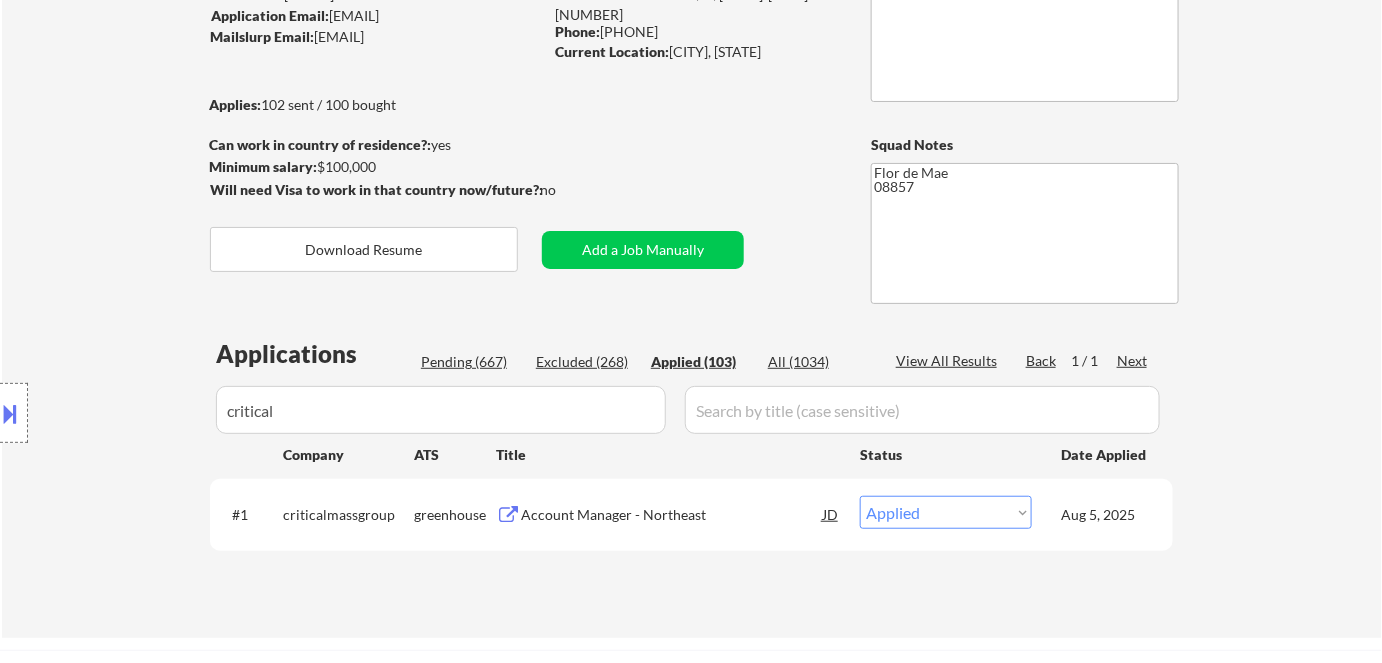 drag, startPoint x: 322, startPoint y: 412, endPoint x: 0, endPoint y: 391, distance: 322.68405 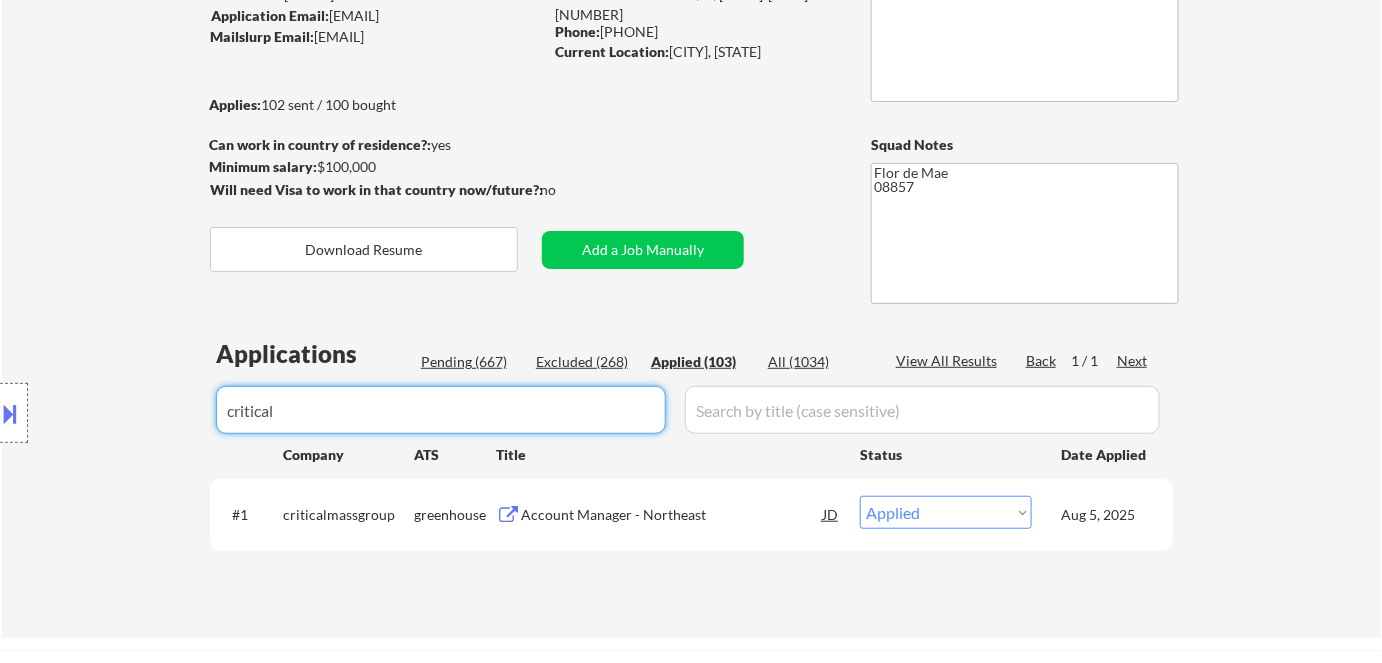 drag, startPoint x: 380, startPoint y: 417, endPoint x: 0, endPoint y: 380, distance: 381.79706 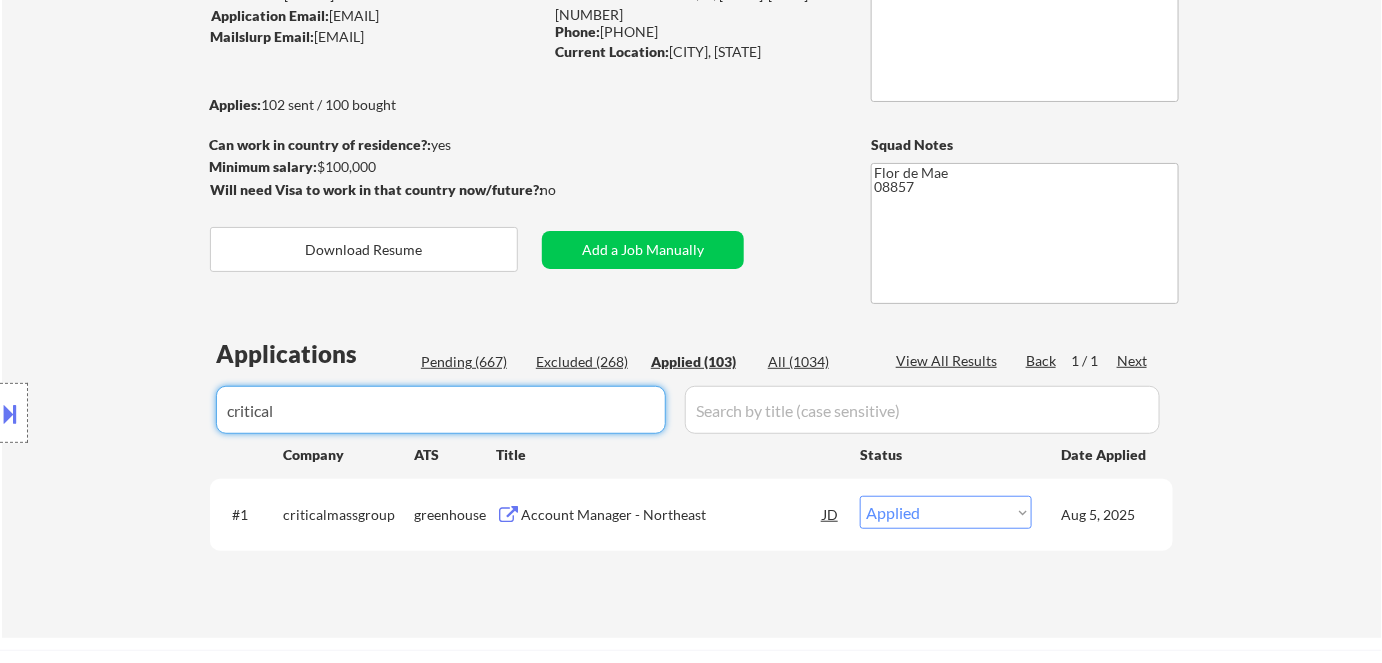 click on "← Return to /applysquad Mailslurp Inbox Job Search Builder Dana Tarulli User Email:  danatarulli@gmail.com Application Email:  danatarulli@gmail.com Mailslurp Email:  dana.tarulli@mailflux.com LinkedIn:   linkedin.com/in/dana-tarulli-18179458
Phone:  (732) 666-3242 Current Location:  Old Bridge, New Jersey Applies:  102 sent / 100 bought Internal Notes Can work in country of residence?:  yes Squad Notes Minimum salary:  $100,000 Will need Visa to work in that country now/future?:   no Download Resume Add a Job Manually Flor de Mae
08857 Applications Pending (667) Excluded (268) Applied (103) All (1034) View All Results Back 1 / 1
Next Company ATS Title Status Date Applied #1 criticalmassgroup greenhouse Account Manager - Northeast JD Choose an option... Pending Applied Excluded (Questions) Excluded (Expired) Excluded (Location) Excluded (Bad Match) Excluded (Blocklist) Excluded (Salary) Excluded (Other) Aug 5, 2025 #2 owl-dot-co workable Customer Success Manager JD Choose an option... Pending #3 JD" at bounding box center [691, 150] 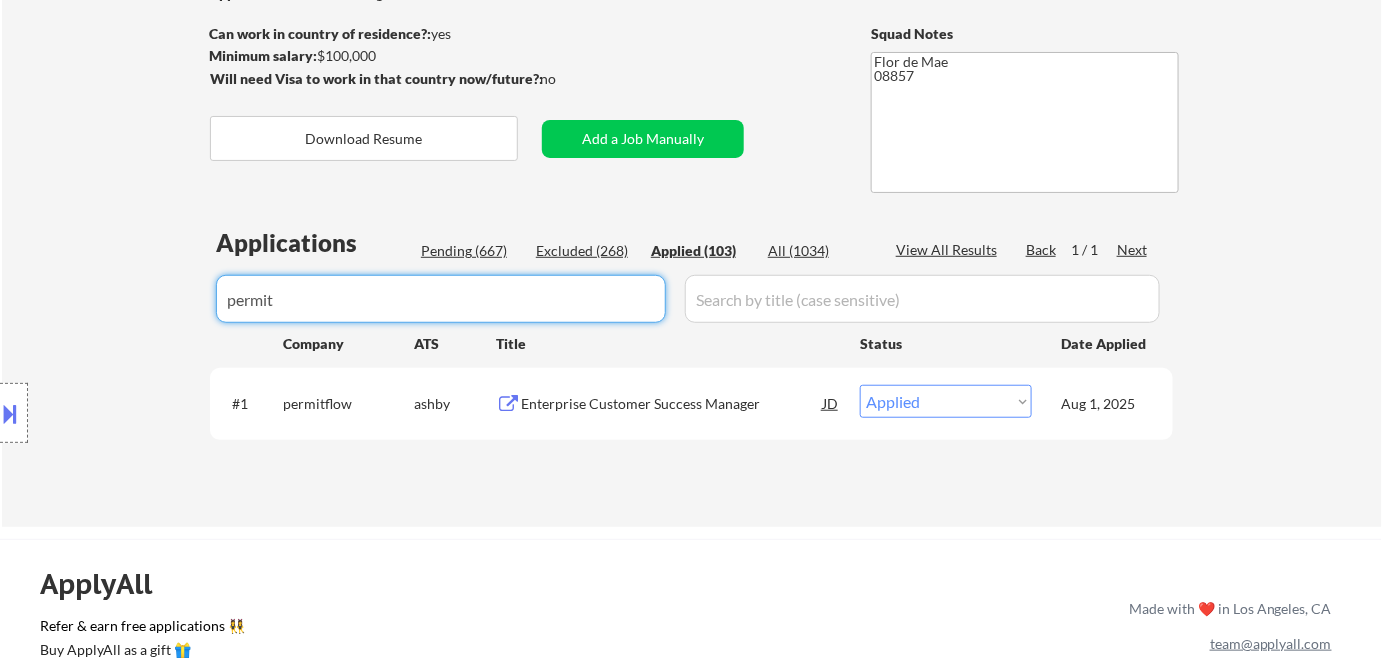 scroll, scrollTop: 363, scrollLeft: 0, axis: vertical 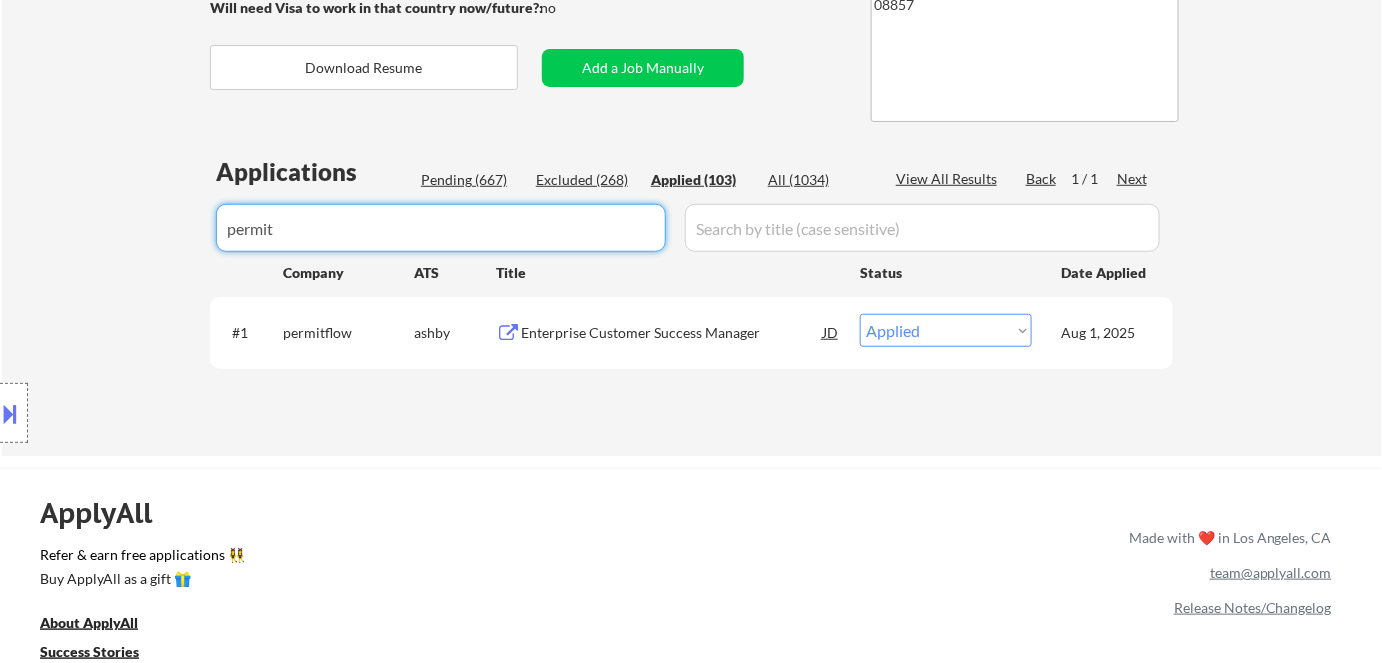 drag, startPoint x: 301, startPoint y: 224, endPoint x: 0, endPoint y: 223, distance: 301.00165 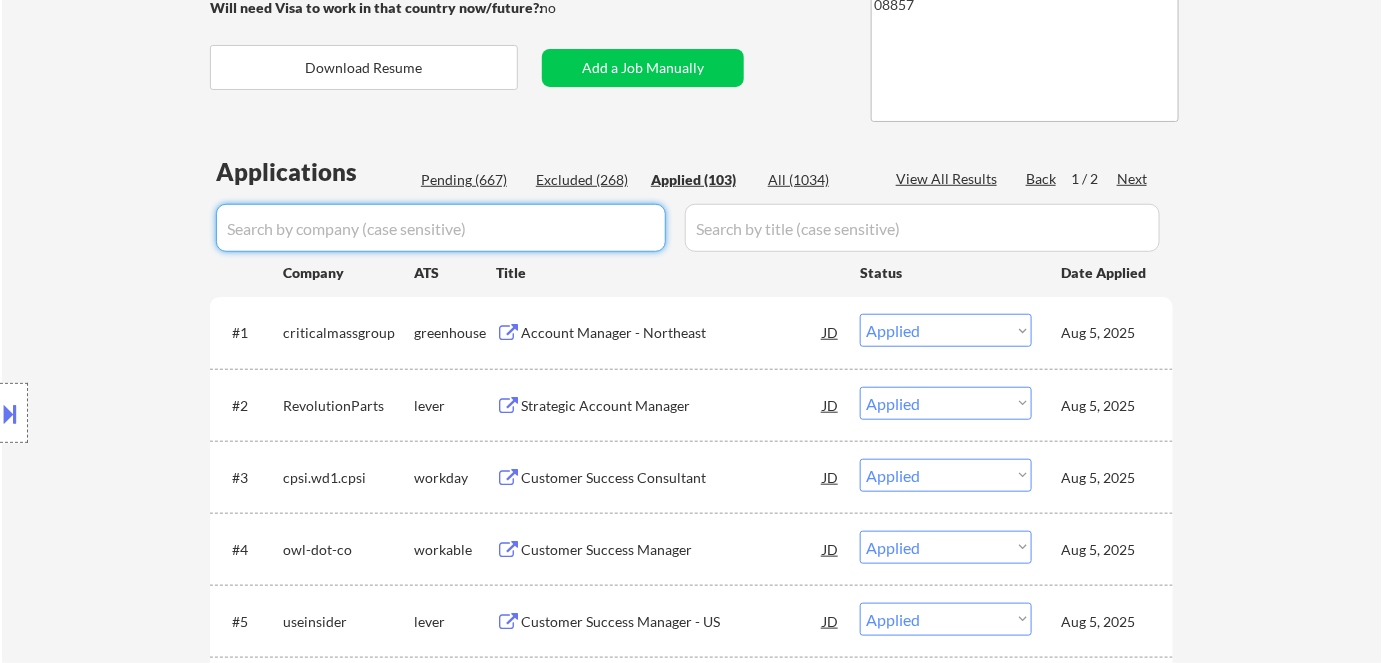 scroll, scrollTop: 3264, scrollLeft: 0, axis: vertical 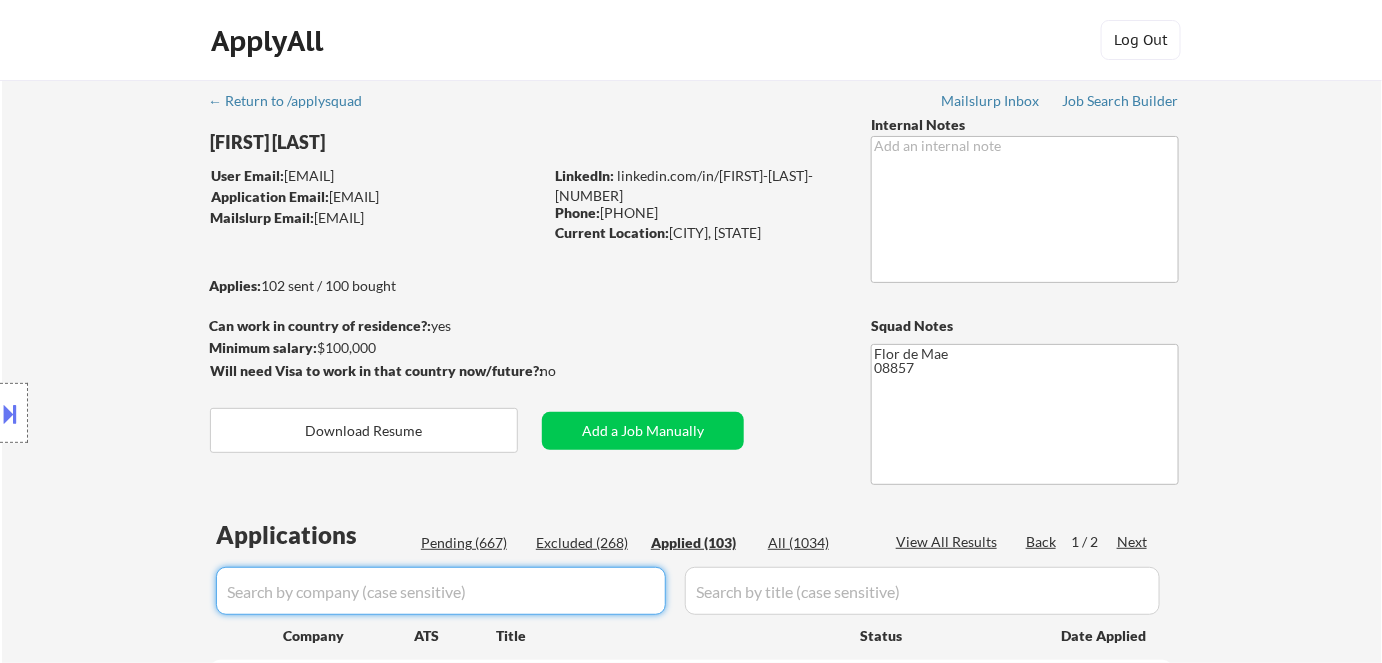 click at bounding box center [441, 591] 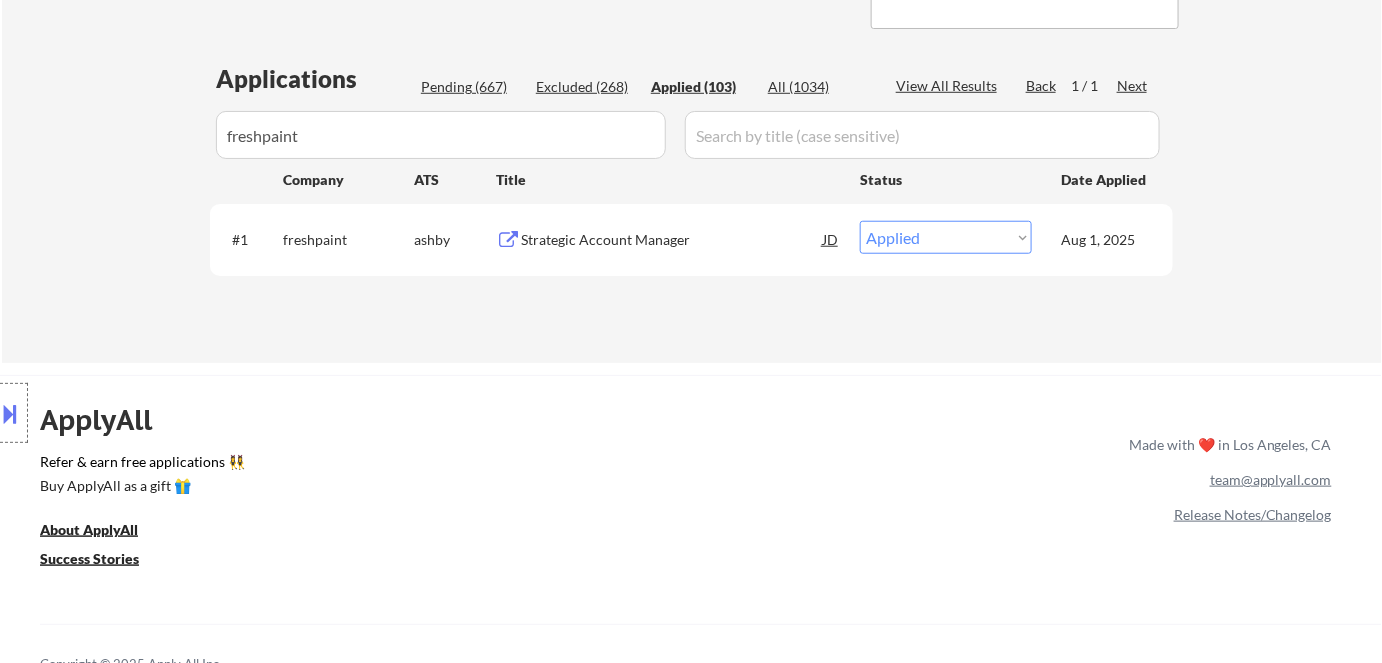 scroll, scrollTop: 454, scrollLeft: 0, axis: vertical 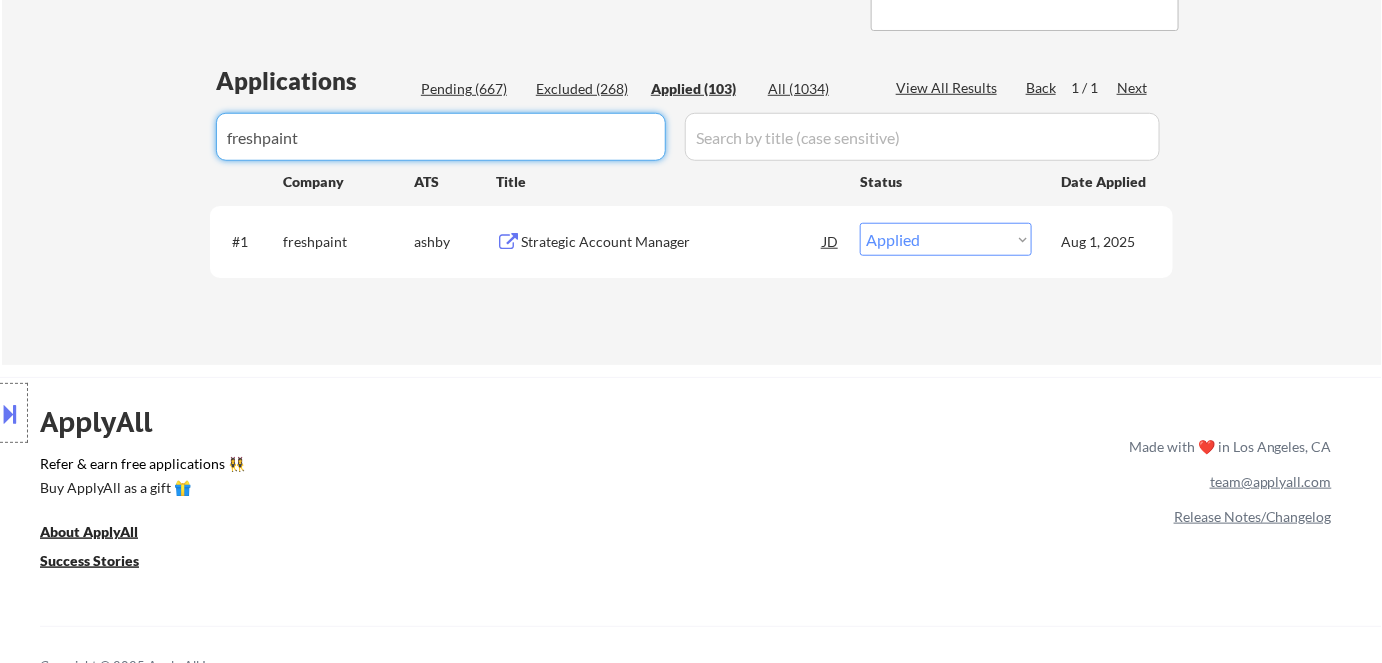 drag, startPoint x: 402, startPoint y: 132, endPoint x: 0, endPoint y: 120, distance: 402.17908 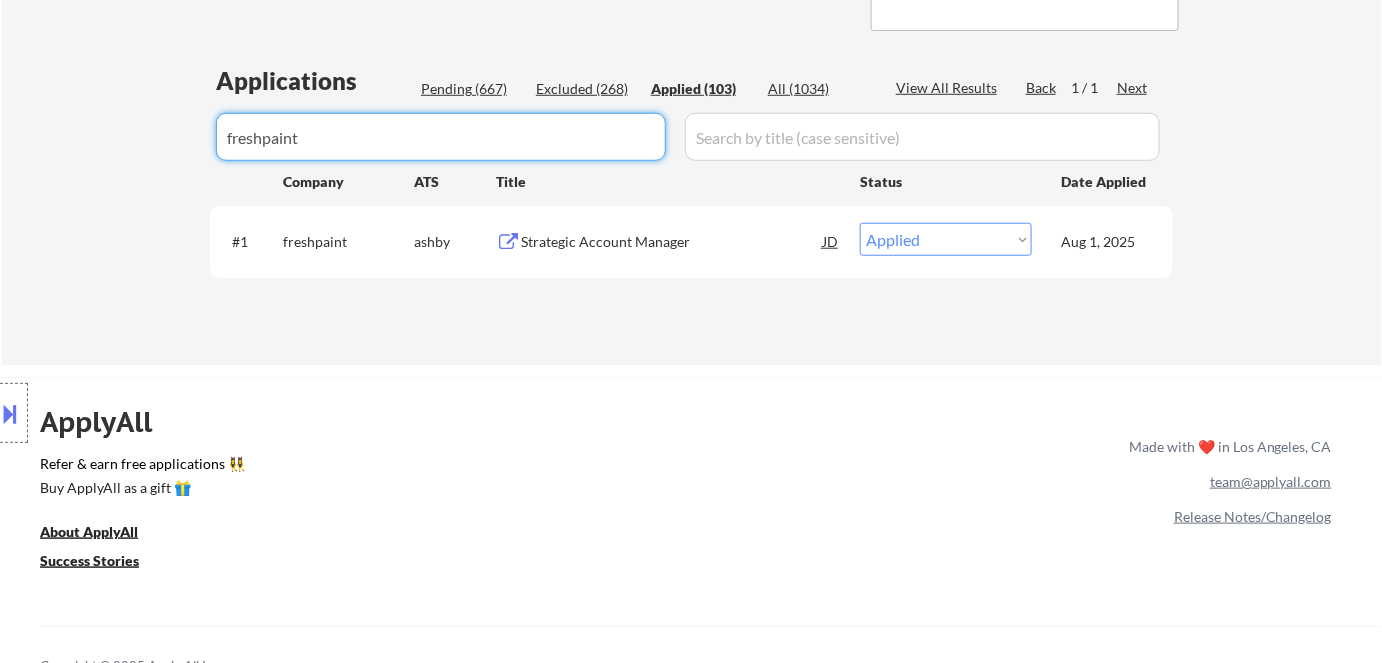 click on "← Return to /applysquad Mailslurp Inbox Job Search Builder Dana Tarulli User Email:  danatarulli@gmail.com Application Email:  danatarulli@gmail.com Mailslurp Email:  dana.tarulli@mailflux.com LinkedIn:   linkedin.com/in/dana-tarulli-18179458
Phone:  (732) 666-3242 Current Location:  Old Bridge, New Jersey Applies:  102 sent / 100 bought Internal Notes Can work in country of residence?:  yes Squad Notes Minimum salary:  $100,000 Will need Visa to work in that country now/future?:   no Download Resume Add a Job Manually Flor de Mae
08857 Applications Pending (667) Excluded (268) Applied (103) All (1034) View All Results Back 1 / 1
Next Company ATS Title Status Date Applied #1 freshpaint ashby Strategic Account Manager JD Choose an option... Pending Applied Excluded (Questions) Excluded (Expired) Excluded (Location) Excluded (Bad Match) Excluded (Blocklist) Excluded (Salary) Excluded (Other) Aug 1, 2025 #2 certifid lever Account Manager JD Choose an option... Pending Applied Excluded (Questions) #3 breezy" at bounding box center [691, 468] 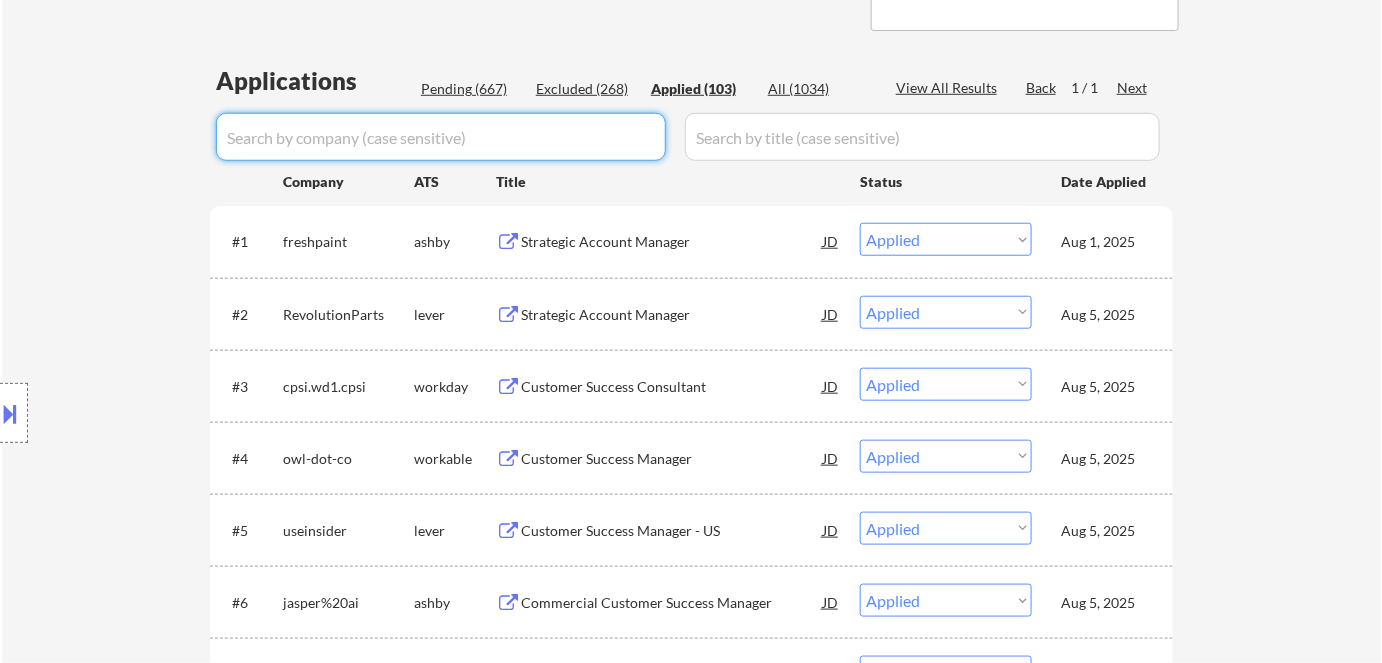 click on "Pending (667)" at bounding box center [471, 89] 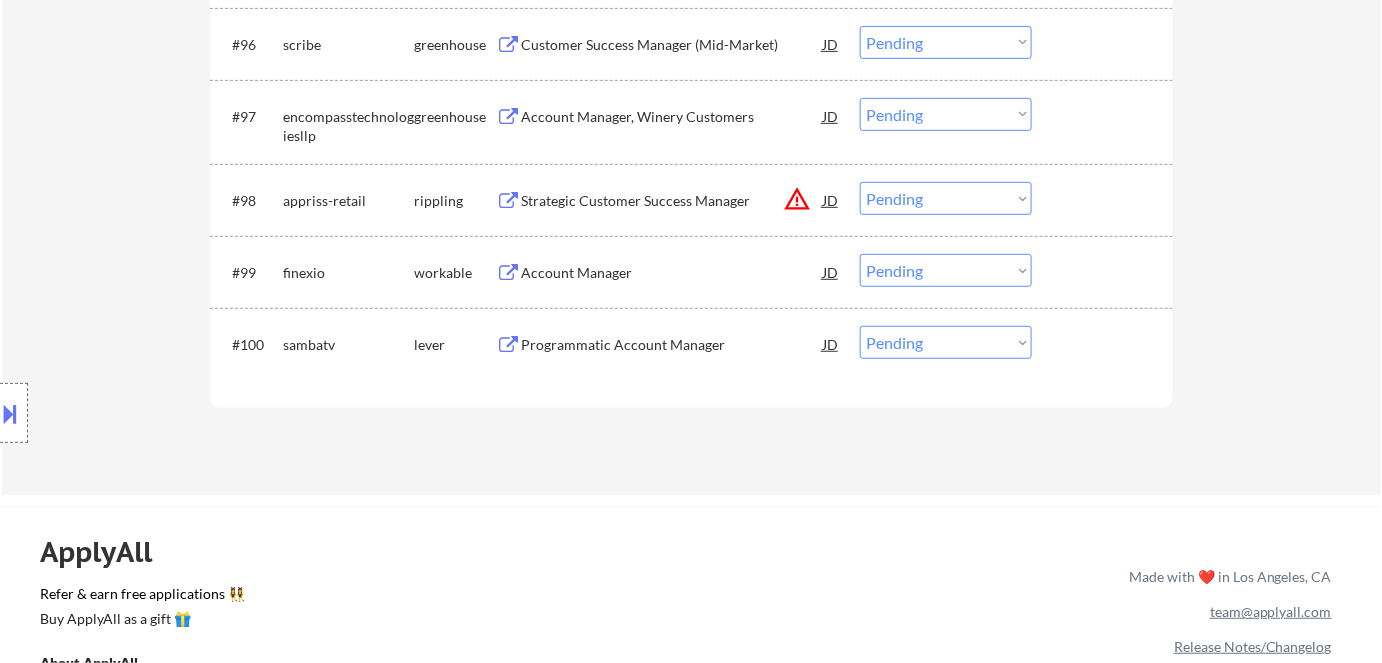 scroll, scrollTop: 7909, scrollLeft: 0, axis: vertical 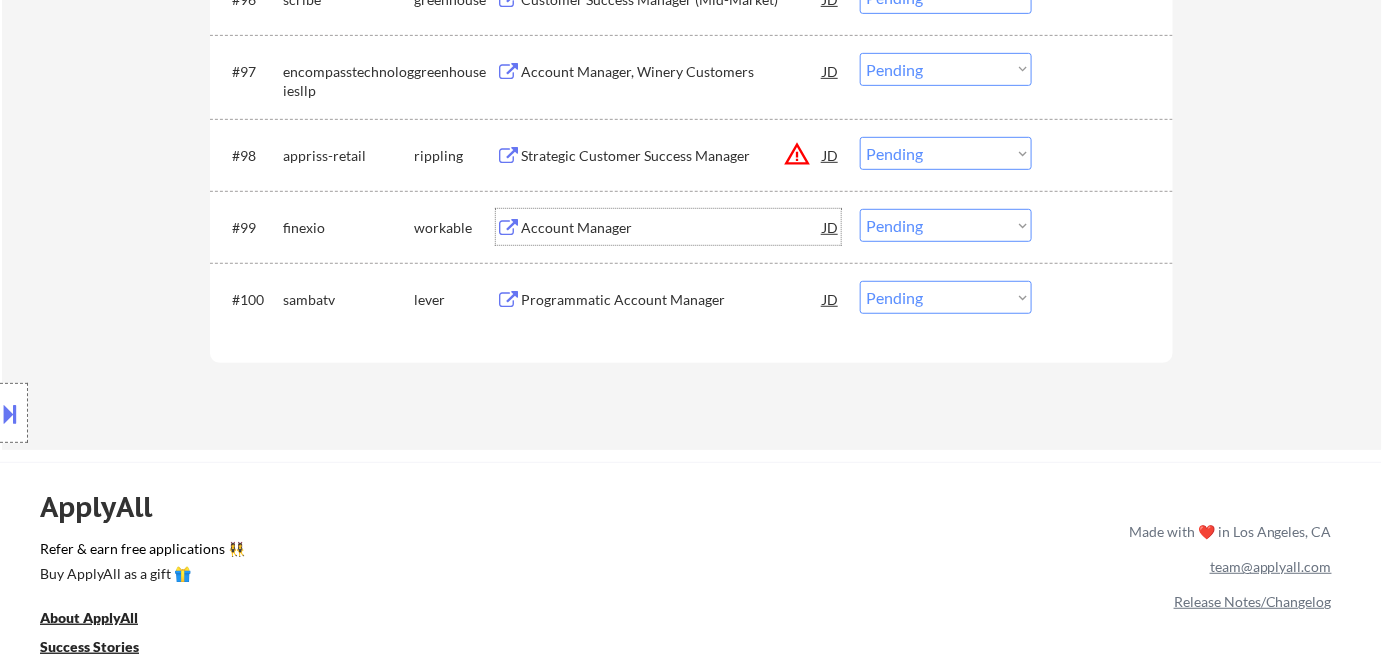 click on "Account Manager" at bounding box center (672, 228) 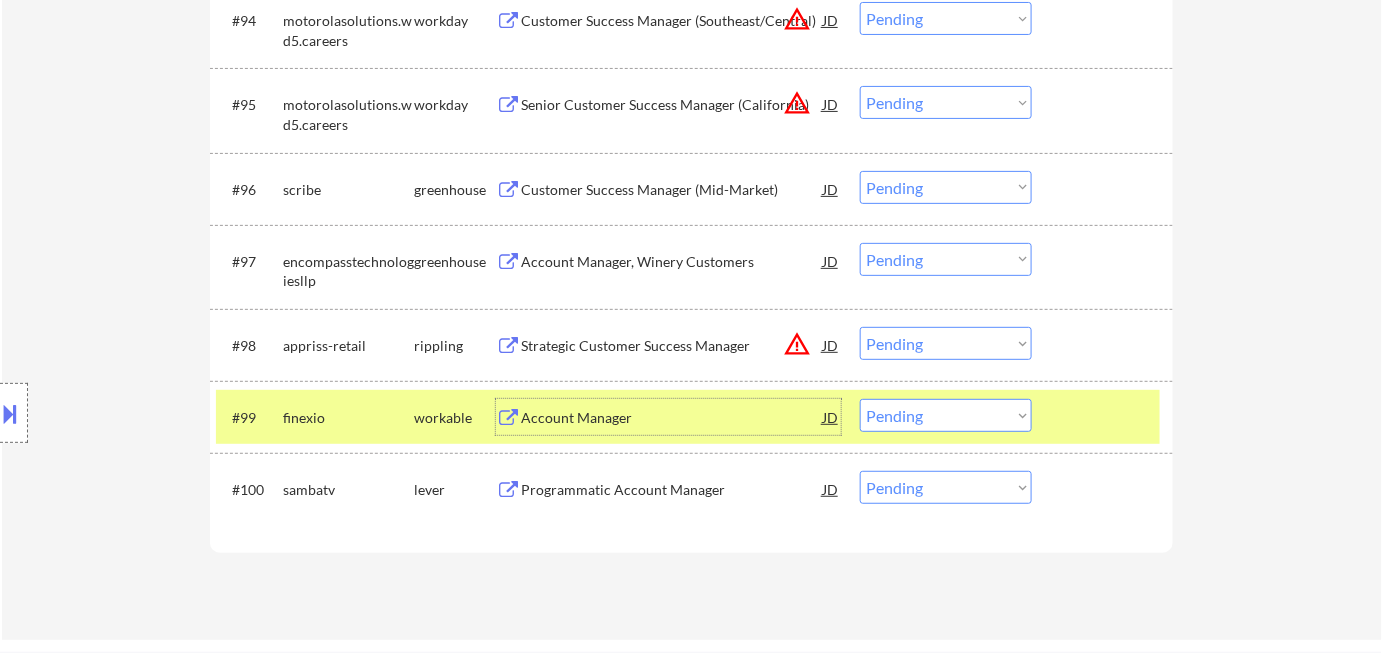 scroll, scrollTop: 7727, scrollLeft: 0, axis: vertical 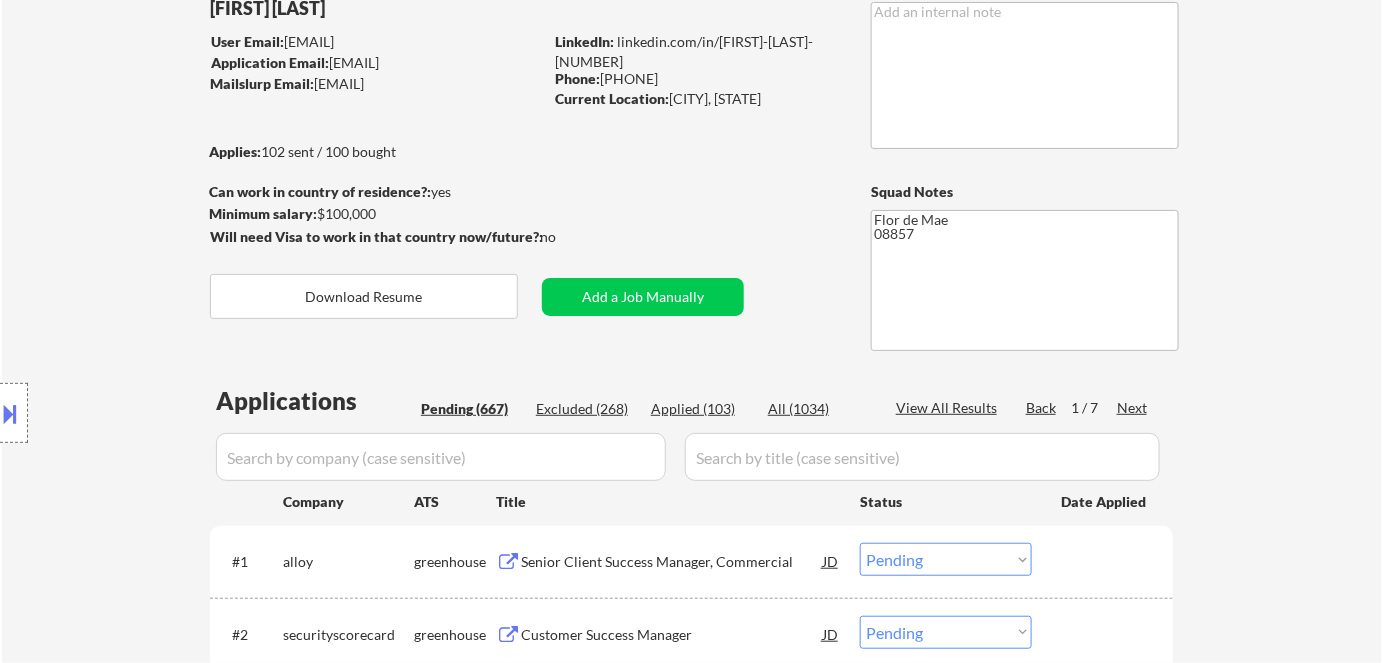 click on "Next" at bounding box center [1133, 408] 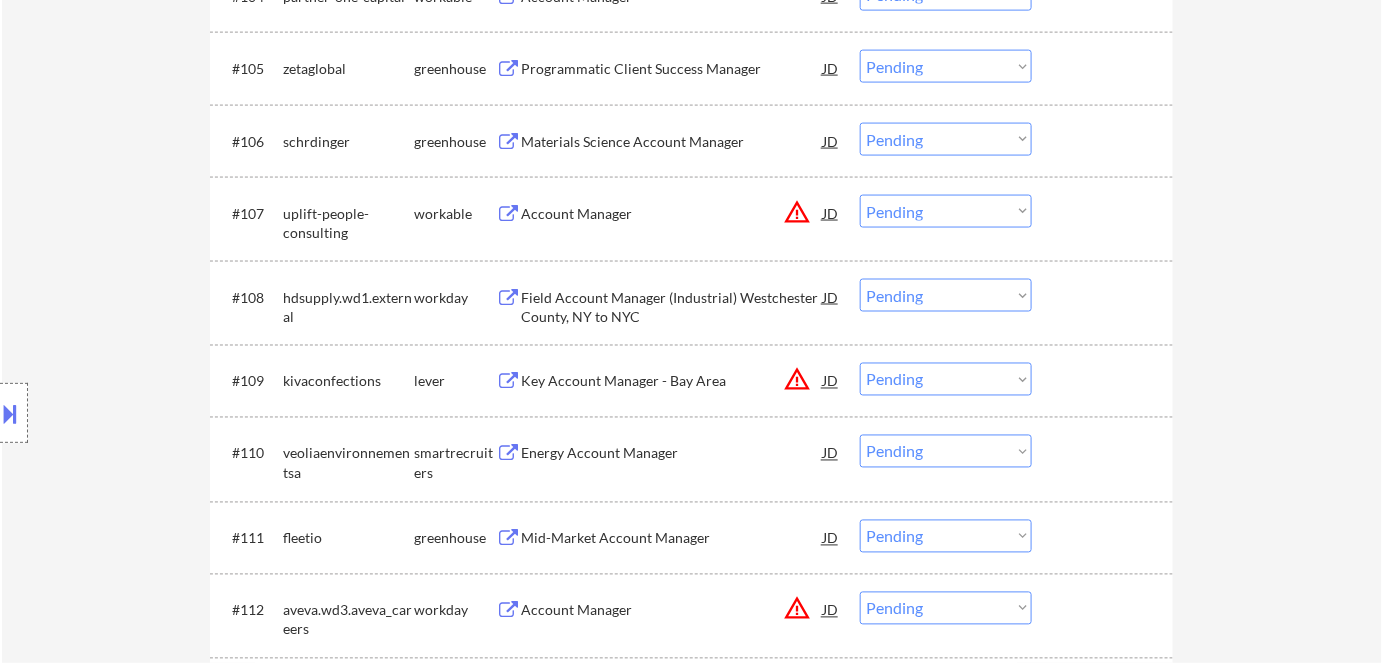 scroll, scrollTop: 1770, scrollLeft: 0, axis: vertical 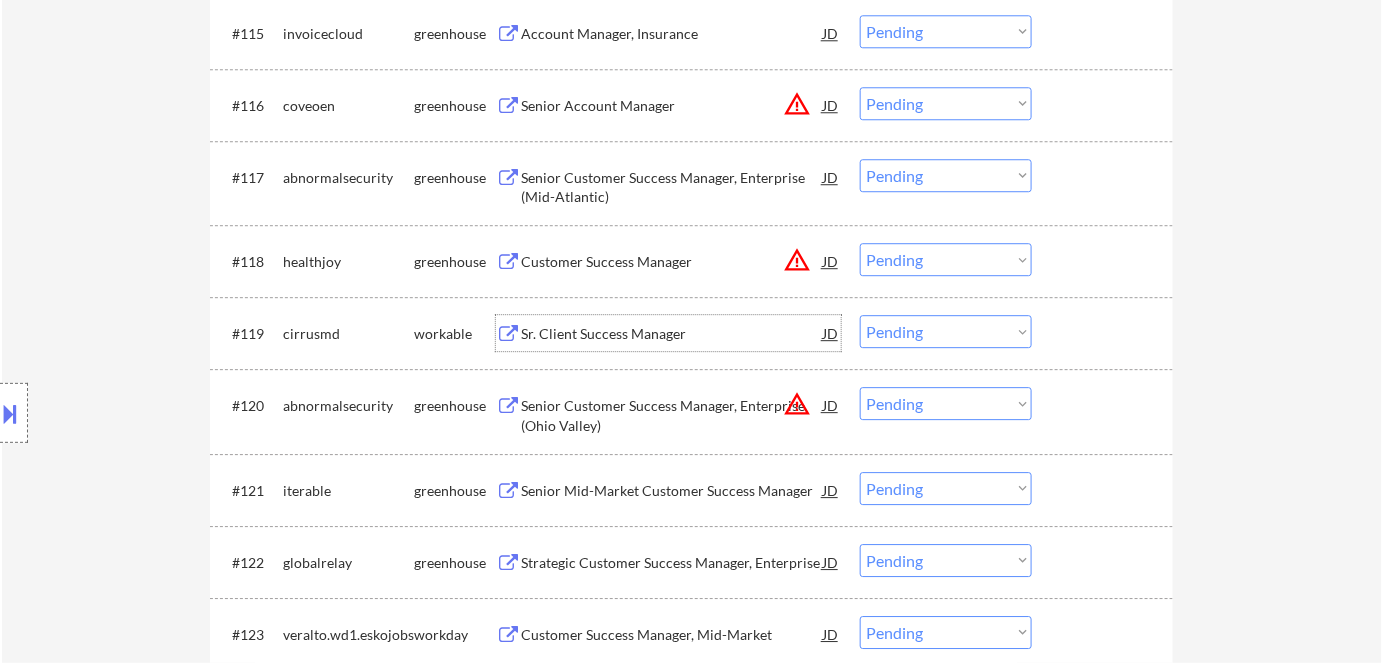 click on "Sr. Client Success Manager" at bounding box center [672, 333] 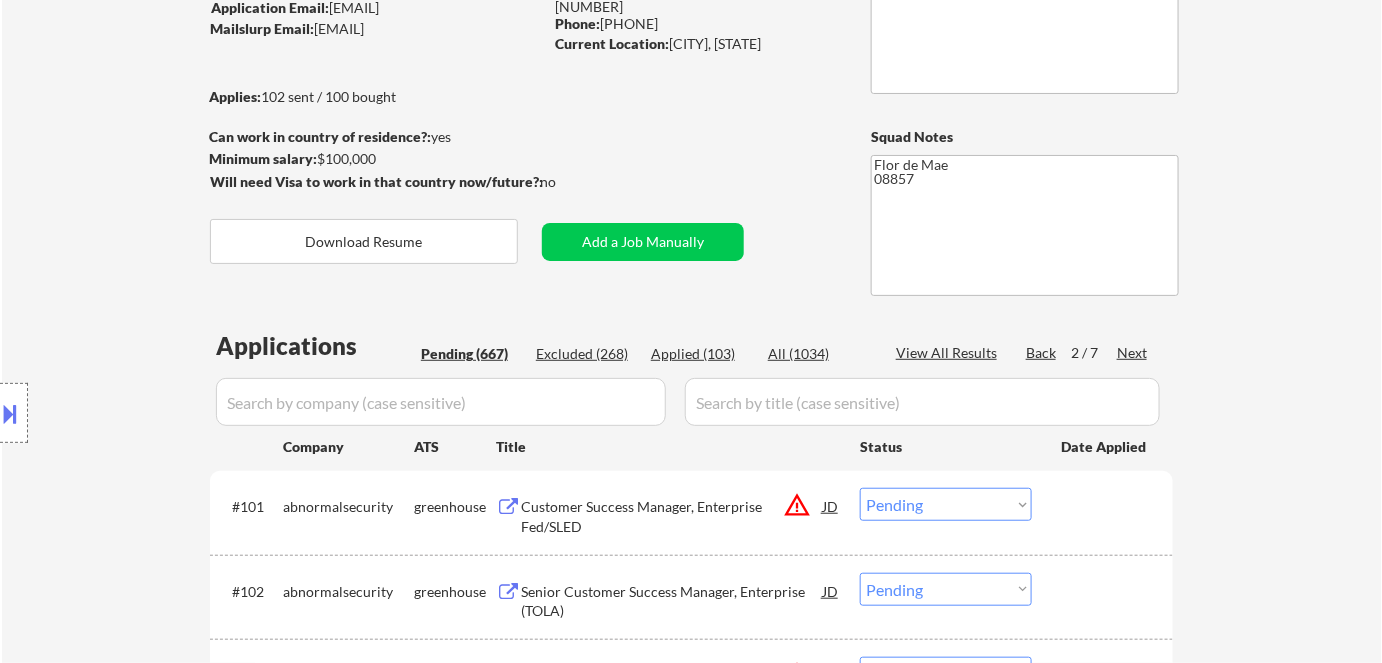 scroll, scrollTop: 272, scrollLeft: 0, axis: vertical 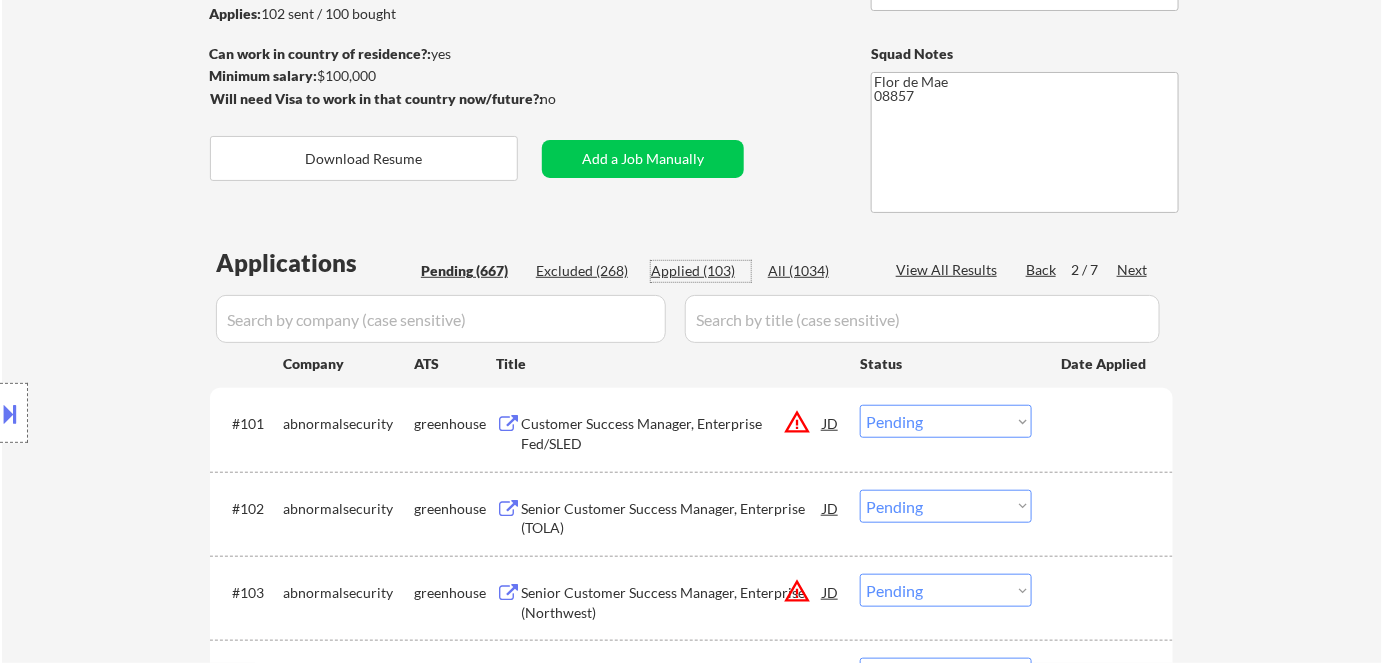 click on "Applied (103)" at bounding box center (701, 271) 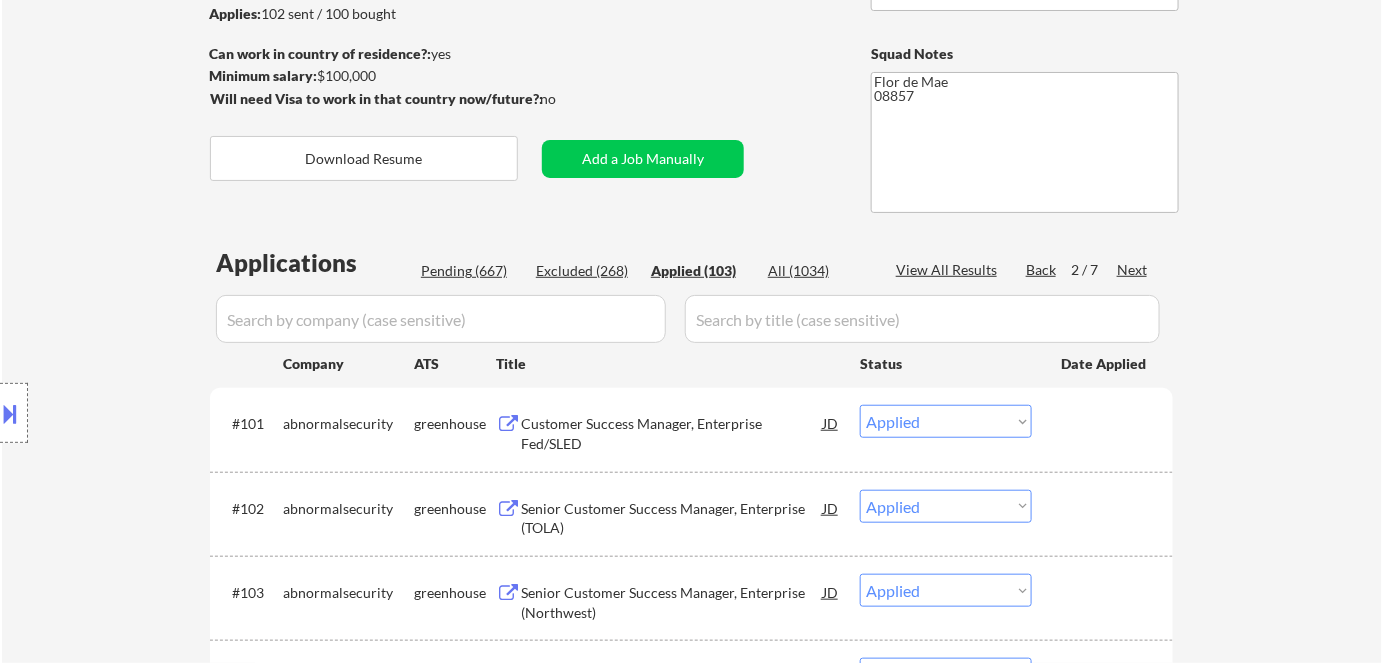 click at bounding box center [441, 319] 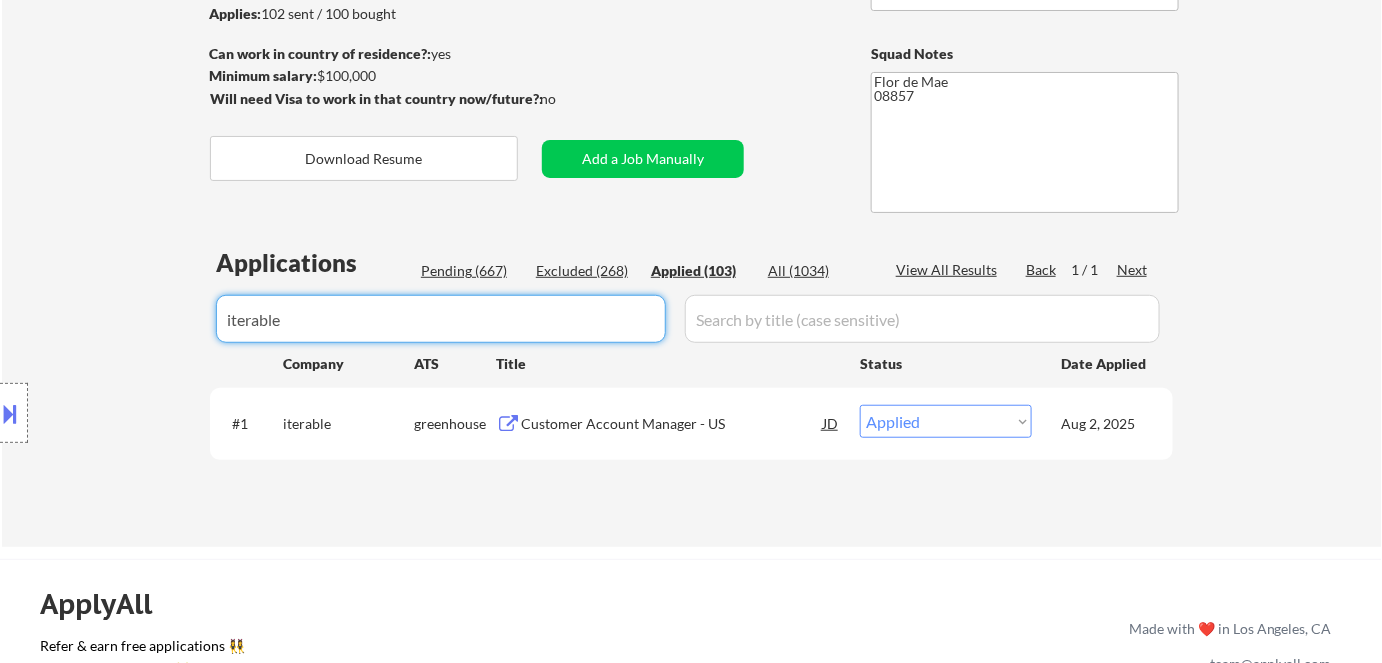 drag, startPoint x: 506, startPoint y: 325, endPoint x: 0, endPoint y: 191, distance: 523.44244 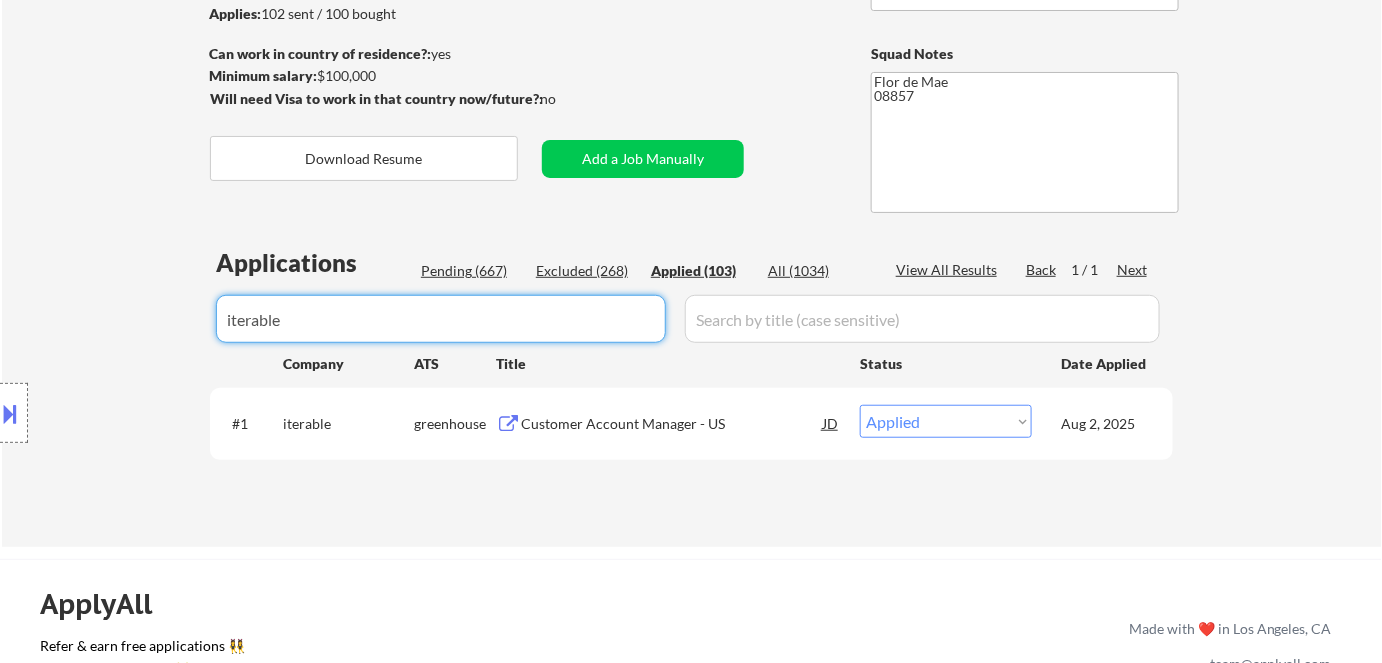 click on "← Return to /applysquad Mailslurp Inbox Job Search Builder Dana Tarulli User Email:  danatarulli@gmail.com Application Email:  danatarulli@gmail.com Mailslurp Email:  dana.tarulli@mailflux.com LinkedIn:   linkedin.com/in/dana-tarulli-18179458
Phone:  (732) 666-3242 Current Location:  Old Bridge, New Jersey Applies:  102 sent / 100 bought Internal Notes Can work in country of residence?:  yes Squad Notes Minimum salary:  $100,000 Will need Visa to work in that country now/future?:   no Download Resume Add a Job Manually Flor de Mae
08857 Applications Pending (667) Excluded (268) Applied (103) All (1034) View All Results Back 1 / 1
Next Company ATS Title Status Date Applied #1 iterable greenhouse Customer Account Manager - US JD warning_amber Choose an option... Pending Applied Excluded (Questions) Excluded (Expired) Excluded (Location) Excluded (Bad Match) Excluded (Blocklist) Excluded (Salary) Excluded (Other) Aug 2, 2025 #2 RevolutionParts lever Strategic Account Manager JD Choose an option... #3" at bounding box center (691, 59) 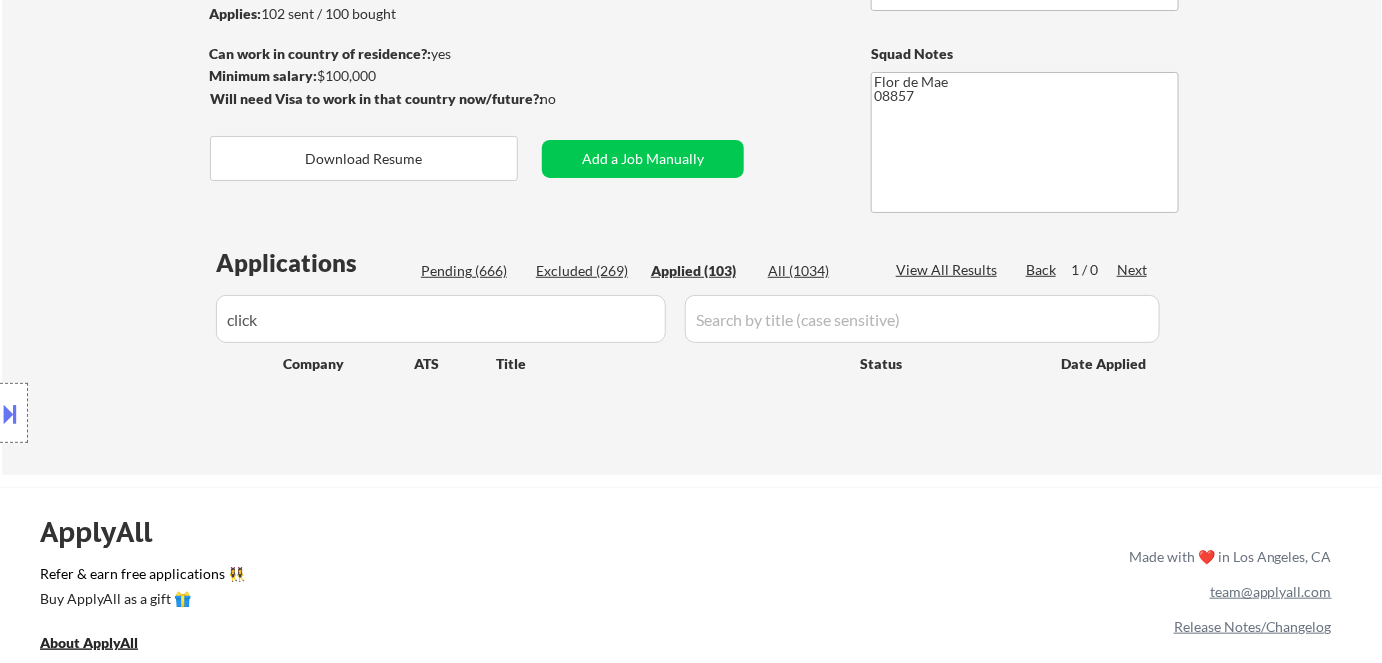 drag, startPoint x: 311, startPoint y: 312, endPoint x: 61, endPoint y: 293, distance: 250.72096 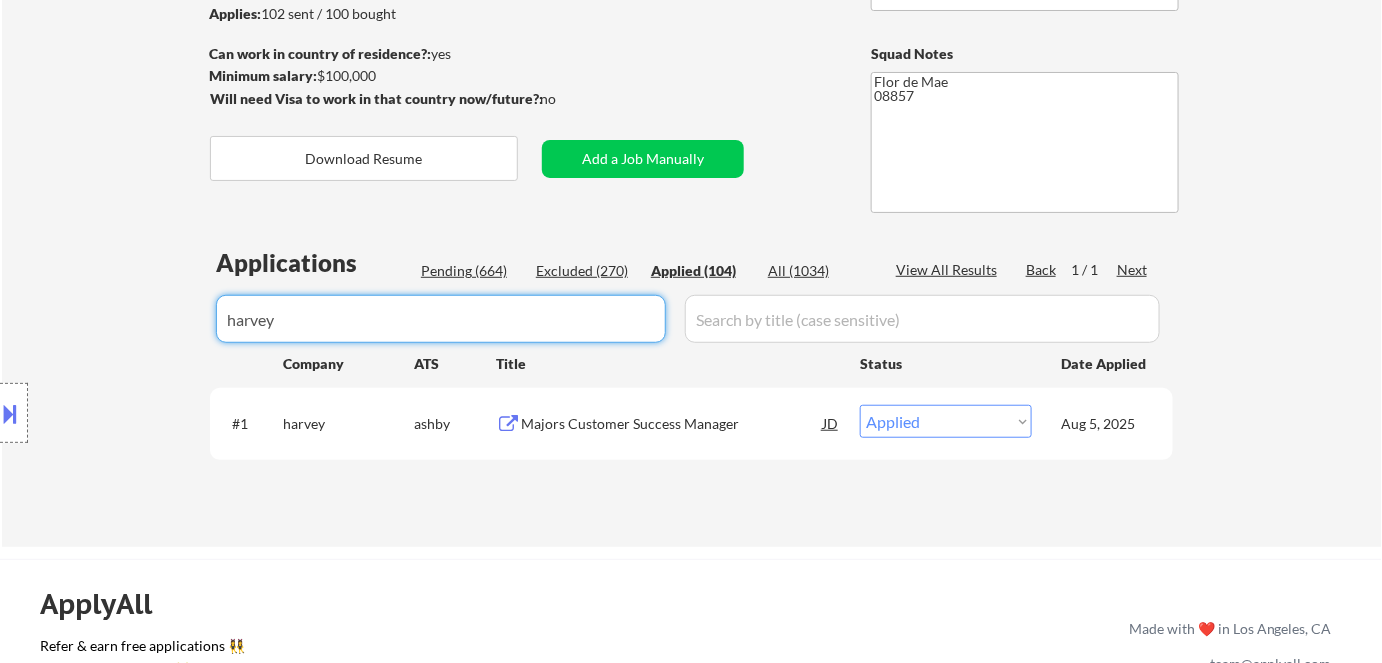 drag, startPoint x: 522, startPoint y: 318, endPoint x: 166, endPoint y: 294, distance: 356.80807 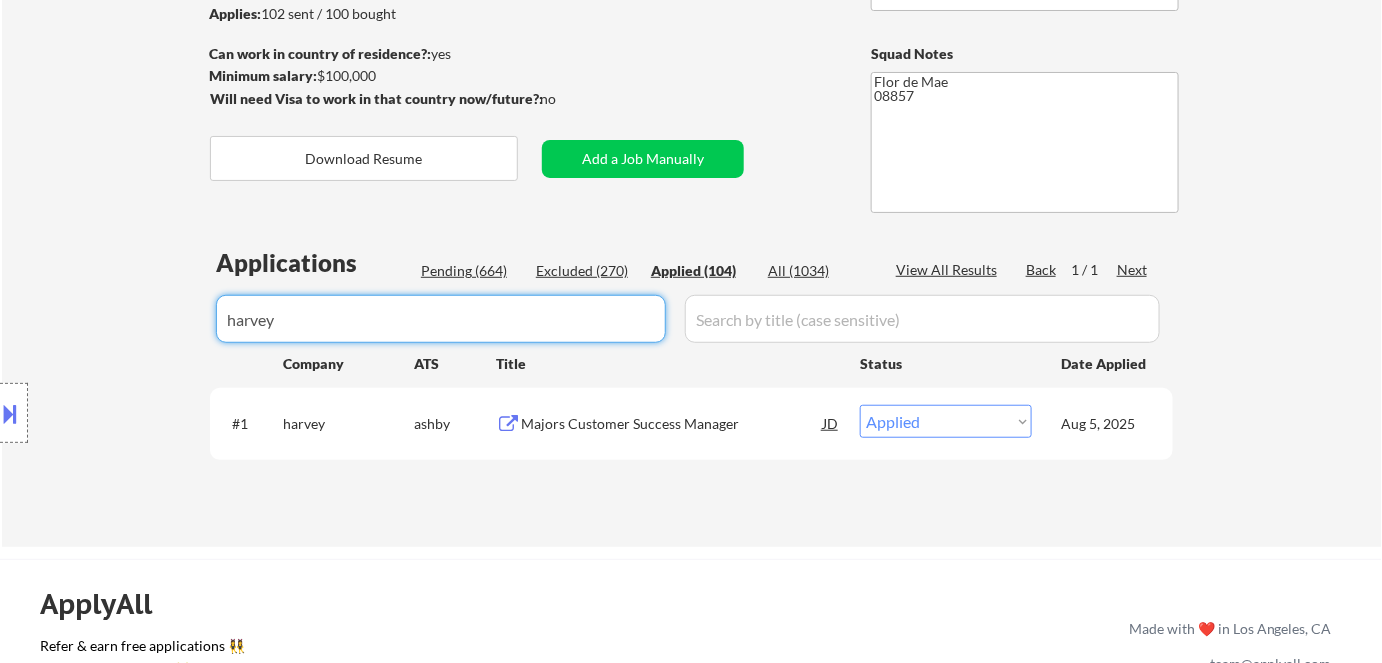 click on "← Return to /applysquad Mailslurp Inbox Job Search Builder Dana Tarulli User Email:  danatarulli@gmail.com Application Email:  danatarulli@gmail.com Mailslurp Email:  dana.tarulli@mailflux.com LinkedIn:   linkedin.com/in/dana-tarulli-18179458
Phone:  (732) 666-3242 Current Location:  Old Bridge, New Jersey Applies:  102 sent / 100 bought Internal Notes Can work in country of residence?:  yes Squad Notes Minimum salary:  $100,000 Will need Visa to work in that country now/future?:   no Download Resume Add a Job Manually Flor de Mae
08857 Applications Pending (664) Excluded (270) Applied (104) All (1034) View All Results Back 1 / 1
Next Company ATS Title Status Date Applied #1 harvey ashby Majors Customer Success Manager JD warning_amber Choose an option... Pending Applied Excluded (Questions) Excluded (Expired) Excluded (Location) Excluded (Bad Match) Excluded (Blocklist) Excluded (Salary) Excluded (Other) Aug 5, 2025 #2 RevolutionParts lever Strategic Account Manager JD Choose an option... Pending" at bounding box center (691, 59) 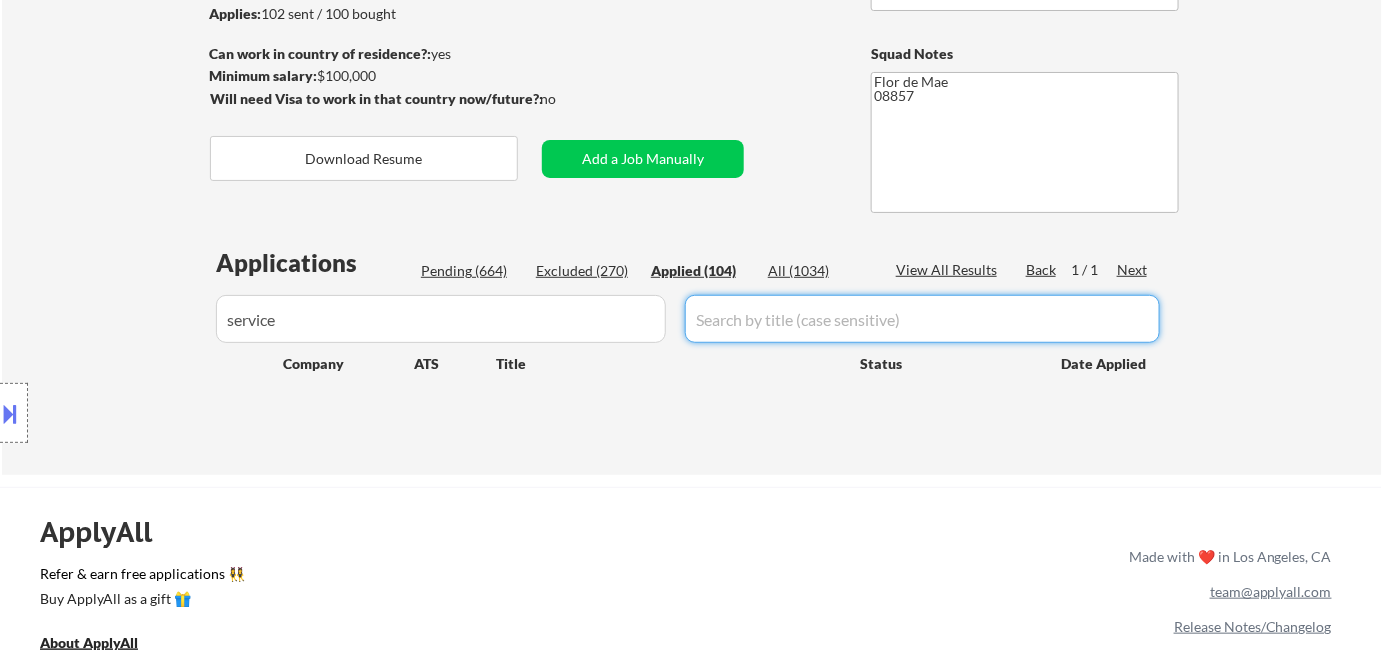 click on "Applications Pending (664) Excluded (270) Applied (104) All (1034) View All Results Back 1 / 1
Next Company ATS Title Status Date Applied #1 harvey ashby Majors Customer Success Manager JD warning_amber Choose an option... Pending Applied Excluded (Questions) Excluded (Expired) Excluded (Location) Excluded (Bad Match) Excluded (Blocklist) Excluded (Salary) Excluded (Other) Aug 5, 2025 #2 RevolutionParts lever Strategic Account Manager JD Choose an option... Pending Applied Excluded (Questions) Excluded (Expired) Excluded (Location) Excluded (Bad Match) Excluded (Blocklist) Excluded (Salary) Excluded (Other) Aug 5, 2025 #3 cpsi.wd1.cpsi workday Customer Success Consultant JD warning_amber Choose an option... Pending Applied Excluded (Questions) Excluded (Expired) Excluded (Location) Excluded (Bad Match) Excluded (Blocklist) Excluded (Salary) Excluded (Other) Aug 5, 2025 #4 owl-dot-co workable Customer Success Manager JD Choose an option... Pending Applied Excluded (Questions) Excluded (Expired) Aug 5, 2025 #5" at bounding box center [691, 341] 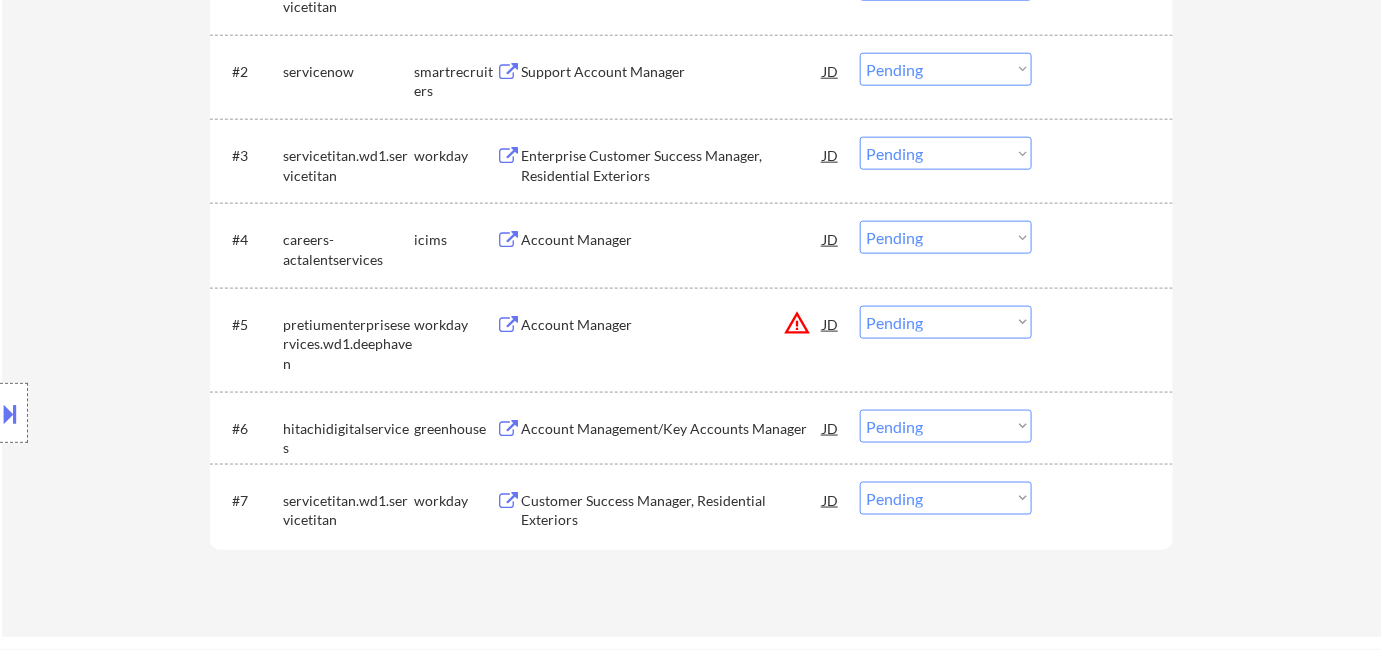 scroll, scrollTop: 727, scrollLeft: 0, axis: vertical 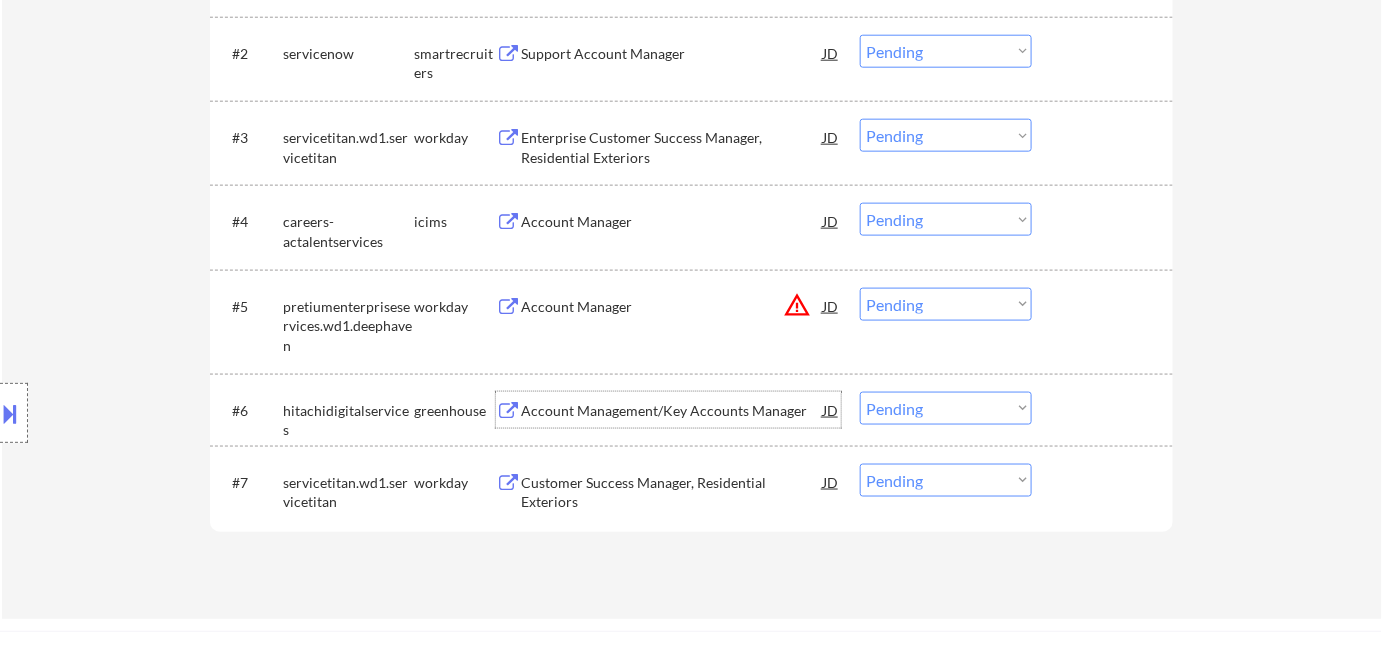 click on "Account Management/Key Accounts Manager" at bounding box center (672, 411) 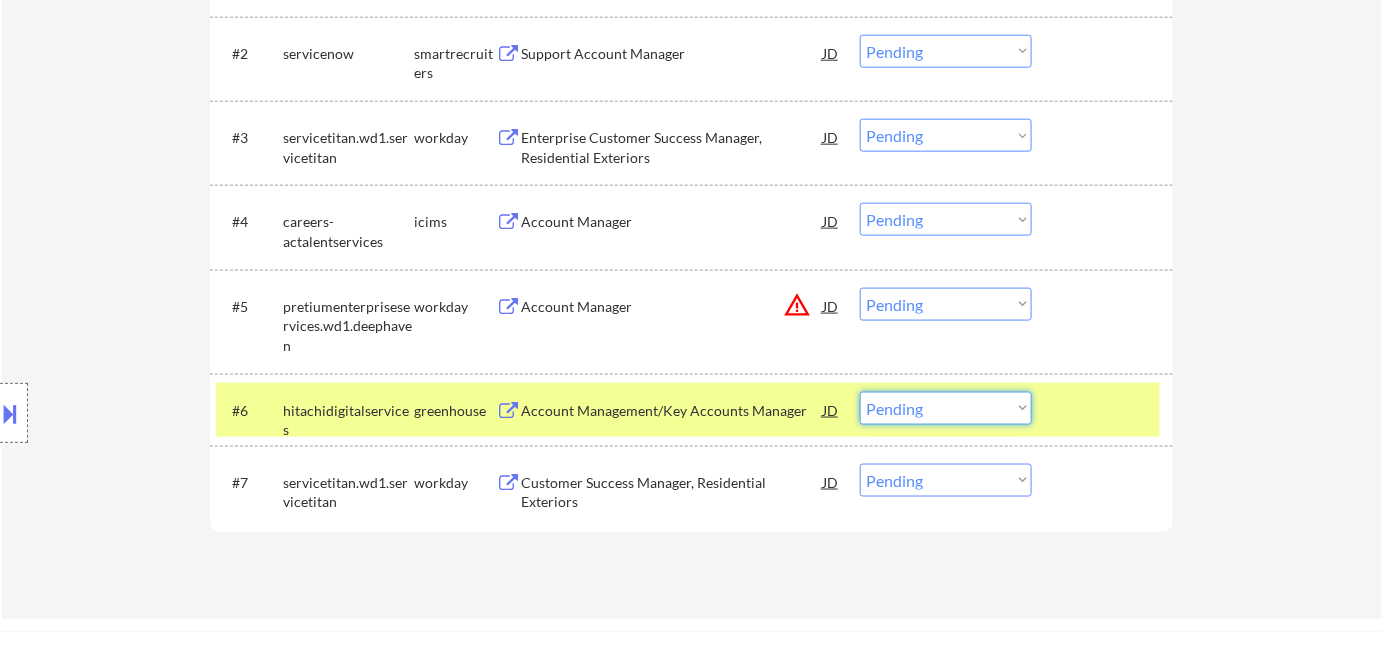 click on "Choose an option... Pending Applied Excluded (Questions) Excluded (Expired) Excluded (Location) Excluded (Bad Match) Excluded (Blocklist) Excluded (Salary) Excluded (Other)" at bounding box center [946, 408] 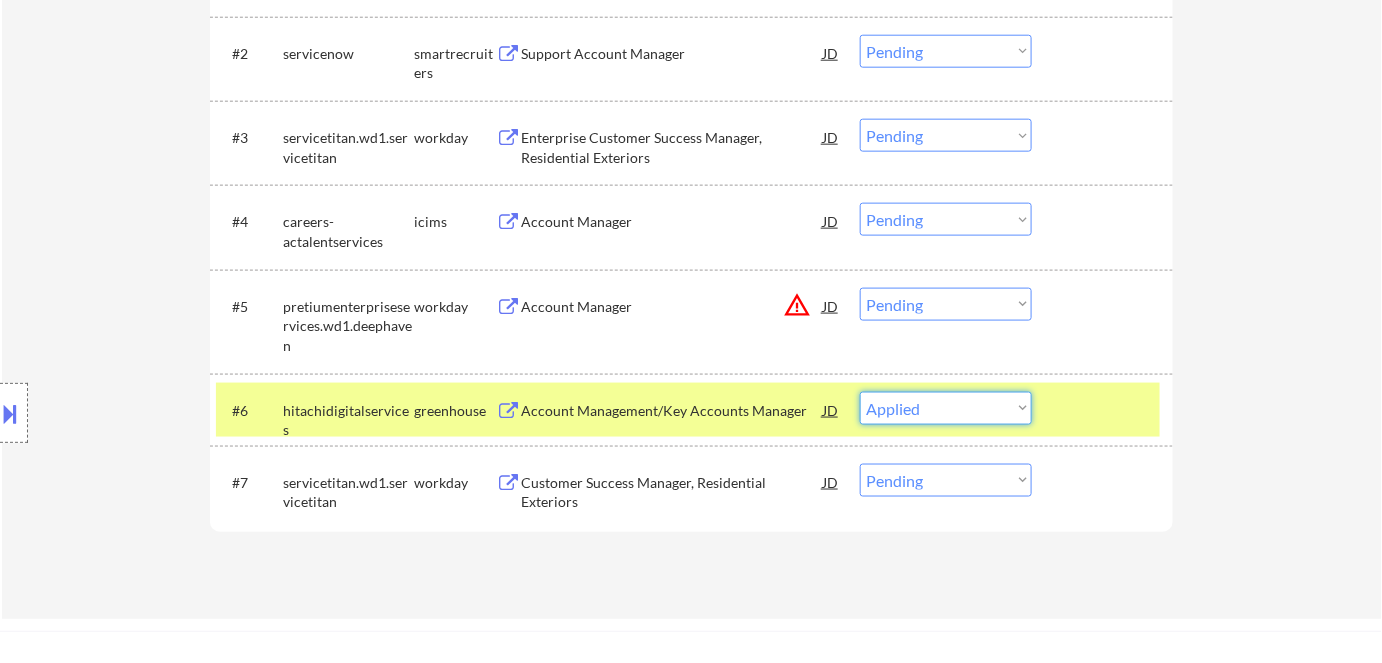 click on "Choose an option... Pending Applied Excluded (Questions) Excluded (Expired) Excluded (Location) Excluded (Bad Match) Excluded (Blocklist) Excluded (Salary) Excluded (Other)" at bounding box center (946, 408) 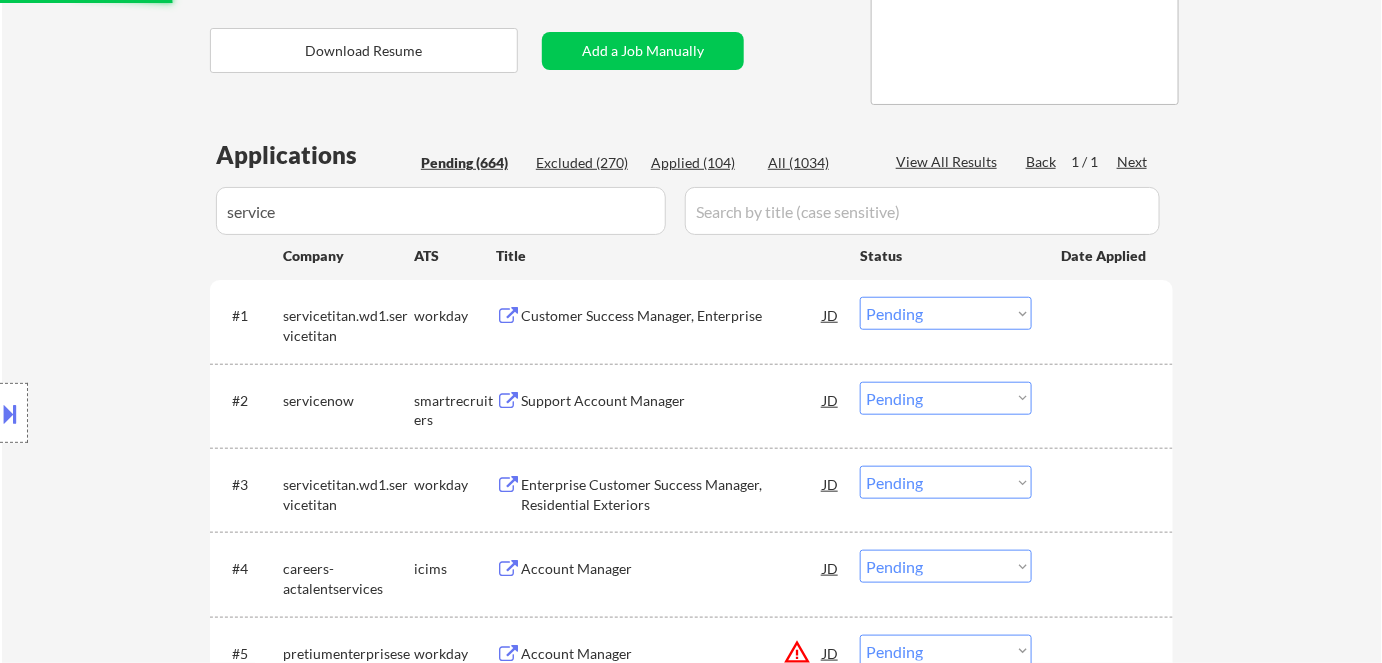 scroll, scrollTop: 363, scrollLeft: 0, axis: vertical 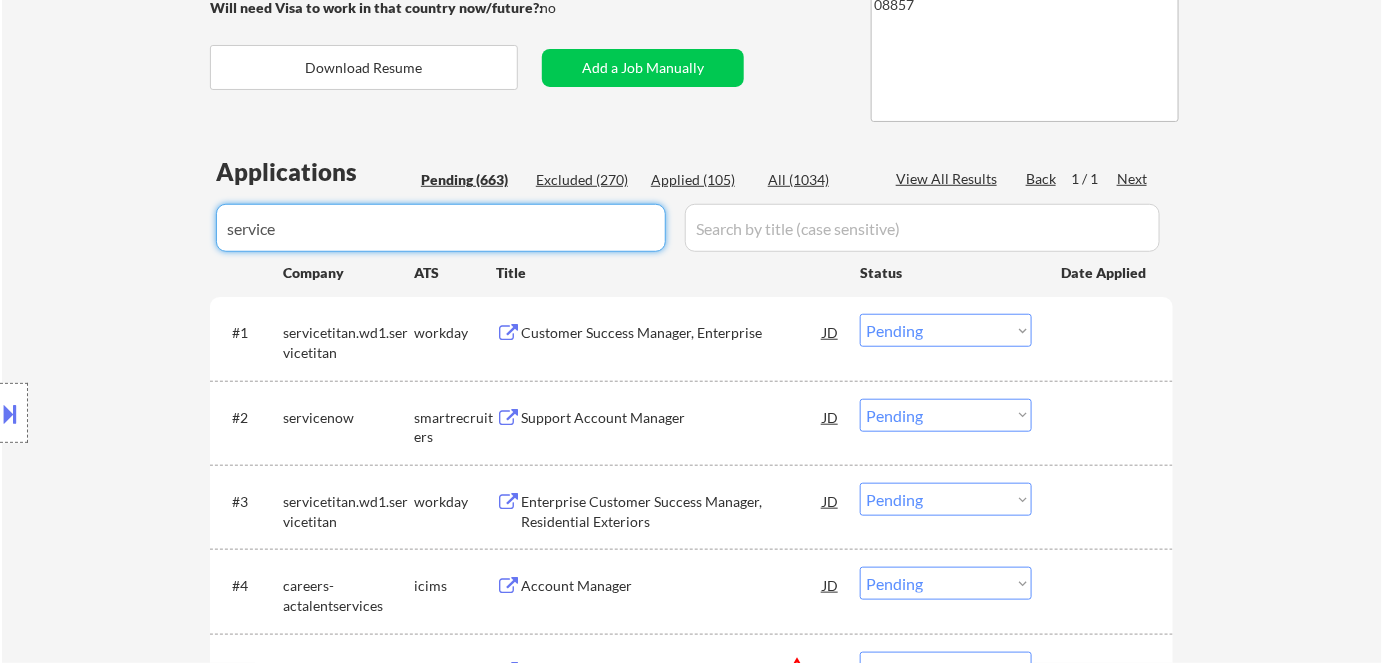 drag, startPoint x: 465, startPoint y: 225, endPoint x: 88, endPoint y: 207, distance: 377.42947 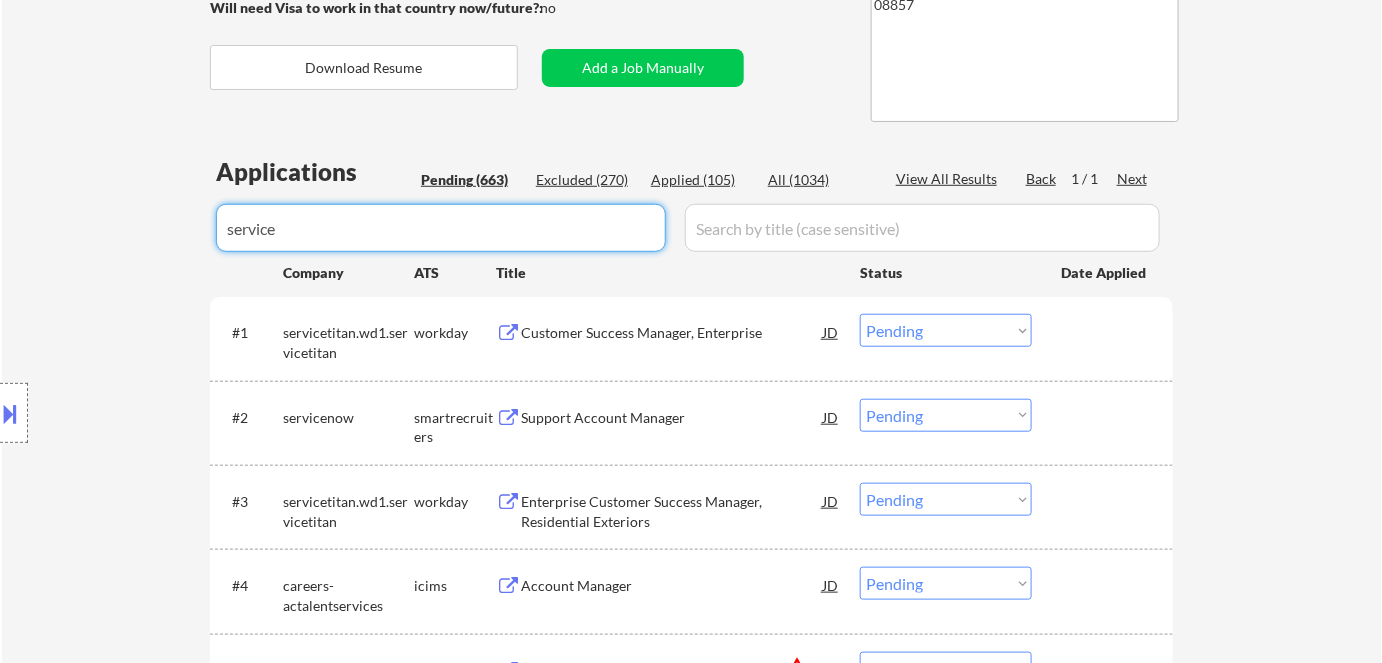 click on "← Return to /applysquad Mailslurp Inbox Job Search Builder Dana Tarulli User Email:  danatarulli@gmail.com Application Email:  danatarulli@gmail.com Mailslurp Email:  dana.tarulli@mailflux.com LinkedIn:   linkedin.com/in/dana-tarulli-18179458
Phone:  (732) 666-3242 Current Location:  Old Bridge, New Jersey Applies:  102 sent / 100 bought Internal Notes Can work in country of residence?:  yes Squad Notes Minimum salary:  $100,000 Will need Visa to work in that country now/future?:   no Download Resume Add a Job Manually Flor de Mae
08857 Applications Pending (663) Excluded (270) Applied (105) All (1034) View All Results Back 1 / 1
Next Company ATS Title Status Date Applied #1 servicetitan.wd1.servicetitan workday Customer Success Manager, Enterprise JD warning_amber Choose an option... Pending Applied Excluded (Questions) Excluded (Expired) Excluded (Location) Excluded (Bad Match) Excluded (Blocklist) Excluded (Salary) Excluded (Other) #2 servicenow smartrecruiters Support Account Manager JD Pending" at bounding box center [691, -32] 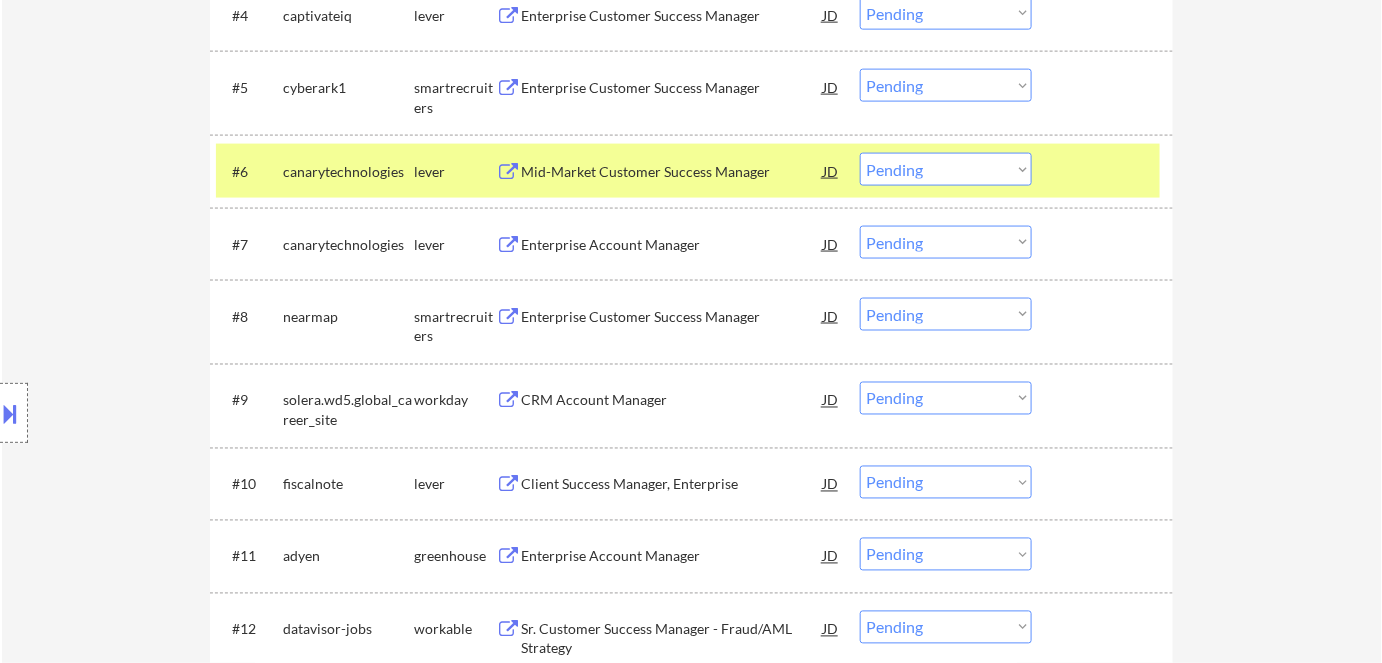 scroll, scrollTop: 1000, scrollLeft: 0, axis: vertical 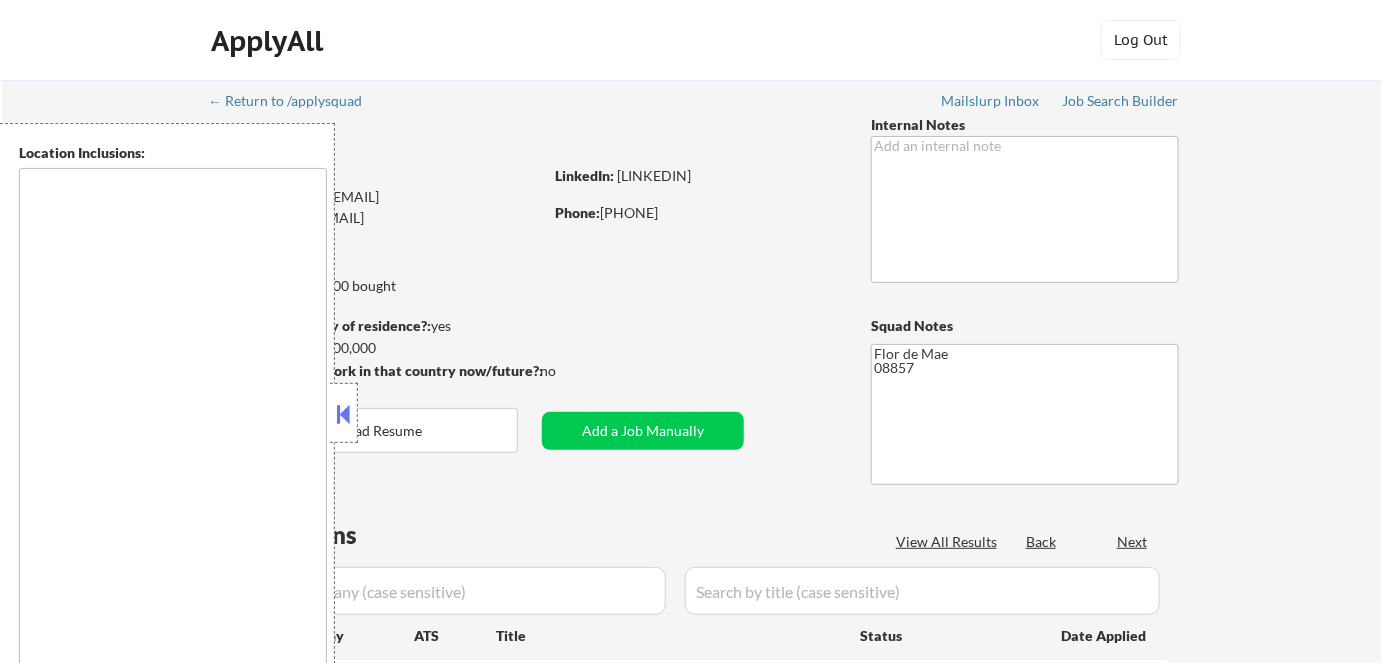 type on "New York, NY Jersey City, NJ Hoboken, NJ Weehawken, NJ Union City, NJ West New York, NJ North Bergen, NJ Guttenberg, NJ Secaucus, NJ Bayonne, NJ Fort Lee, NJ Edgewater, NJ Cliffside Park, NJ Fairview, NJ Ridgefield, NJ Palisades Park, NJ Leonia, NJ Englewood, NJ Teaneck, NJ Hackensack, NJ Rutherford, NJ East Rutherford, NJ Carlstadt, NJ Lyndhurst, NJ Kearny, NJ Harrison, NJ Newark, NJ Elizabeth, NJ Staten Island, NY Yonkers, NY Mount Vernon, NY New Rochelle, NY White Plains, NY Scarsdale, NY Tarrytown, NY Rye, NY Port Chester, NY Mamaroneck, NY Larchmont, NY Pelham, NY Bronxville, NY Eastchester, NY Hartsdale, NY Dobbs Ferry, NY Ardsley, NY Irvington, NY Hastings-on-Hudson, NY Tuckahoe, NY Elmsford, NY Greenburgh, NY Hawthorne, NY Valhalla, NY Sleepy Hollow, NY Ossining, NY Briarcliff Manor, NY Pleasantville, NY Chappaqua, NY Mount Kisco, NY Bedford Hills, NY Katonah, NY Croton-on-Hudson, NY Cortlandt Manor, NY Peekskill, NY Mohegan Lake, NY Yorktown Heights, NY Jefferson Valley, NY Shrub Oak, NY Amawalk, ..." 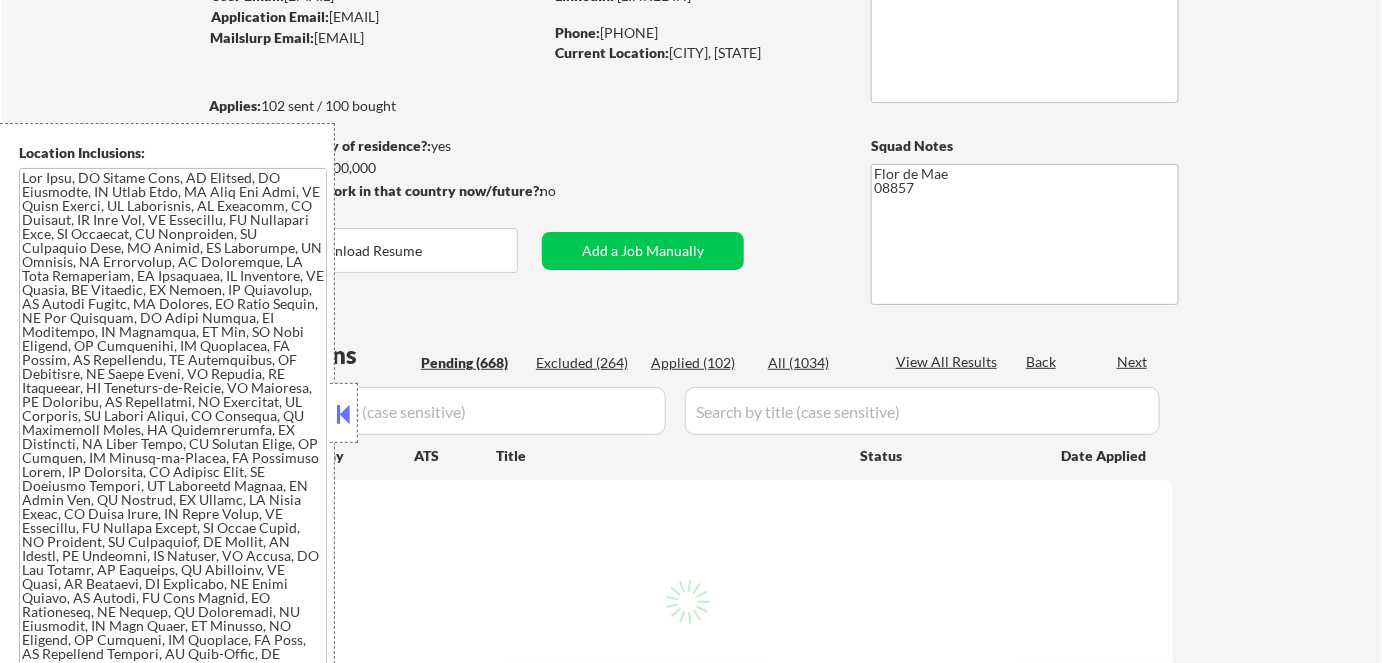 scroll, scrollTop: 181, scrollLeft: 0, axis: vertical 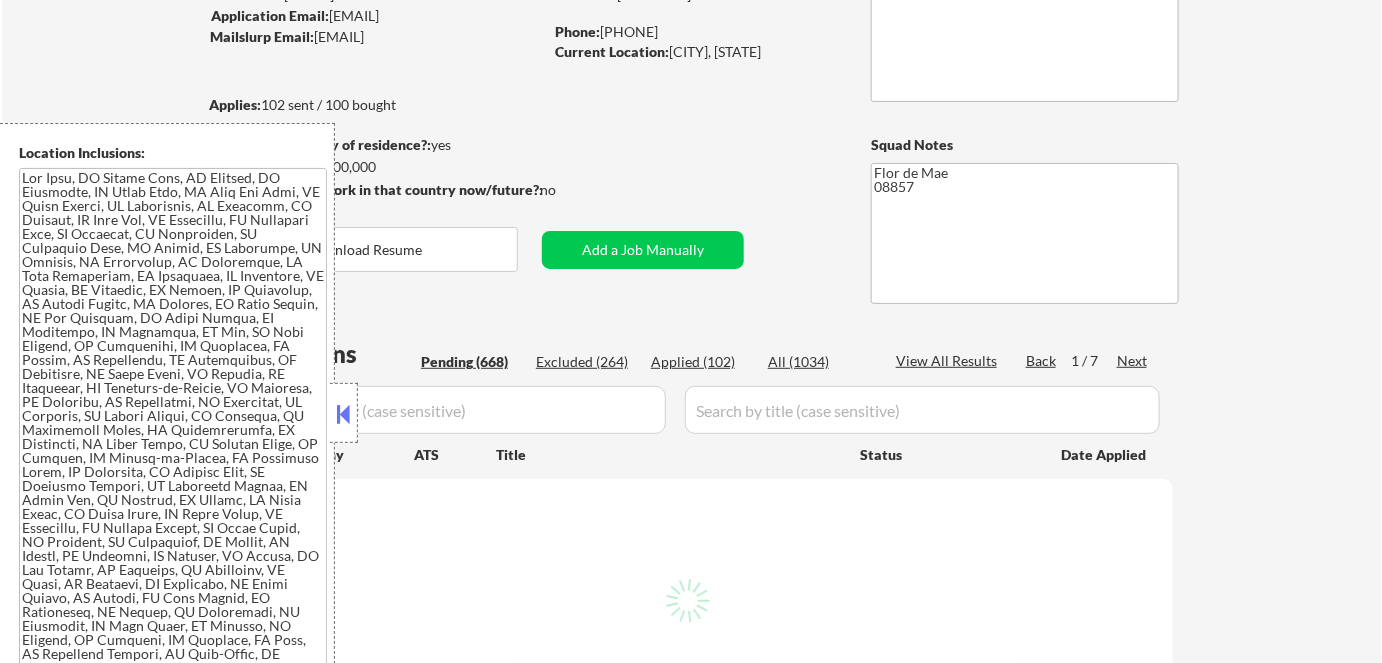 click at bounding box center (344, 414) 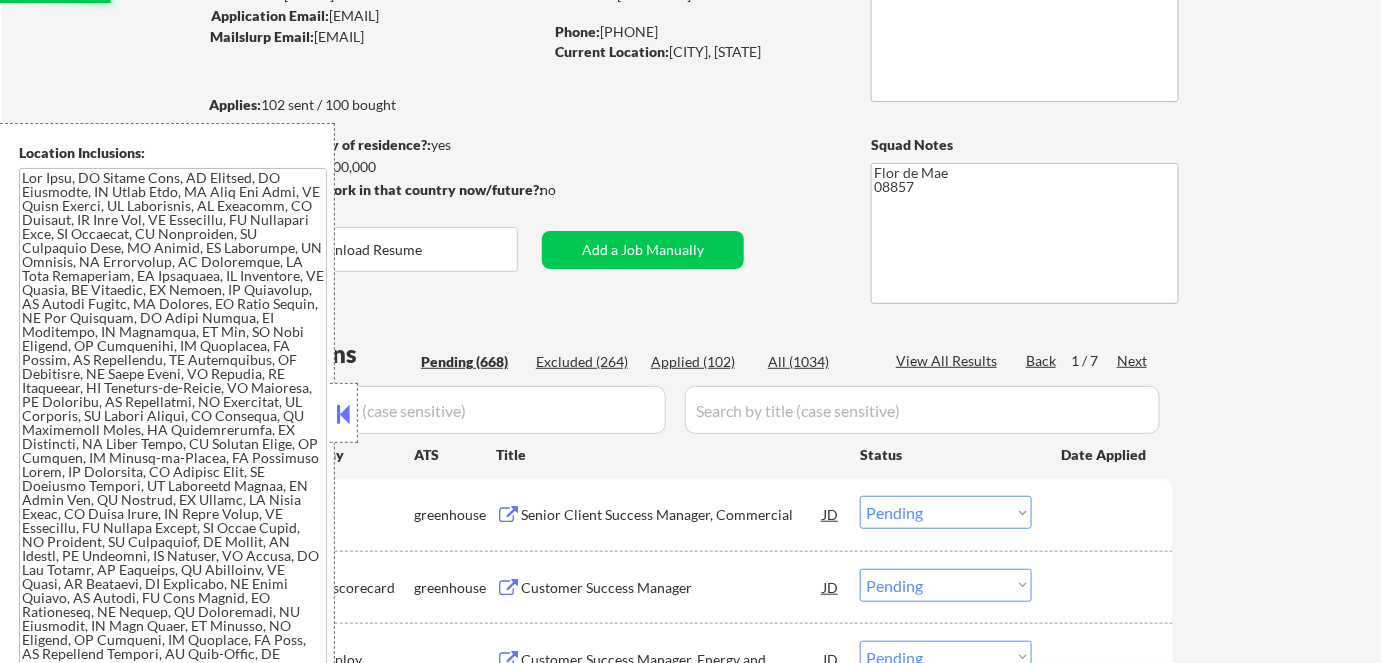 click on "← Return to /applysquad Mailslurp Inbox Job Search Builder [FIRST] [LAST] User Email:  [EMAIL] Application Email:  [EMAIL] Mailslurp Email:  [EMAIL] LinkedIn:   [LINKEDIN]
Phone:  [PHONE] Current Location:  [CITY], [STATE] Applies:  102 sent / 100 bought Internal Notes Can work in country of residence?:  yes Squad Notes Minimum salary:  $100,000 Will need Visa to work in that country now/future?:   no Download Resume Add a Job Manually [FIRST] [LAST]
08857 Applications Pending (668) Excluded (264) Applied (102) All (1034) View All Results Back 1 / 7
Next Company ATS Title Status Date Applied #1 alloy greenhouse Senior Client Success Manager, Commercial  JD Choose an option... Pending Applied Excluded (Questions) Excluded (Expired) Excluded (Location) Excluded (Bad Match) Excluded (Blocklist) Excluded (Salary) Excluded (Other) #2 securityscorecard greenhouse Customer Success Manager JD Choose an option... Pending Applied #3" at bounding box center [692, 3858] 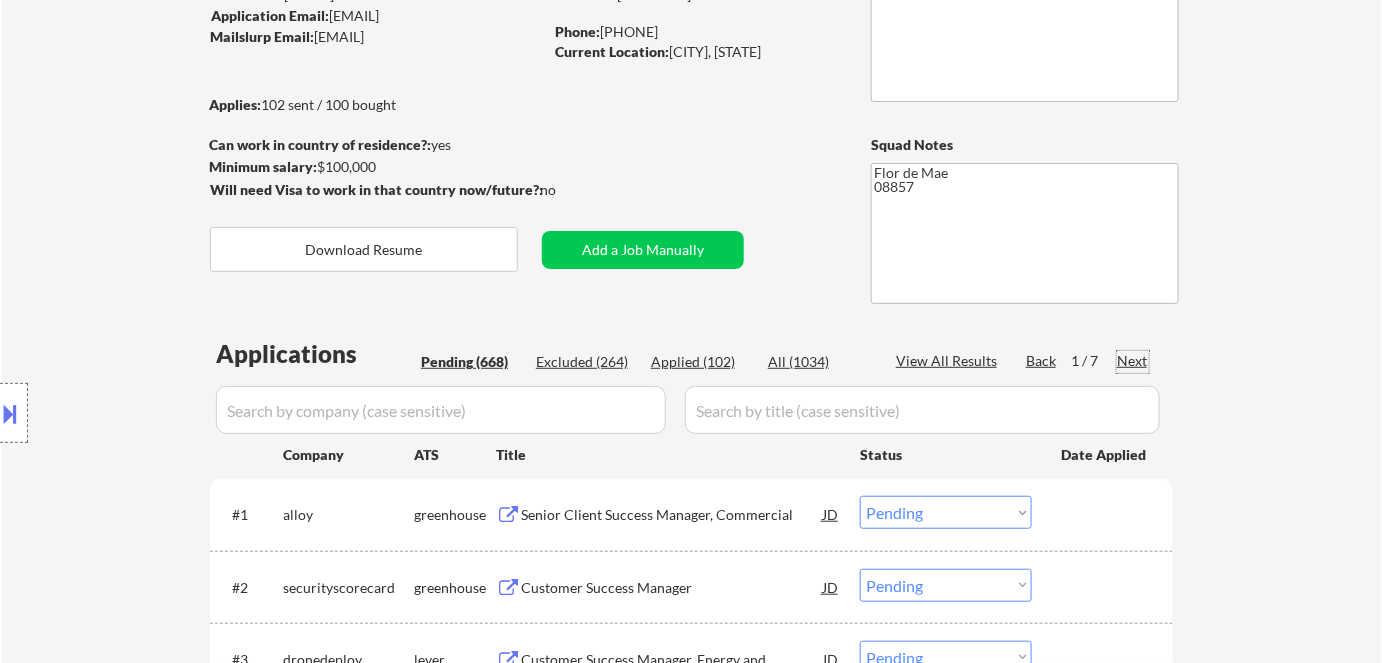 click on "Next" at bounding box center [1133, 361] 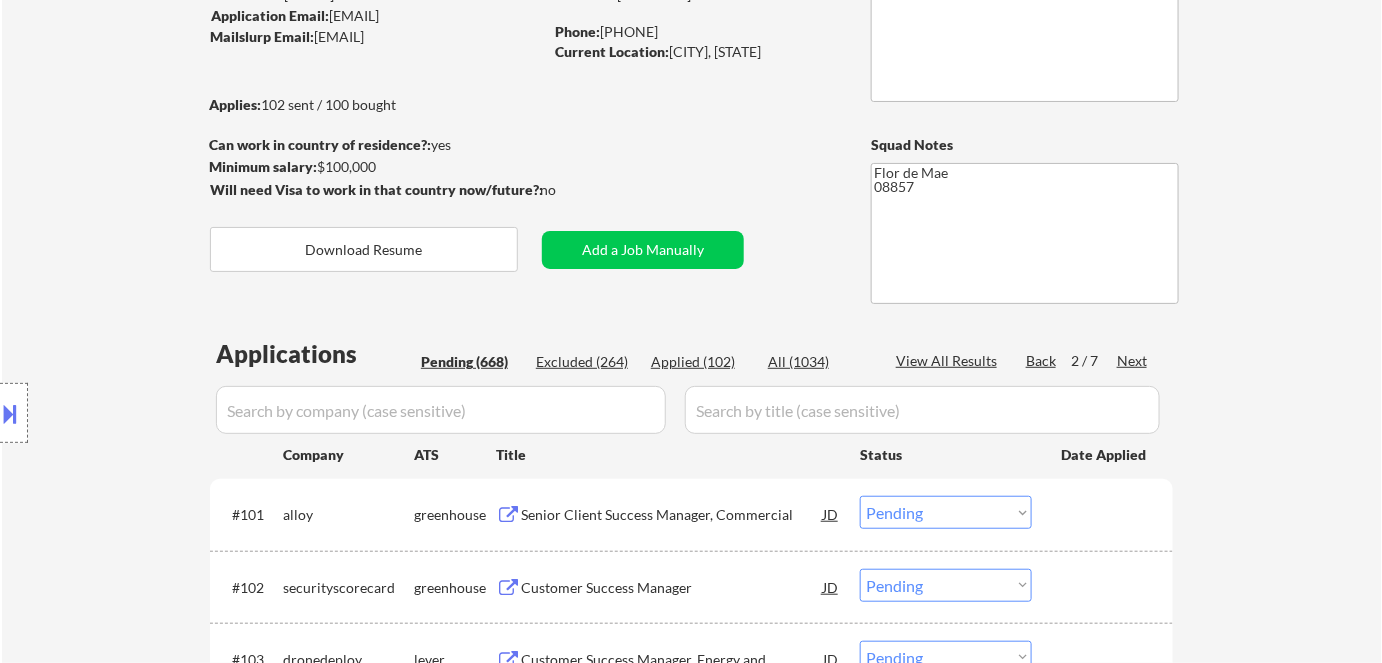 click on "Next" at bounding box center (1133, 361) 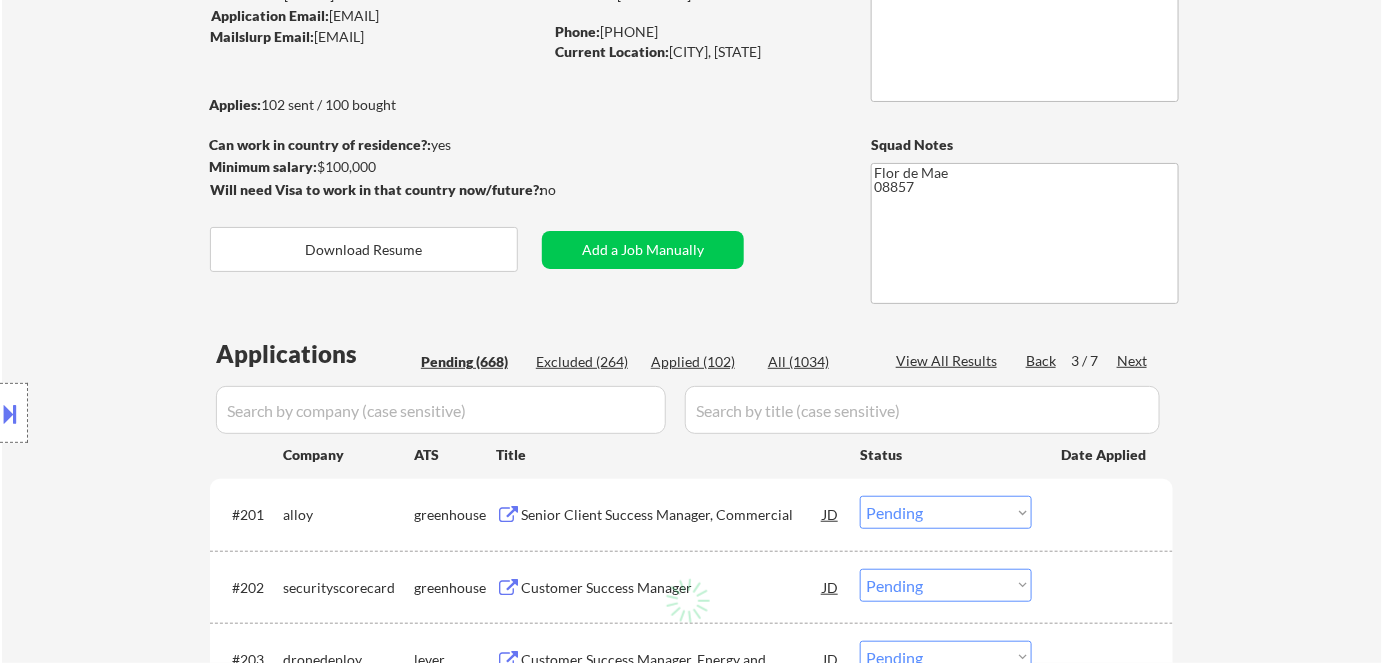 click on "Next" at bounding box center (1133, 361) 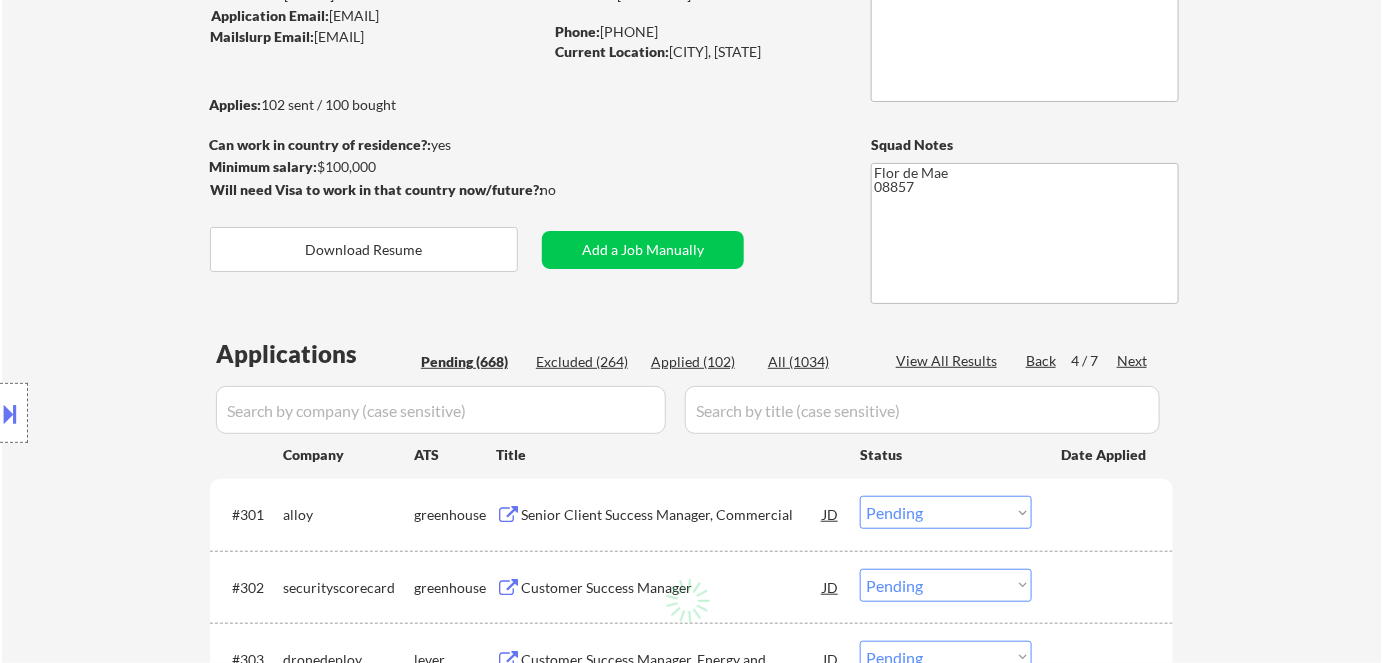 click on "Next" at bounding box center (1133, 361) 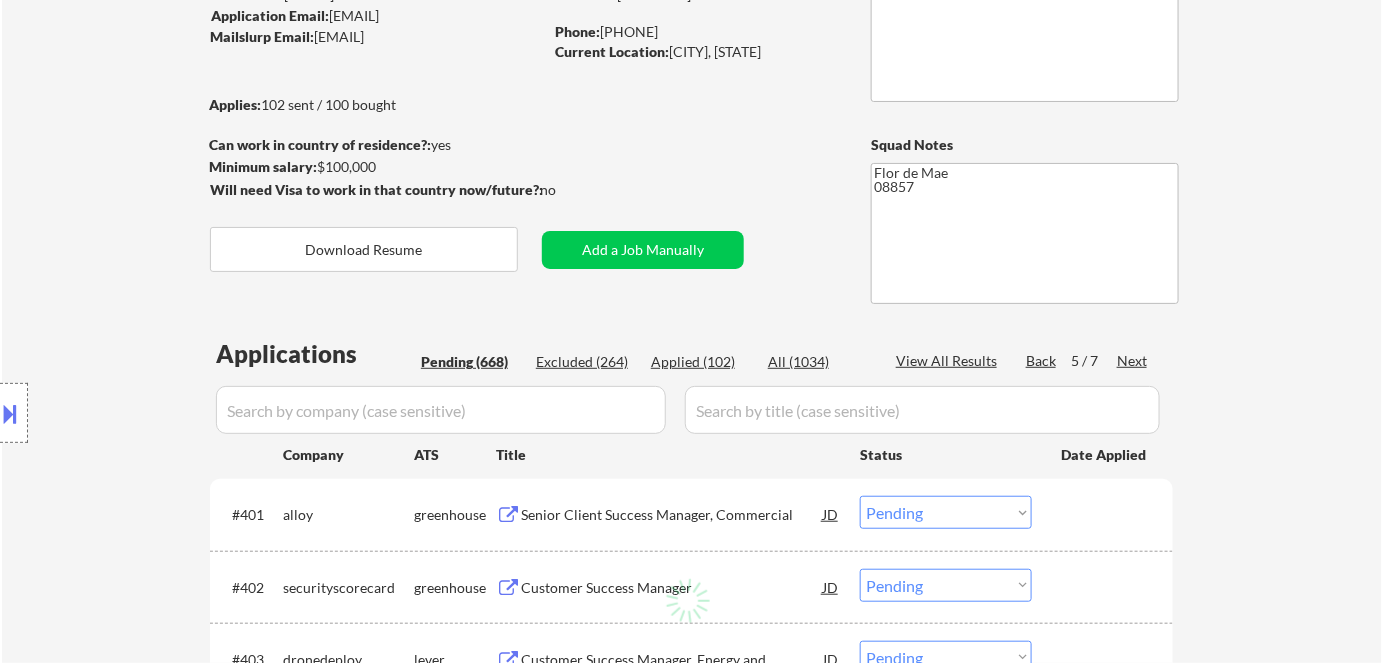 click on "Next" at bounding box center (1133, 361) 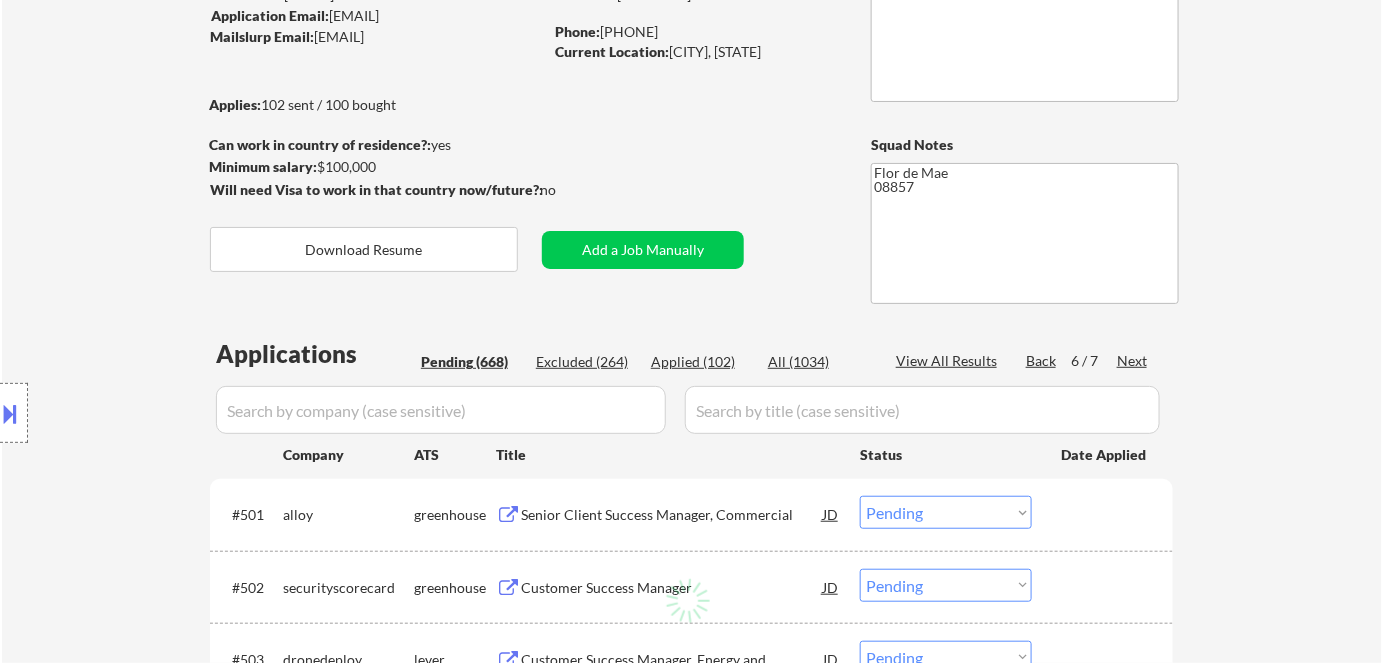 click on "Next" at bounding box center (1133, 361) 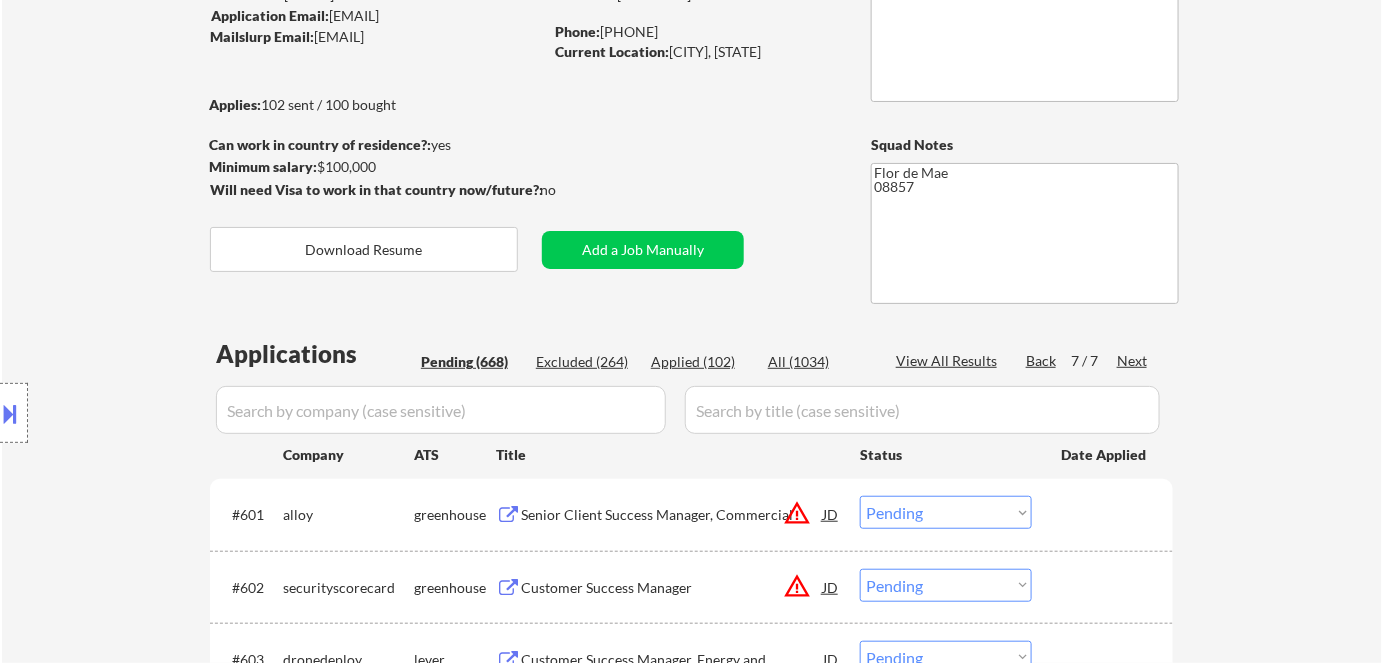 scroll, scrollTop: 454, scrollLeft: 0, axis: vertical 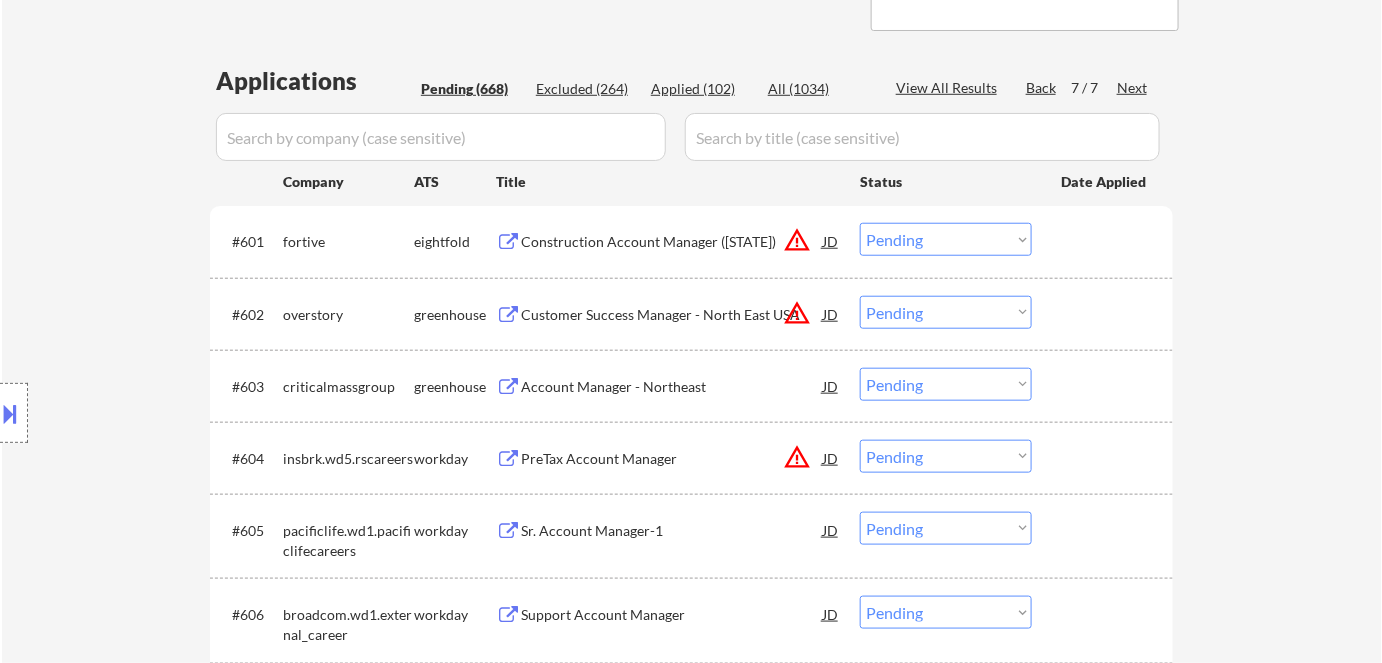 click on "Account Manager - Northeast" at bounding box center [672, 386] 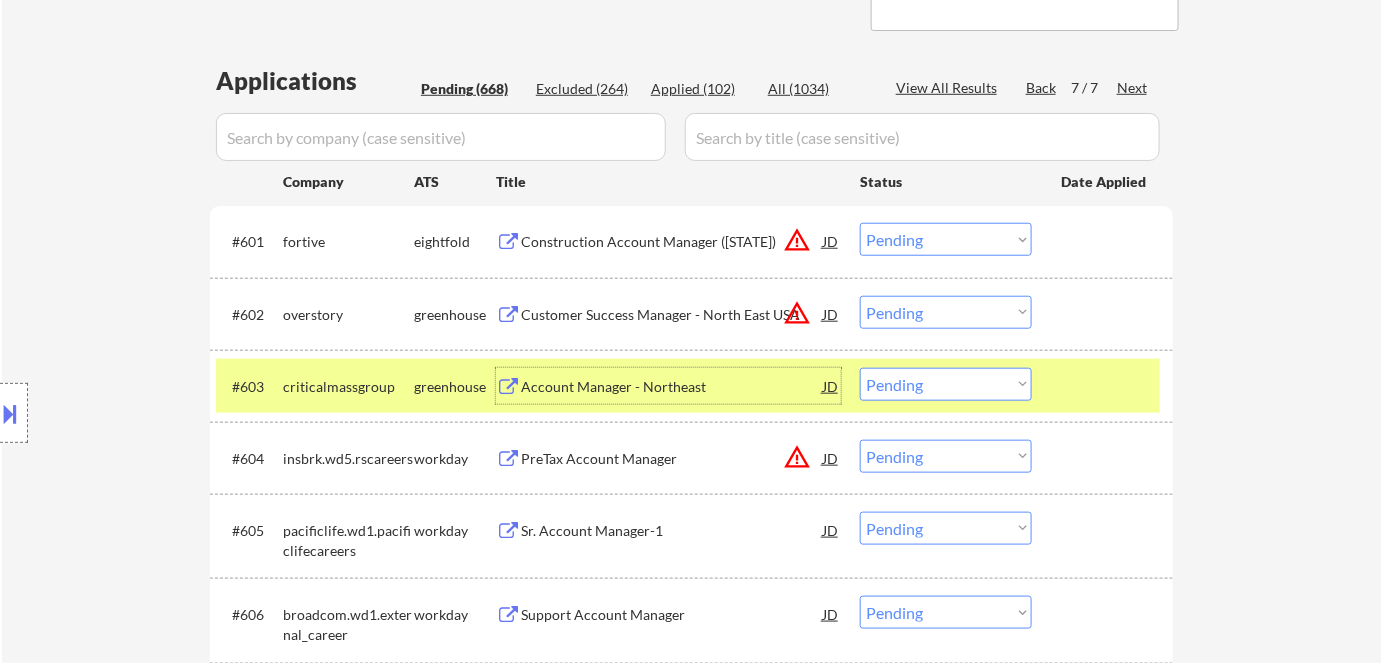 click on "Choose an option... Pending Applied Excluded (Questions) Excluded (Expired) Excluded (Location) Excluded (Bad Match) Excluded (Blocklist) Excluded (Salary) Excluded (Other)" at bounding box center [946, 384] 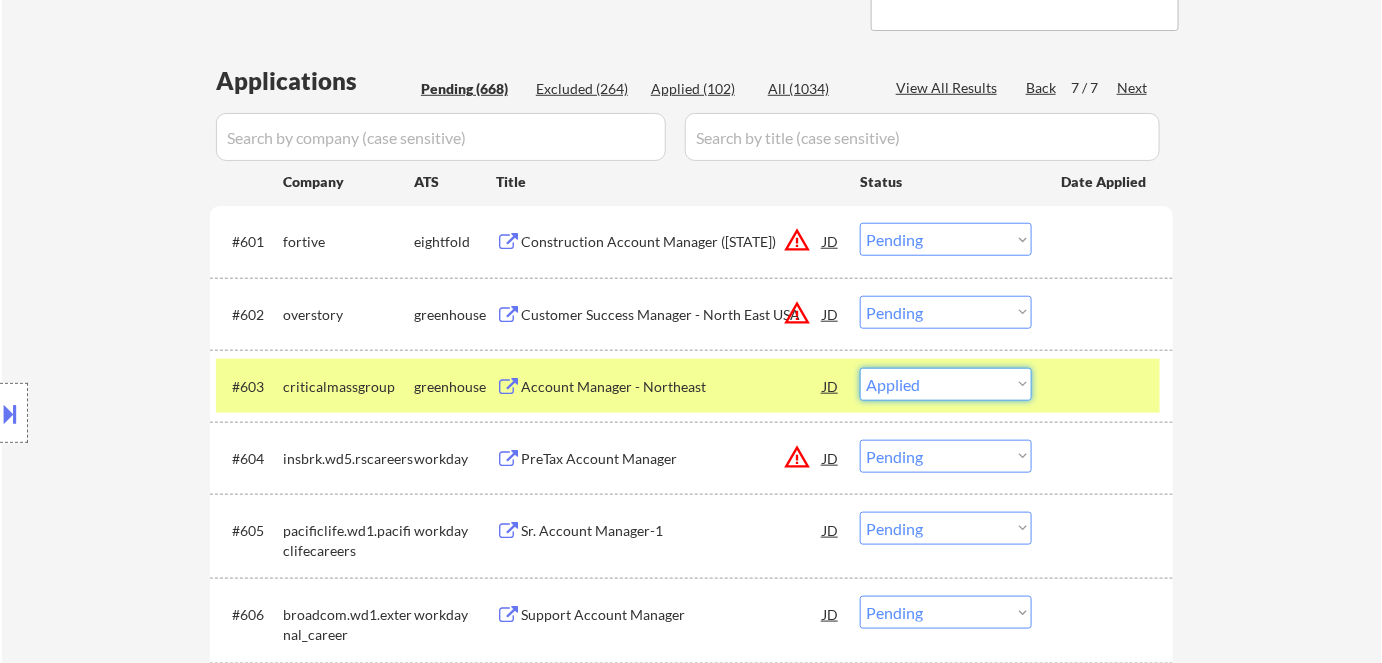 click on "Choose an option... Pending Applied Excluded (Questions) Excluded (Expired) Excluded (Location) Excluded (Bad Match) Excluded (Blocklist) Excluded (Salary) Excluded (Other)" at bounding box center [946, 384] 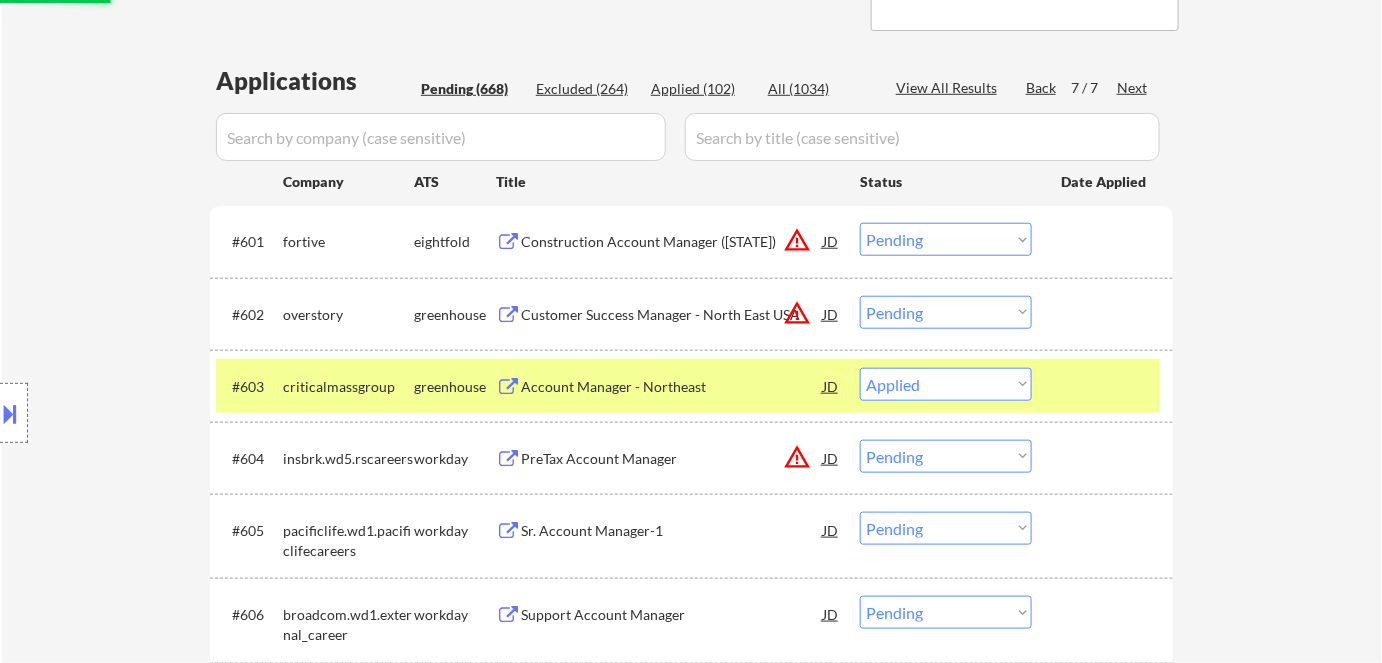 scroll, scrollTop: 545, scrollLeft: 0, axis: vertical 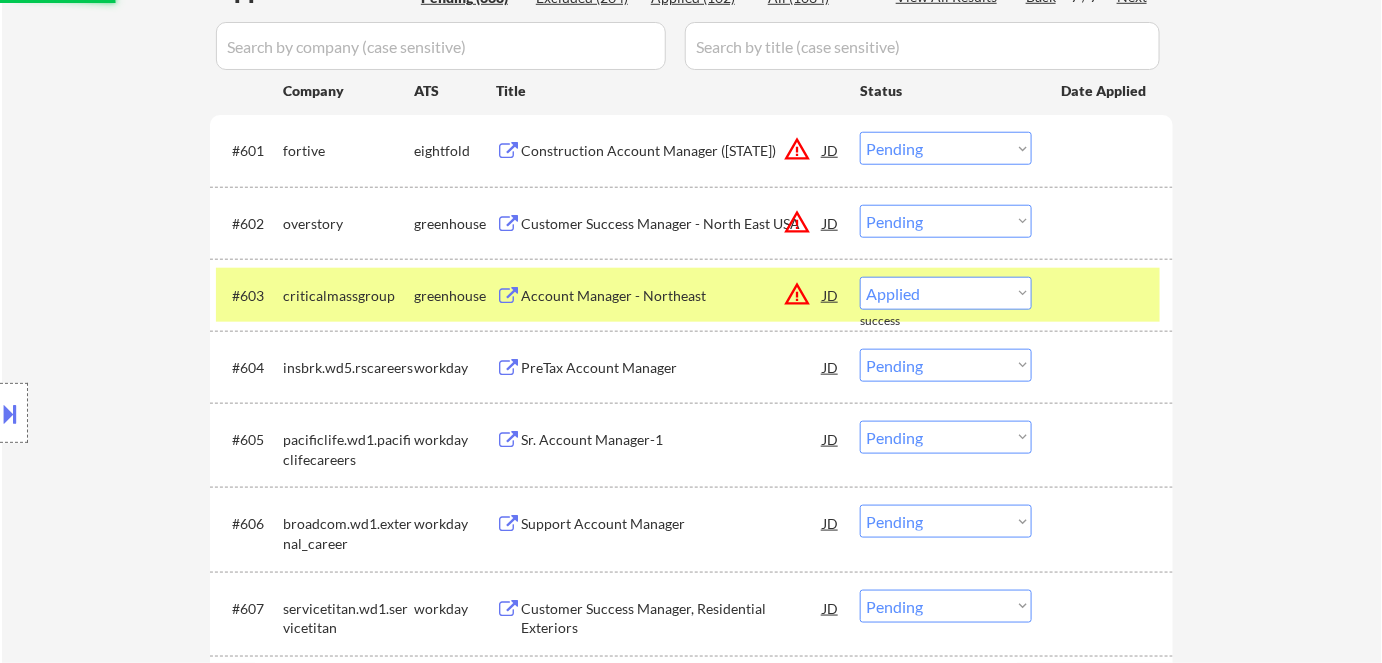select on ""pending"" 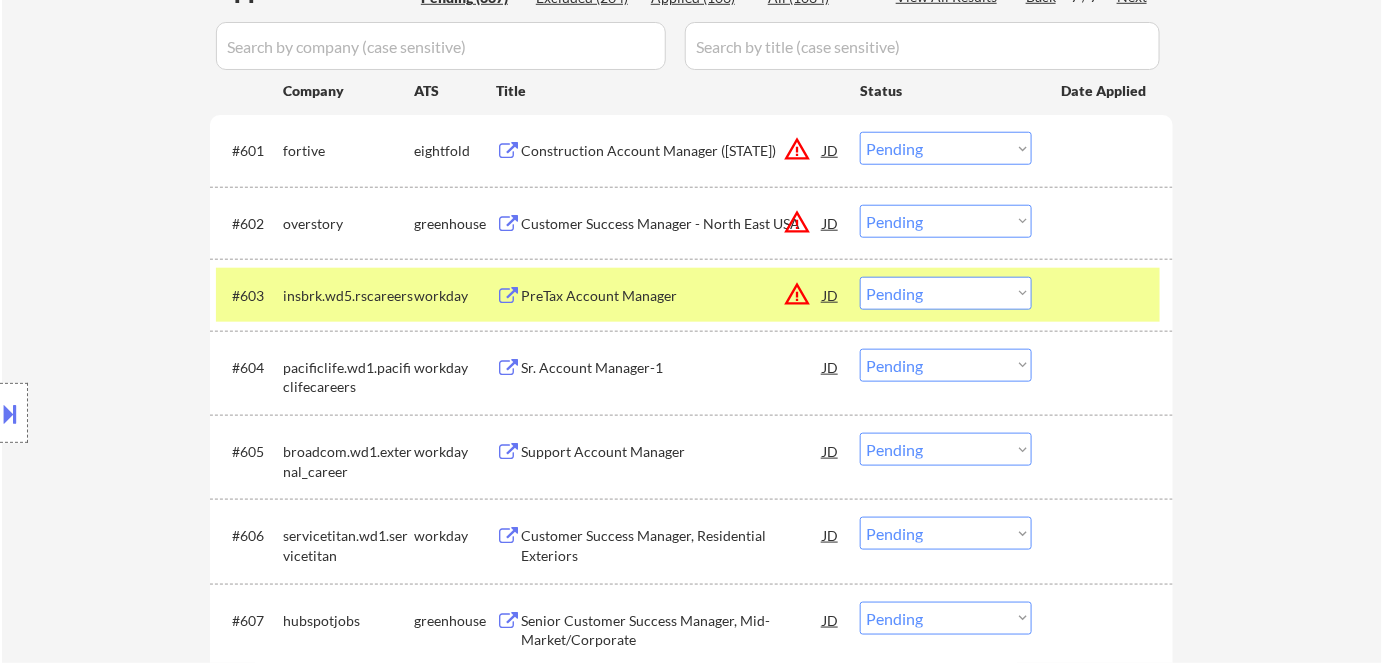 click on "warning_amber" at bounding box center [797, 222] 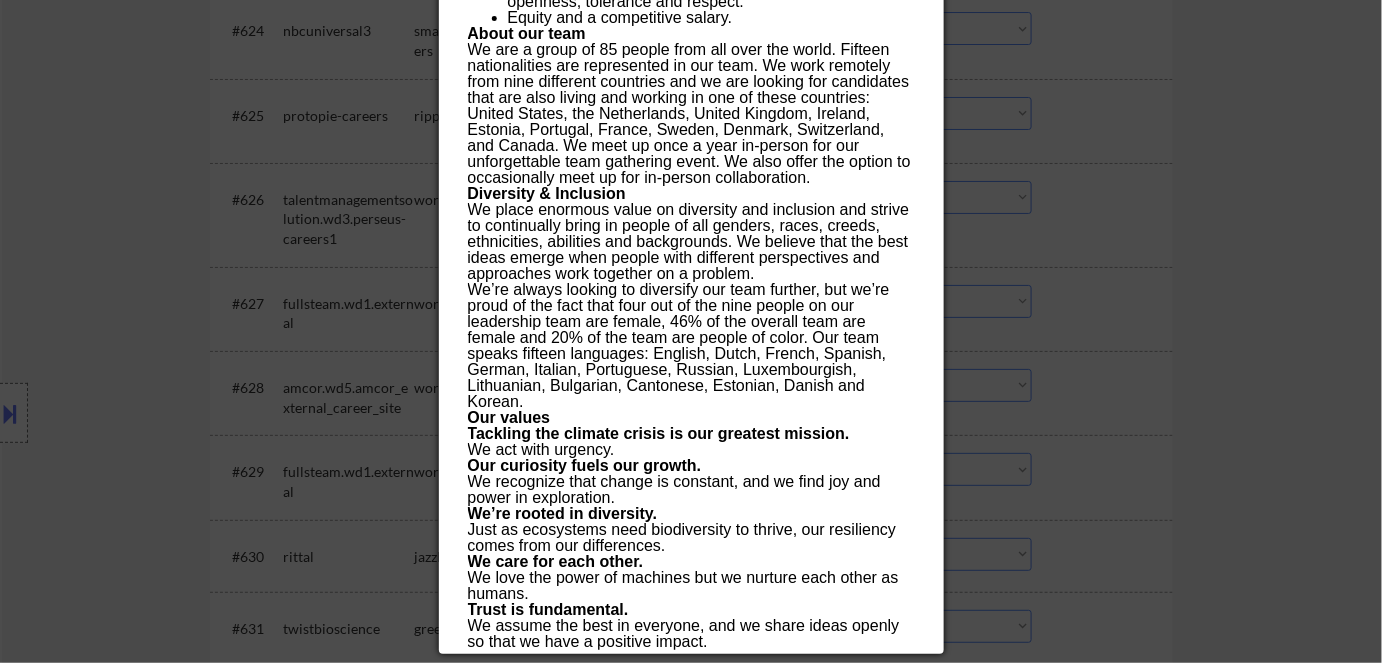 scroll, scrollTop: 2363, scrollLeft: 0, axis: vertical 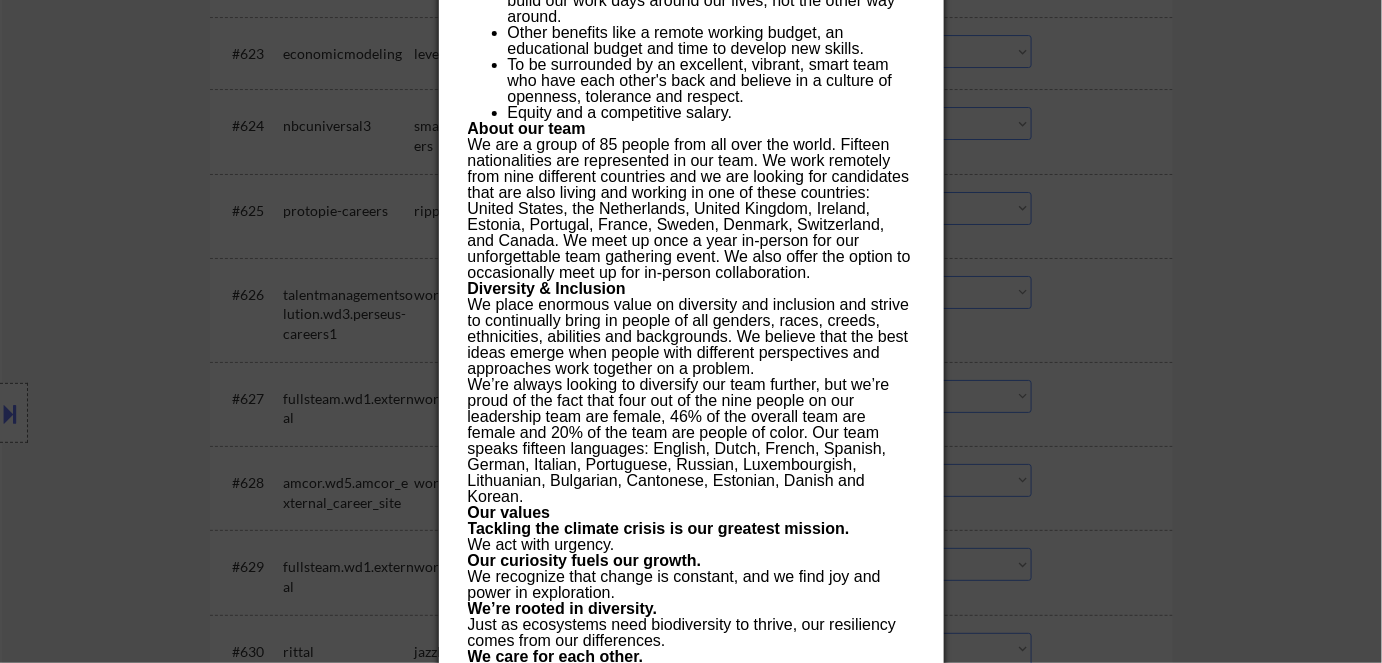 click at bounding box center (691, 331) 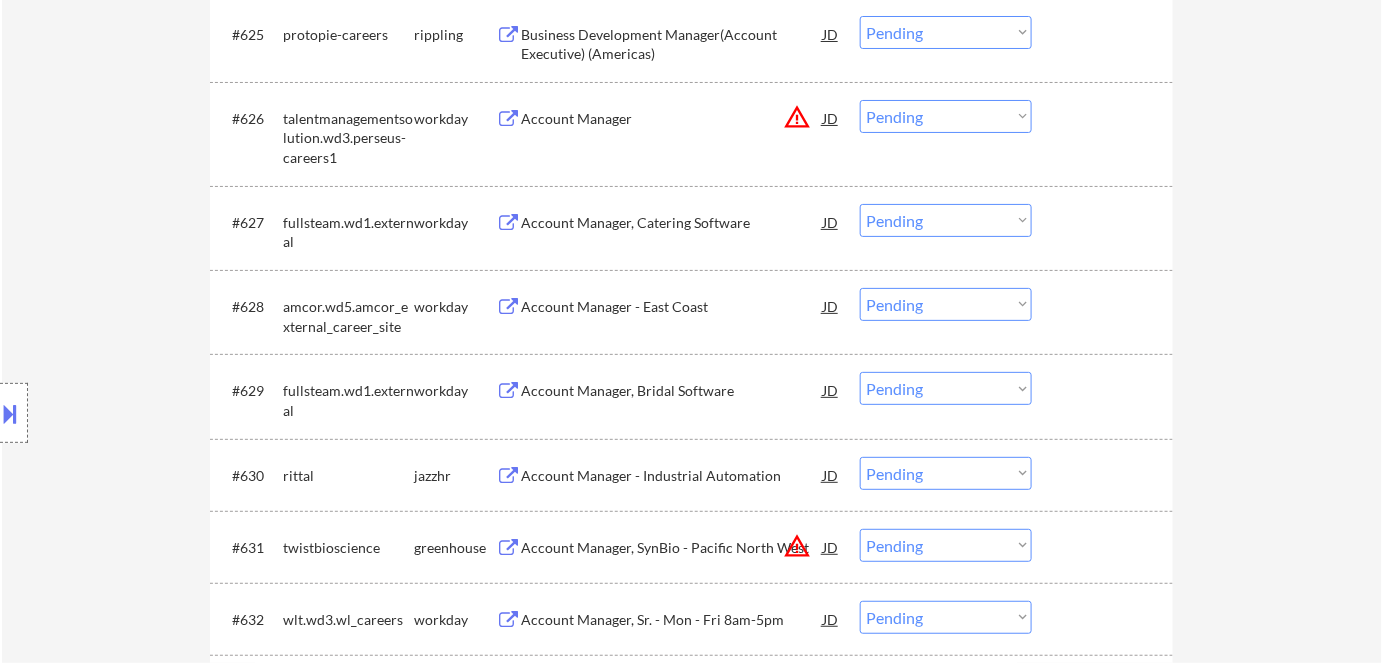 scroll, scrollTop: 2545, scrollLeft: 0, axis: vertical 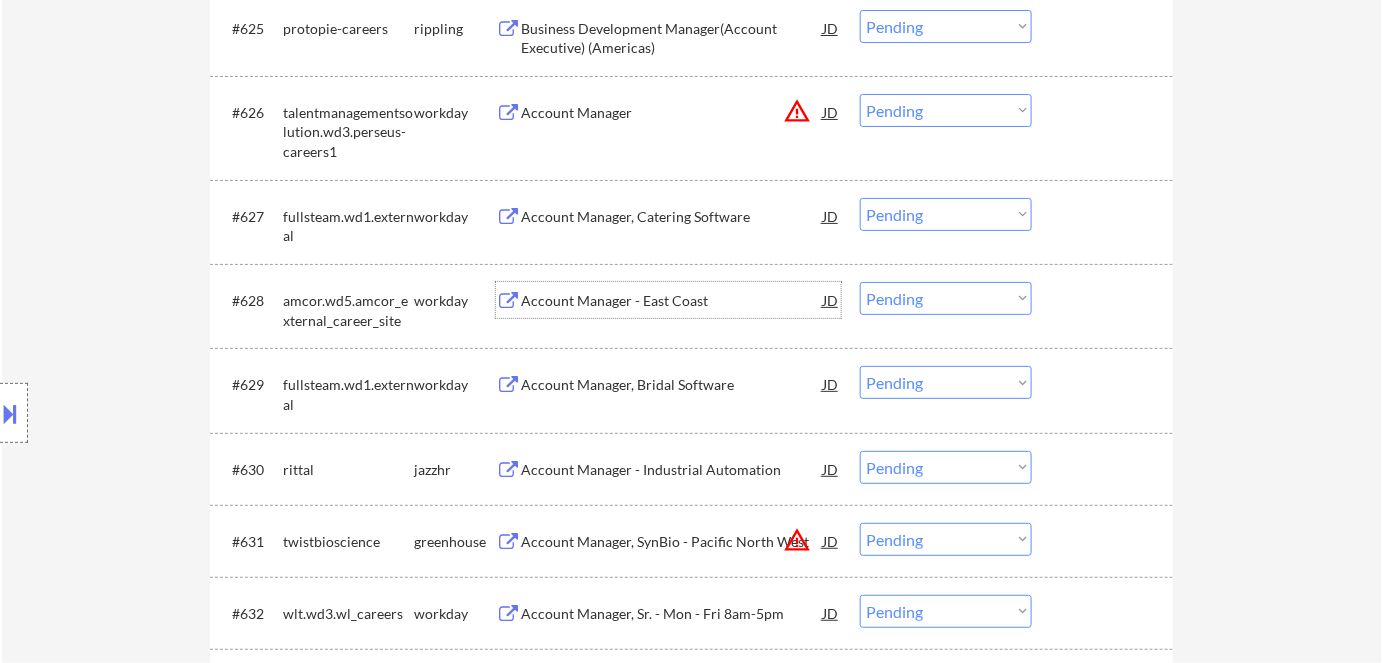 click on "Account Manager - East Coast" at bounding box center [672, 301] 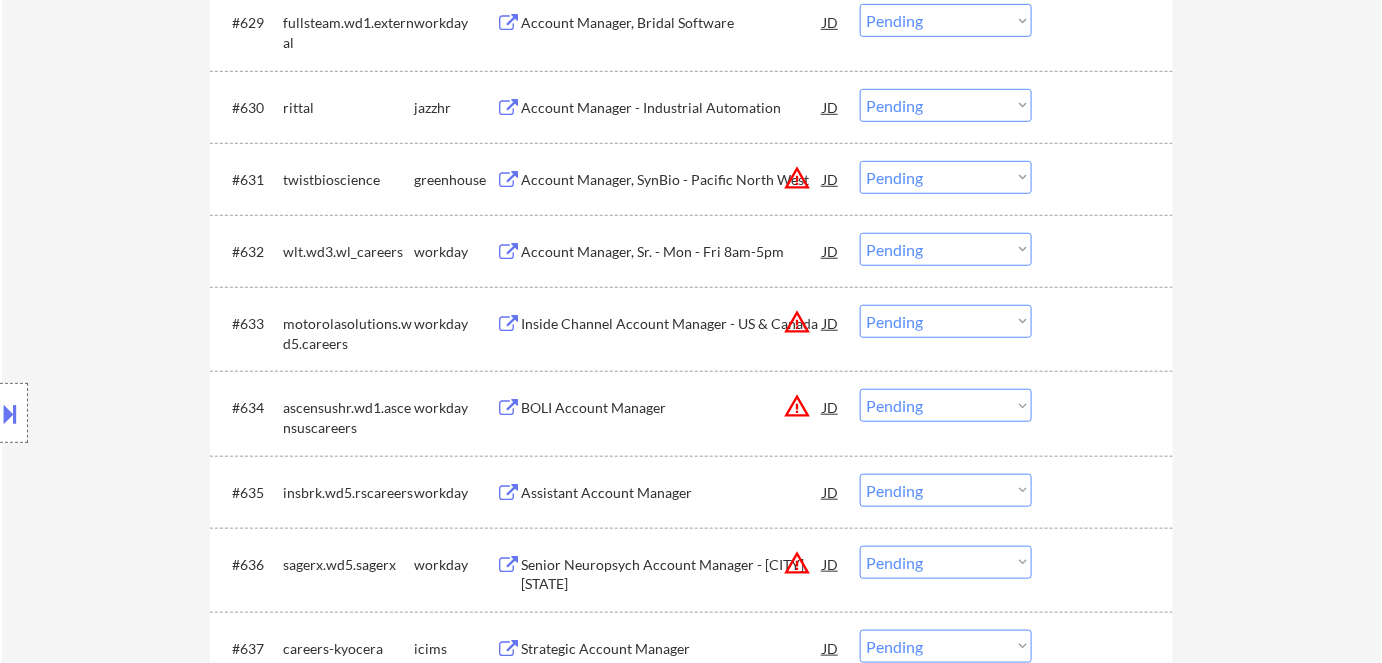 scroll, scrollTop: 2909, scrollLeft: 0, axis: vertical 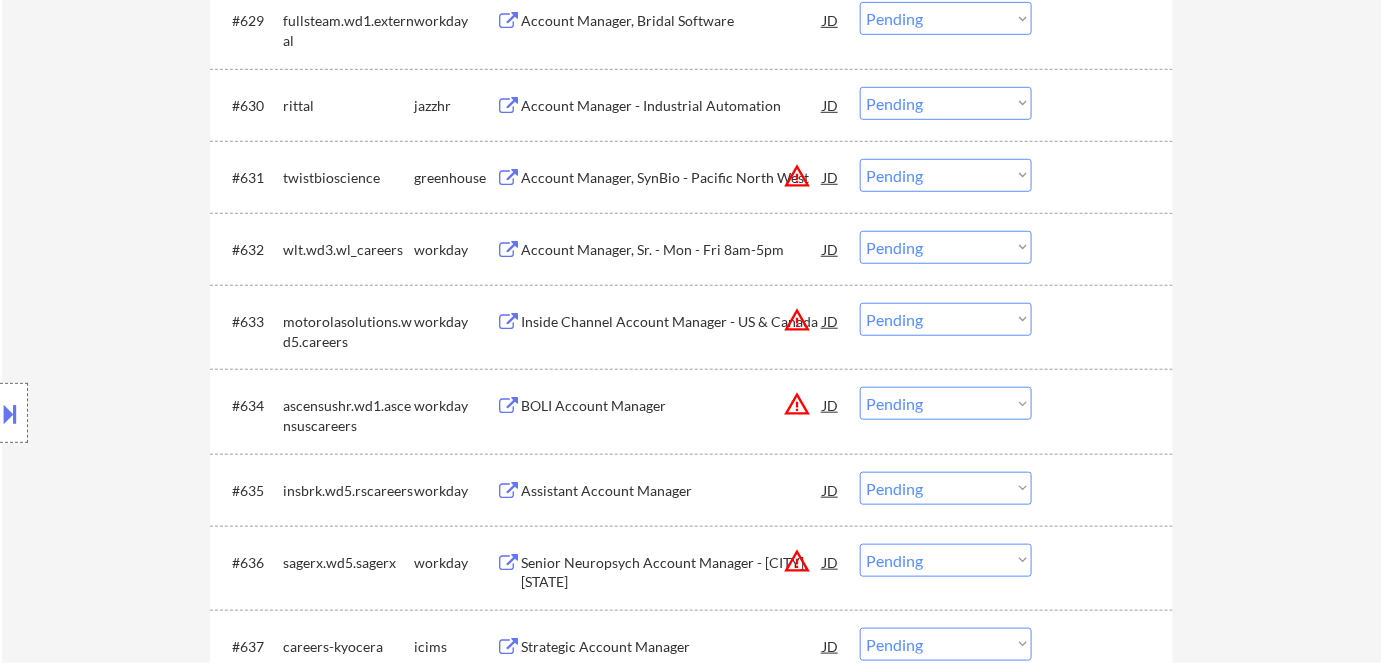click on "Account Manager - Industrial Automation" at bounding box center [672, 105] 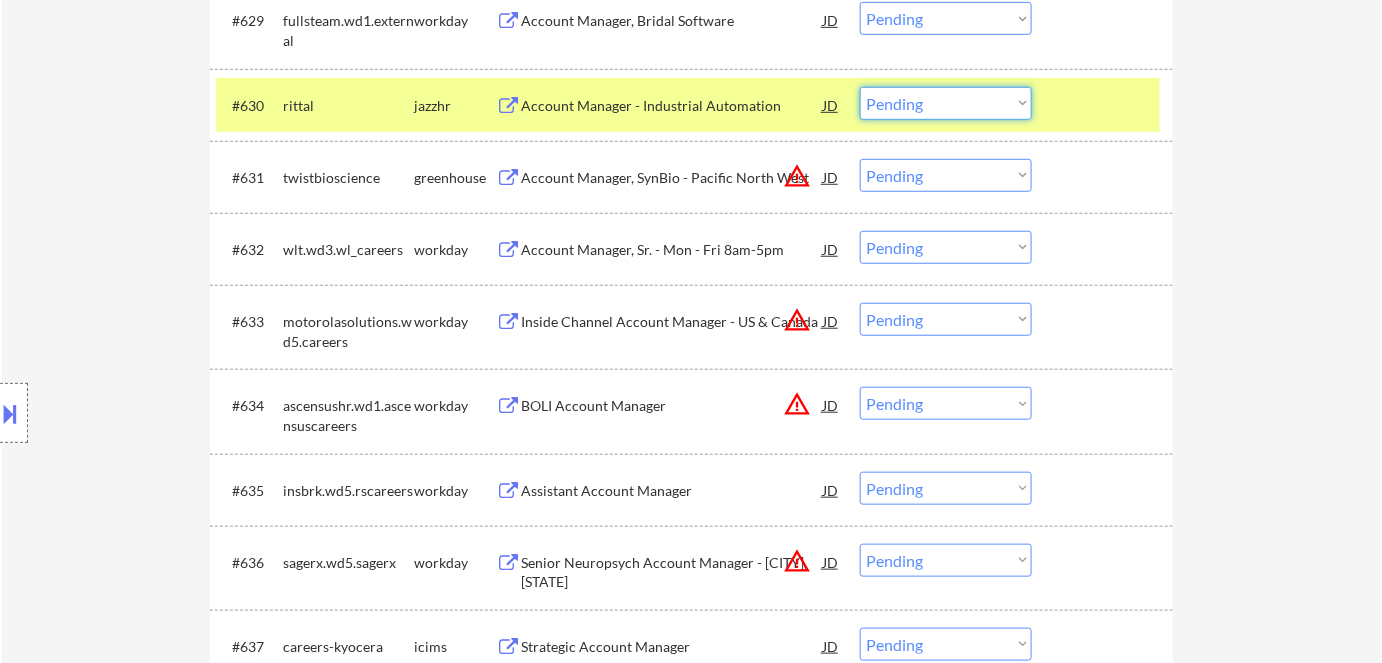 click on "Choose an option... Pending Applied Excluded (Questions) Excluded (Expired) Excluded (Location) Excluded (Bad Match) Excluded (Blocklist) Excluded (Salary) Excluded (Other)" at bounding box center [946, 103] 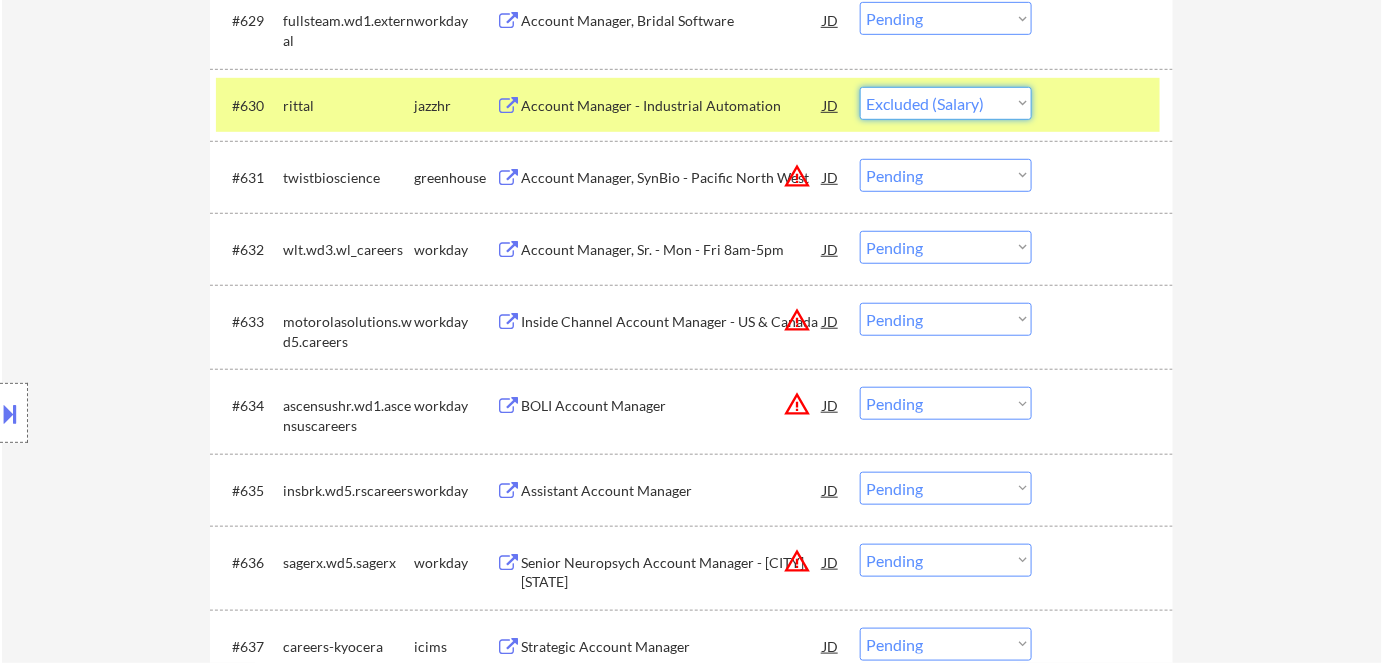 click on "Choose an option... Pending Applied Excluded (Questions) Excluded (Expired) Excluded (Location) Excluded (Bad Match) Excluded (Blocklist) Excluded (Salary) Excluded (Other)" at bounding box center [946, 103] 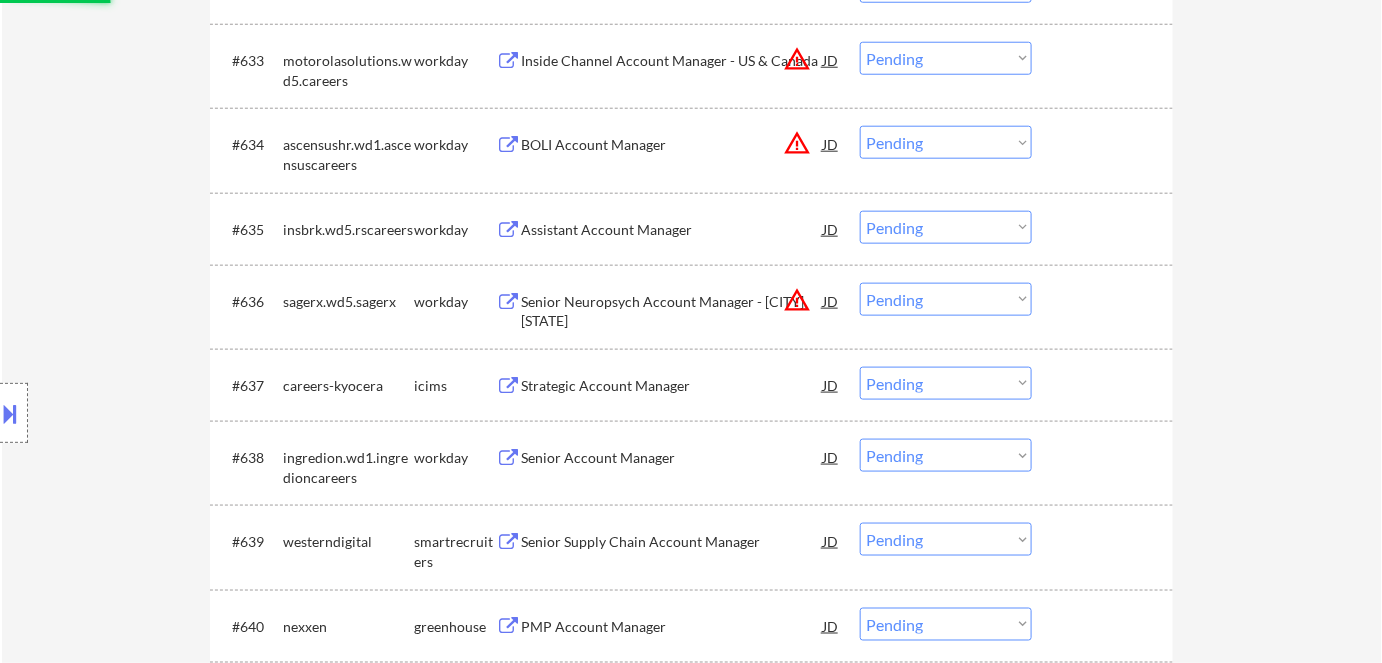 scroll, scrollTop: 3181, scrollLeft: 0, axis: vertical 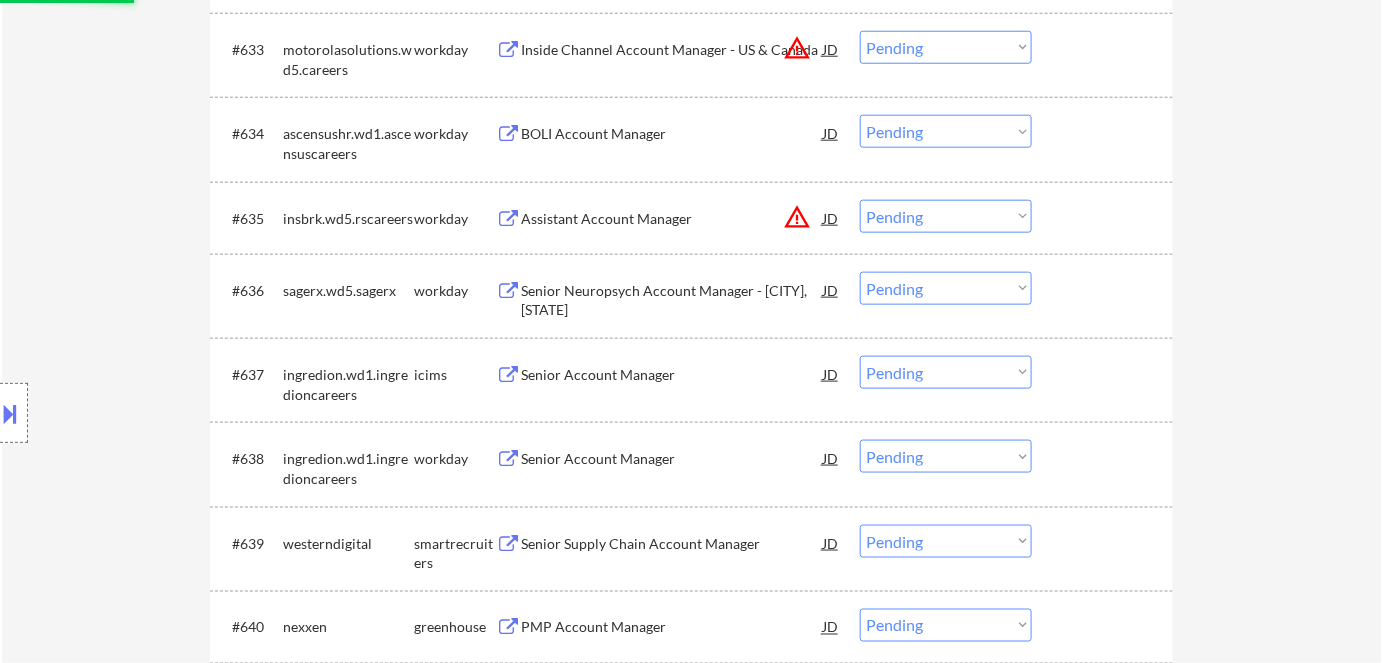 select on ""pending"" 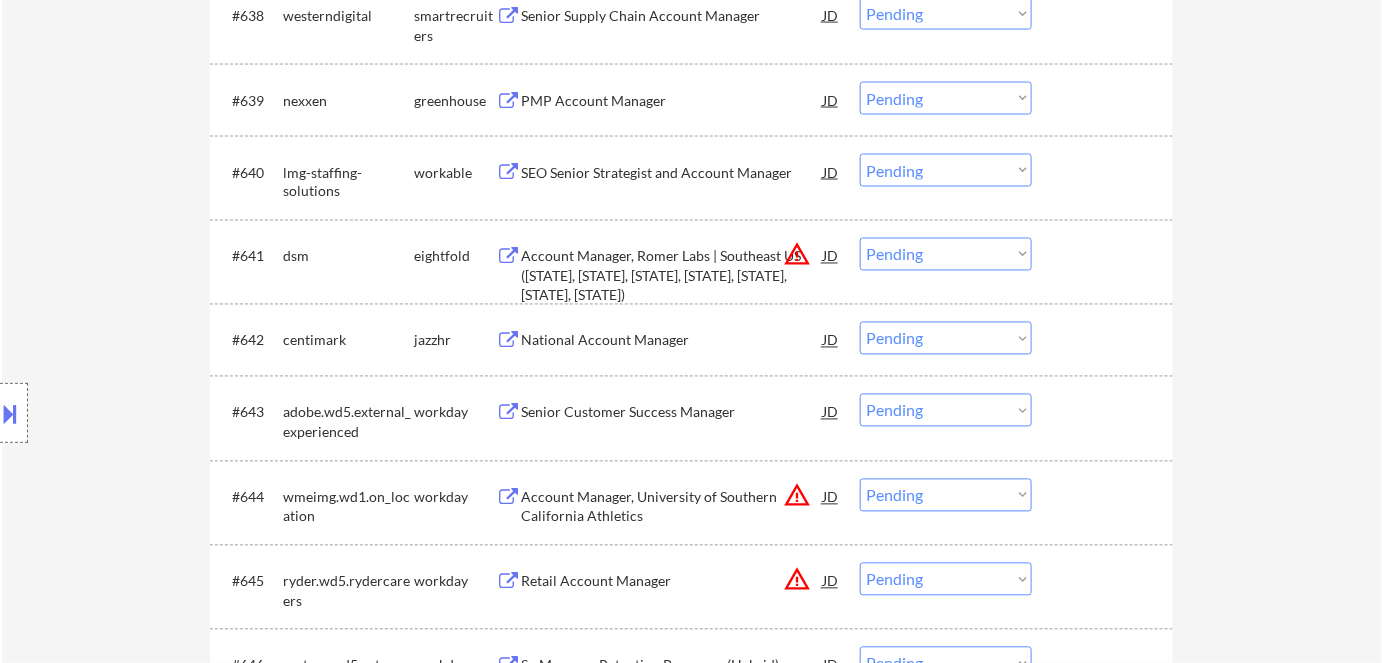 scroll, scrollTop: 3636, scrollLeft: 0, axis: vertical 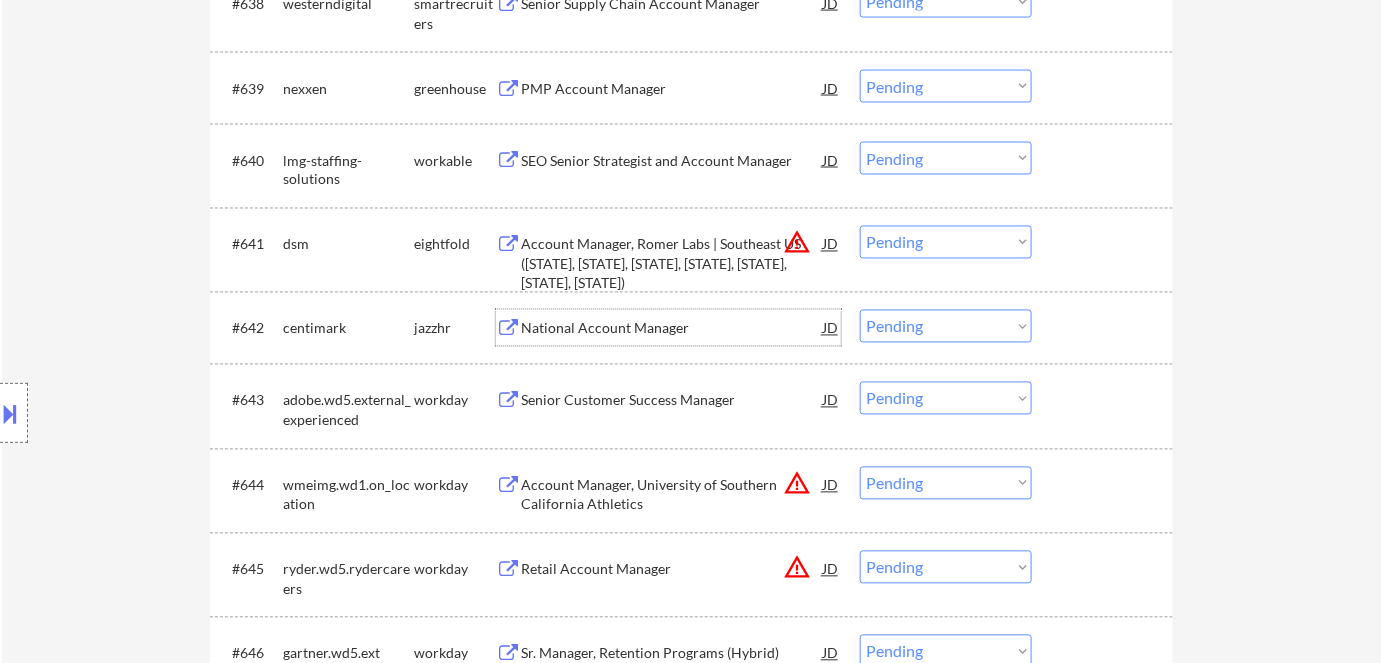 click on "National Account Manager" at bounding box center (672, 329) 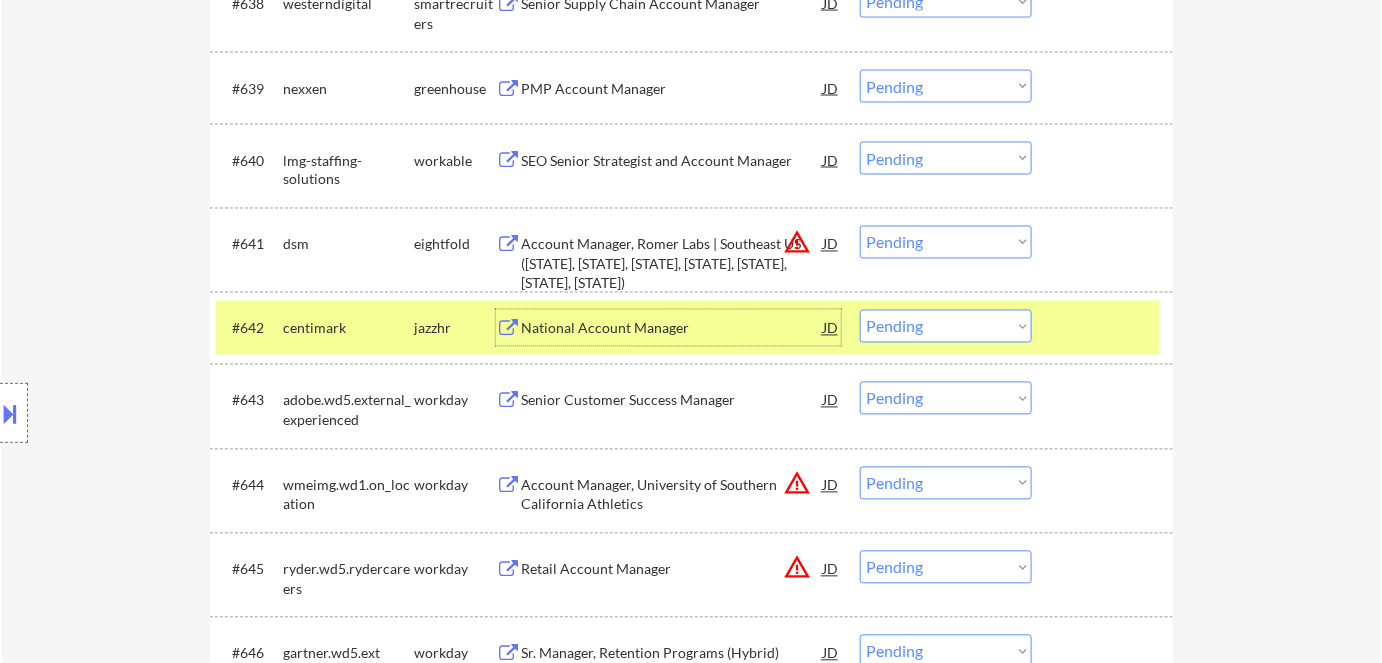 drag, startPoint x: 891, startPoint y: 320, endPoint x: 897, endPoint y: 336, distance: 17.088007 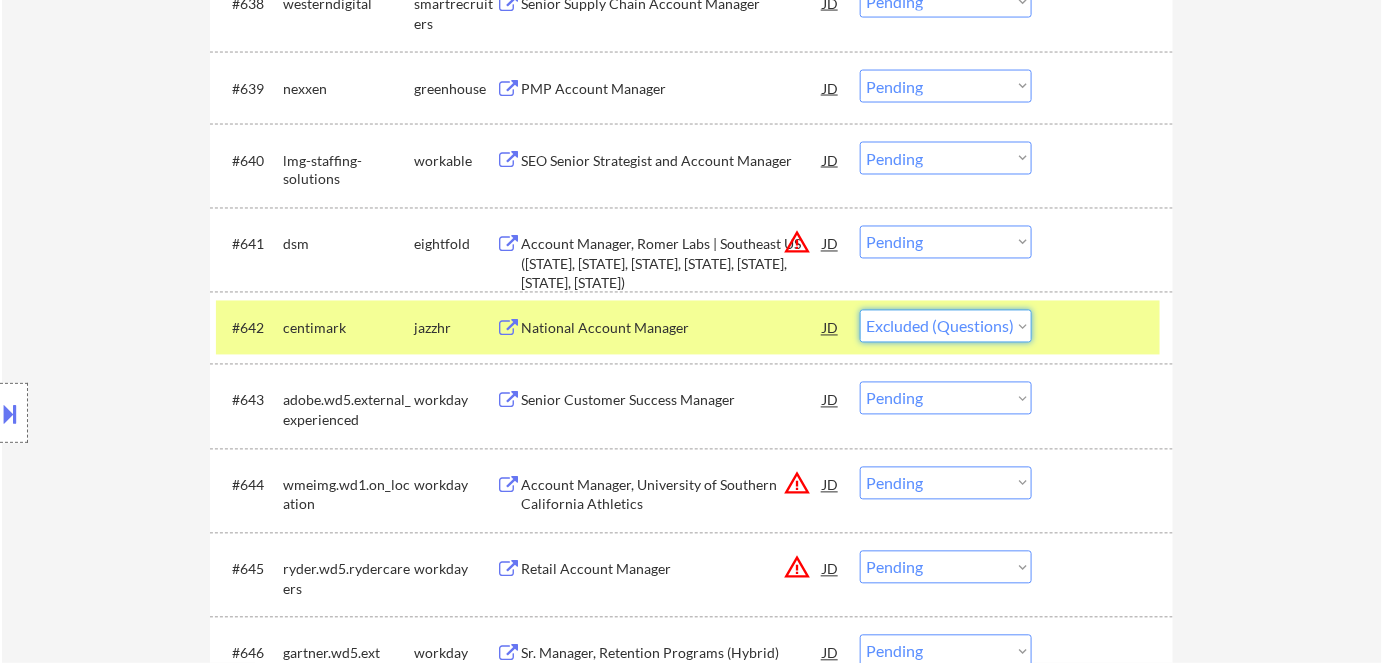 click on "Choose an option... Pending Applied Excluded (Questions) Excluded (Expired) Excluded (Location) Excluded (Bad Match) Excluded (Blocklist) Excluded (Salary) Excluded (Other)" at bounding box center [946, 326] 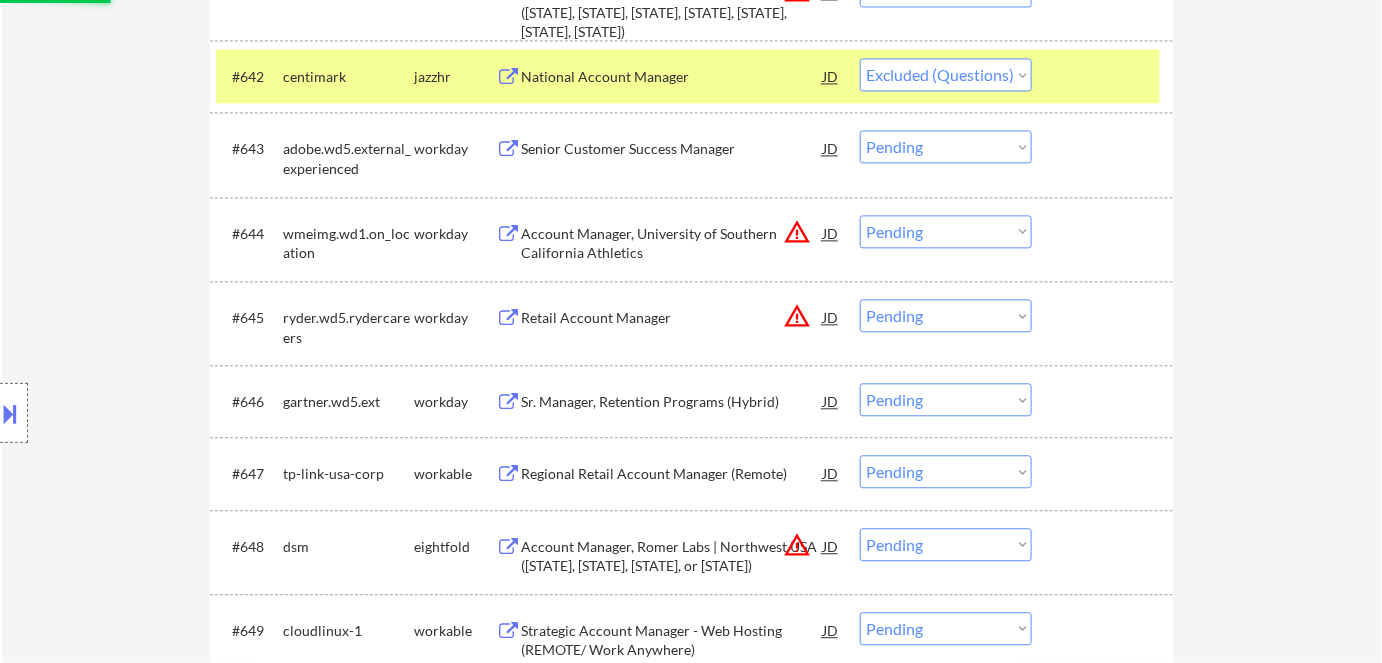 scroll, scrollTop: 3909, scrollLeft: 0, axis: vertical 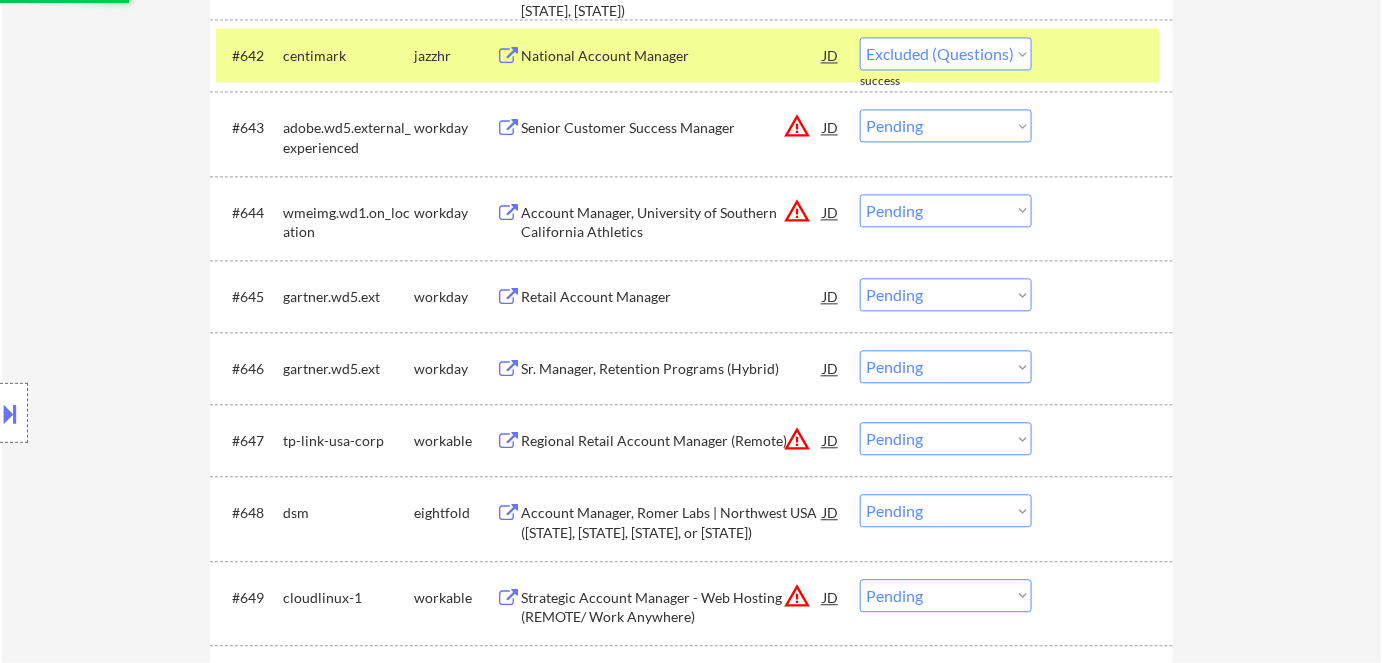select on ""pending"" 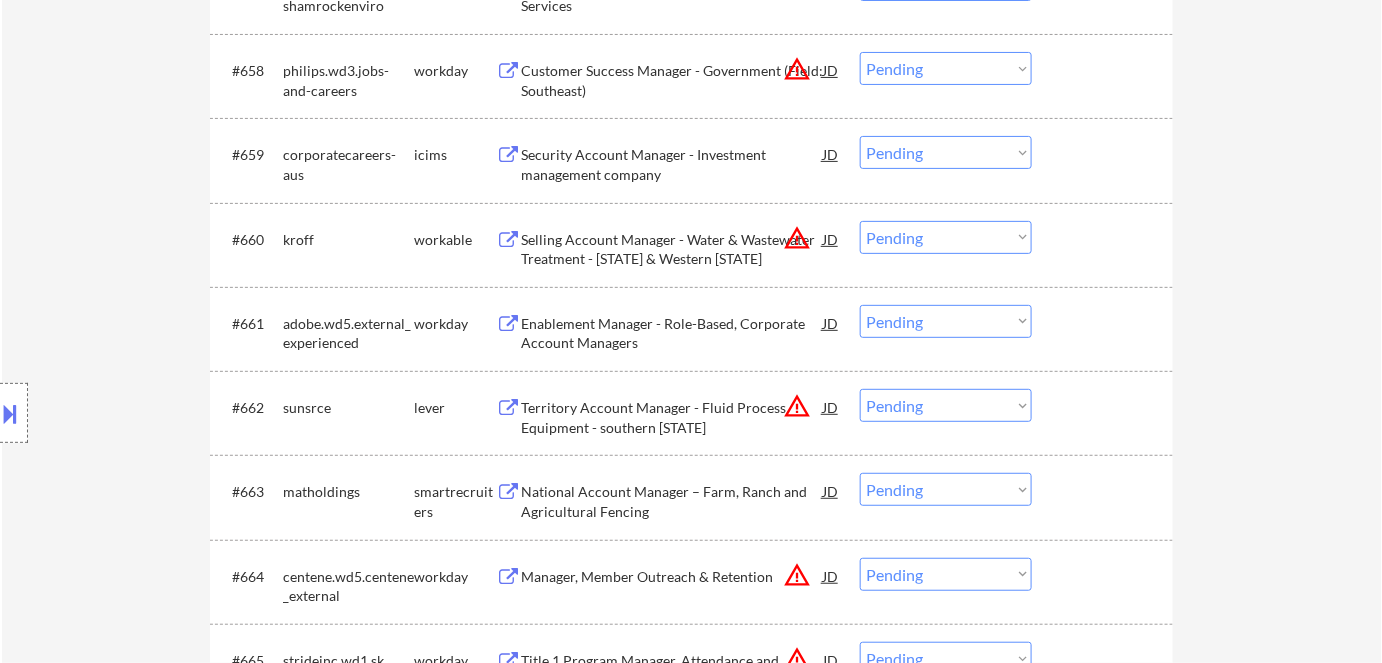 scroll, scrollTop: 5272, scrollLeft: 0, axis: vertical 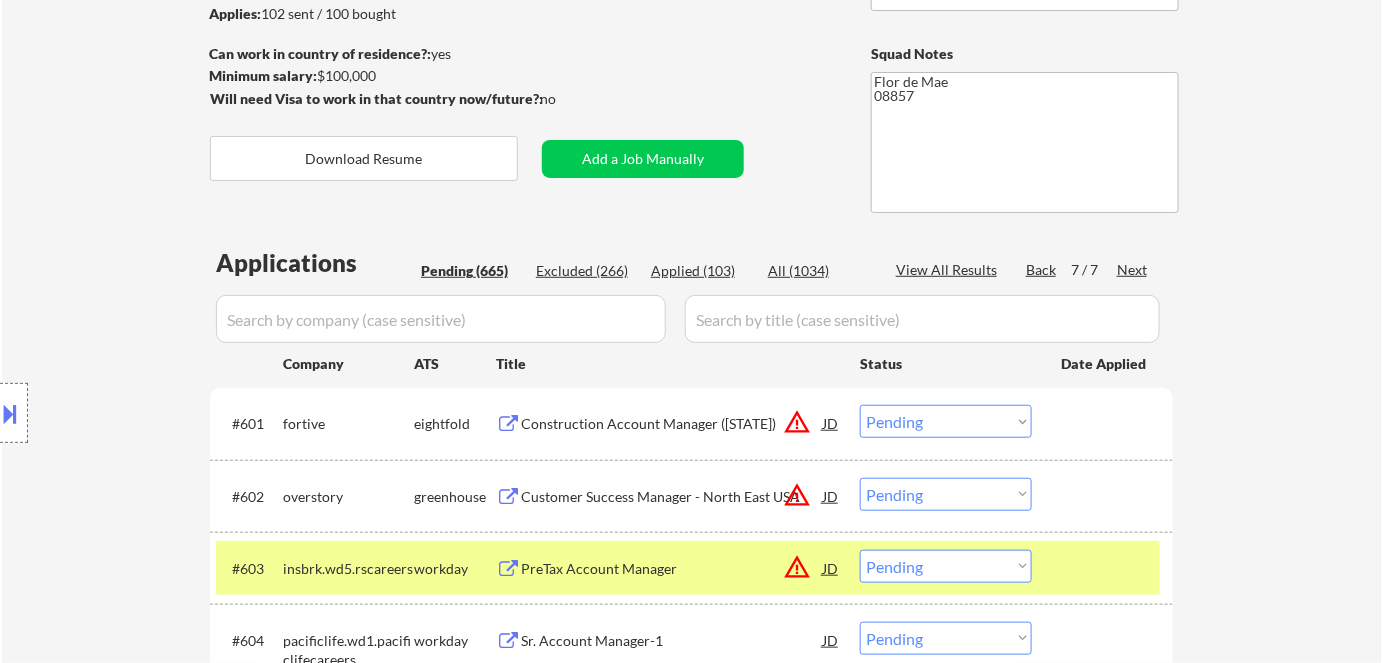 click on "Pending (665)" at bounding box center [471, 271] 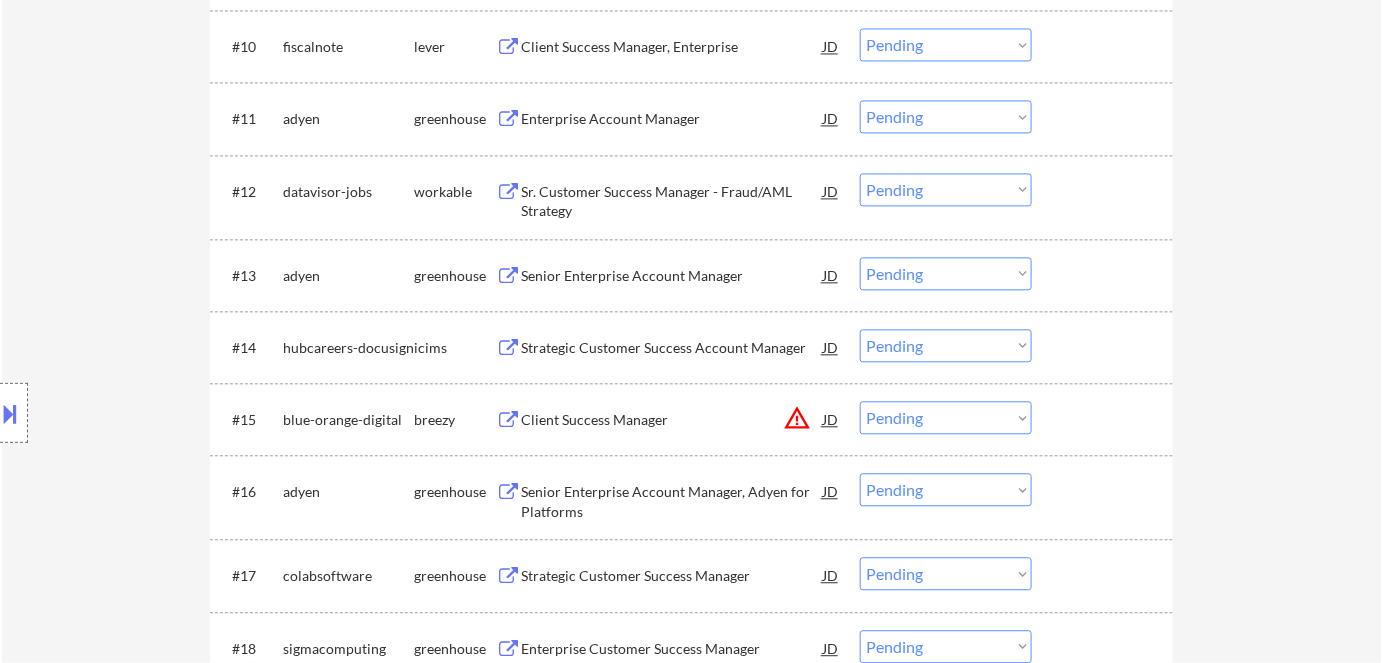 scroll, scrollTop: 1363, scrollLeft: 0, axis: vertical 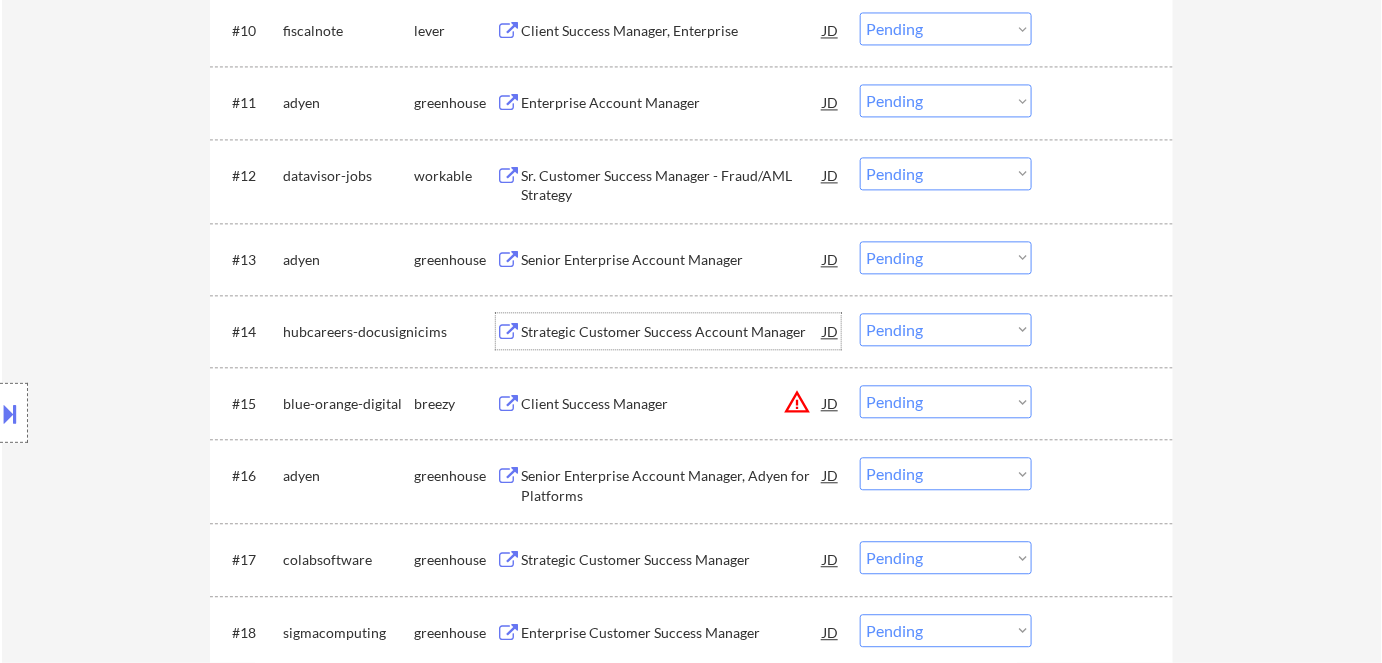 click on "Strategic Customer Success Account Manager" at bounding box center [672, 331] 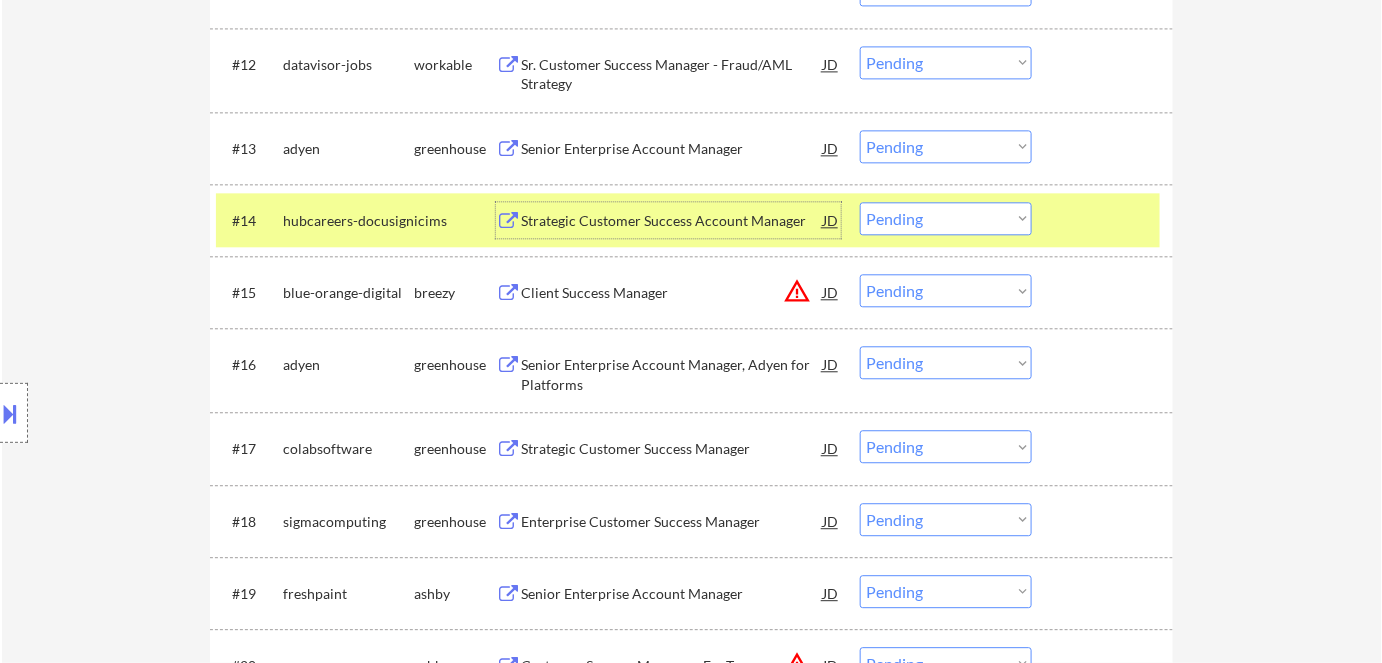 scroll, scrollTop: 1545, scrollLeft: 0, axis: vertical 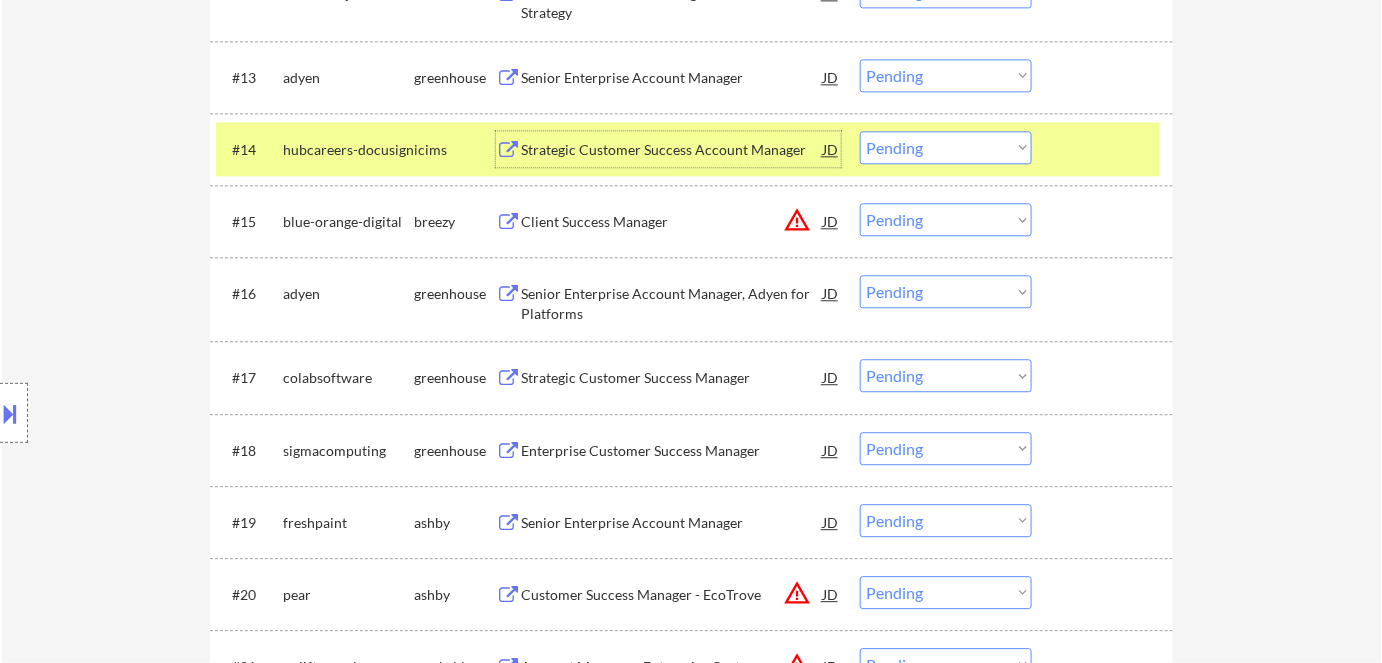 click on "warning_amber" at bounding box center (797, 220) 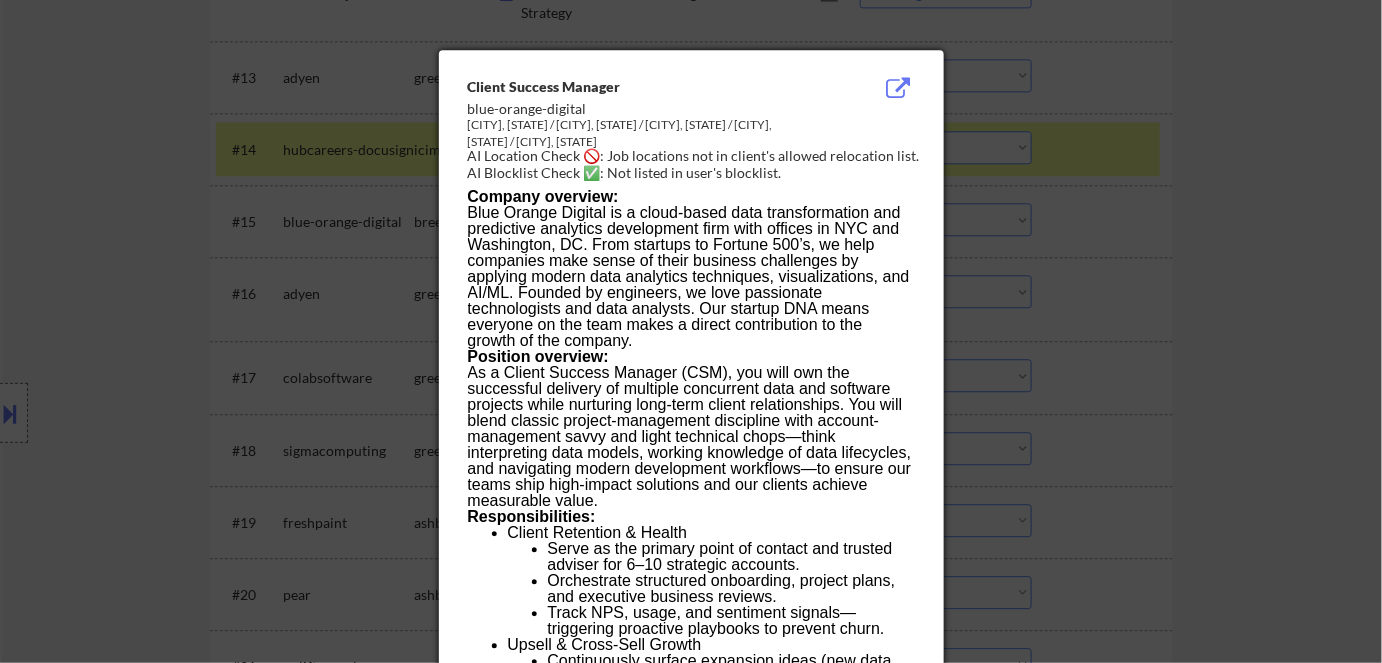 click at bounding box center [691, 331] 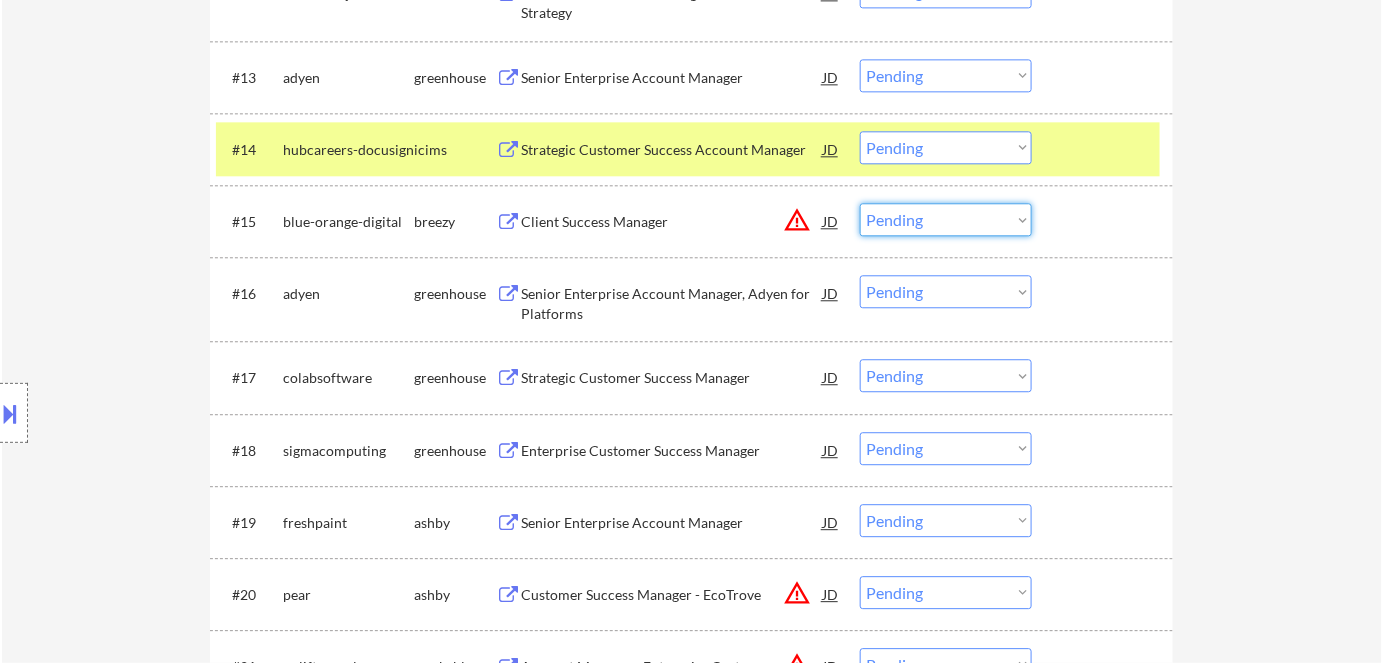 click on "Choose an option... Pending Applied Excluded (Questions) Excluded (Expired) Excluded (Location) Excluded (Bad Match) Excluded (Blocklist) Excluded (Salary) Excluded (Other)" at bounding box center [946, 219] 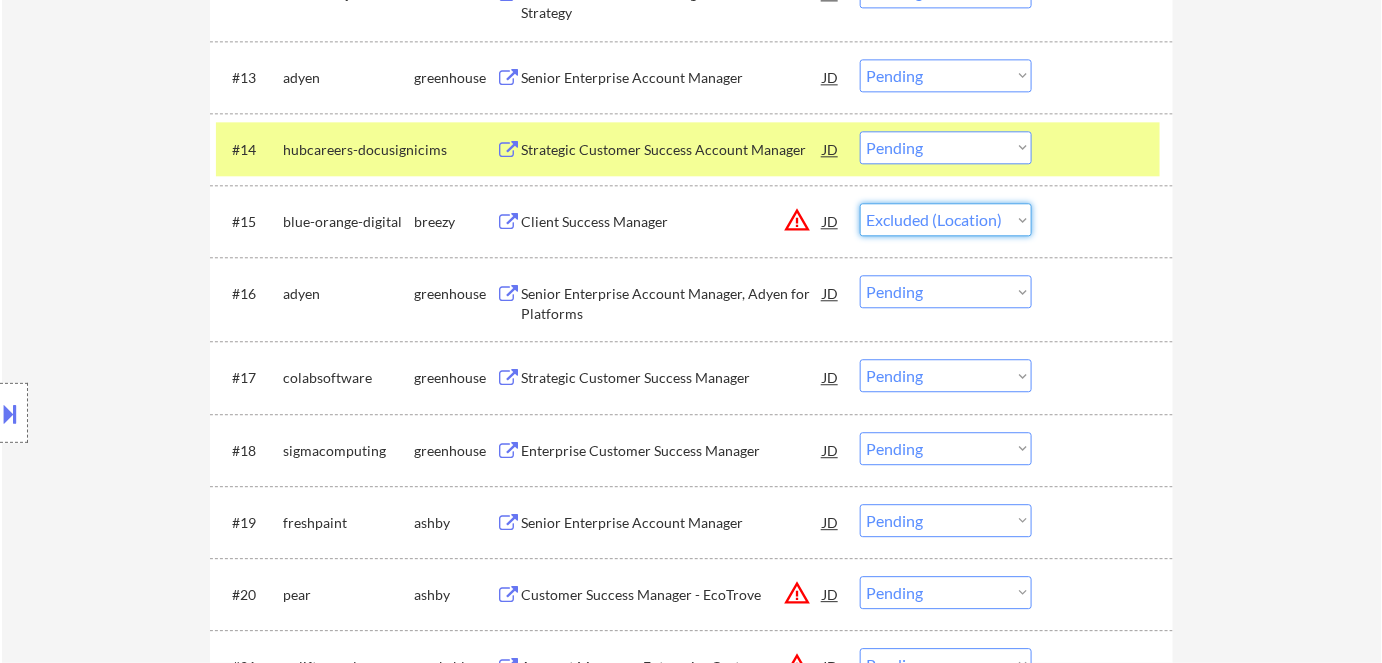 click on "Choose an option... Pending Applied Excluded (Questions) Excluded (Expired) Excluded (Location) Excluded (Bad Match) Excluded (Blocklist) Excluded (Salary) Excluded (Other)" at bounding box center [946, 219] 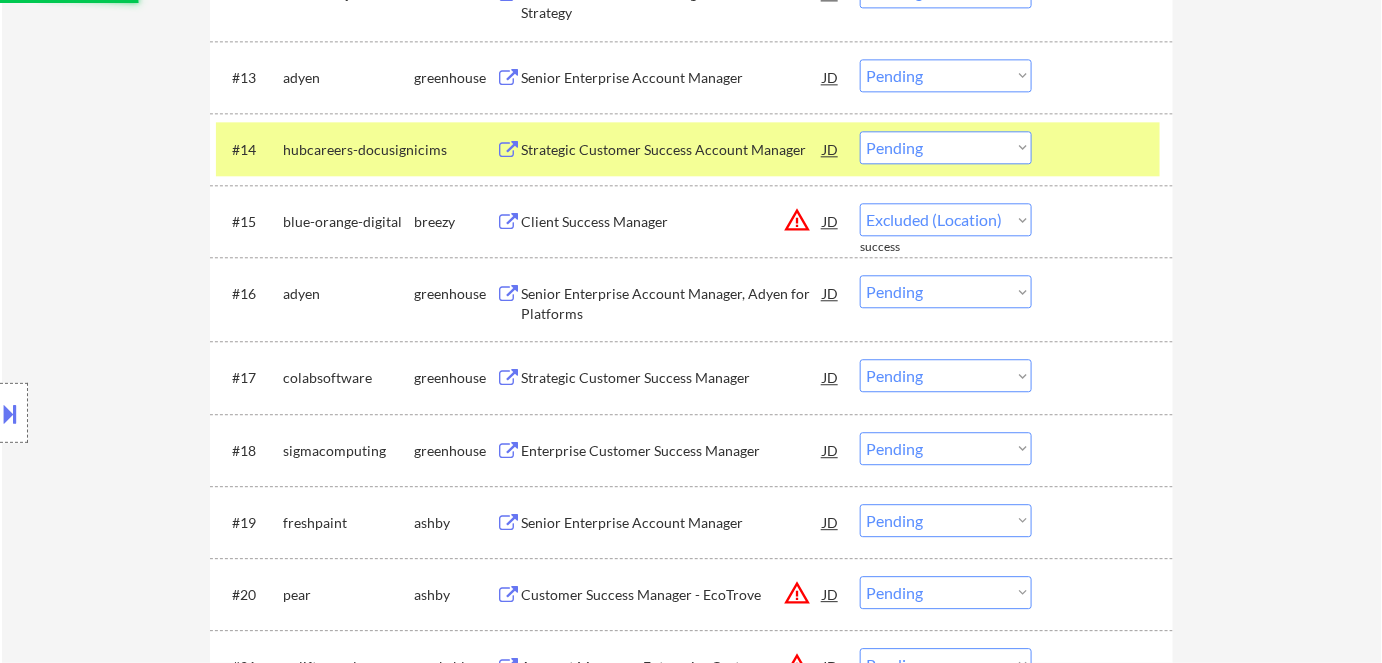 select on ""pending"" 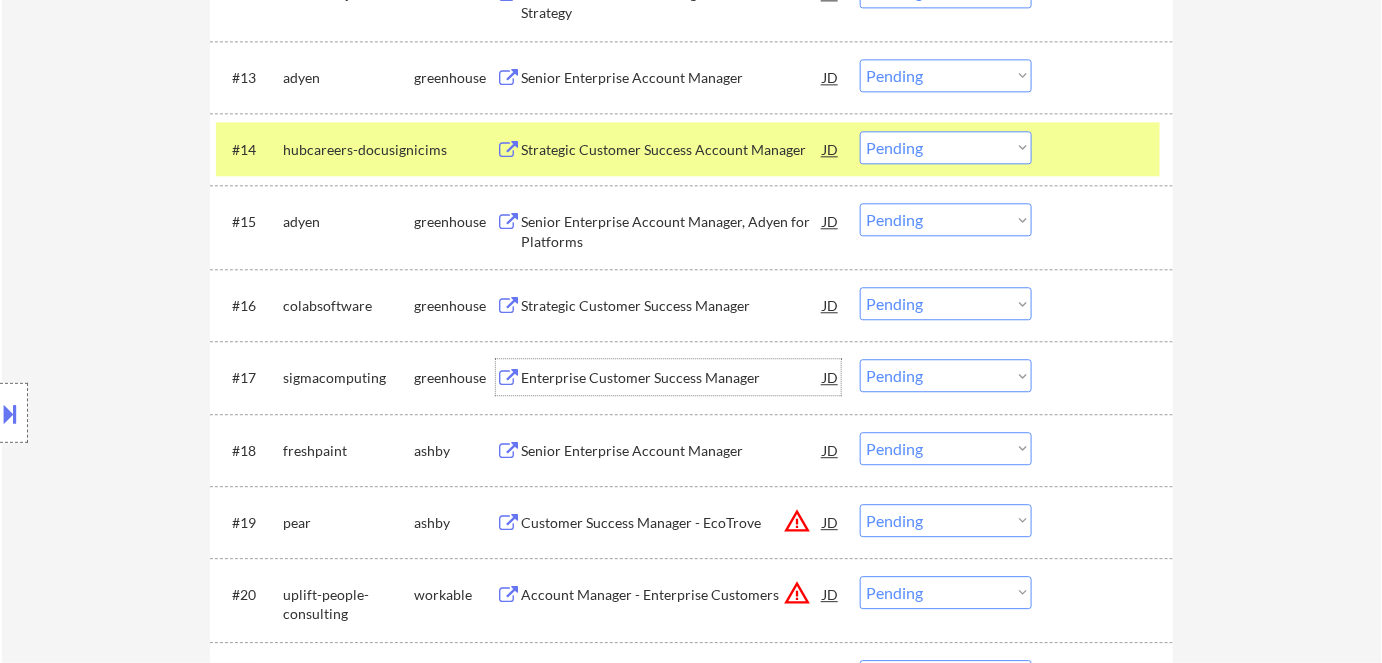 click on "Enterprise Customer Success Manager" at bounding box center (672, 378) 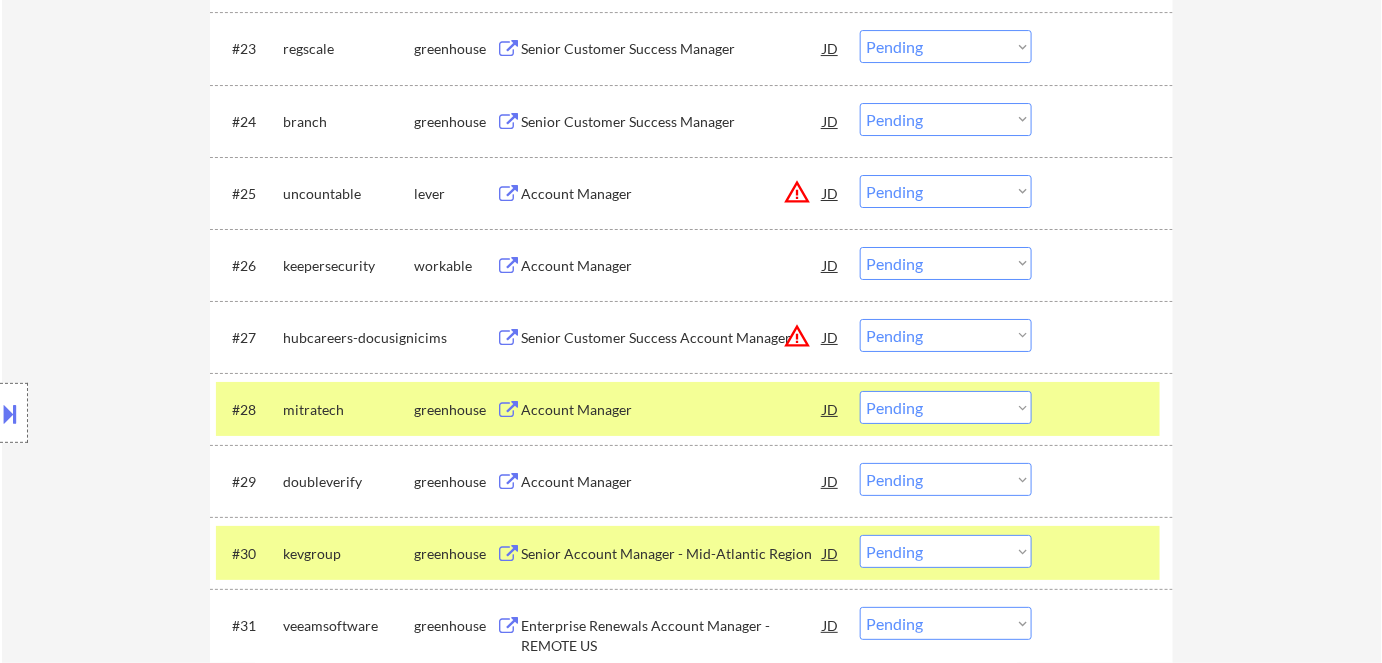 scroll, scrollTop: 2454, scrollLeft: 0, axis: vertical 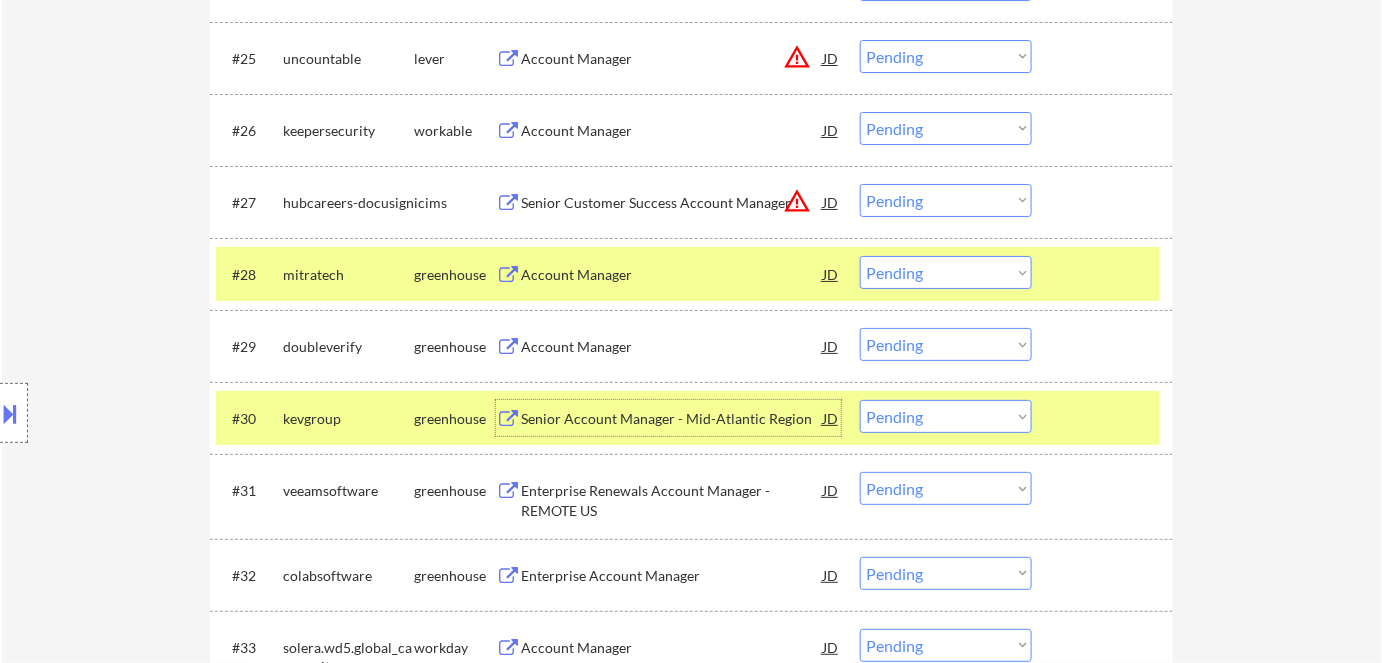 click on "Senior Account Manager - Mid-Atlantic Region" at bounding box center [672, 419] 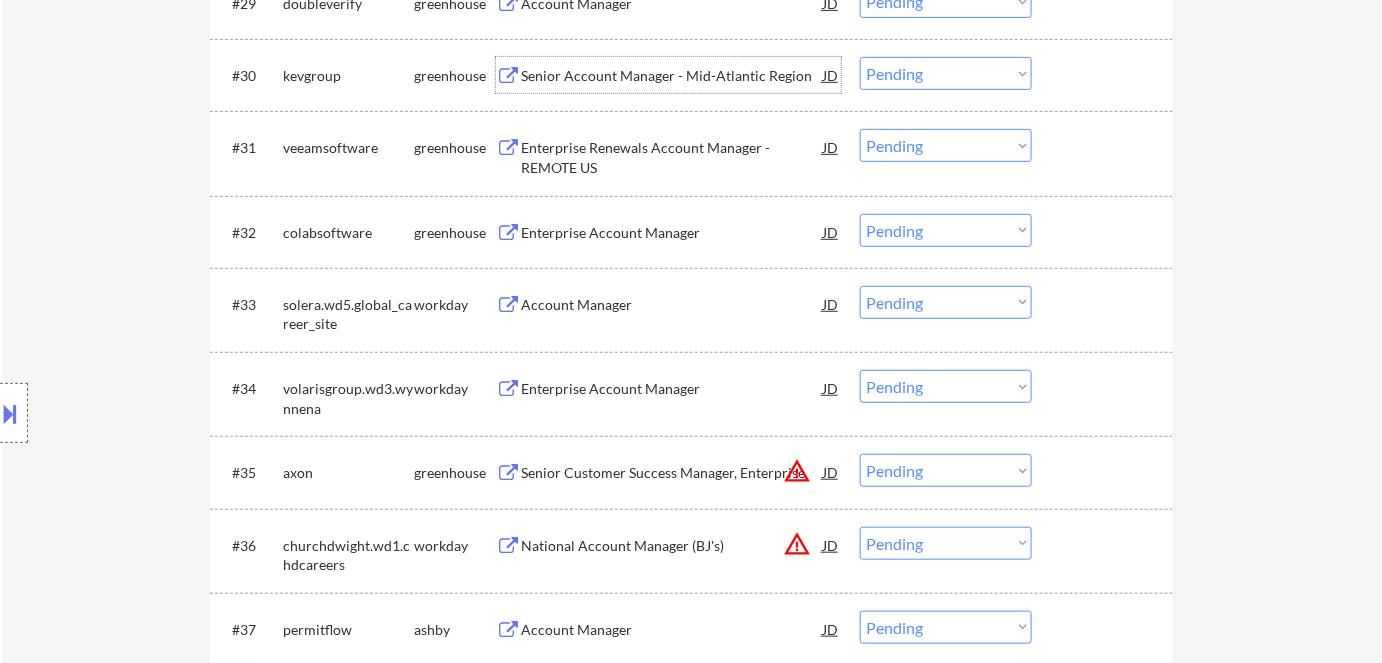 scroll, scrollTop: 2909, scrollLeft: 0, axis: vertical 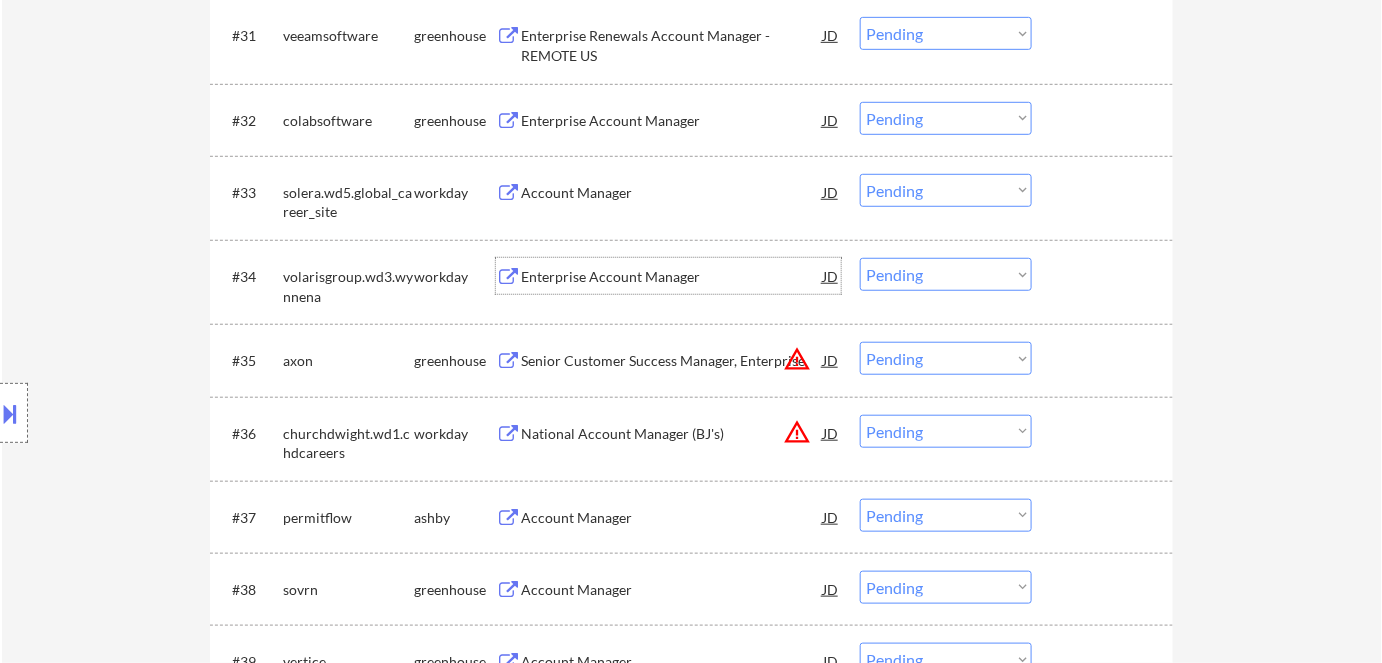 click on "Enterprise Account Manager" at bounding box center (672, 277) 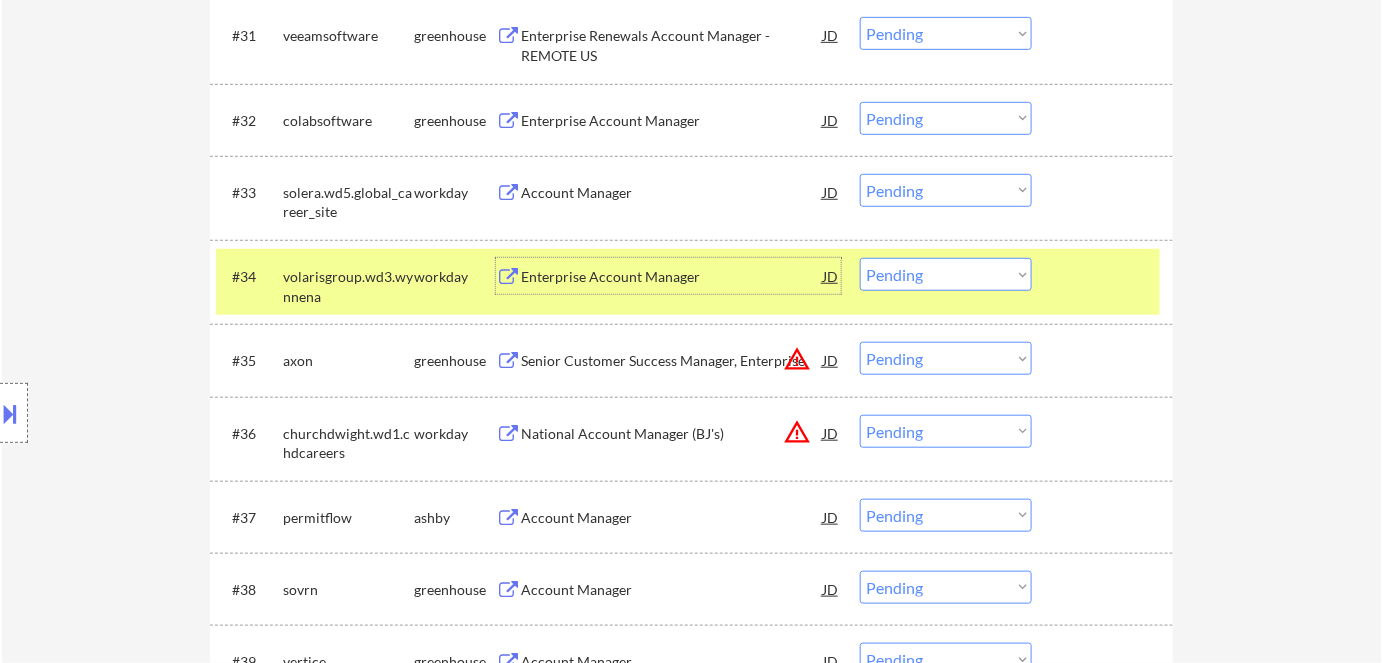 drag, startPoint x: 941, startPoint y: 270, endPoint x: 946, endPoint y: 280, distance: 11.18034 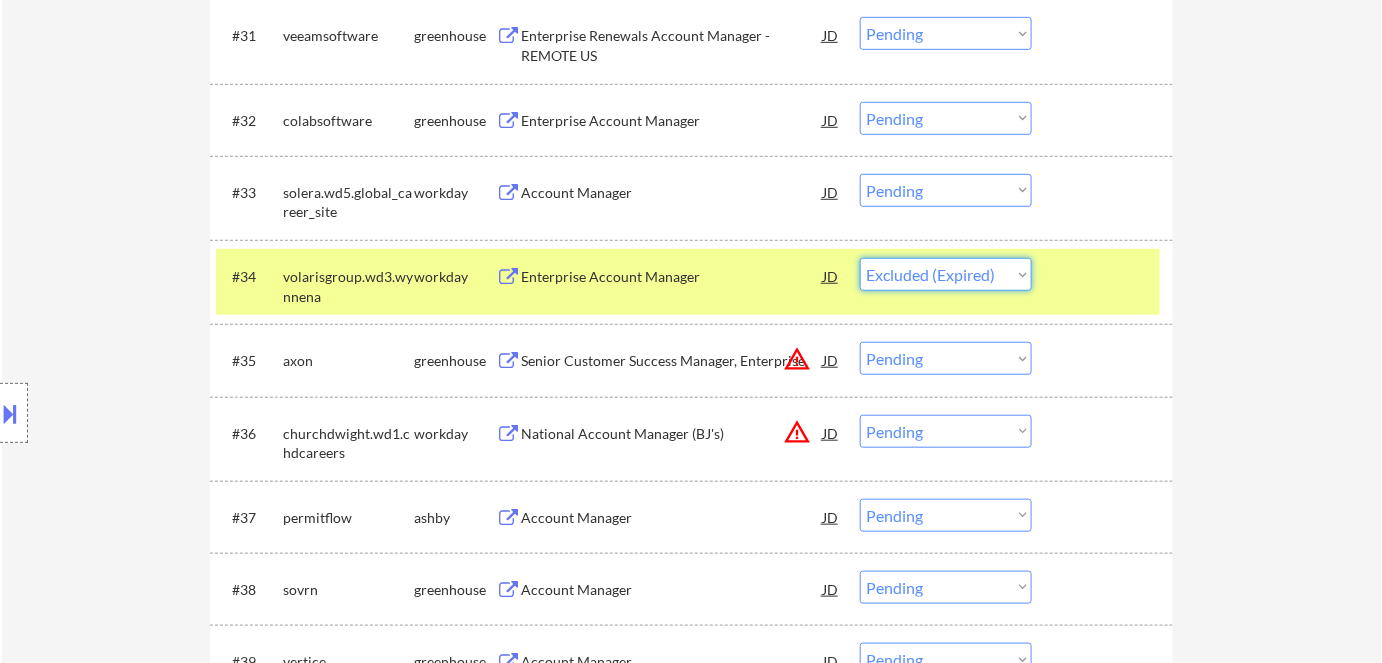 click on "Choose an option... Pending Applied Excluded (Questions) Excluded (Expired) Excluded (Location) Excluded (Bad Match) Excluded (Blocklist) Excluded (Salary) Excluded (Other)" at bounding box center (946, 274) 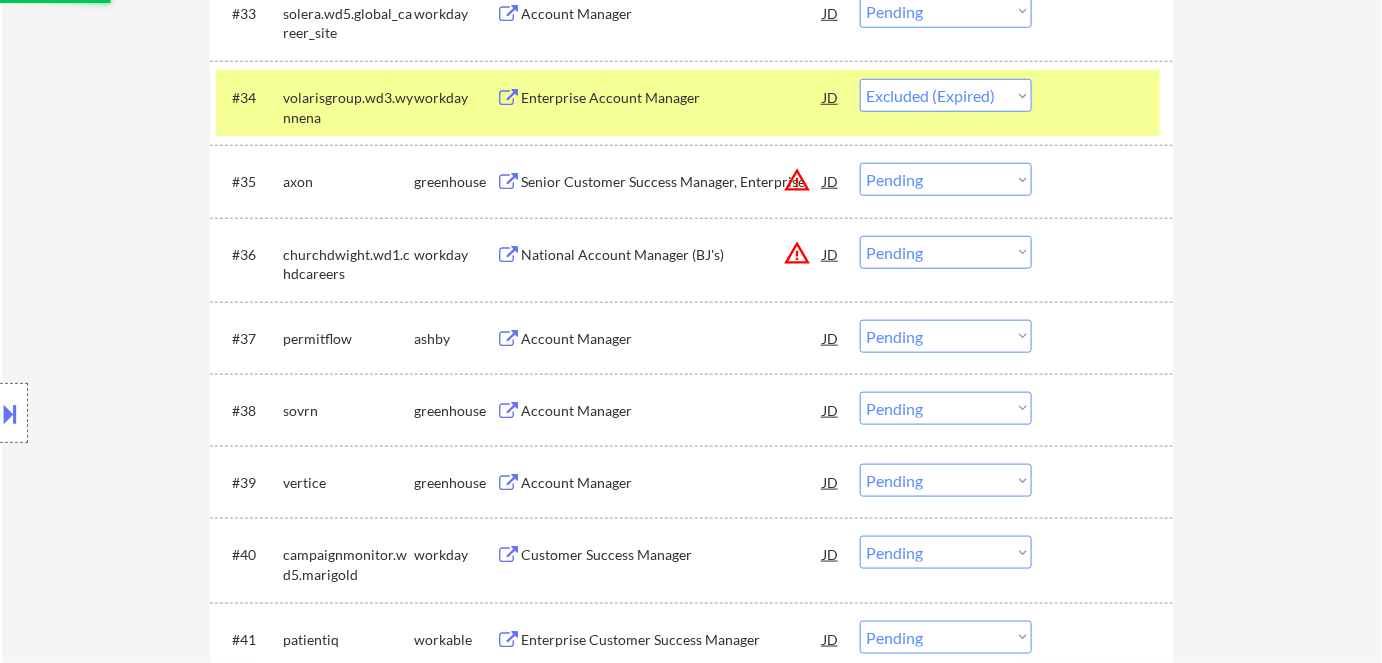 scroll, scrollTop: 3090, scrollLeft: 0, axis: vertical 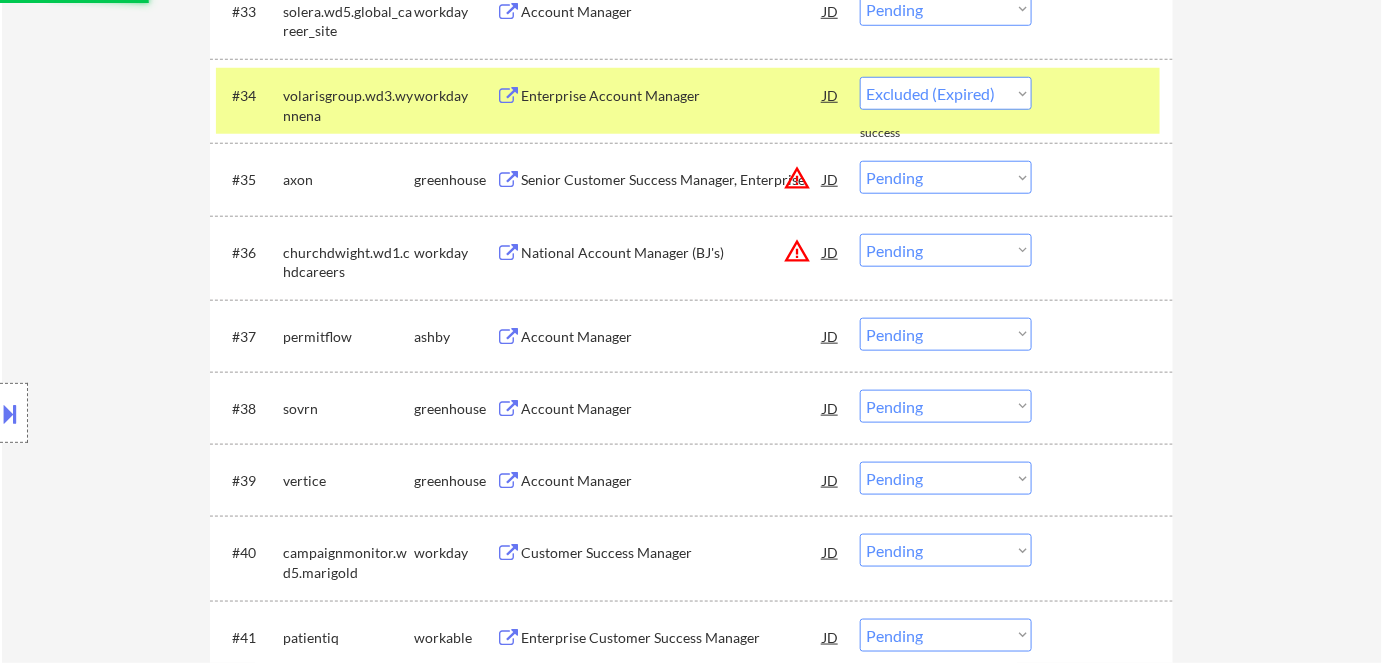 select on ""pending"" 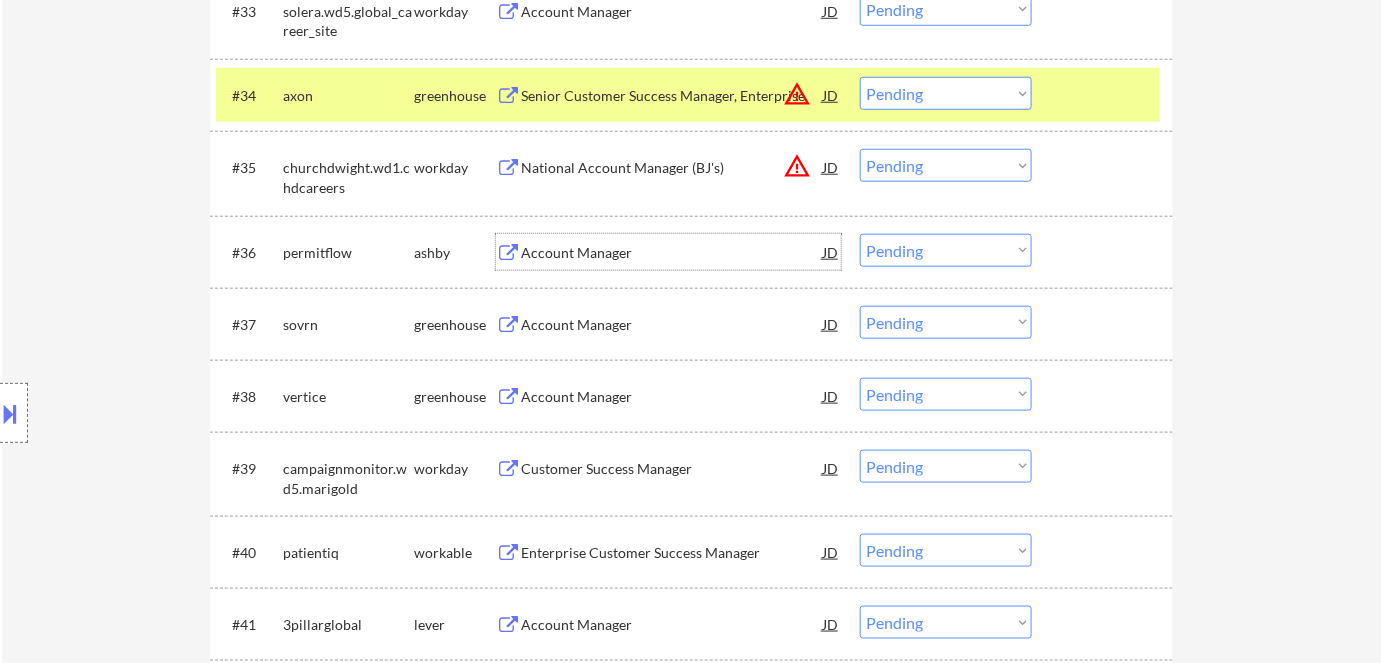 click on "Account Manager" at bounding box center (672, 253) 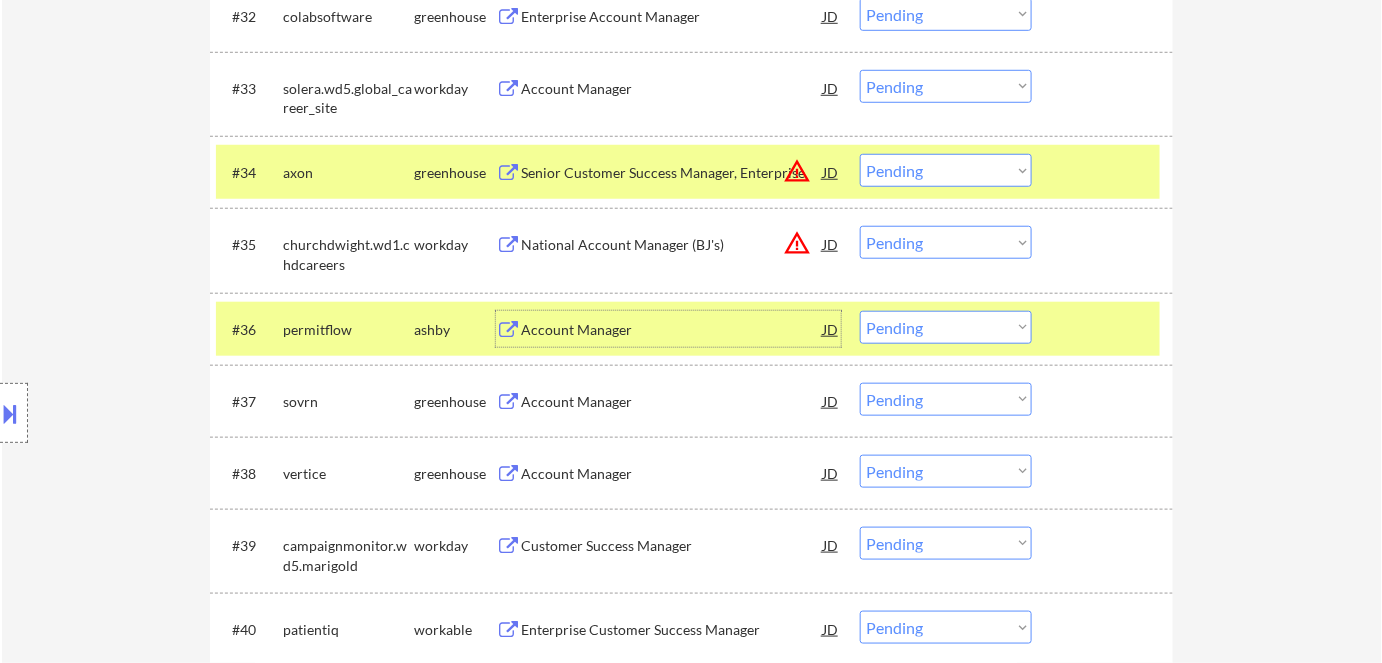 scroll, scrollTop: 3000, scrollLeft: 0, axis: vertical 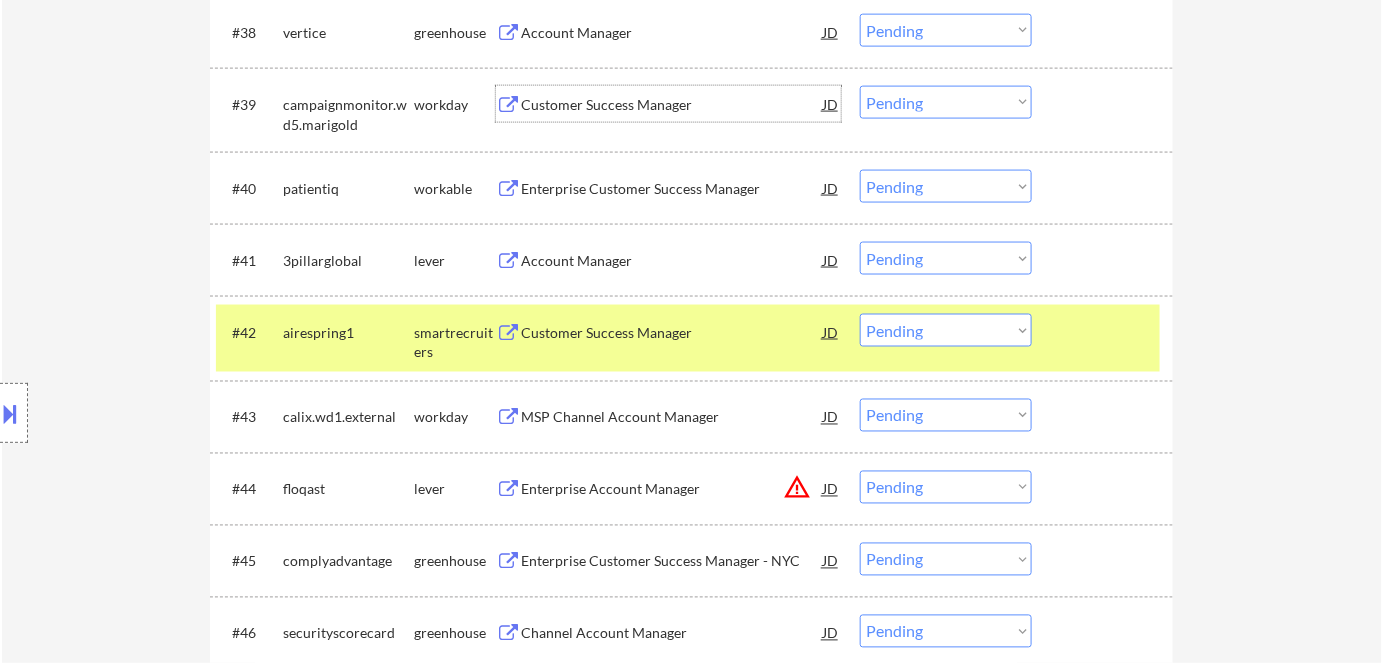 click on "Customer Success Manager" at bounding box center (672, 105) 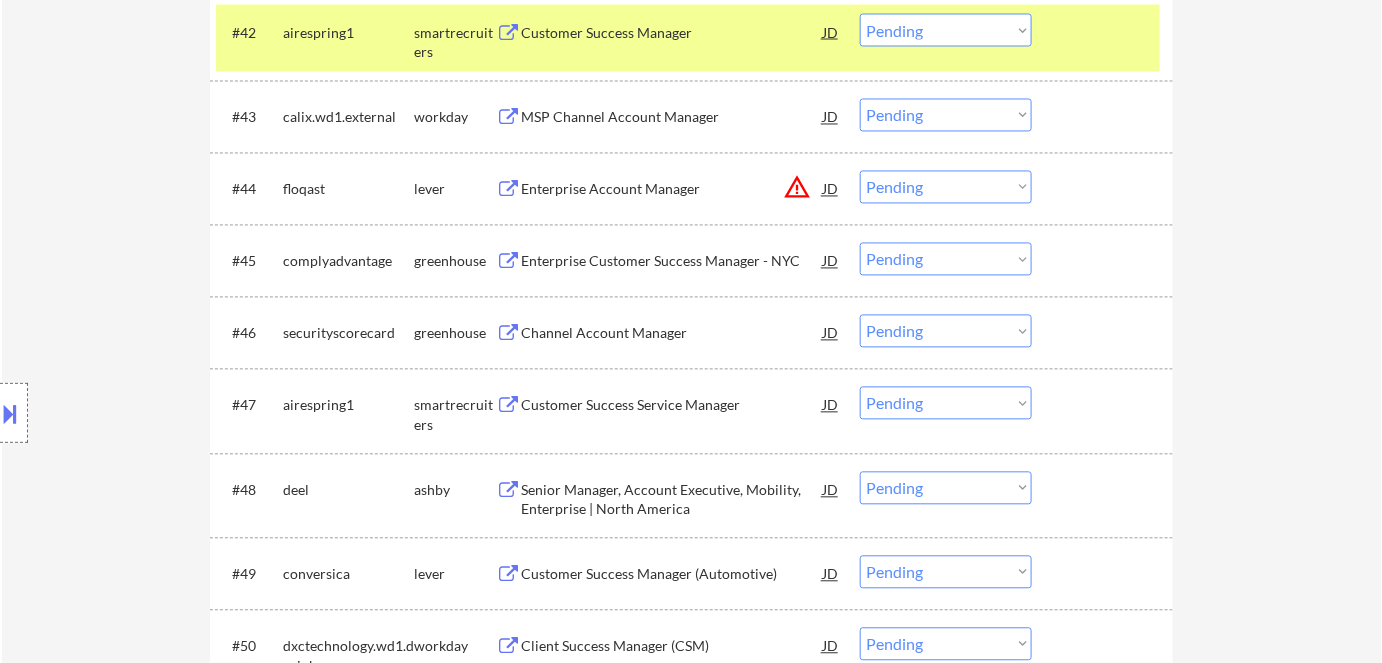 scroll, scrollTop: 3818, scrollLeft: 0, axis: vertical 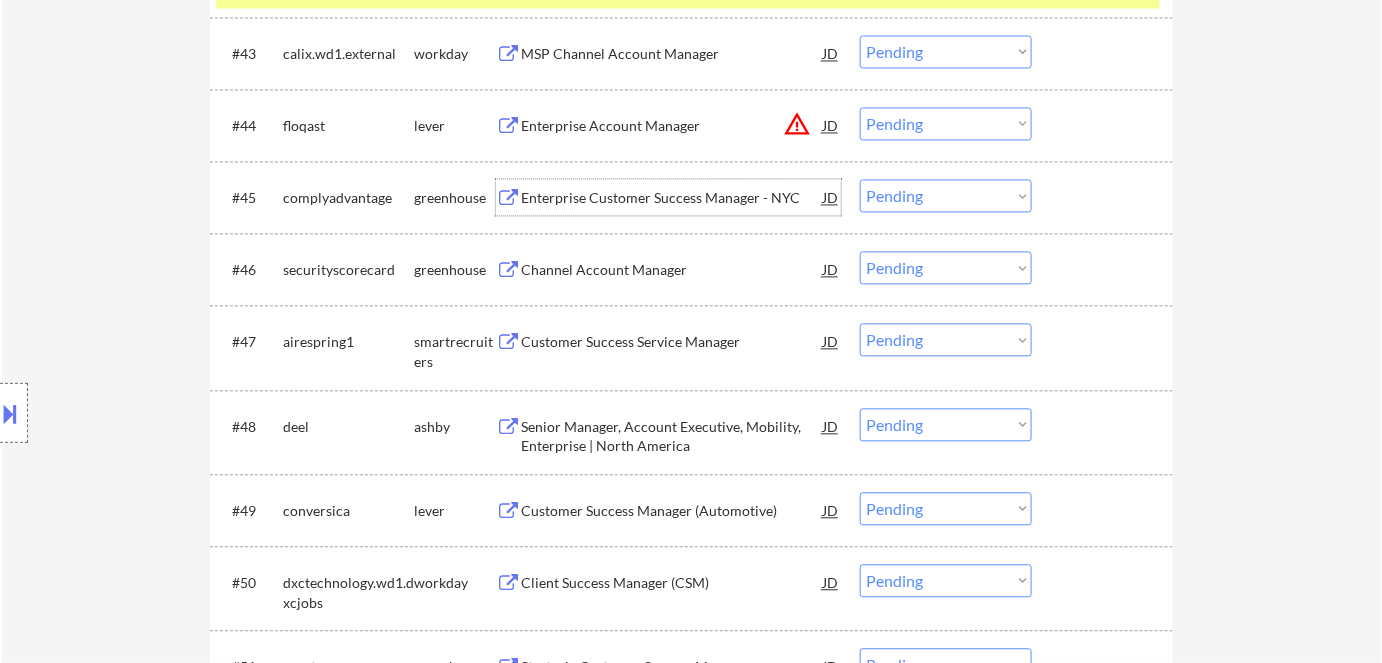 click on "Enterprise Customer Success Manager - NYC" at bounding box center [672, 198] 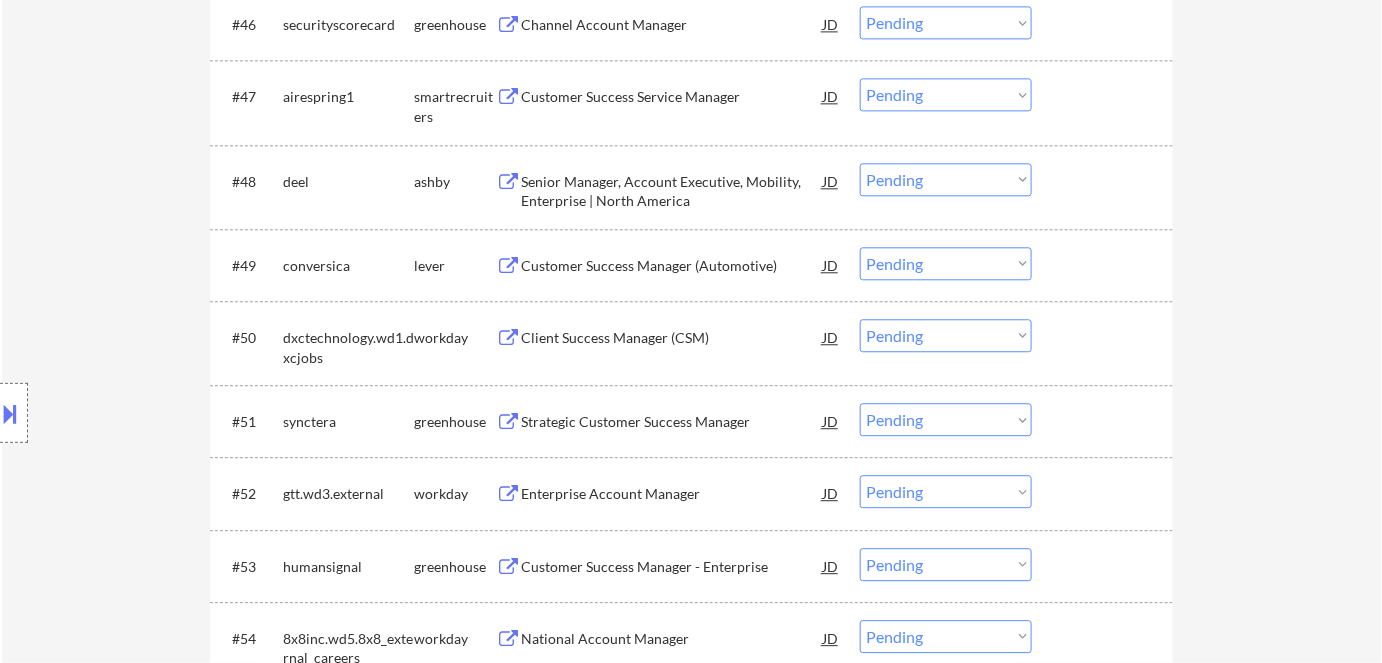 scroll, scrollTop: 4090, scrollLeft: 0, axis: vertical 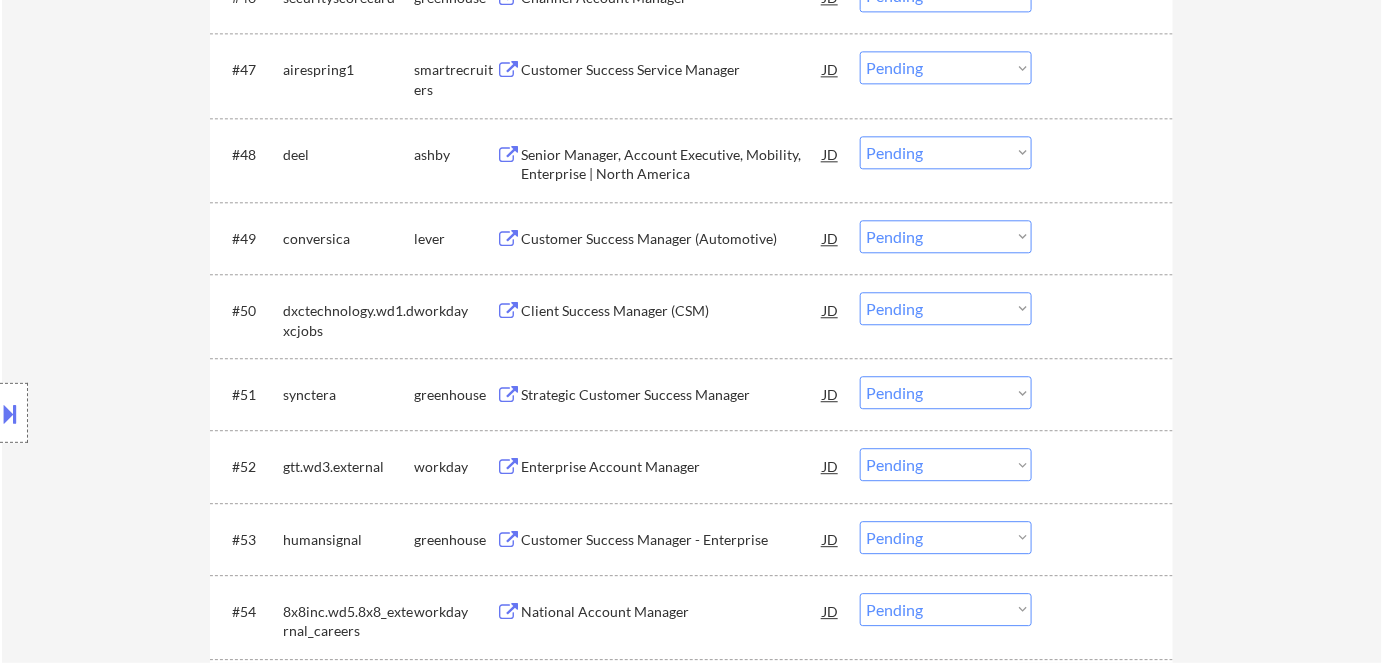 click on "Client Success Manager (CSM)" at bounding box center [672, 311] 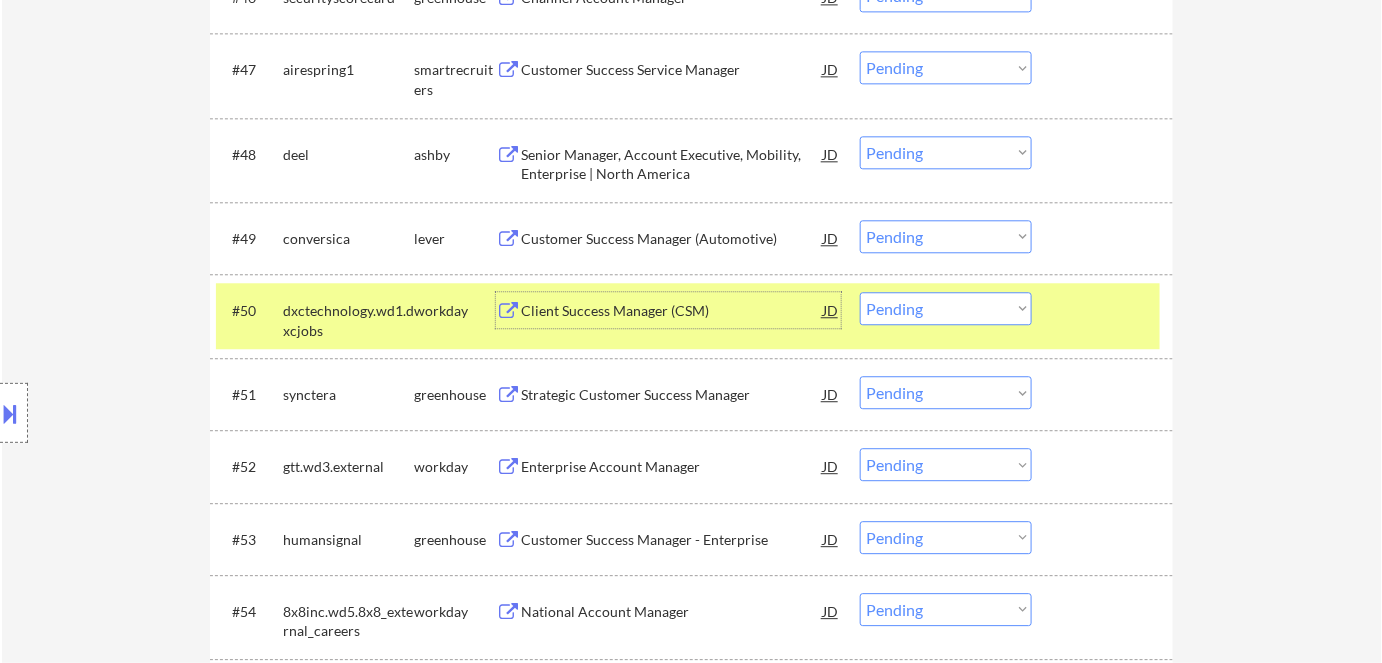 click on "Client Success Manager (CSM)" at bounding box center (672, 311) 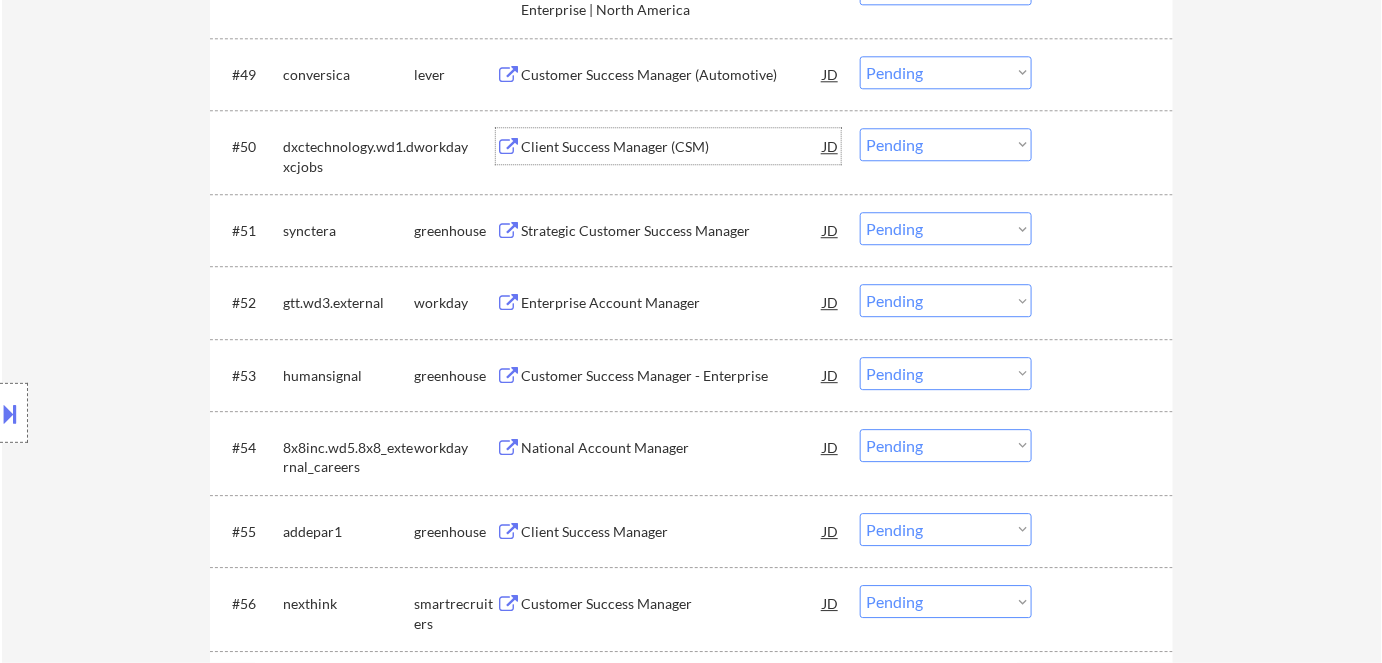 scroll, scrollTop: 4272, scrollLeft: 0, axis: vertical 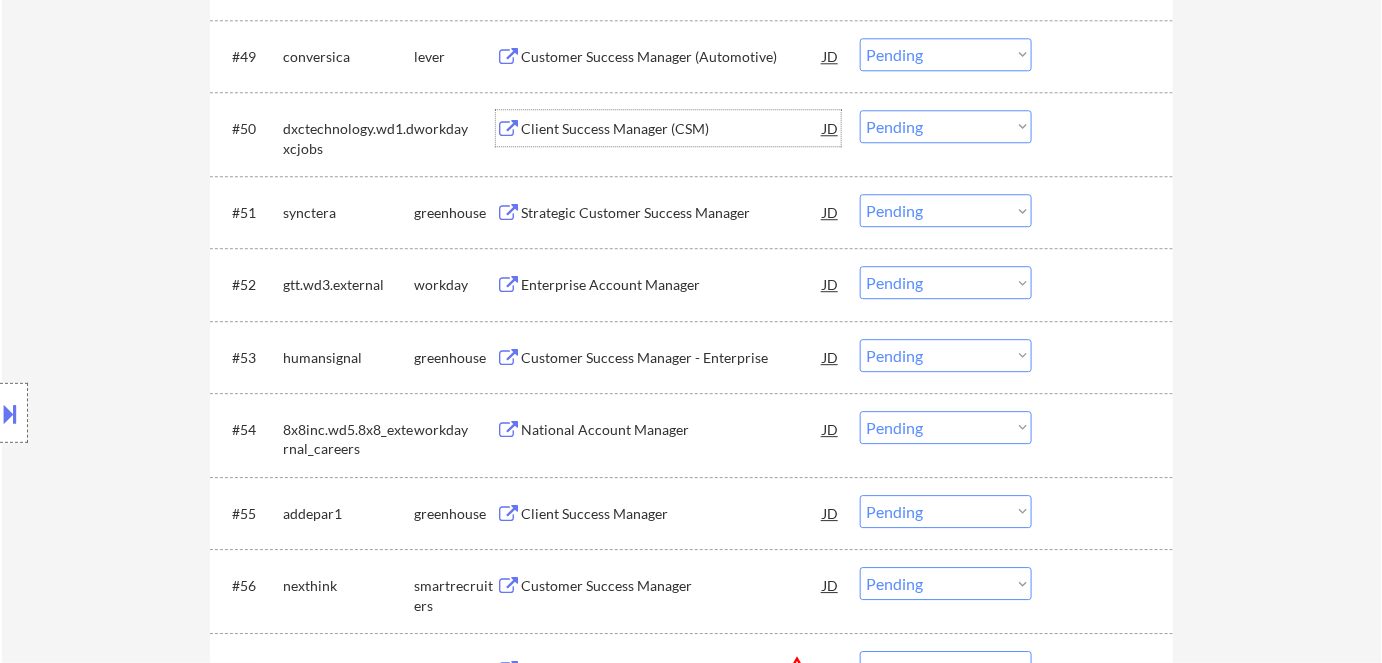 click on "Strategic Customer Success Manager" at bounding box center [672, 212] 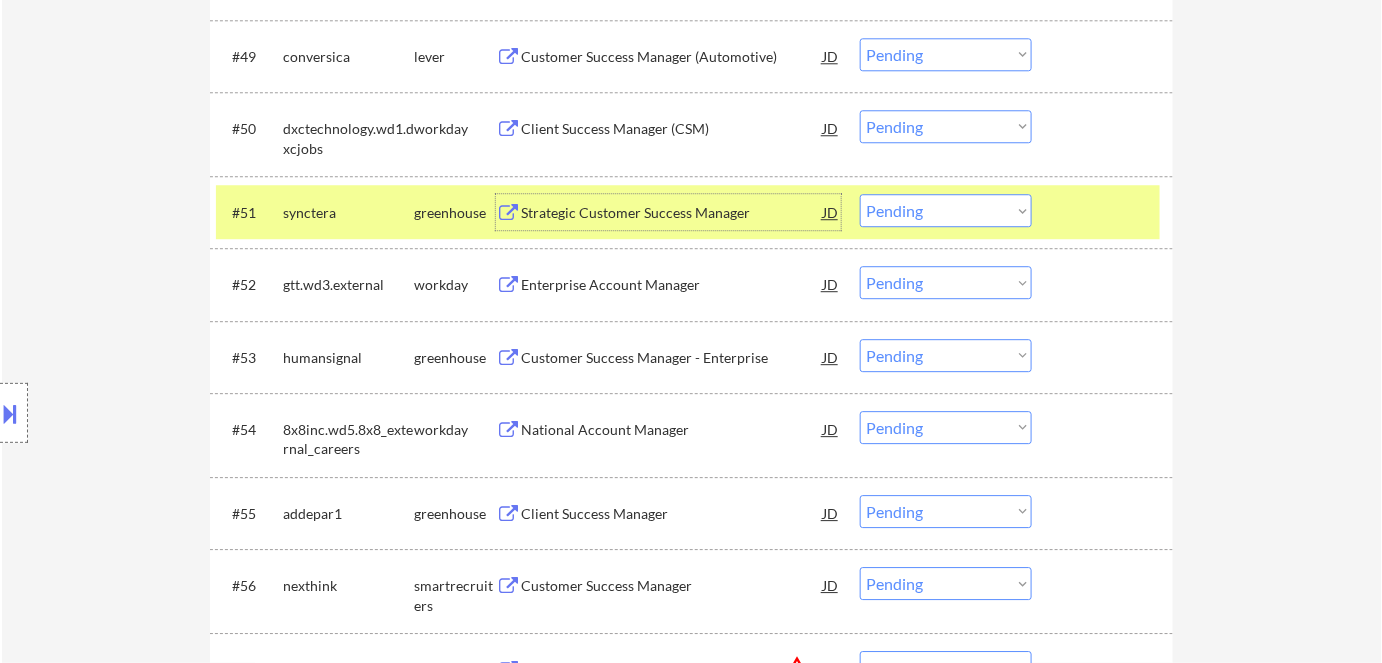 click on "Enterprise Account Manager" at bounding box center [672, 285] 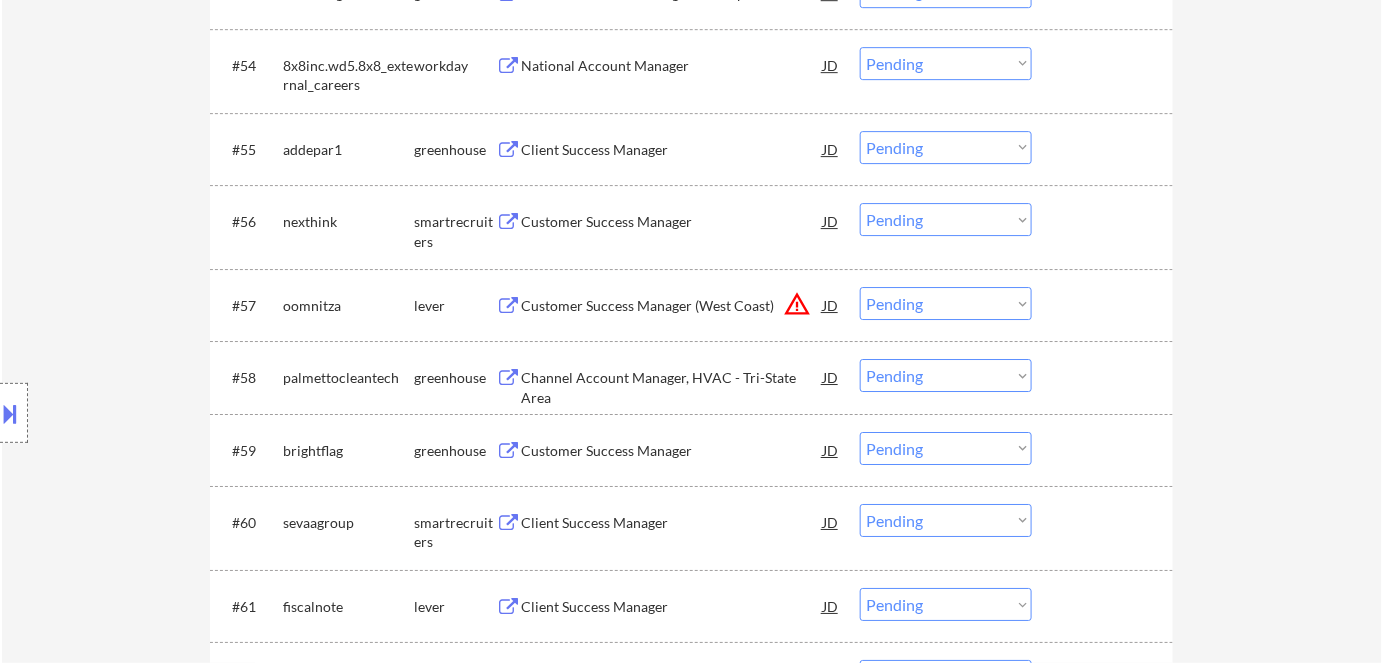 scroll, scrollTop: 4727, scrollLeft: 0, axis: vertical 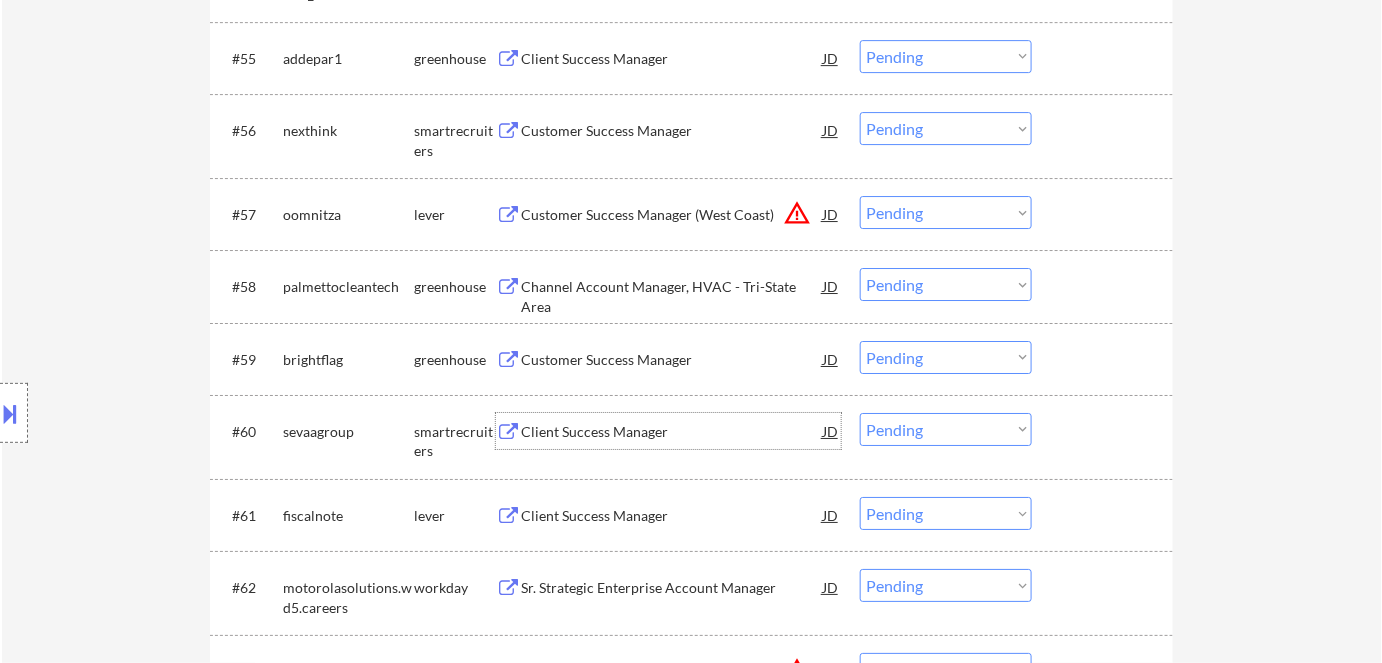 click on "Client Success Manager" at bounding box center (672, 432) 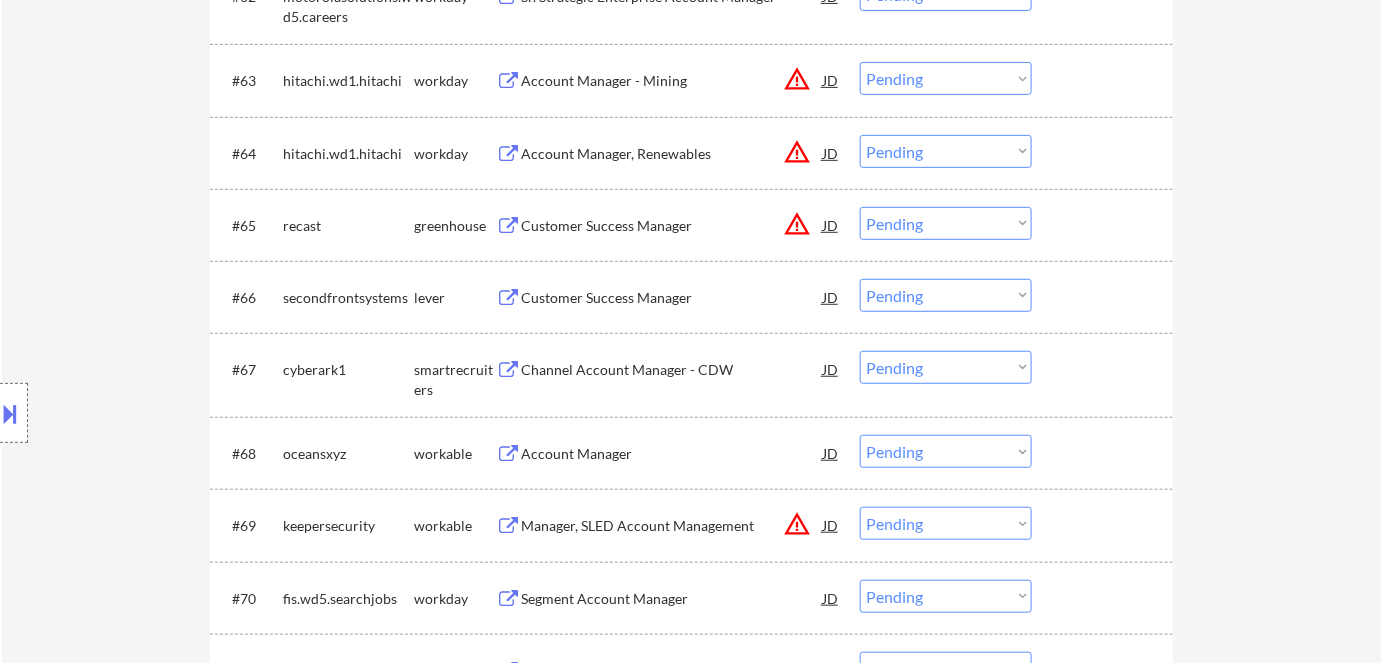 scroll, scrollTop: 5363, scrollLeft: 0, axis: vertical 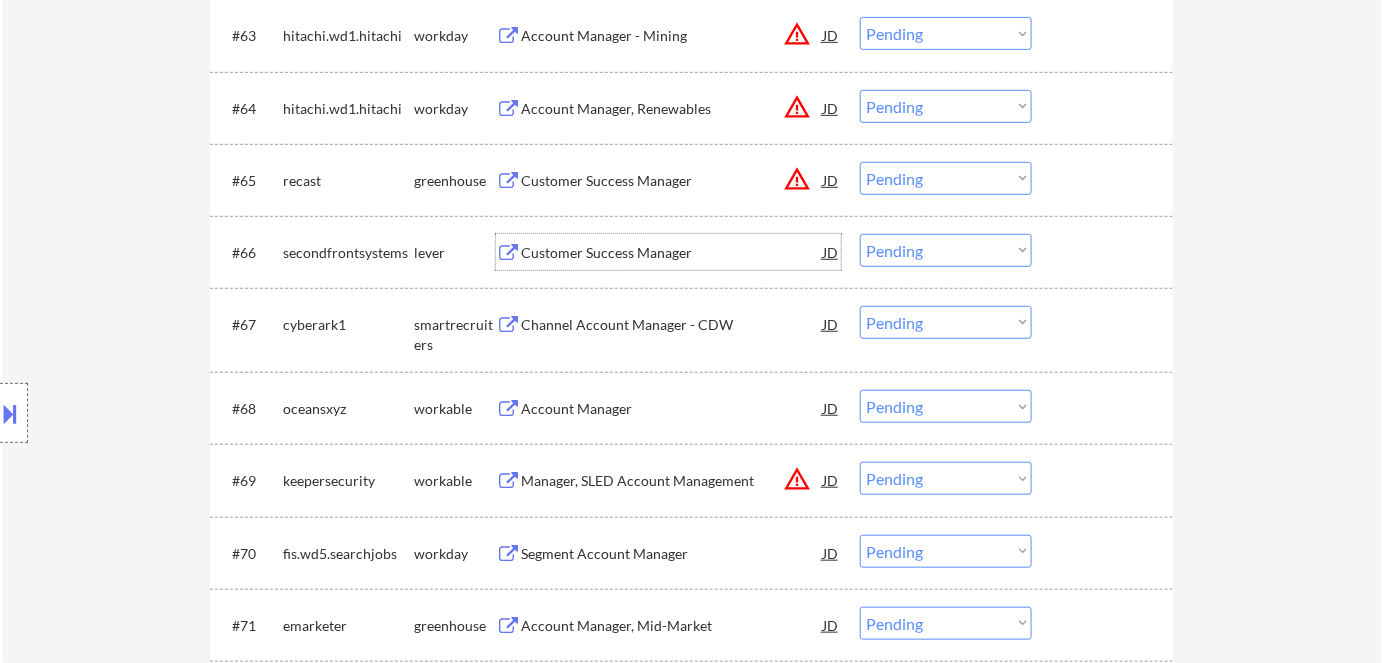 click on "Customer Success Manager" at bounding box center [672, 253] 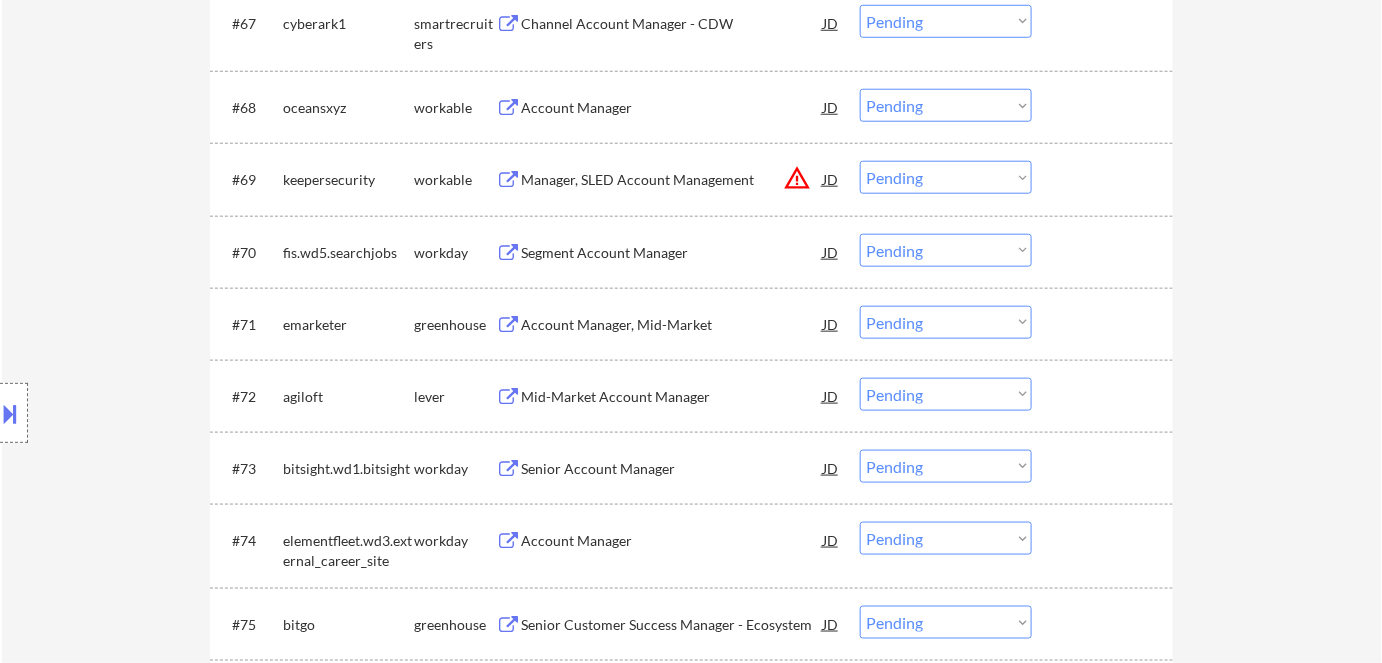 scroll, scrollTop: 5727, scrollLeft: 0, axis: vertical 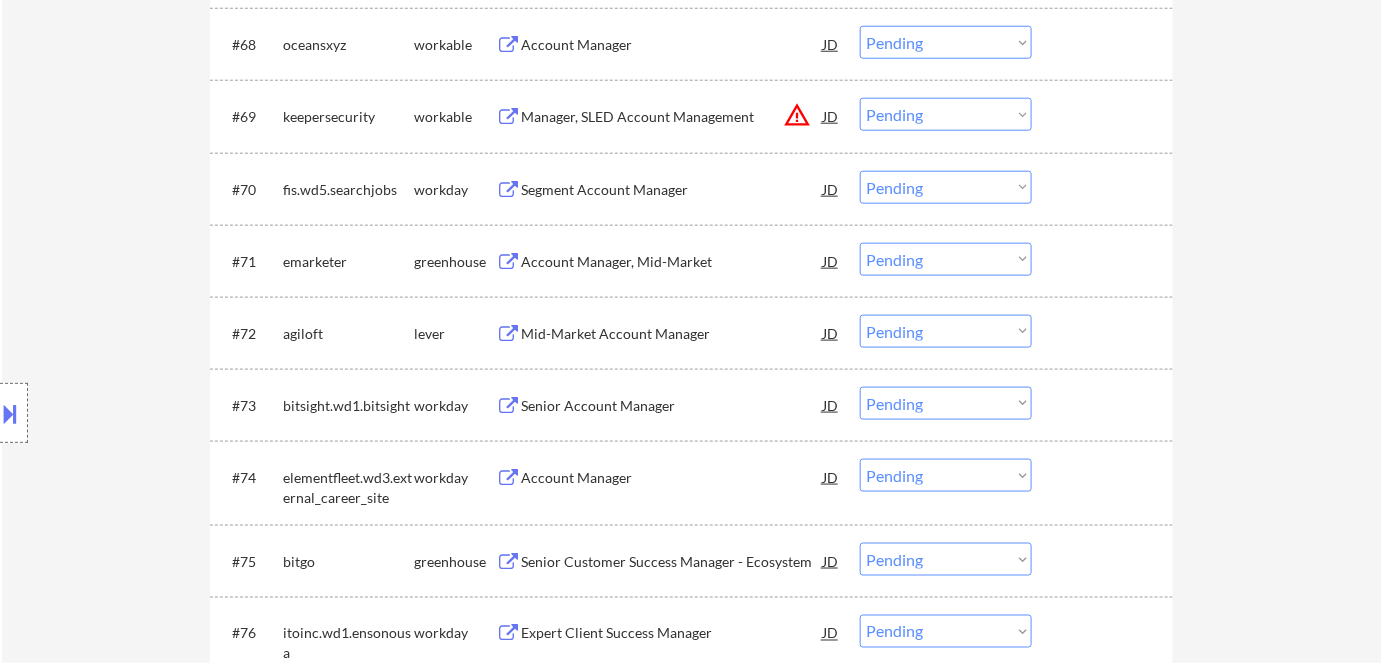 click on "Segment Account Manager" at bounding box center (672, 190) 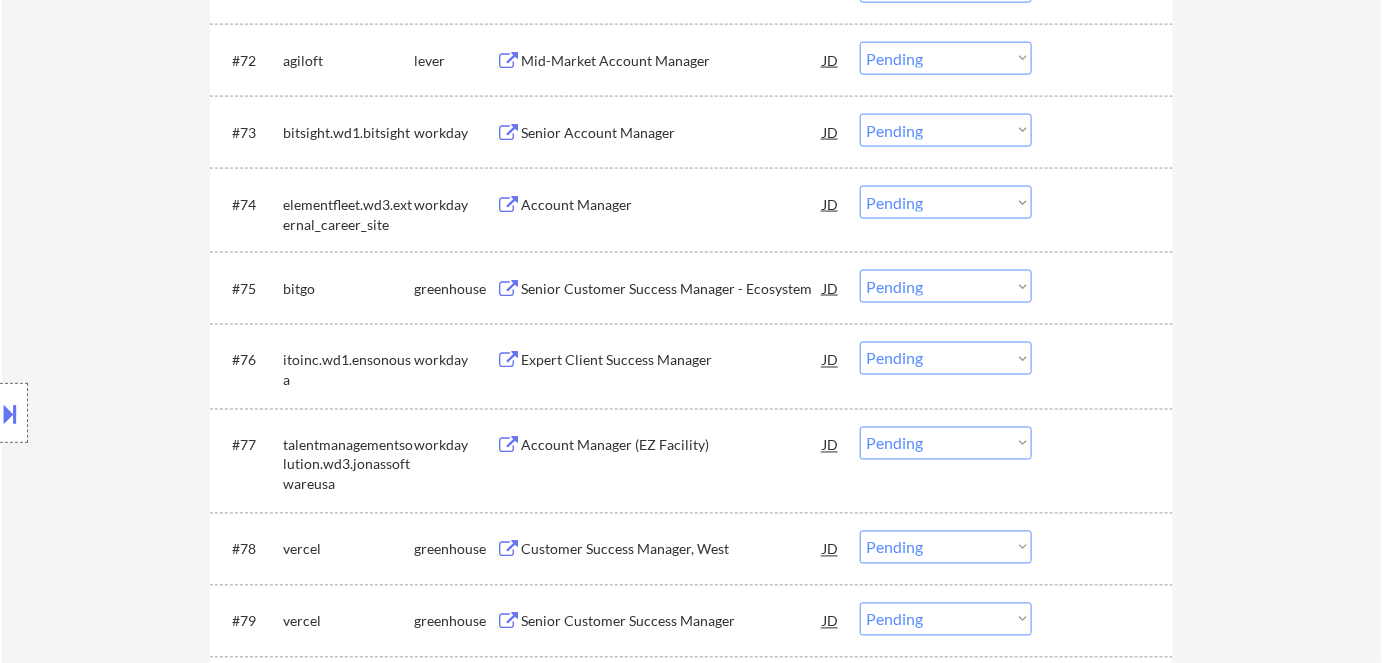 scroll, scrollTop: 6090, scrollLeft: 0, axis: vertical 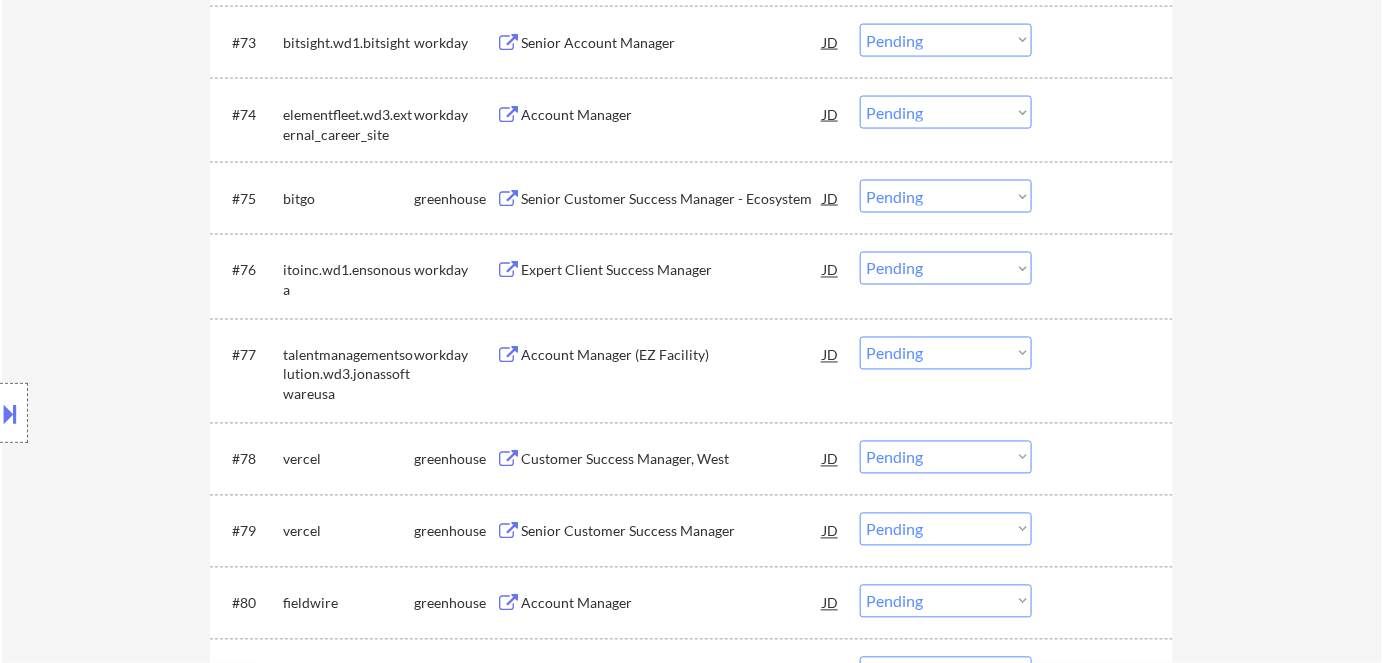 click on "Expert Client Success Manager" at bounding box center [672, 271] 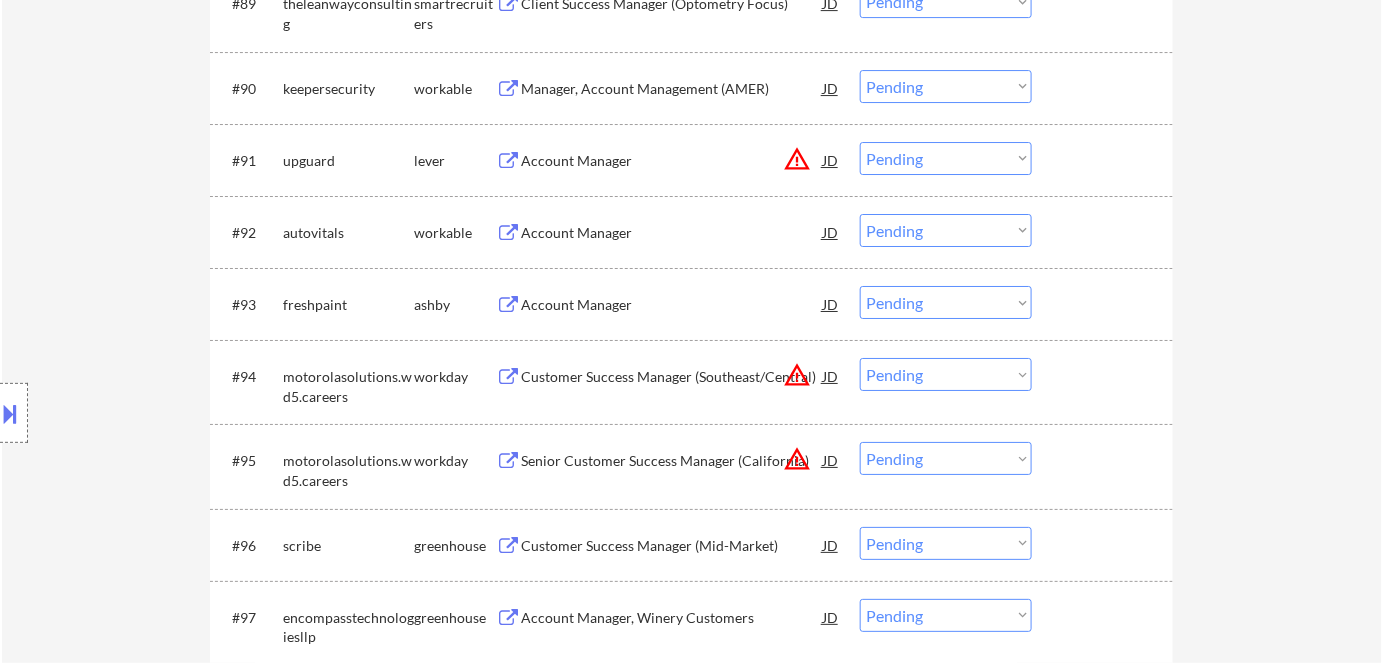 scroll, scrollTop: 7454, scrollLeft: 0, axis: vertical 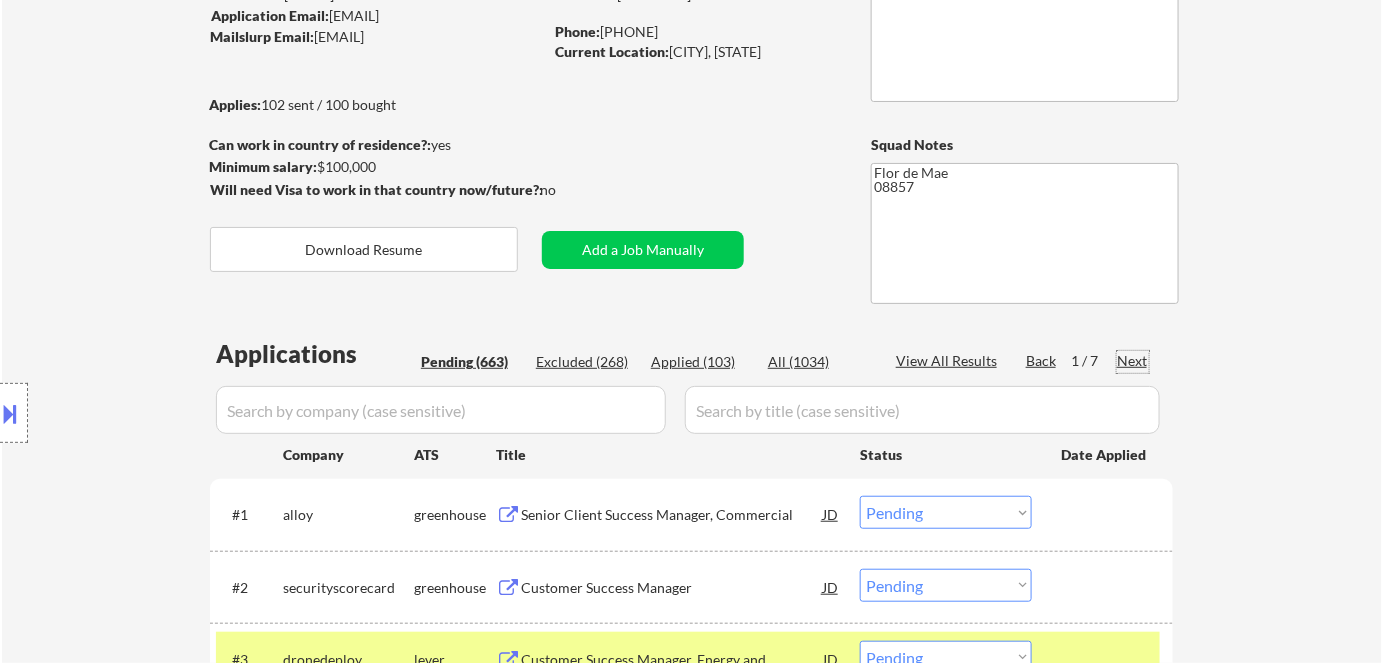 drag, startPoint x: 1122, startPoint y: 350, endPoint x: 549, endPoint y: 19, distance: 661.73254 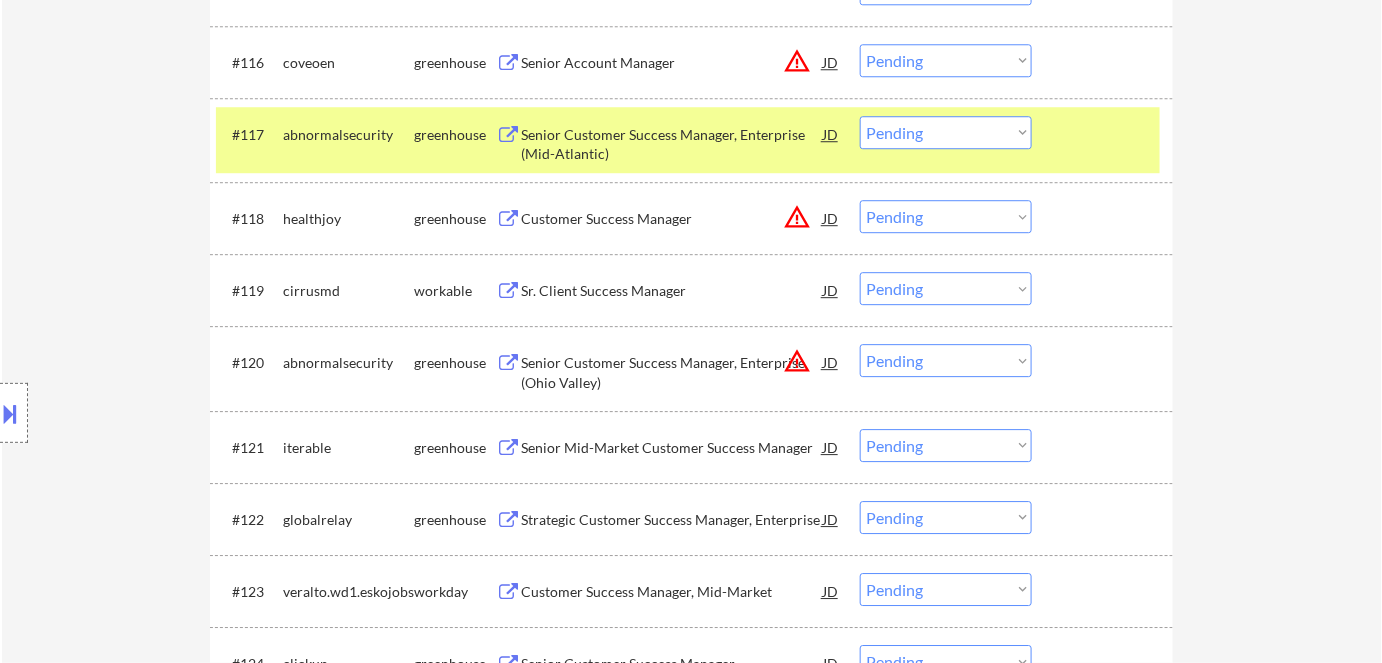scroll, scrollTop: 1909, scrollLeft: 0, axis: vertical 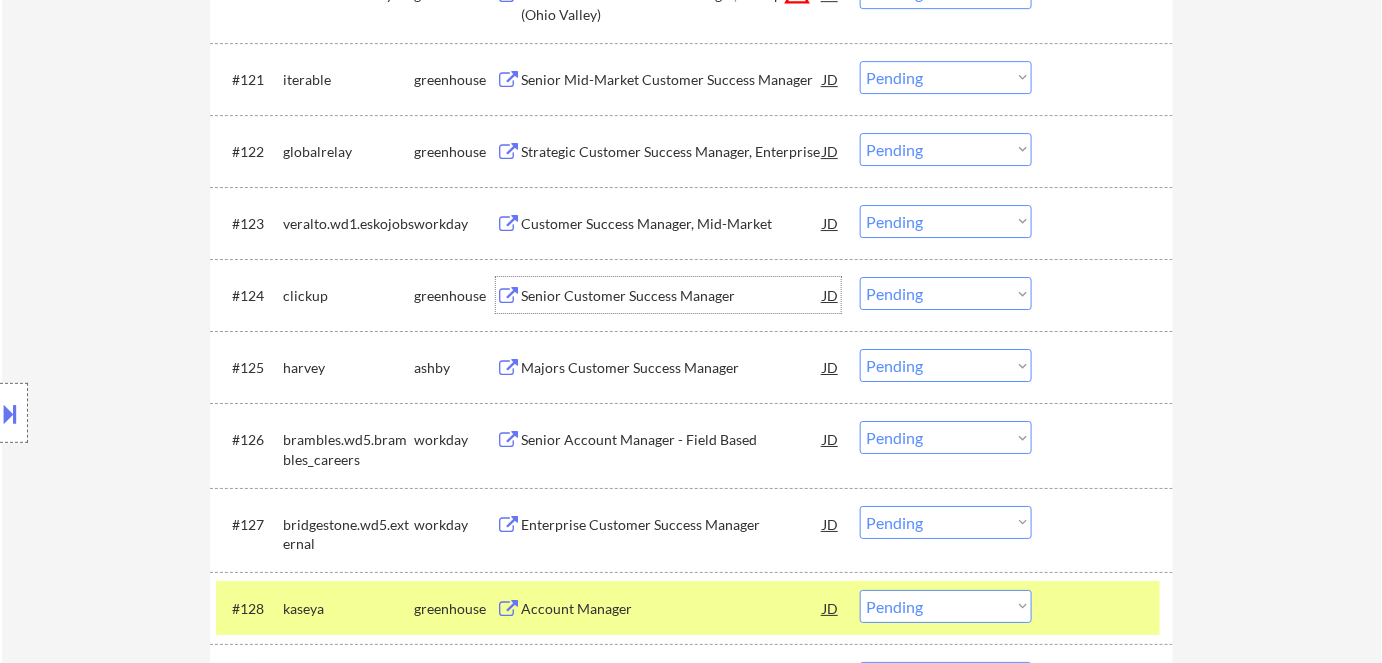 click on "Senior Customer Success Manager" at bounding box center (672, 296) 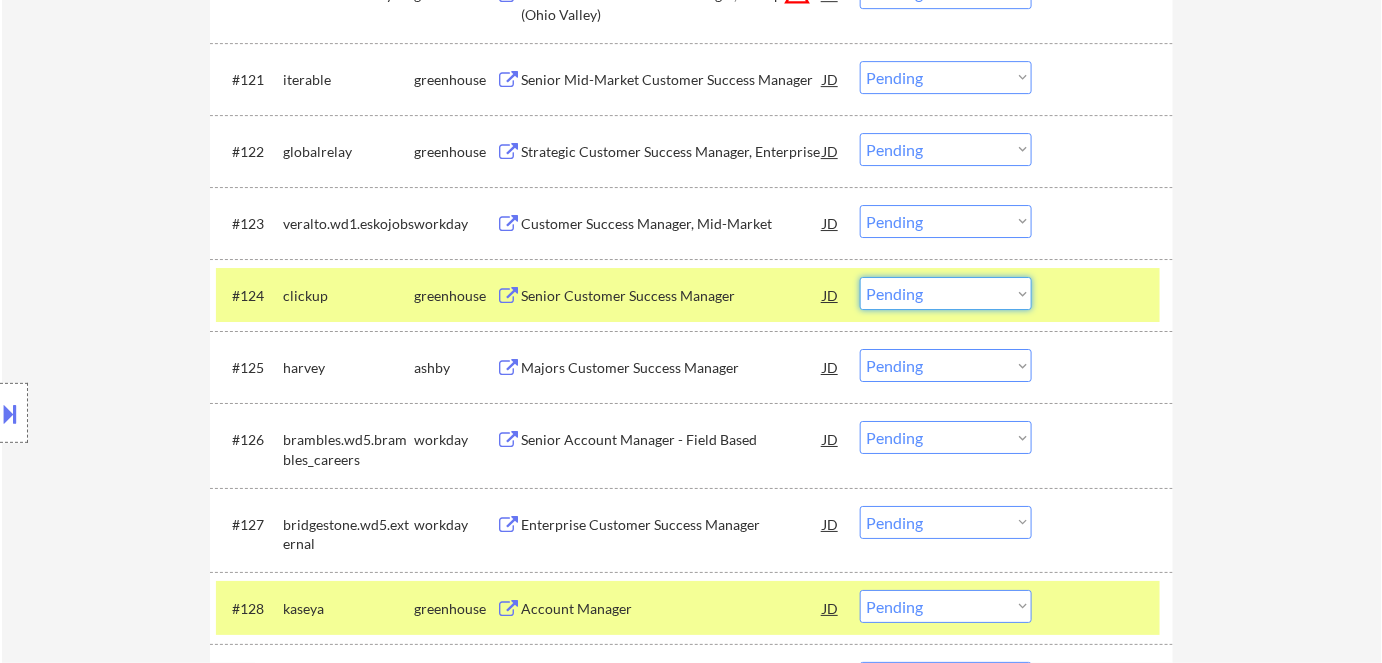 click on "Choose an option... Pending Applied Excluded (Questions) Excluded (Expired) Excluded (Location) Excluded (Bad Match) Excluded (Blocklist) Excluded (Salary) Excluded (Other)" at bounding box center [946, 293] 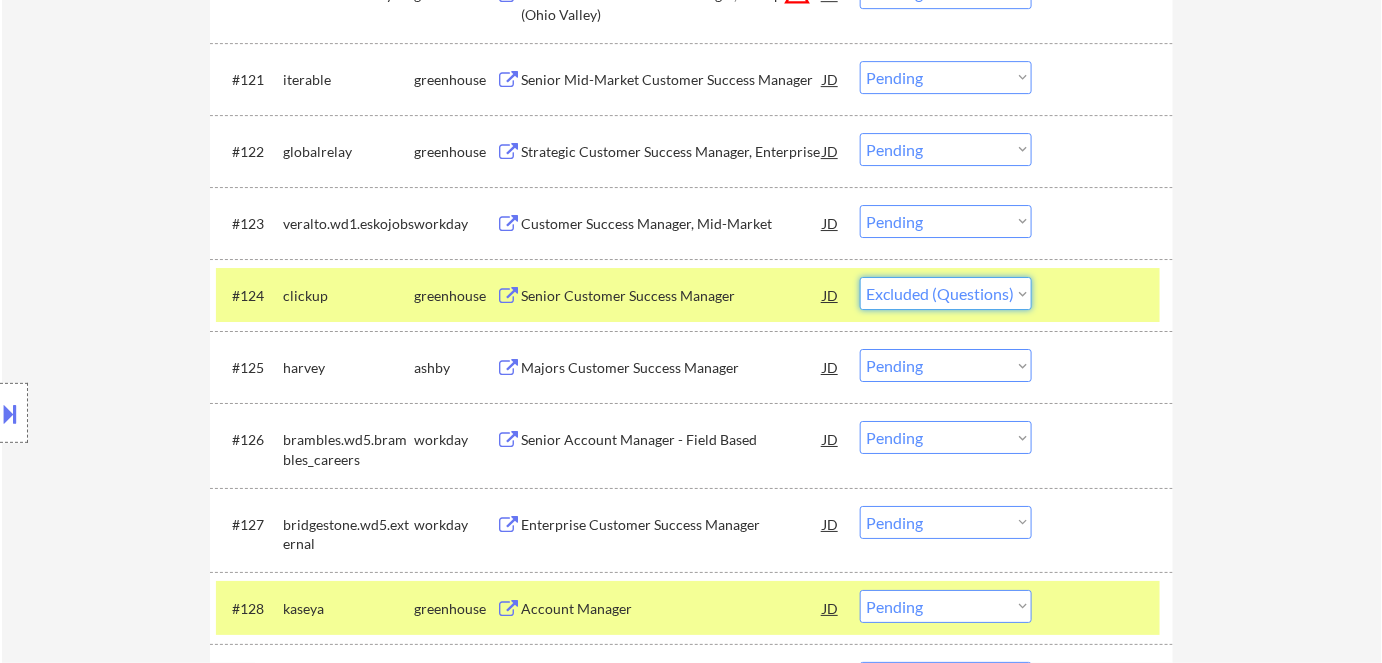 click on "Choose an option... Pending Applied Excluded (Questions) Excluded (Expired) Excluded (Location) Excluded (Bad Match) Excluded (Blocklist) Excluded (Salary) Excluded (Other)" at bounding box center (946, 293) 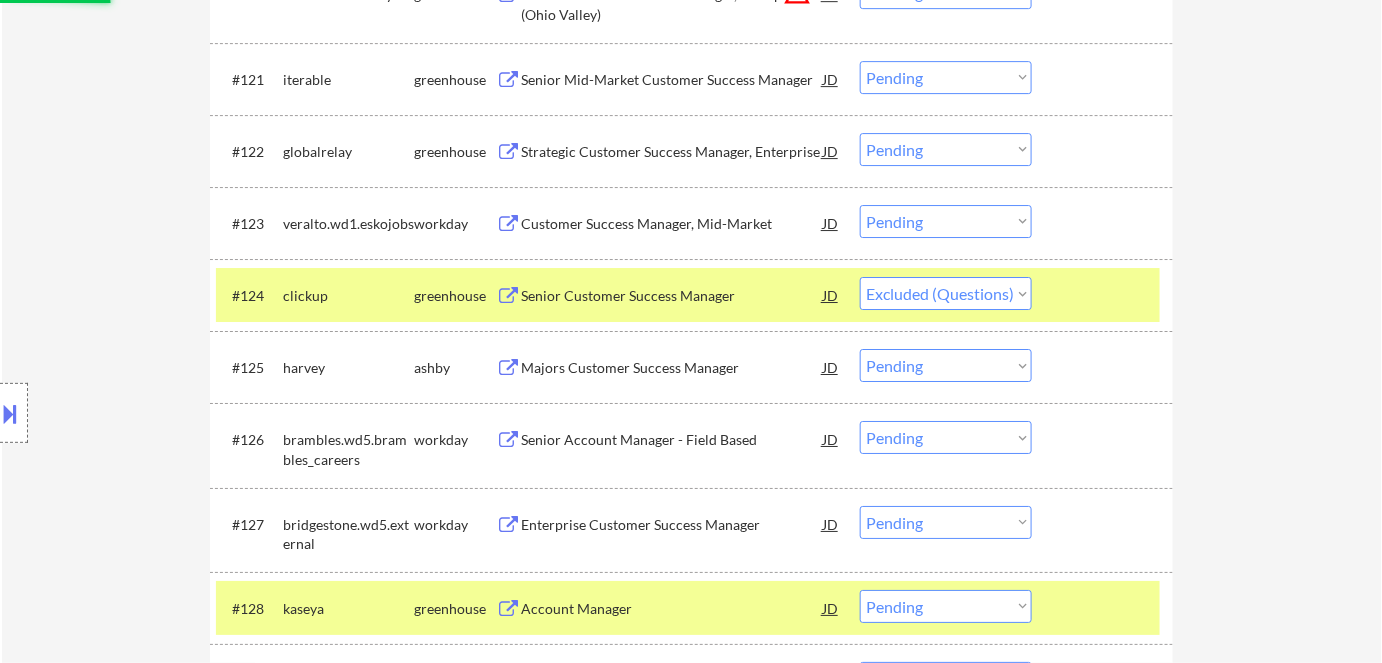 scroll, scrollTop: 2272, scrollLeft: 0, axis: vertical 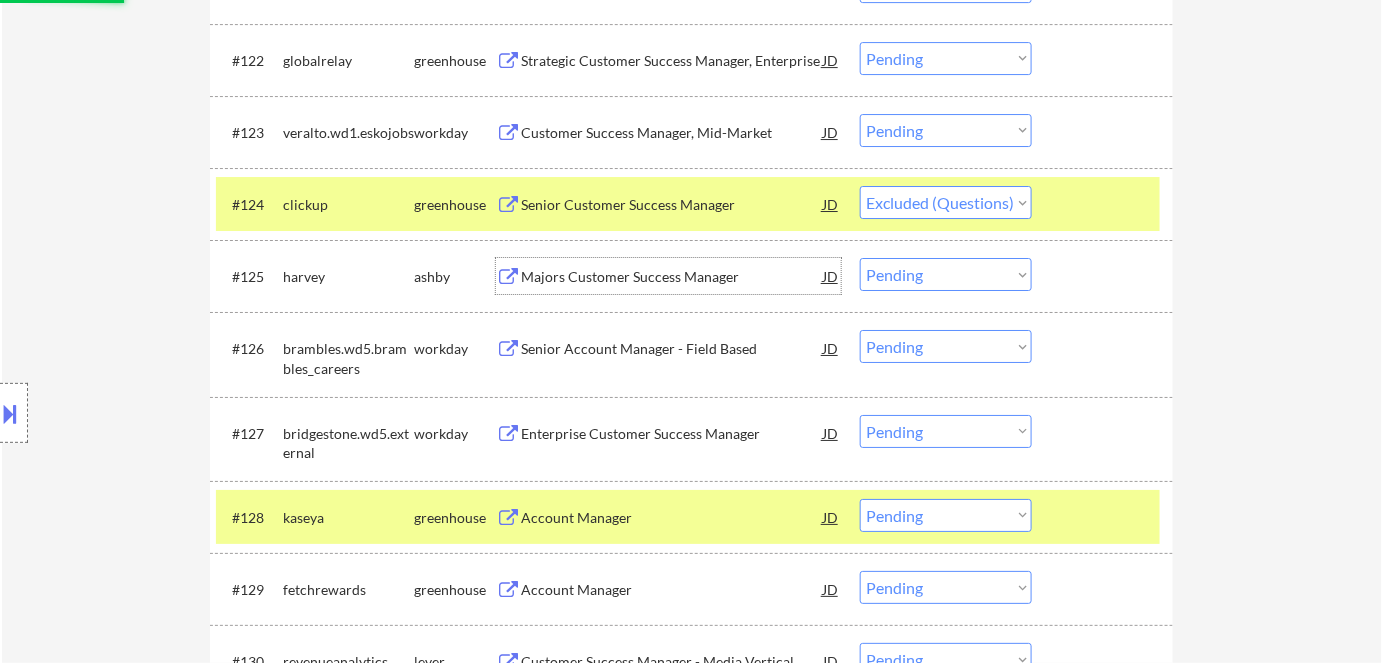 click on "Majors Customer Success Manager" at bounding box center (672, 276) 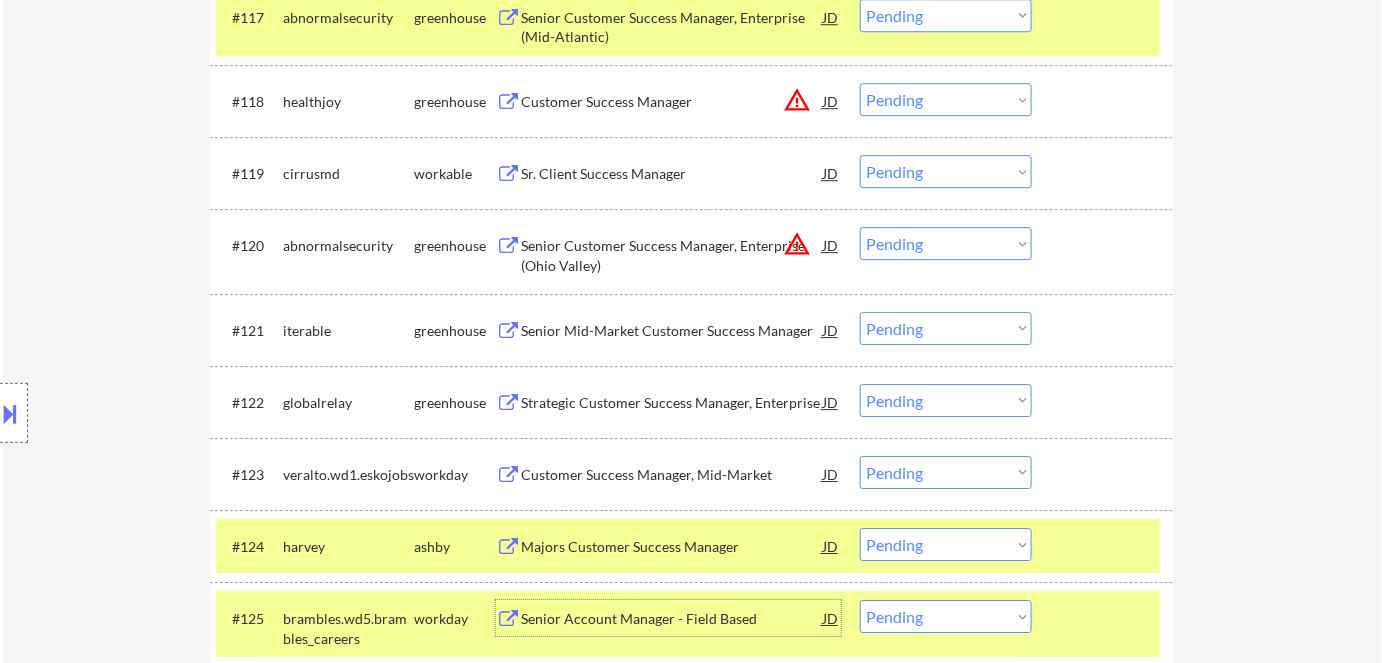 scroll, scrollTop: 2237, scrollLeft: 0, axis: vertical 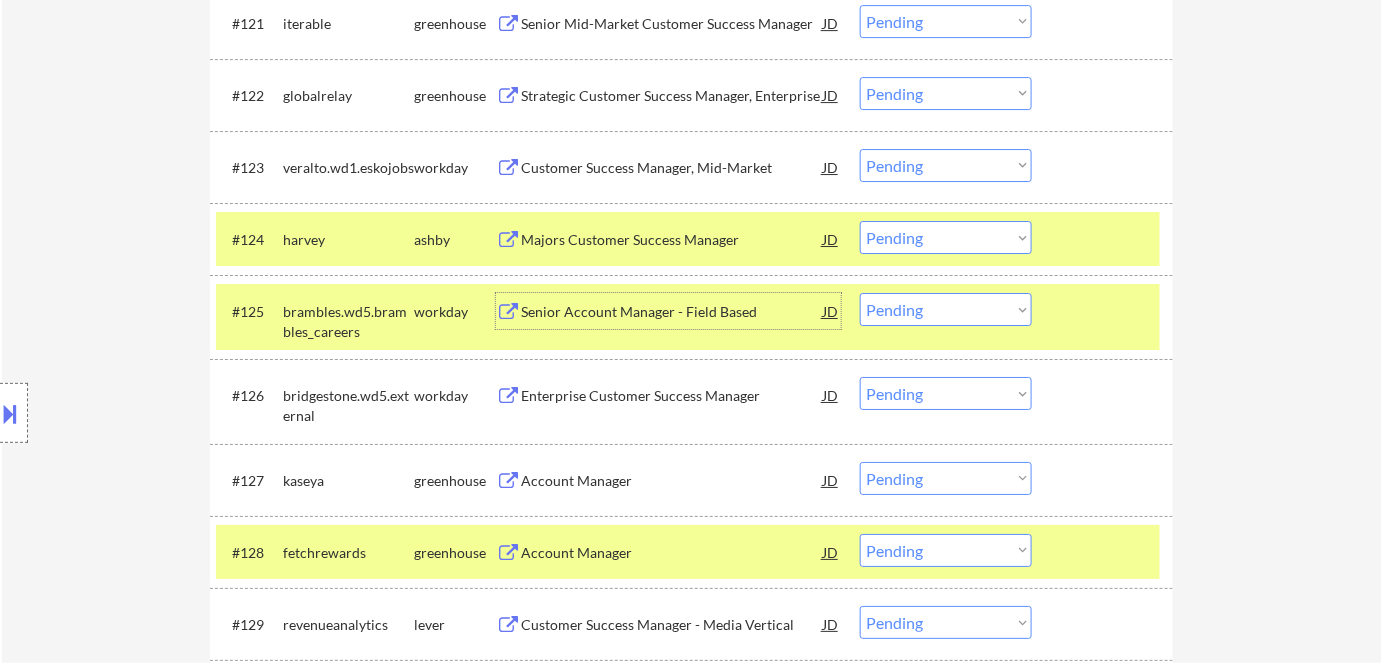click on "Choose an option... Pending Applied Excluded (Questions) Excluded (Expired) Excluded (Location) Excluded (Bad Match) Excluded (Blocklist) Excluded (Salary) Excluded (Other)" at bounding box center [946, 237] 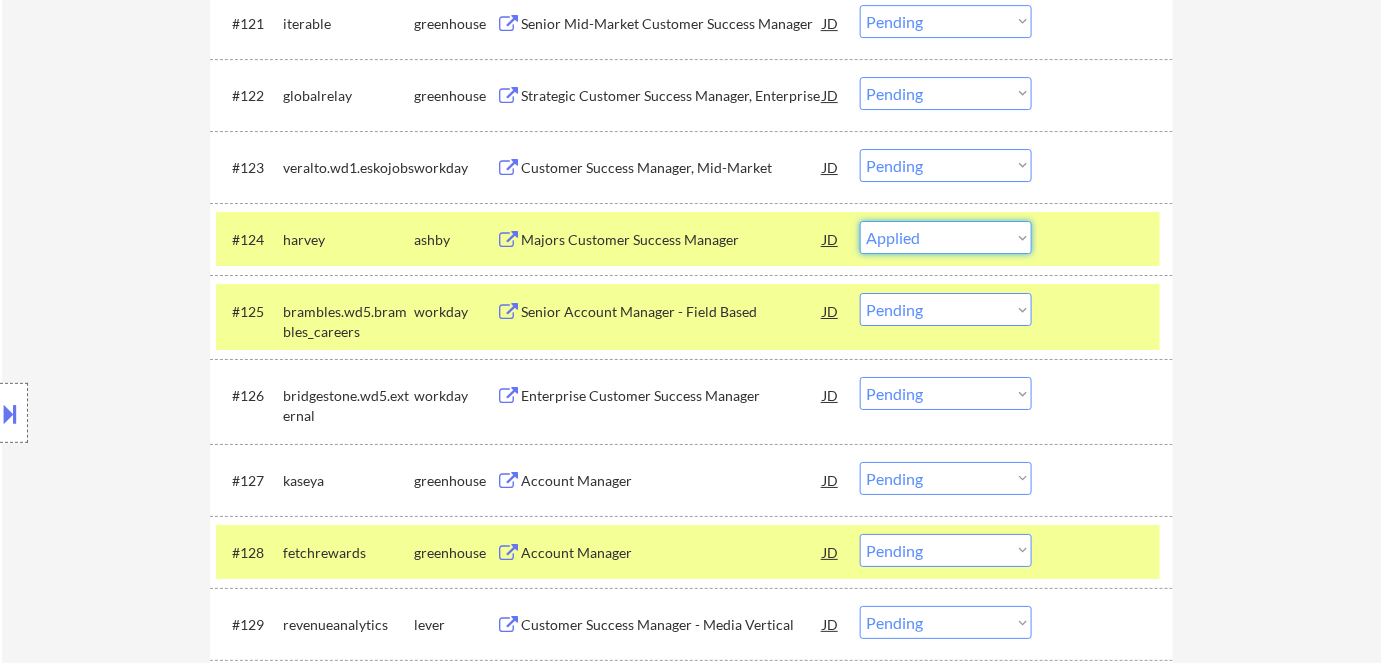 click on "Choose an option... Pending Applied Excluded (Questions) Excluded (Expired) Excluded (Location) Excluded (Bad Match) Excluded (Blocklist) Excluded (Salary) Excluded (Other)" at bounding box center (946, 237) 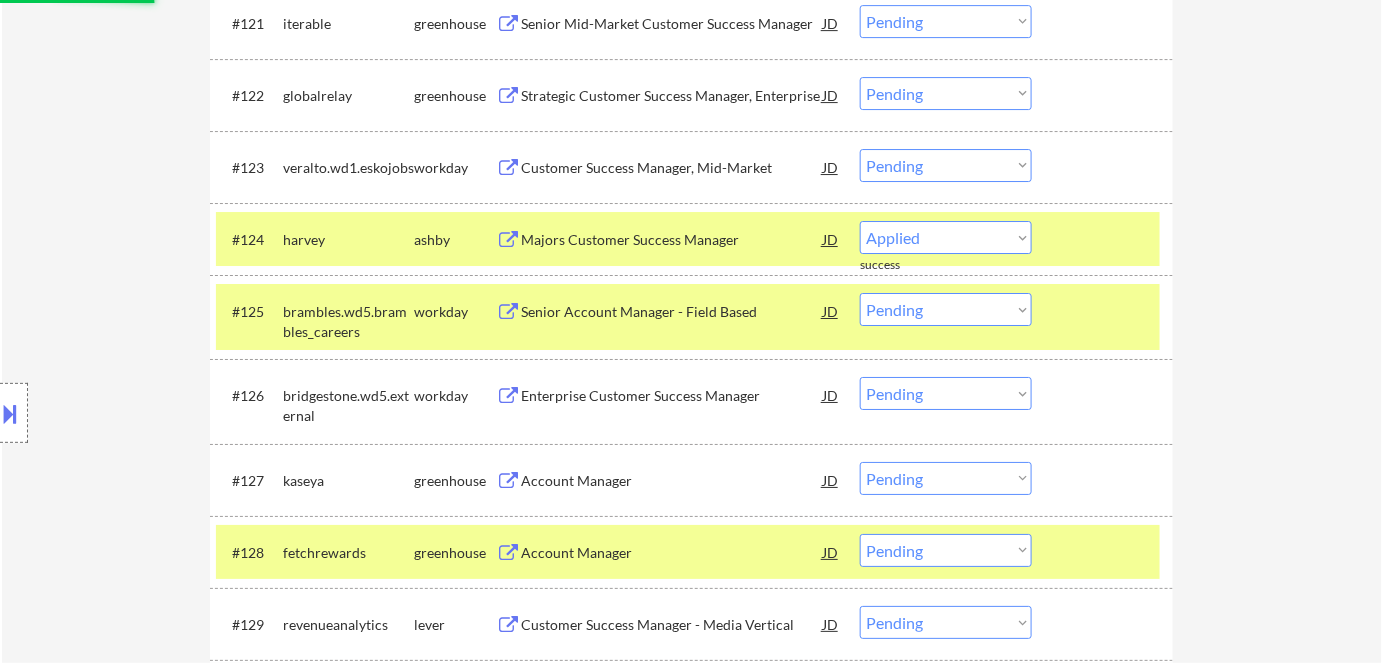 select on ""pending"" 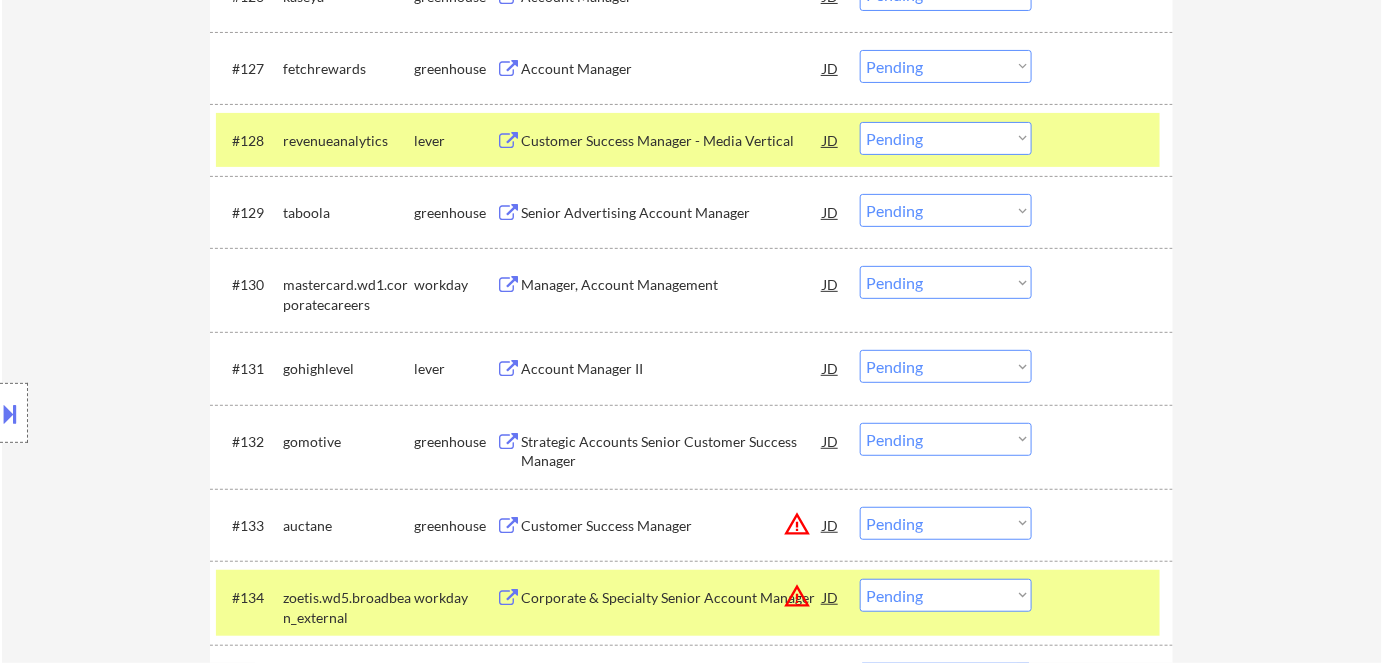 scroll, scrollTop: 2691, scrollLeft: 0, axis: vertical 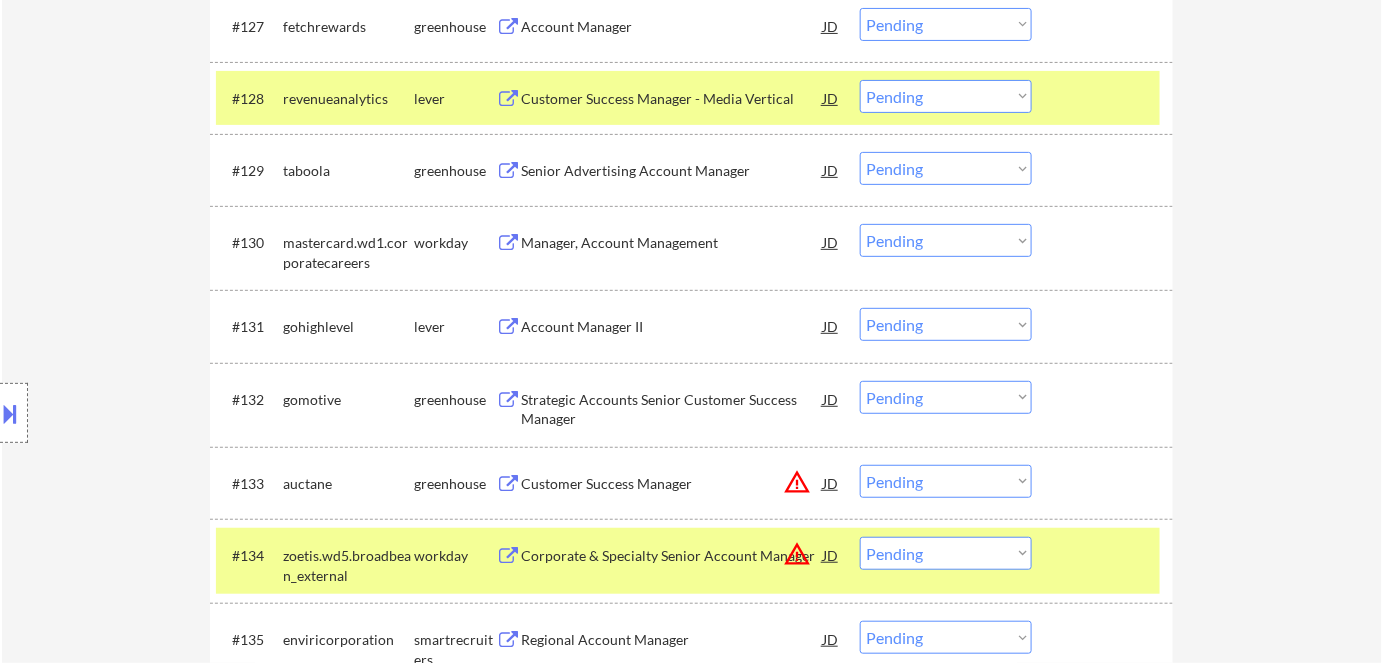 click on "Strategic Accounts Senior Customer Success Manager" at bounding box center (672, 409) 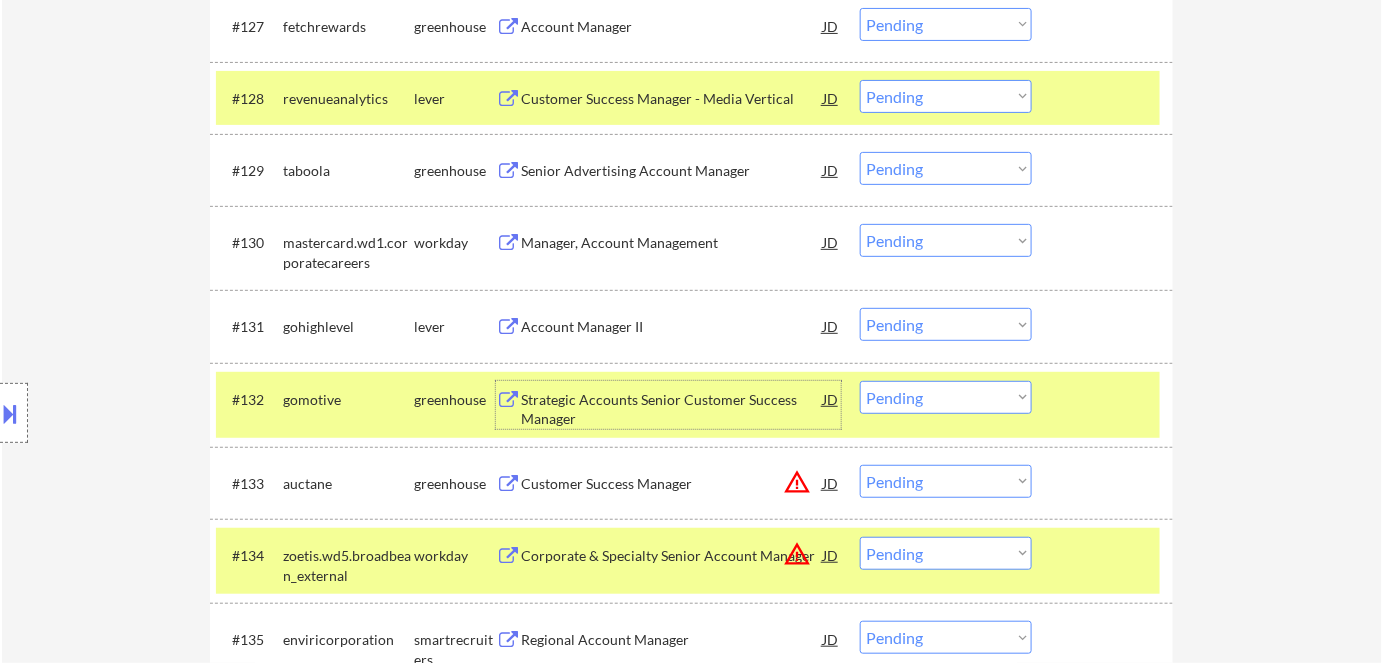 click on "Choose an option... Pending Applied Excluded (Questions) Excluded (Expired) Excluded (Location) Excluded (Bad Match) Excluded (Blocklist) Excluded (Salary) Excluded (Other)" at bounding box center [946, 397] 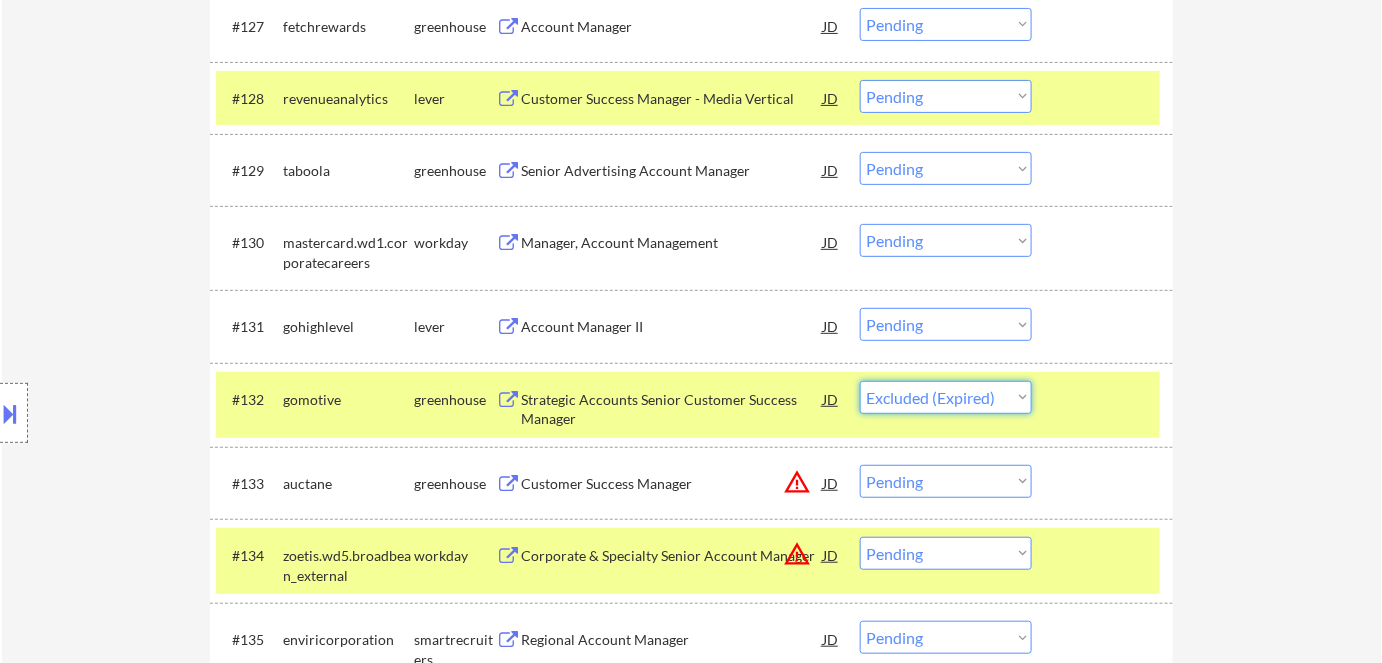 click on "Choose an option... Pending Applied Excluded (Questions) Excluded (Expired) Excluded (Location) Excluded (Bad Match) Excluded (Blocklist) Excluded (Salary) Excluded (Other)" at bounding box center (946, 397) 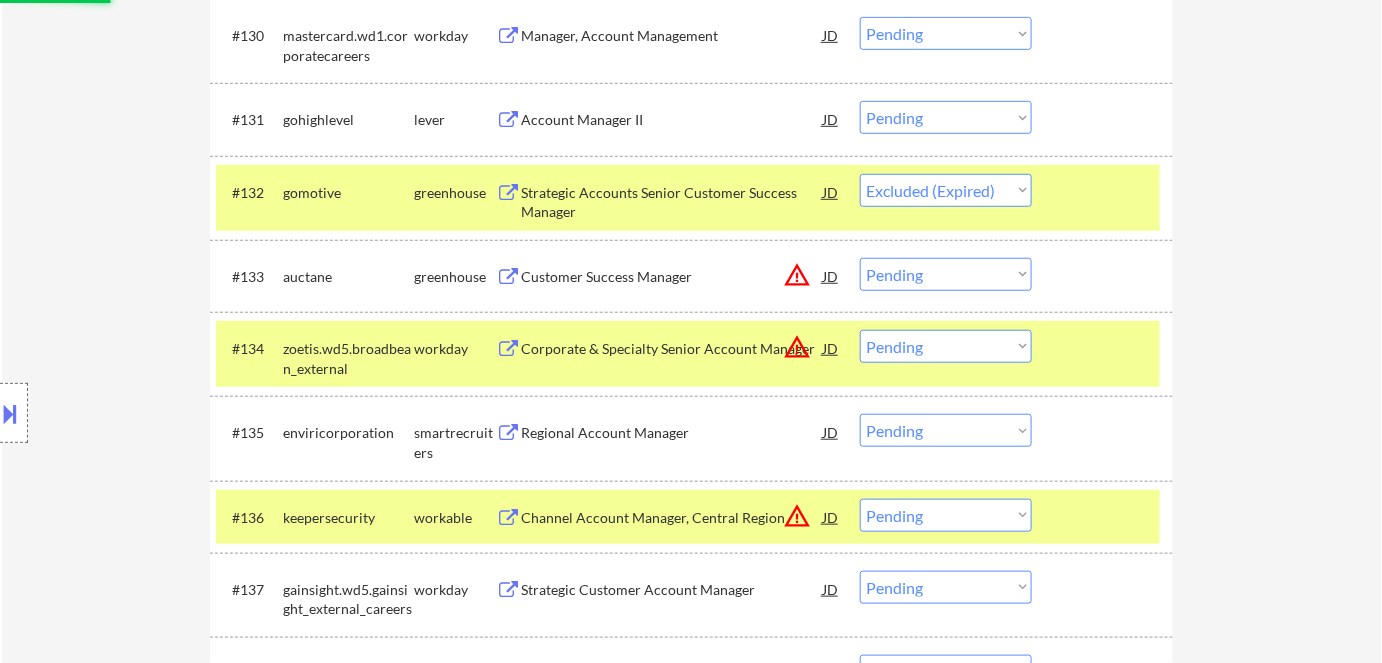 scroll, scrollTop: 2964, scrollLeft: 0, axis: vertical 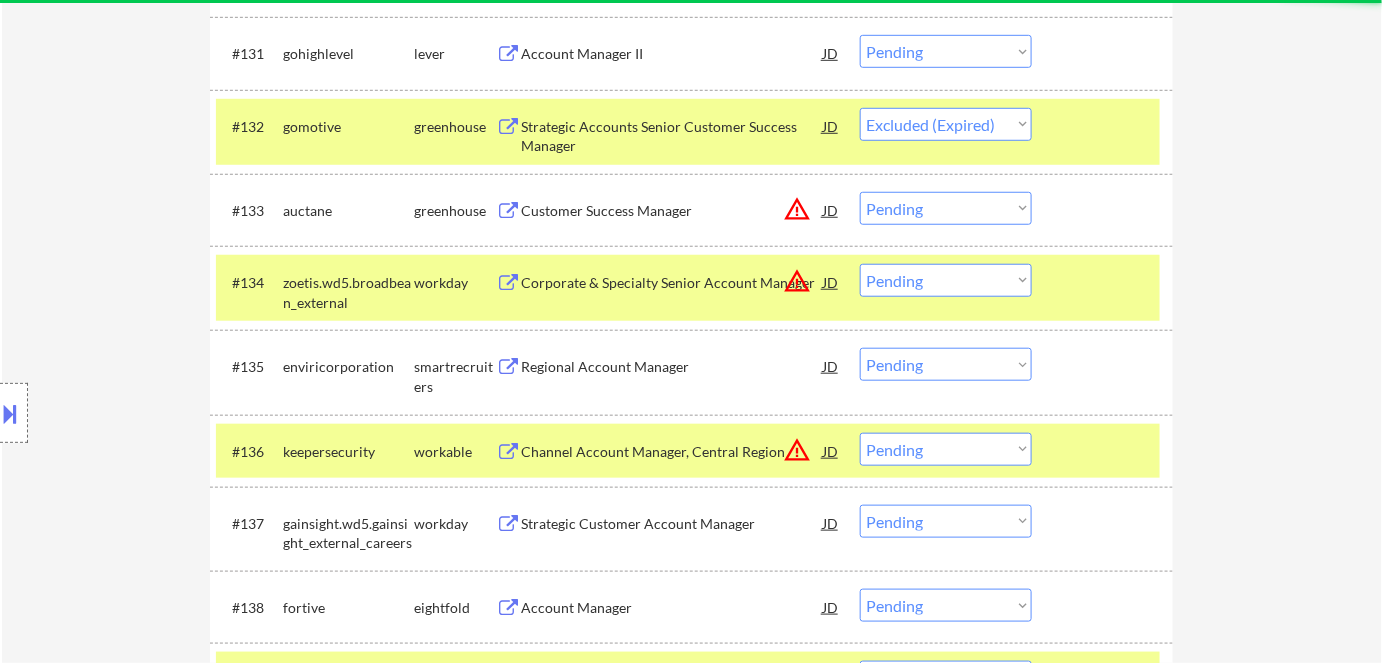 select on ""pending"" 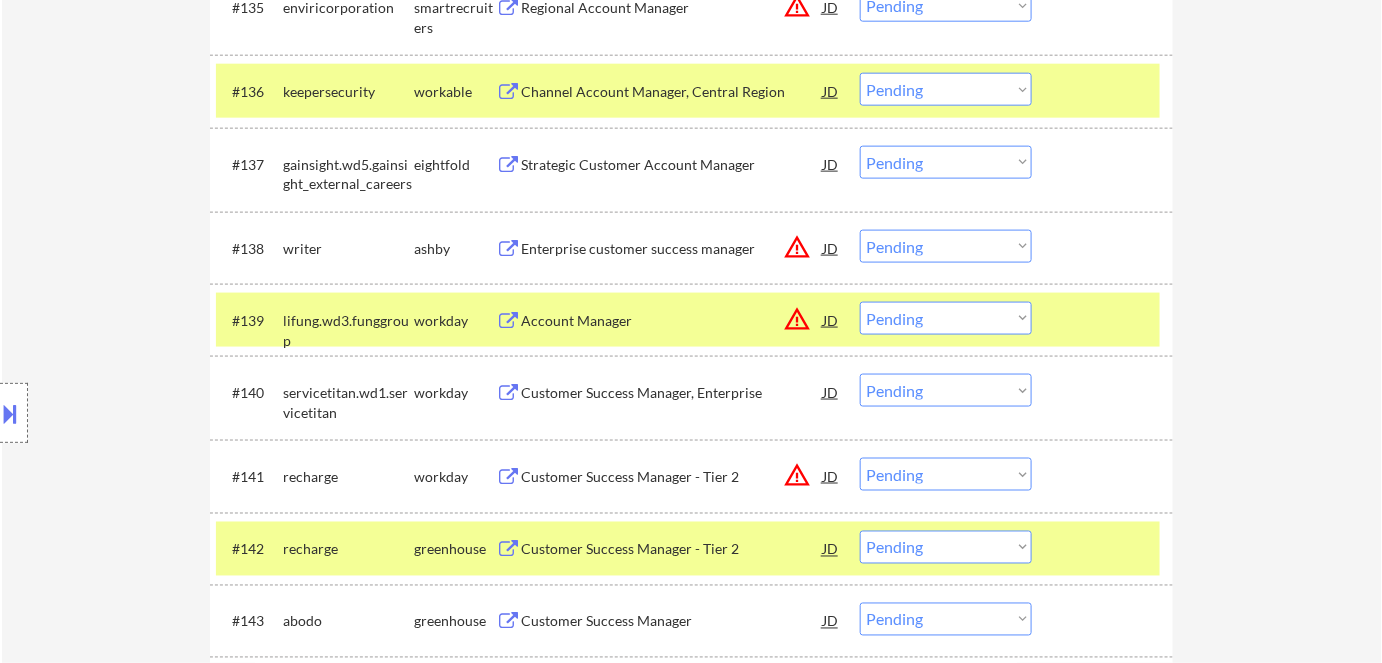 scroll, scrollTop: 3328, scrollLeft: 0, axis: vertical 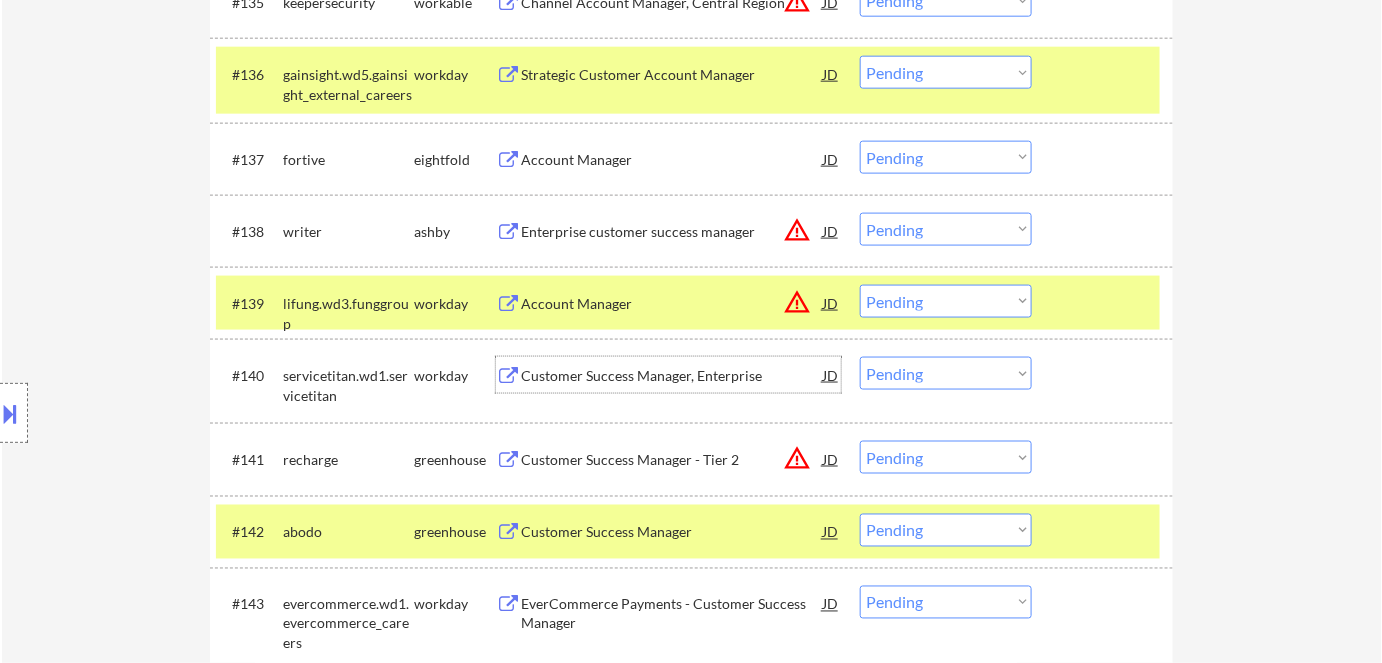 click on "Customer Success Manager, Enterprise" at bounding box center [672, 376] 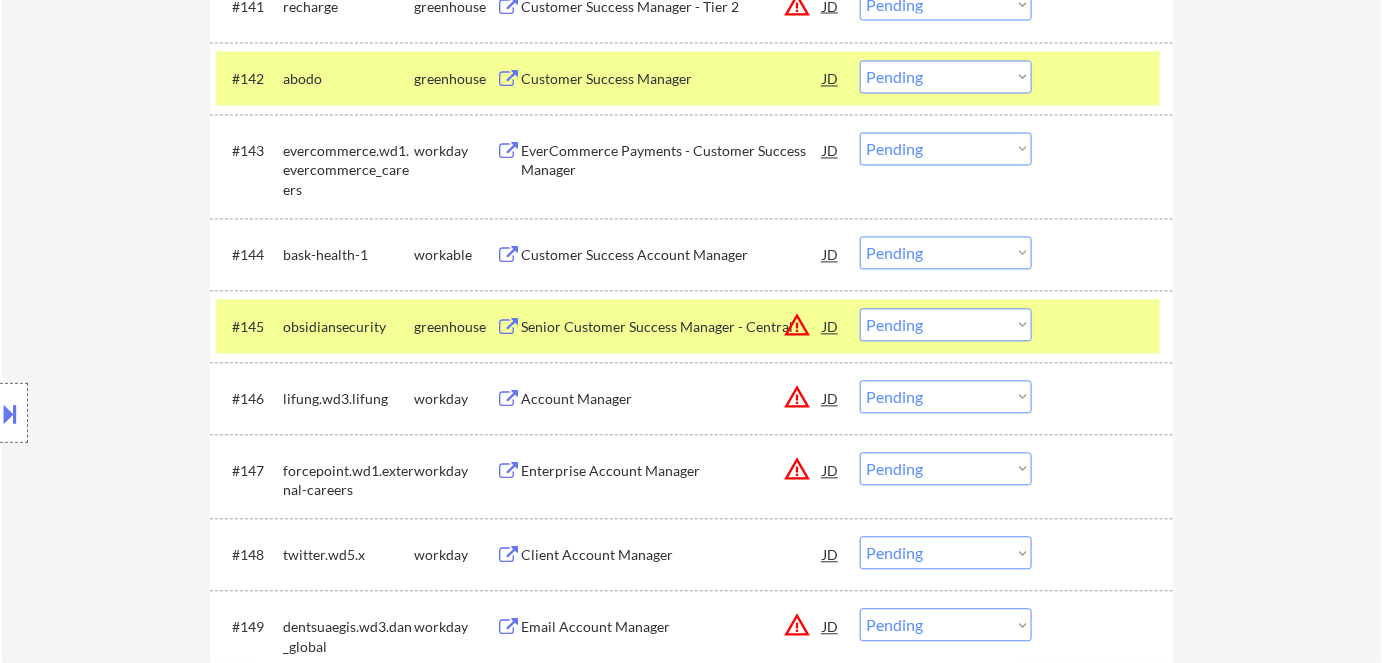 scroll, scrollTop: 3782, scrollLeft: 0, axis: vertical 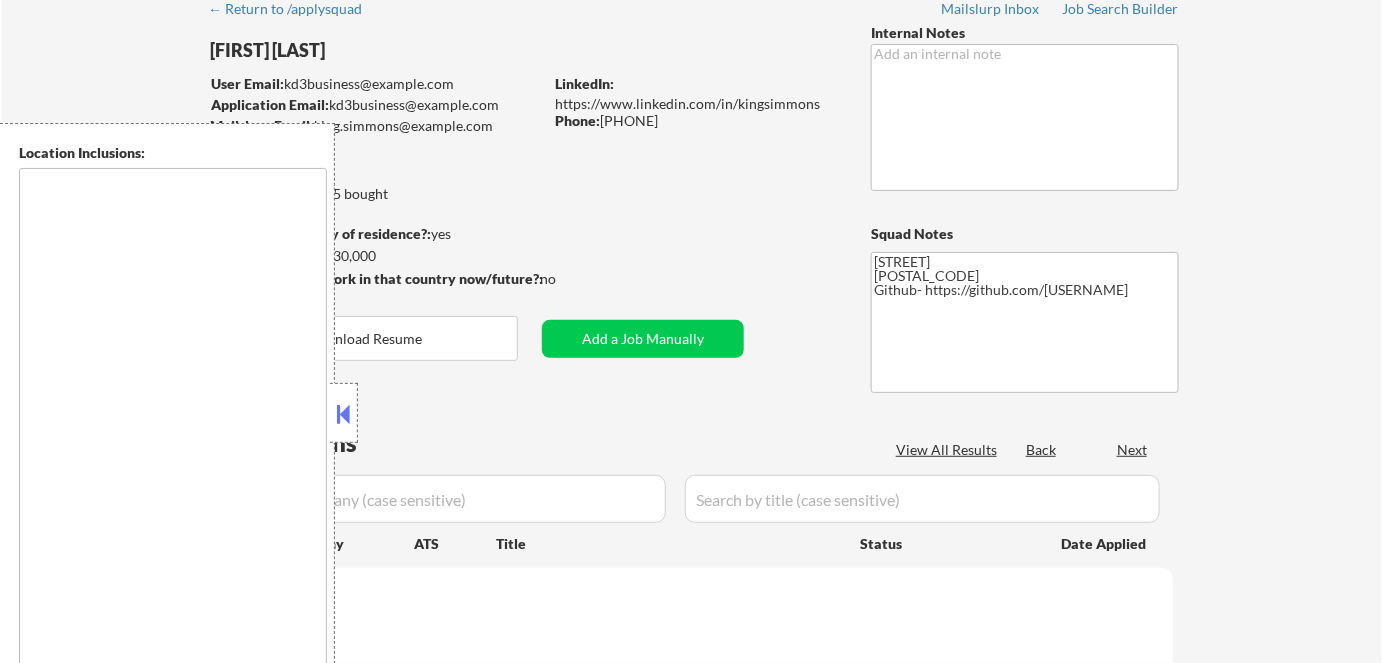 type on "[CITY], [STATE]   [CITY] [STATE]   [CITY], [STATE]   [CITY], [STATE]   [CITY], [STATE]   [CITY], [STATE]   [CITY], [STATE]   [CITY], [STATE]   [CITY], [STATE]   [CITY], [STATE]   [CITY], [STATE]   [CITY], [STATE]   [CITY], [STATE]   [CITY], [STATE]   [CITY], [STATE]   [CITY], [STATE]   [CITY], [STATE]   [CITY], [STATE]   [CITY], [STATE]" 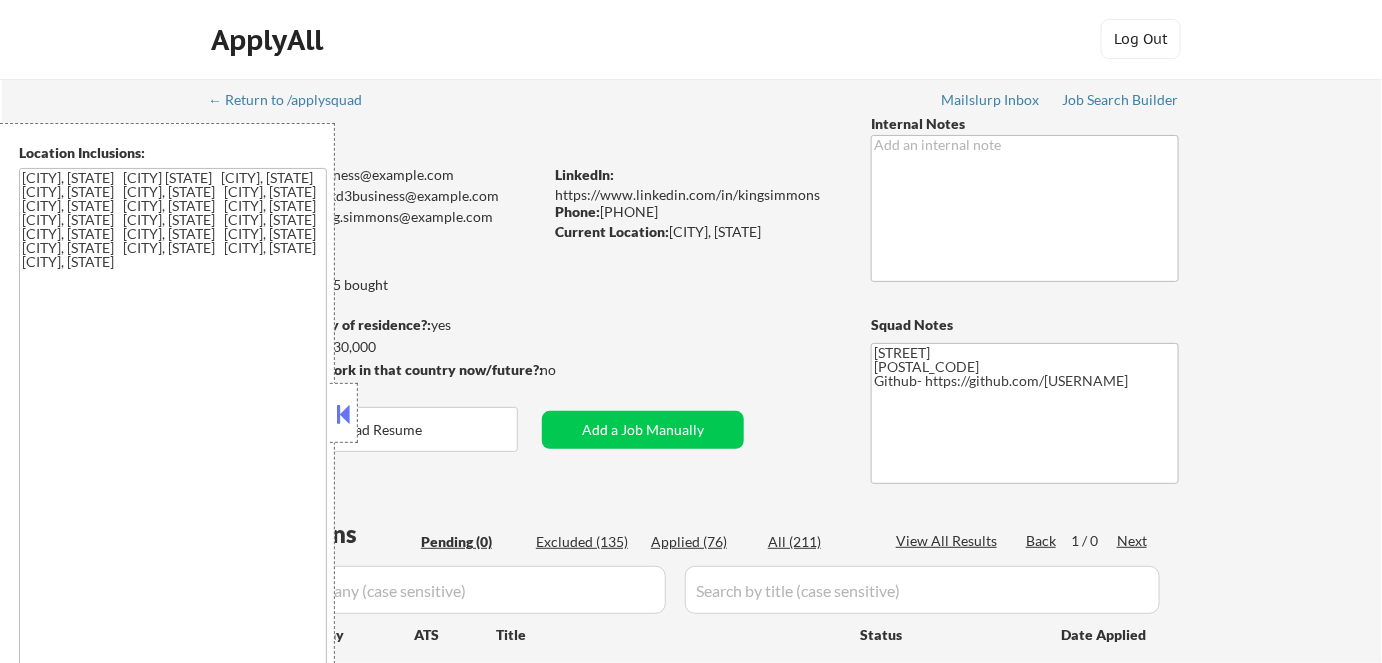 scroll, scrollTop: 0, scrollLeft: 0, axis: both 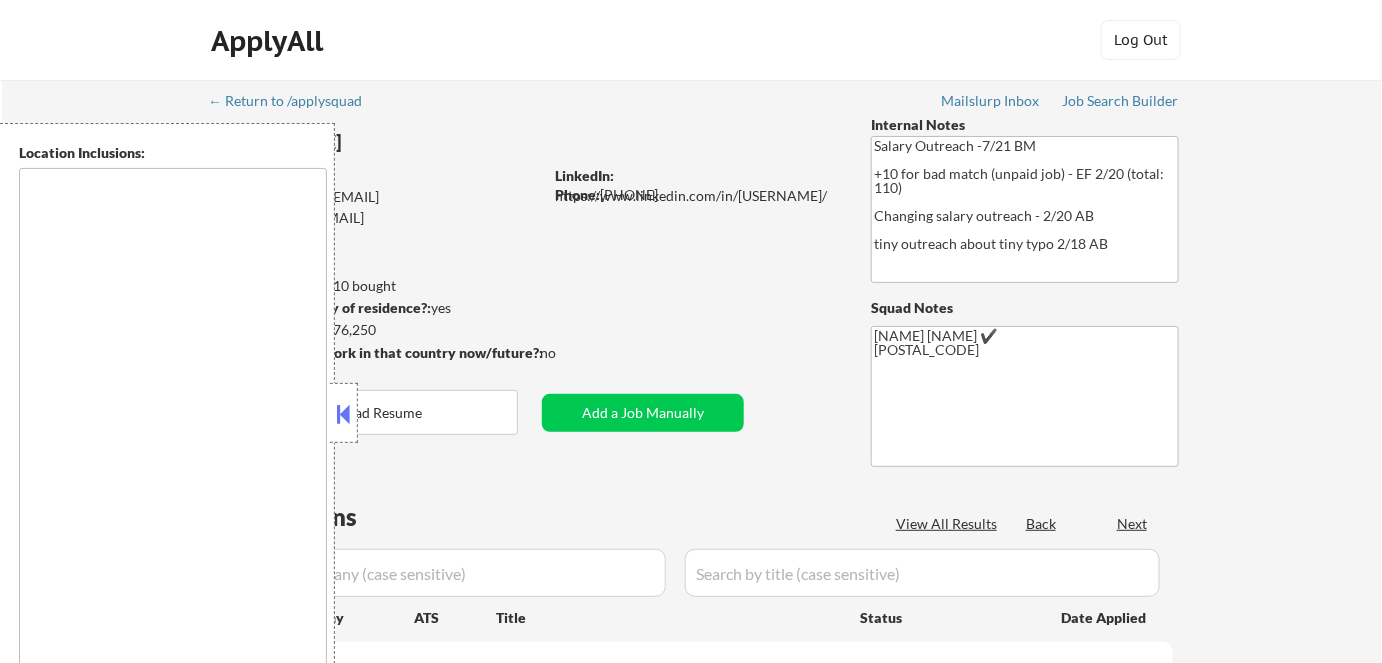 type on "Lor Ipsum, DO   Sitam Conse, AD   Elitsedd Eius, TE   In Utla, ET   Do Magna, AL   Enima Minim, VE   Quisno, EX   Ullam, LA   Nisialiq, EX   Eacommod Conse, DU   Au Irure, IN   Repreh Volupt, VE   Esseci, FU   Nullap Exc Sinto, CU   Nonproid, SU   Cul Qui, OF   Deseru Molli, AN   Idestlabo, PE   Undeomnis, IS   Nat Errorv, AC   Dolor, LA   Totamrem, AP   Eaqueipsa, QU Abi Invento, VE   Quas Architect, BE   Vitaedi Expli, NE   Enimi Quiavo, AS   Autodi Fugi, CO   Magnidolo, EO   Ratione, SE   Nesciunt, NE   Porroqui, DO   Ad Numquam, EI   Moditempo, IN   Magnamqu, ET   Minusso Nobis, EL   Optiocumq Nihil, IM   Quoplac Facer, PO   Assume rep Tem, AU   Quibus, OF   Debitisr Nece, SA   Evenietv, RE   Recus Itaqueea, HI   Ten Sapient, DE   Rei Volupt, MA   Al Perfer Doloribusa, RE   Mi Nostrumex-Ullamcor, SU   Labo Aliqui, CO   Consequa, QU   Maxime, MO   Molesti, HA   Quidemreru, FA   Expedit, DI   Namlib, TE   Cumsolu, NO   Eligend, OP   Cumquenih, IM   Minu Quodma, PL   Facereposs, OM   Loremipsum Dolo, SI  ..." 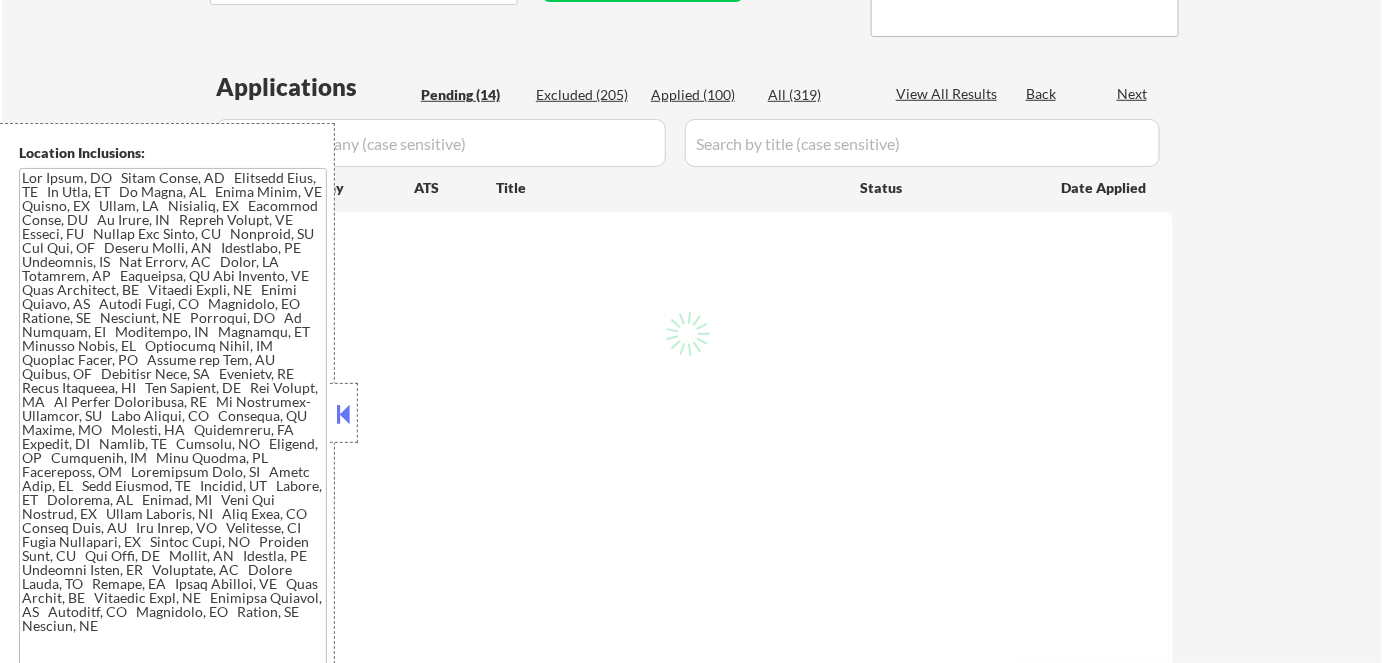 scroll, scrollTop: 454, scrollLeft: 0, axis: vertical 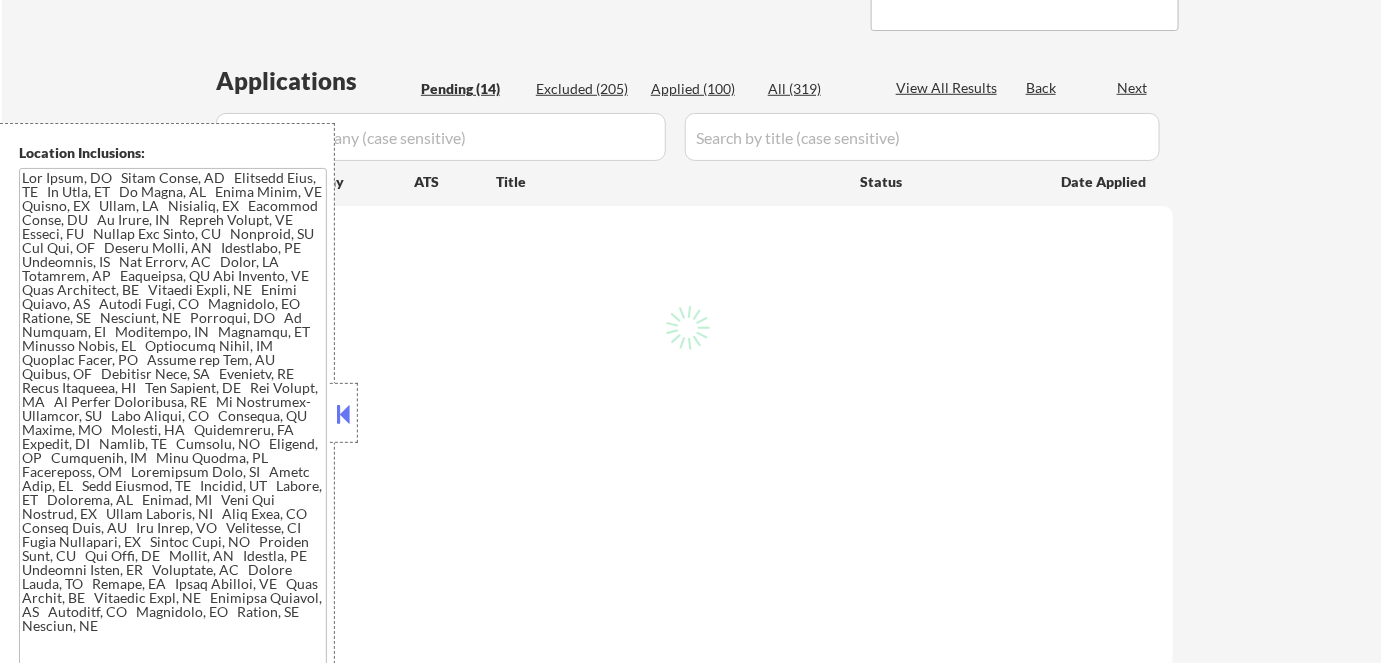 select on ""pending"" 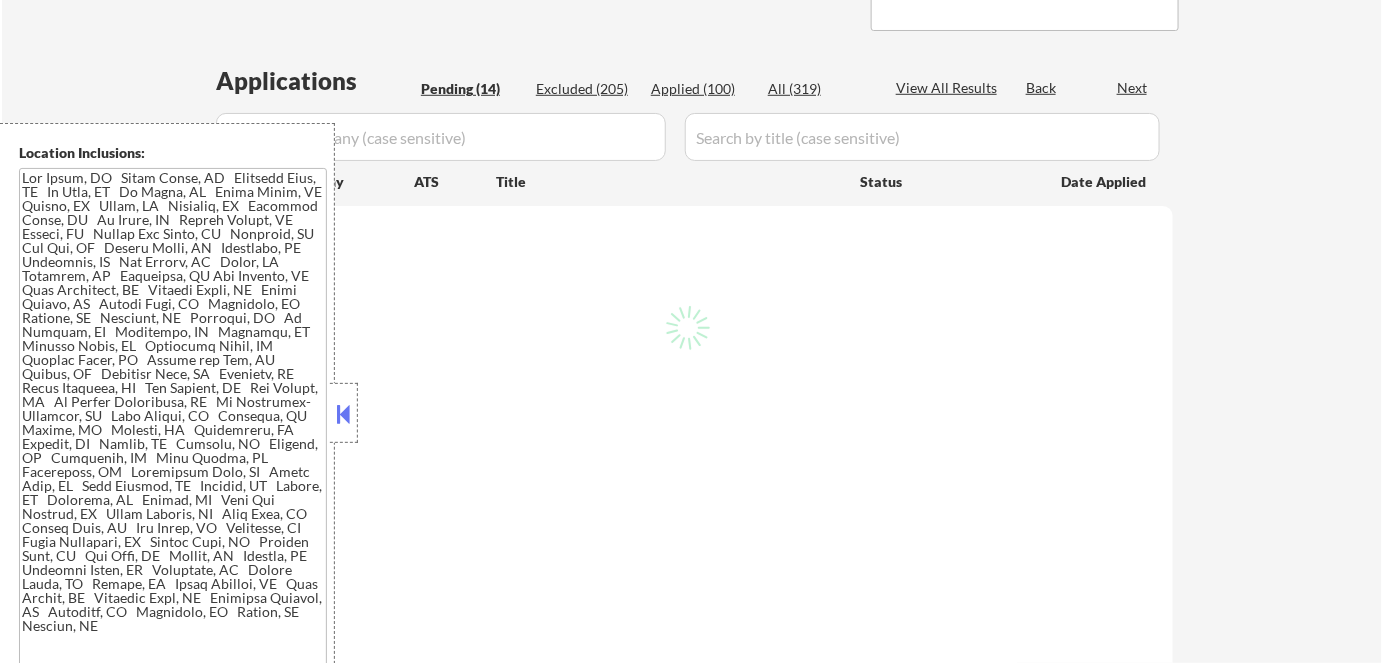 select on ""pending"" 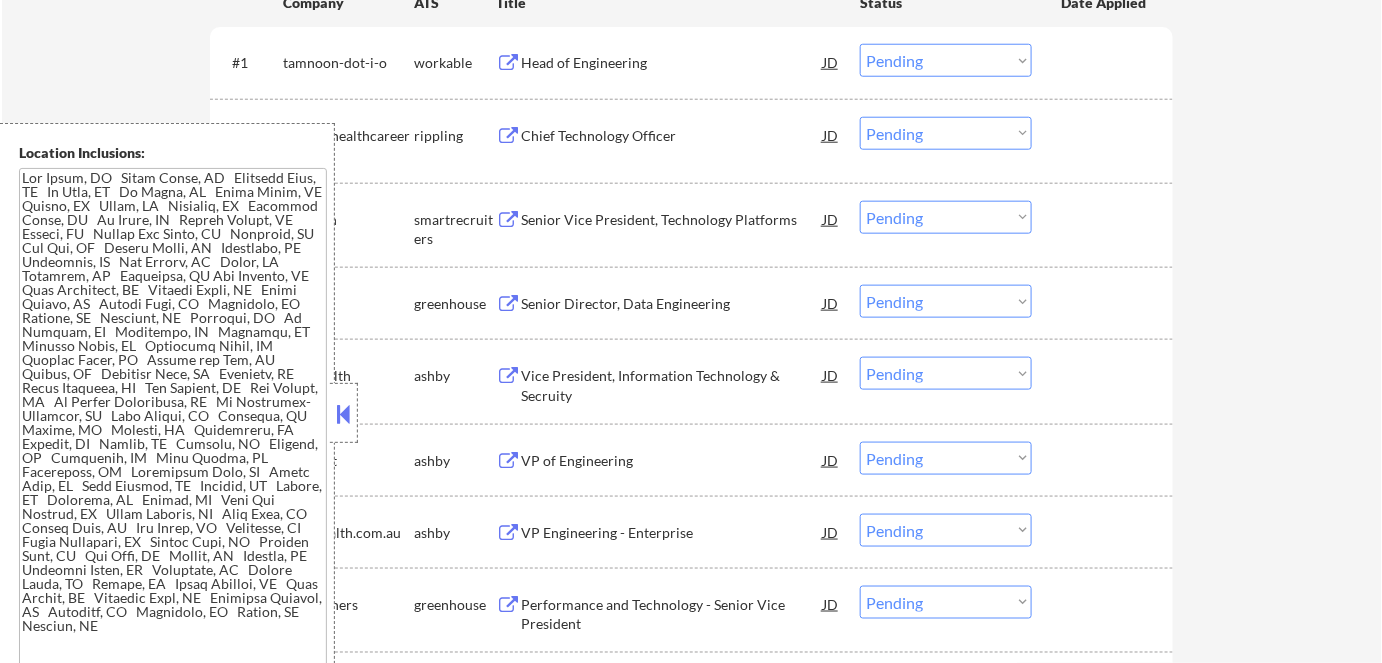 scroll, scrollTop: 636, scrollLeft: 0, axis: vertical 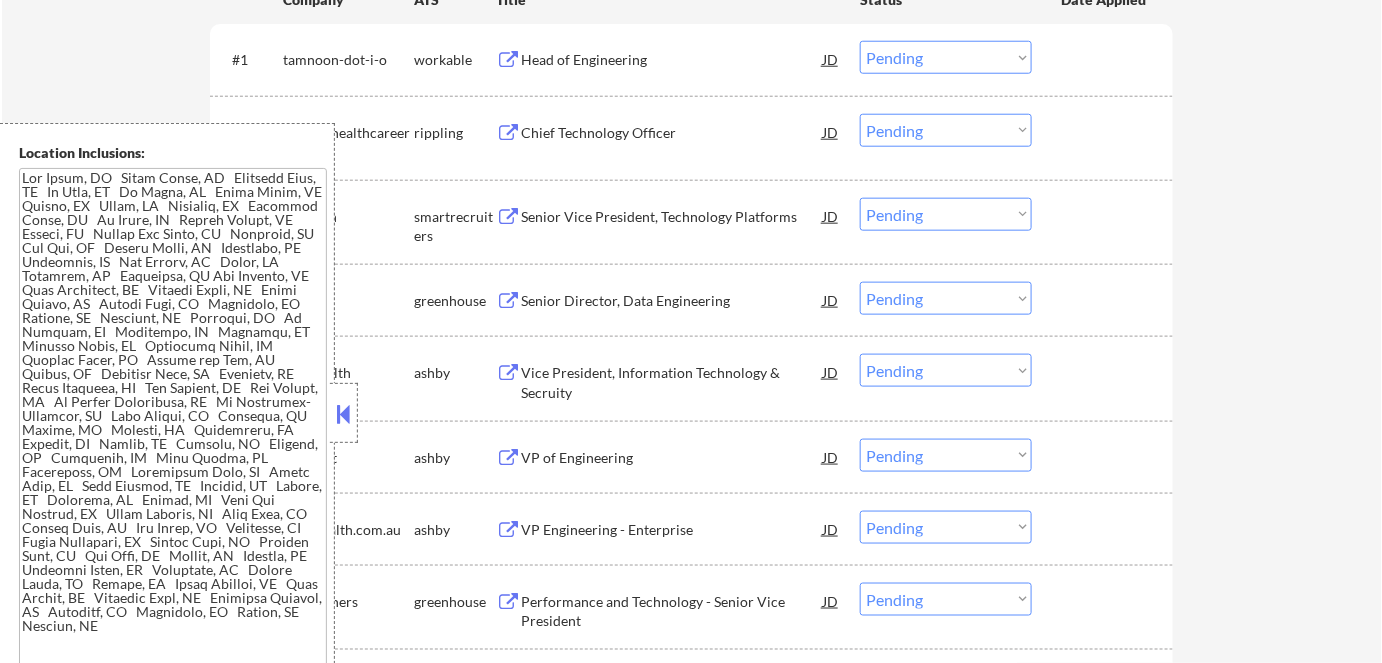 click at bounding box center (344, 414) 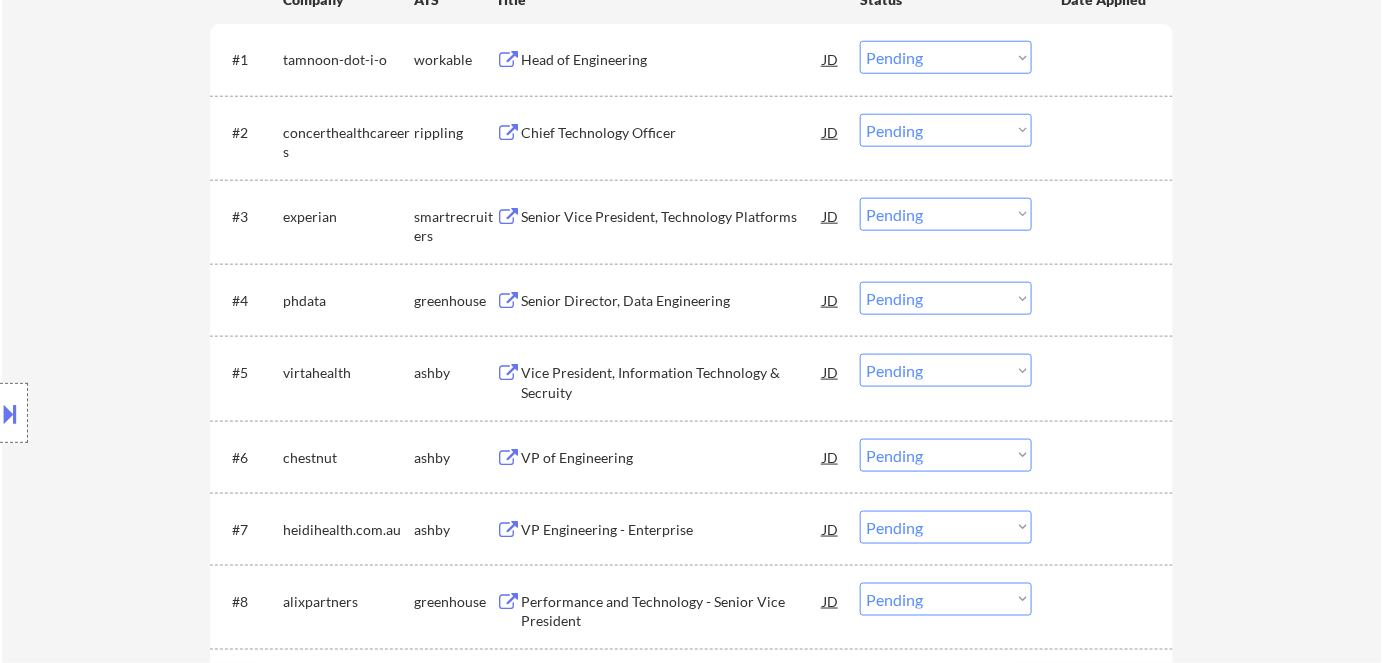 scroll, scrollTop: 727, scrollLeft: 0, axis: vertical 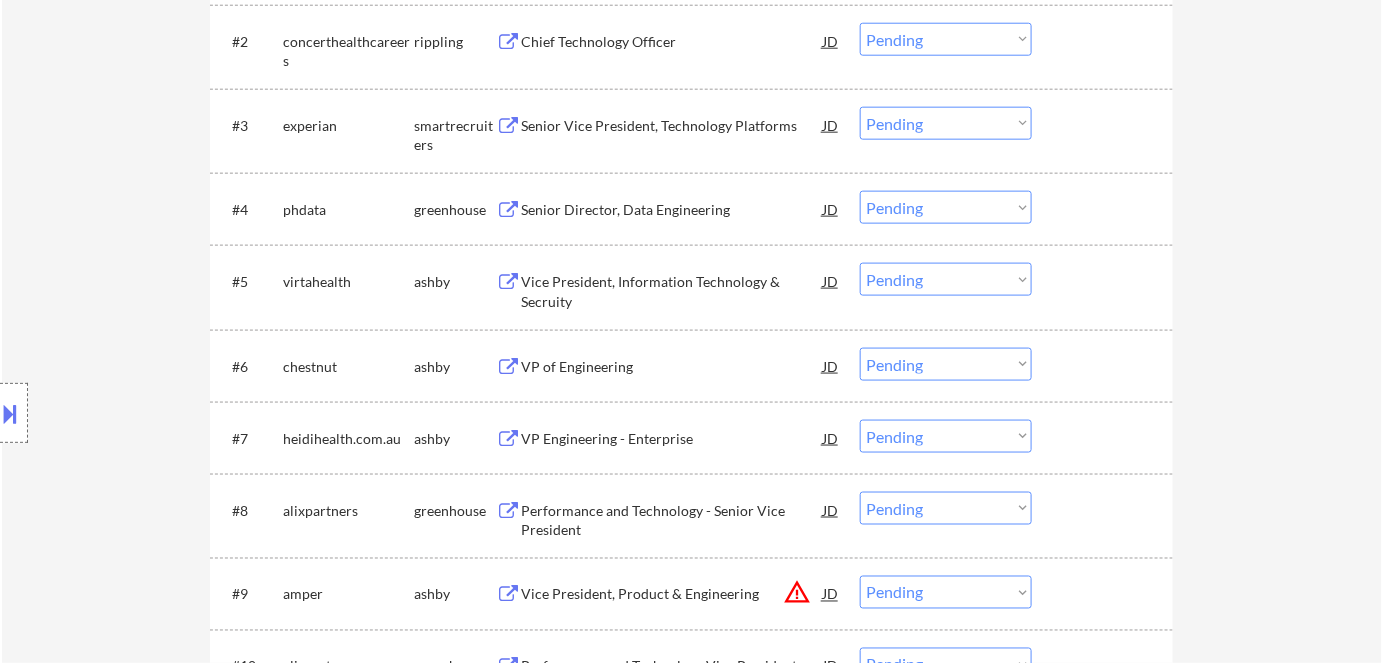 click on "VP of Engineering" at bounding box center [672, 367] 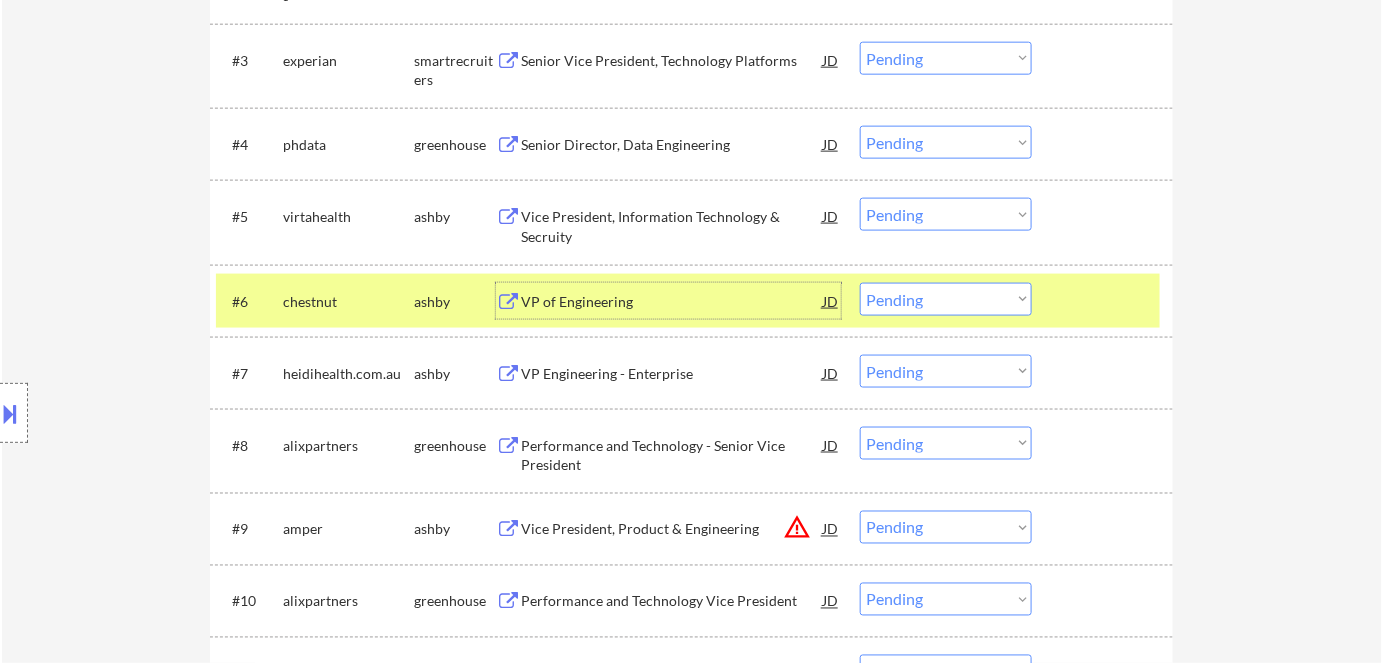 scroll, scrollTop: 818, scrollLeft: 0, axis: vertical 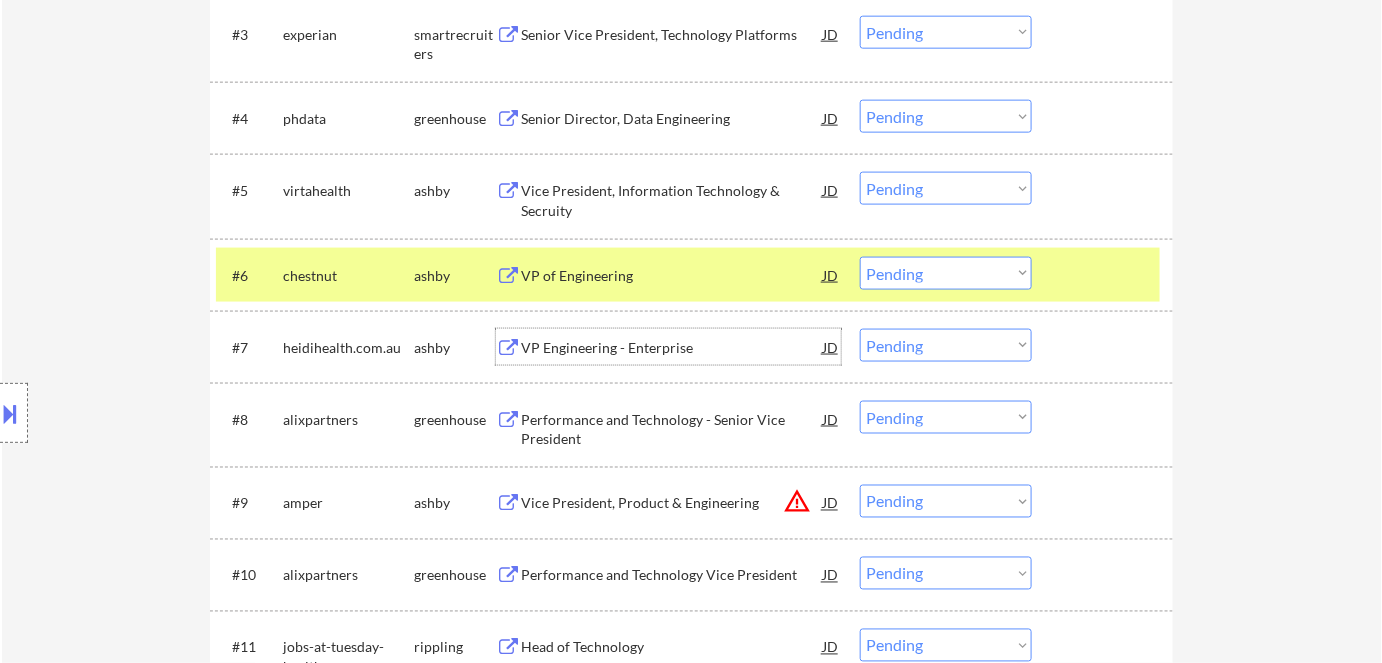 click on "VP Engineering - Enterprise" at bounding box center [672, 348] 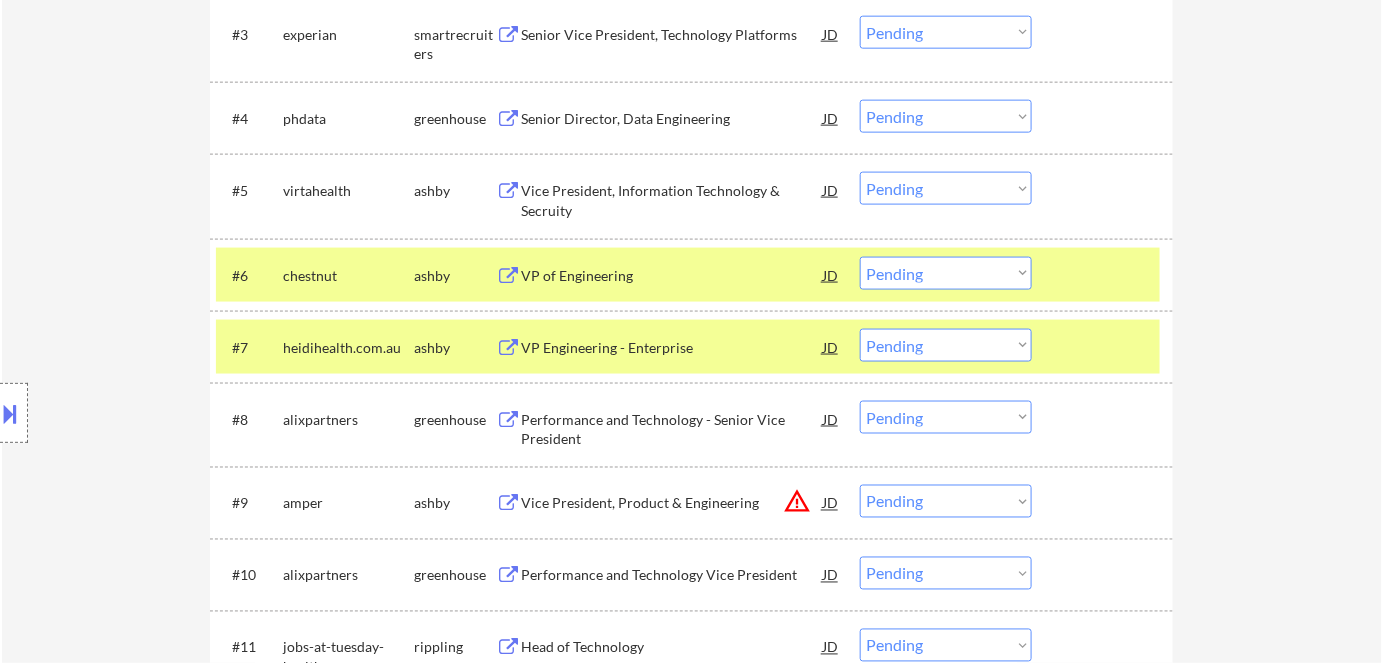 click at bounding box center (11, 413) 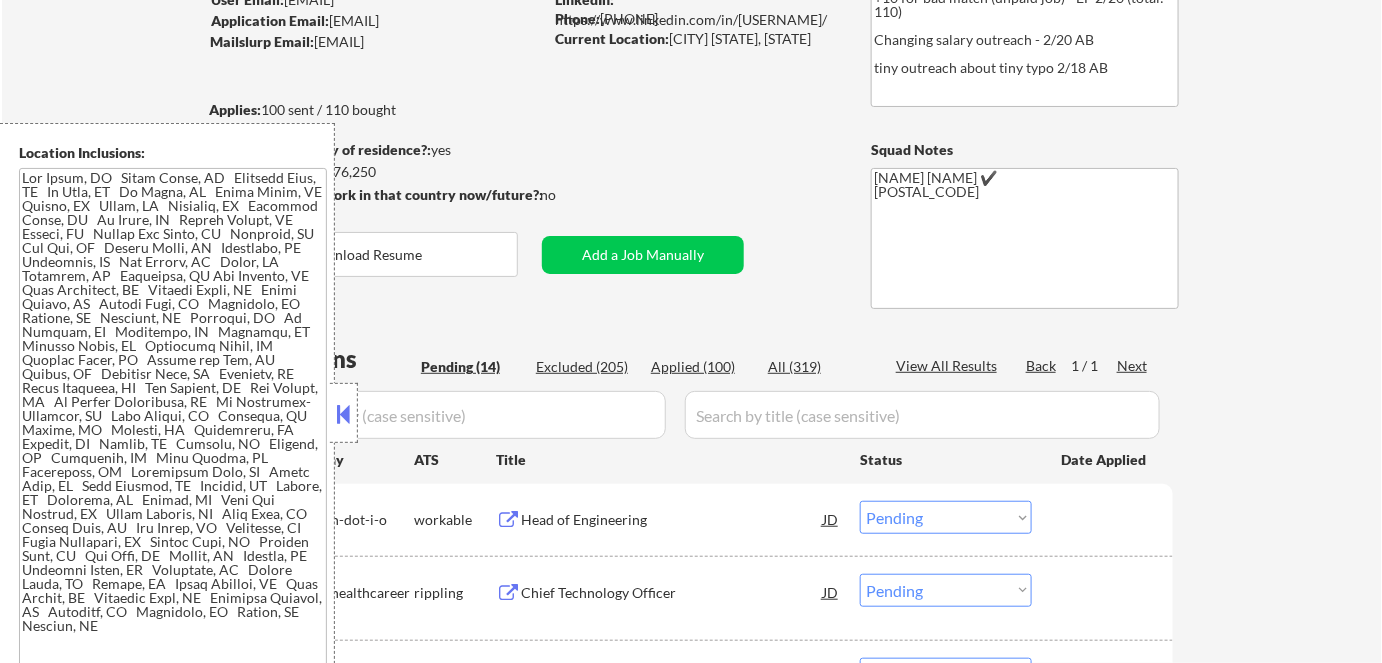 scroll, scrollTop: 181, scrollLeft: 0, axis: vertical 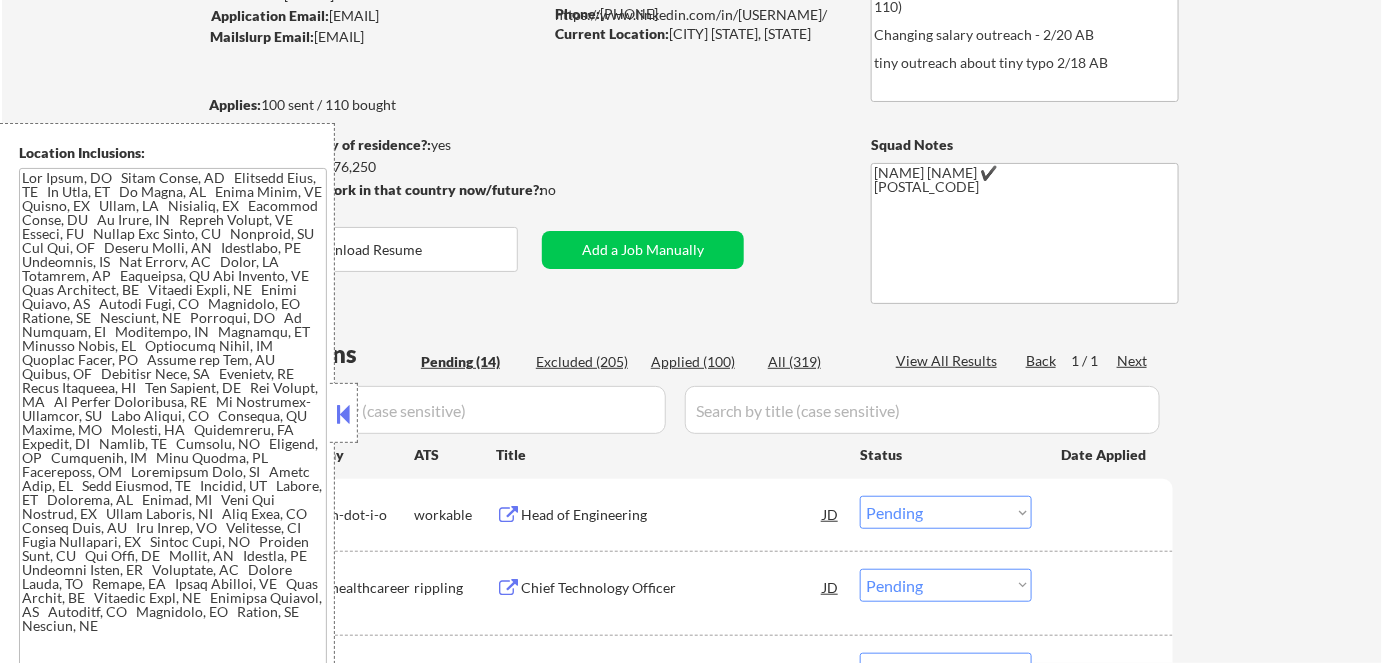 click at bounding box center [344, 414] 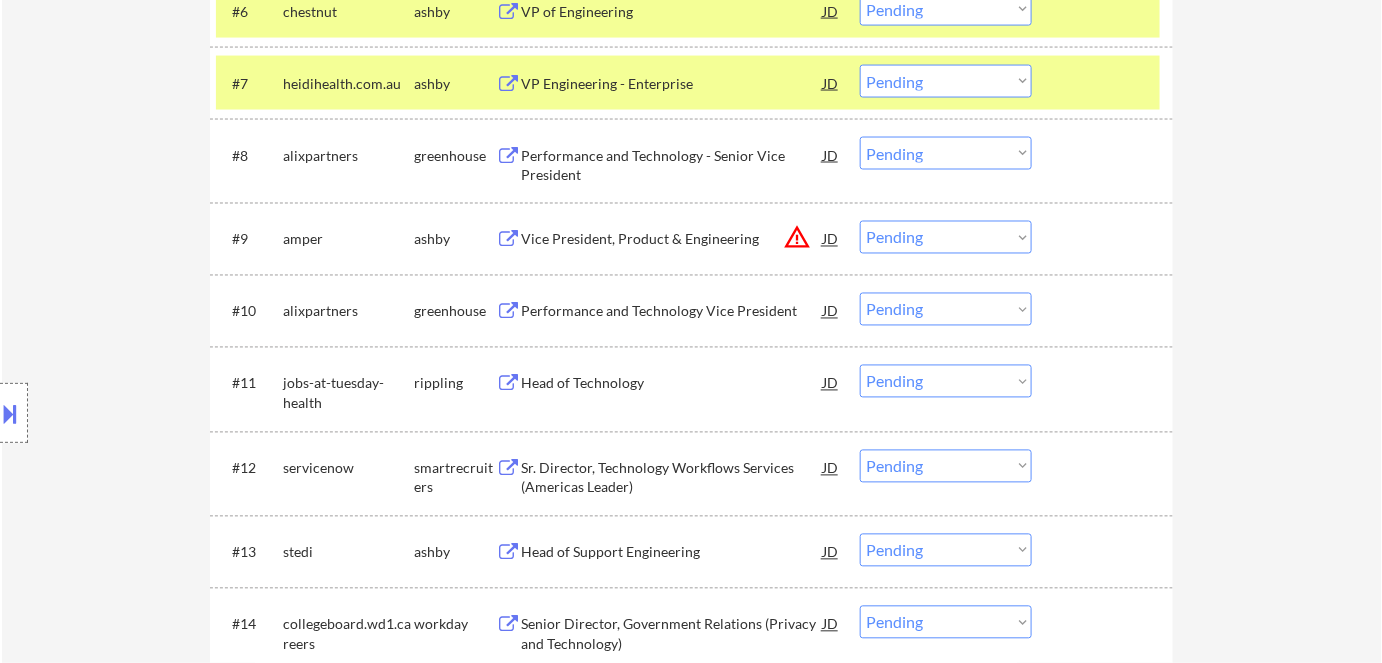 scroll, scrollTop: 1090, scrollLeft: 0, axis: vertical 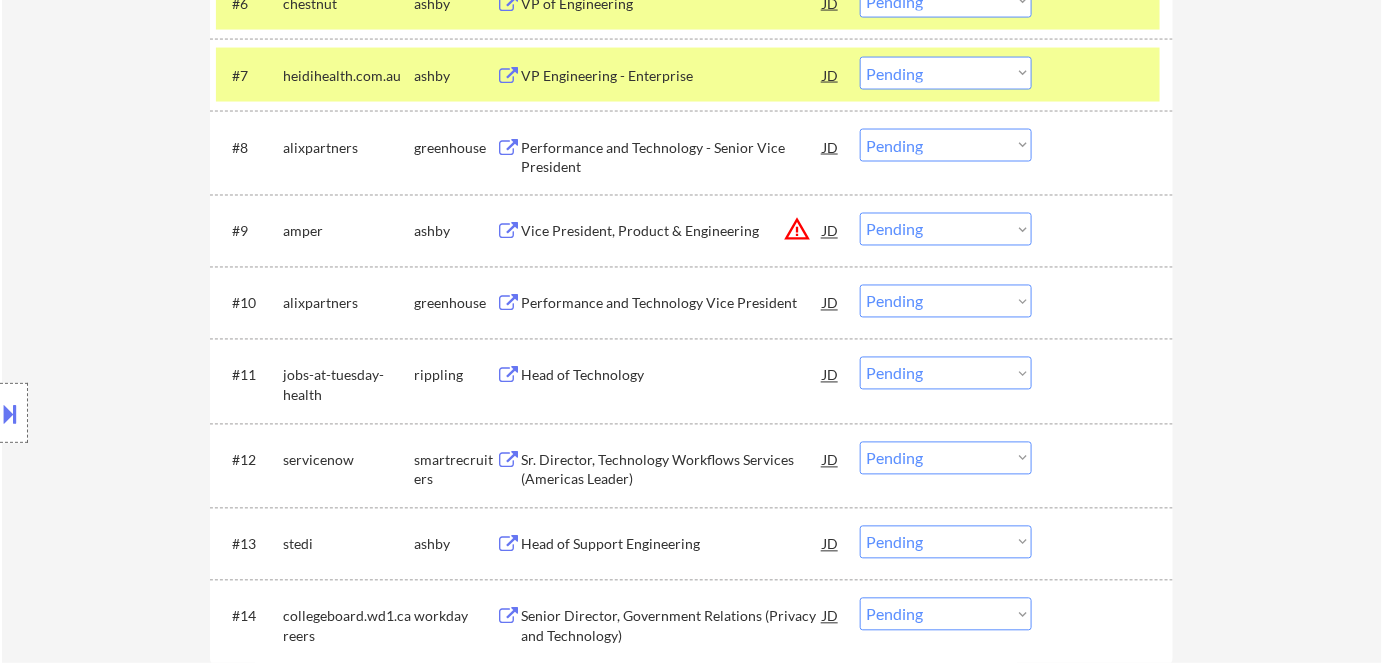click on "Head of Technology" at bounding box center (672, 376) 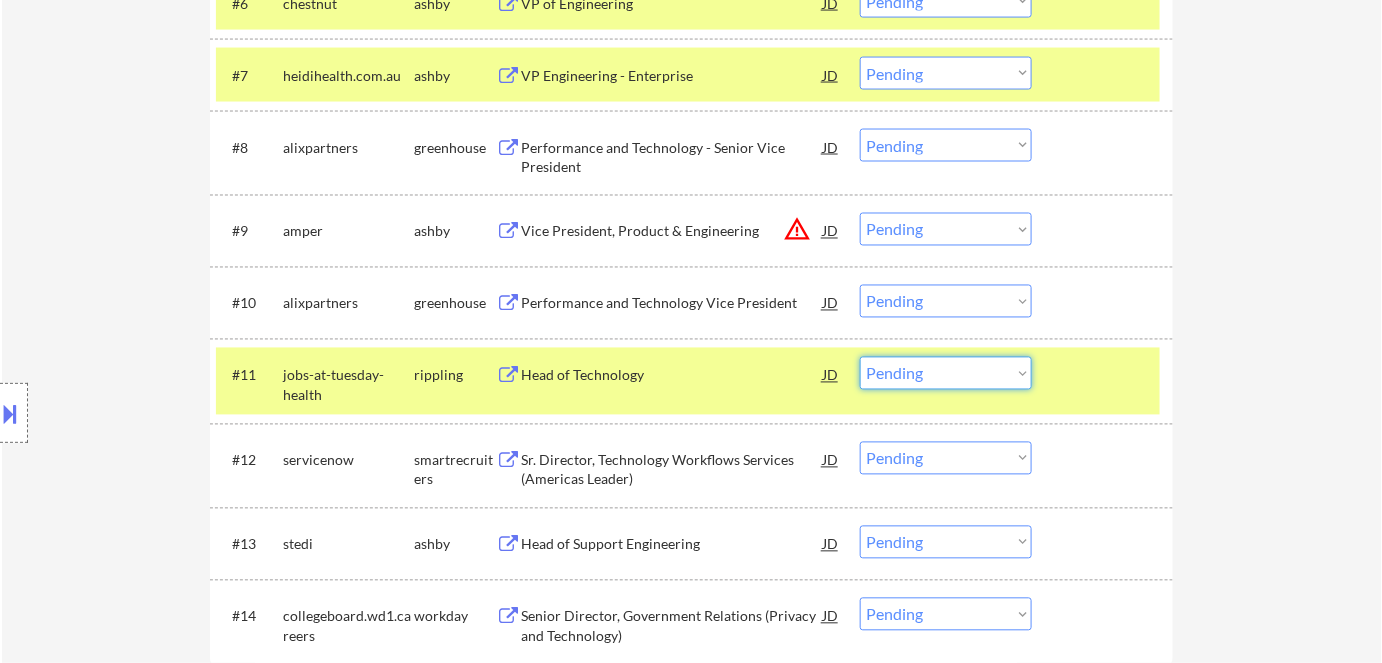 drag, startPoint x: 920, startPoint y: 376, endPoint x: 923, endPoint y: 387, distance: 11.401754 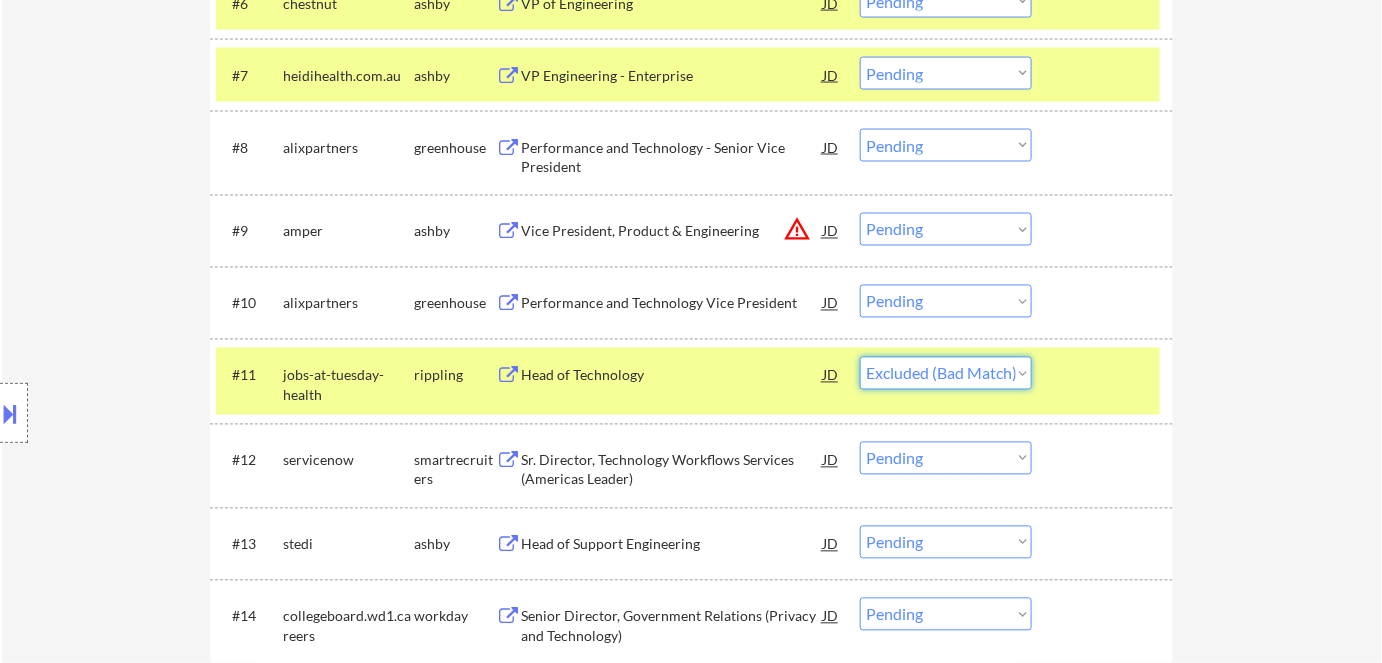 click on "Choose an option... Pending Applied Excluded (Questions) Excluded (Expired) Excluded (Location) Excluded (Bad Match) Excluded (Blocklist) Excluded (Salary) Excluded (Other)" at bounding box center [946, 373] 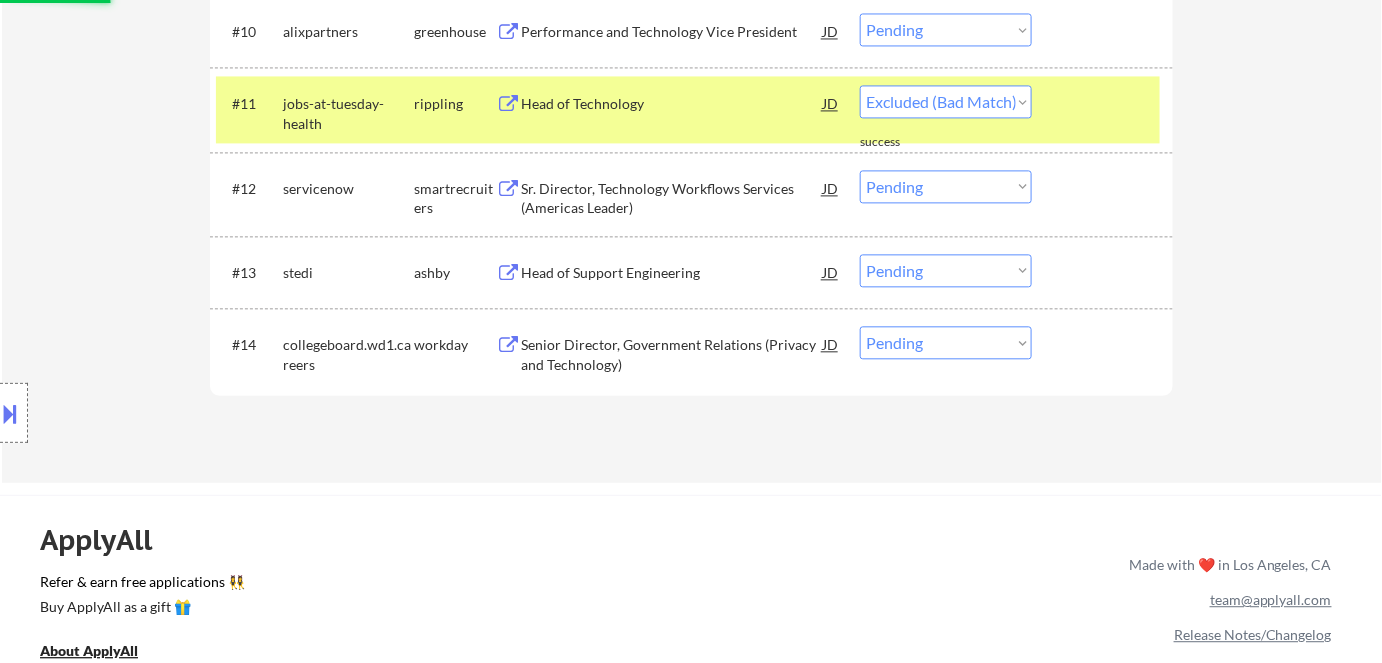 scroll, scrollTop: 1363, scrollLeft: 0, axis: vertical 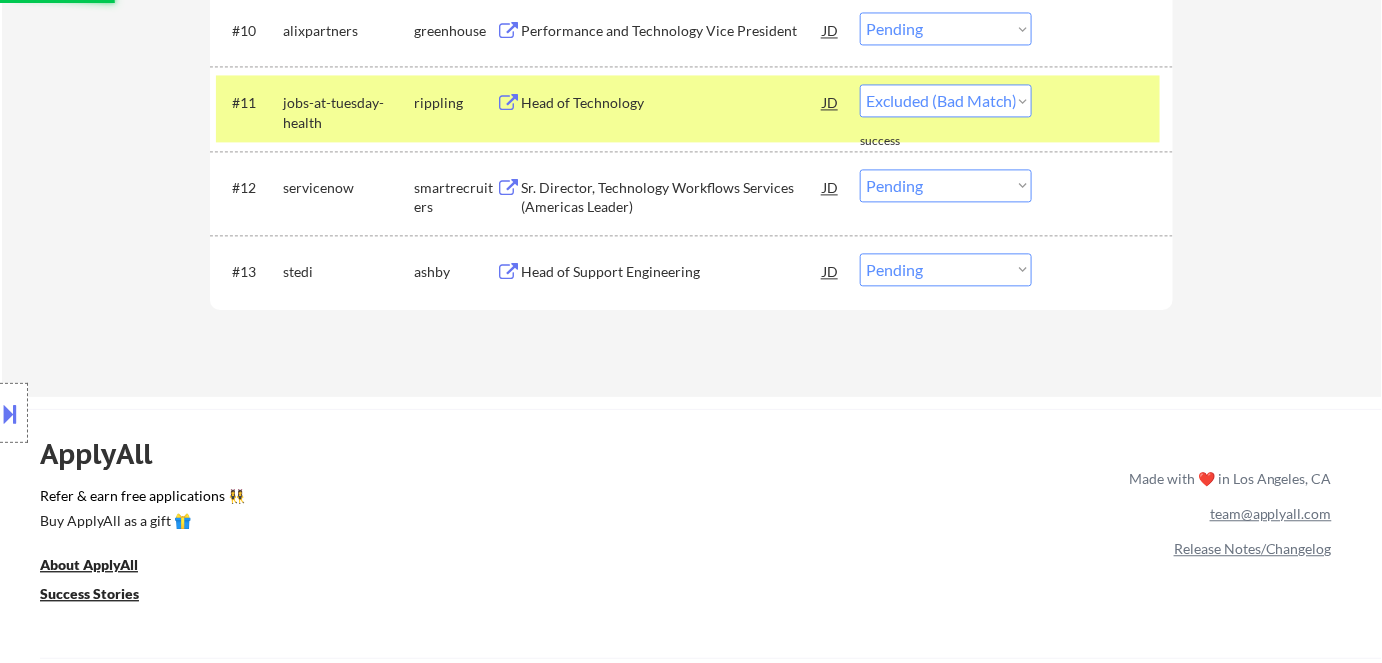 select on ""pending"" 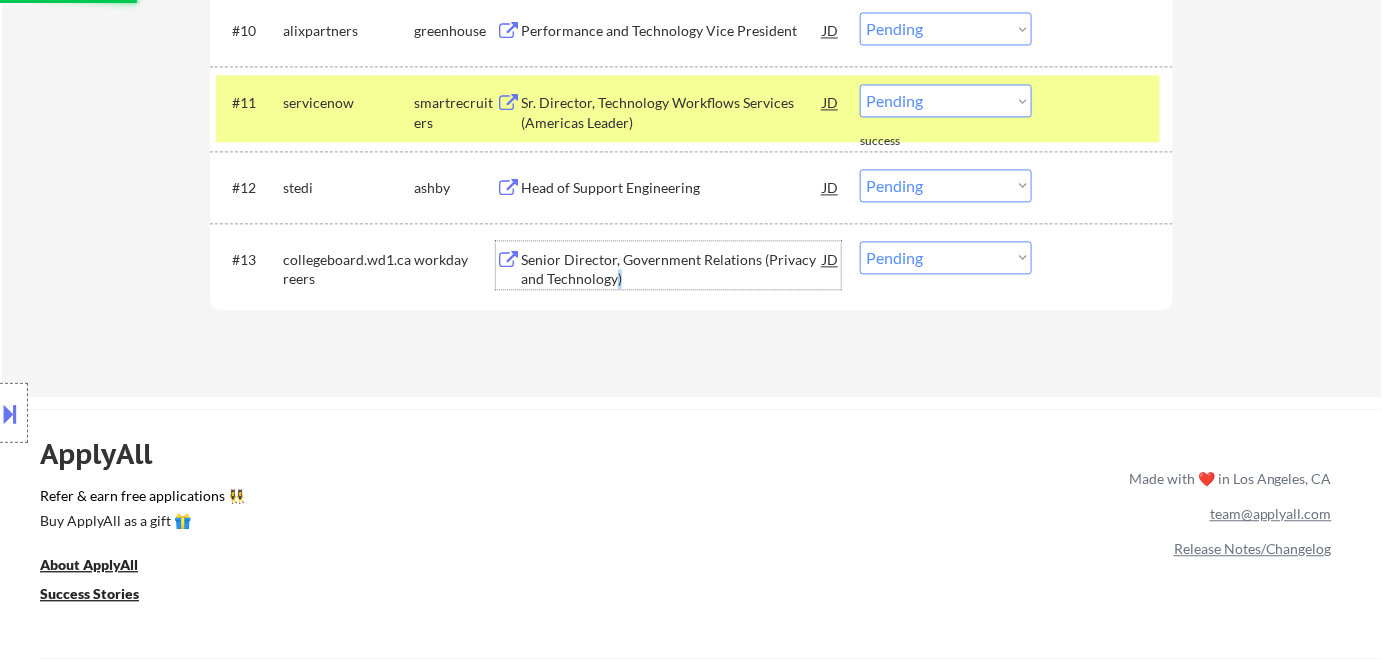 click on "Senior Director, Government Relations (Privacy and Technology)" at bounding box center [672, 269] 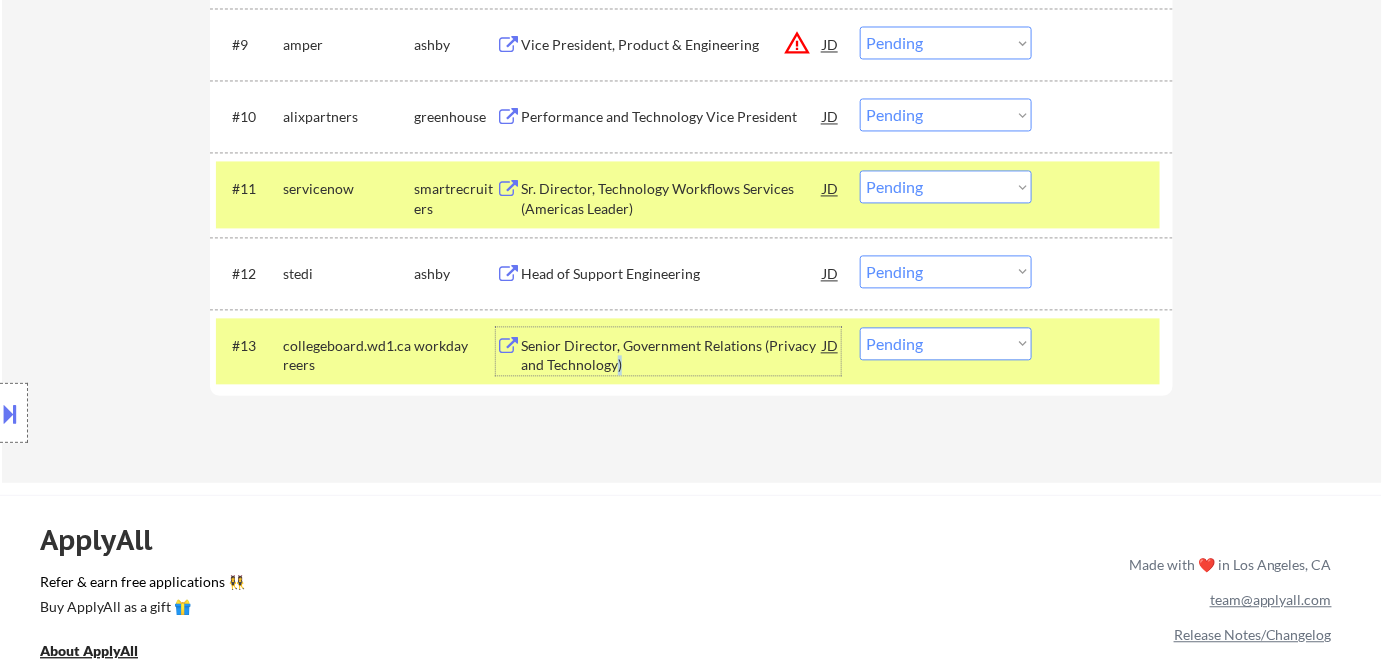 scroll, scrollTop: 1272, scrollLeft: 0, axis: vertical 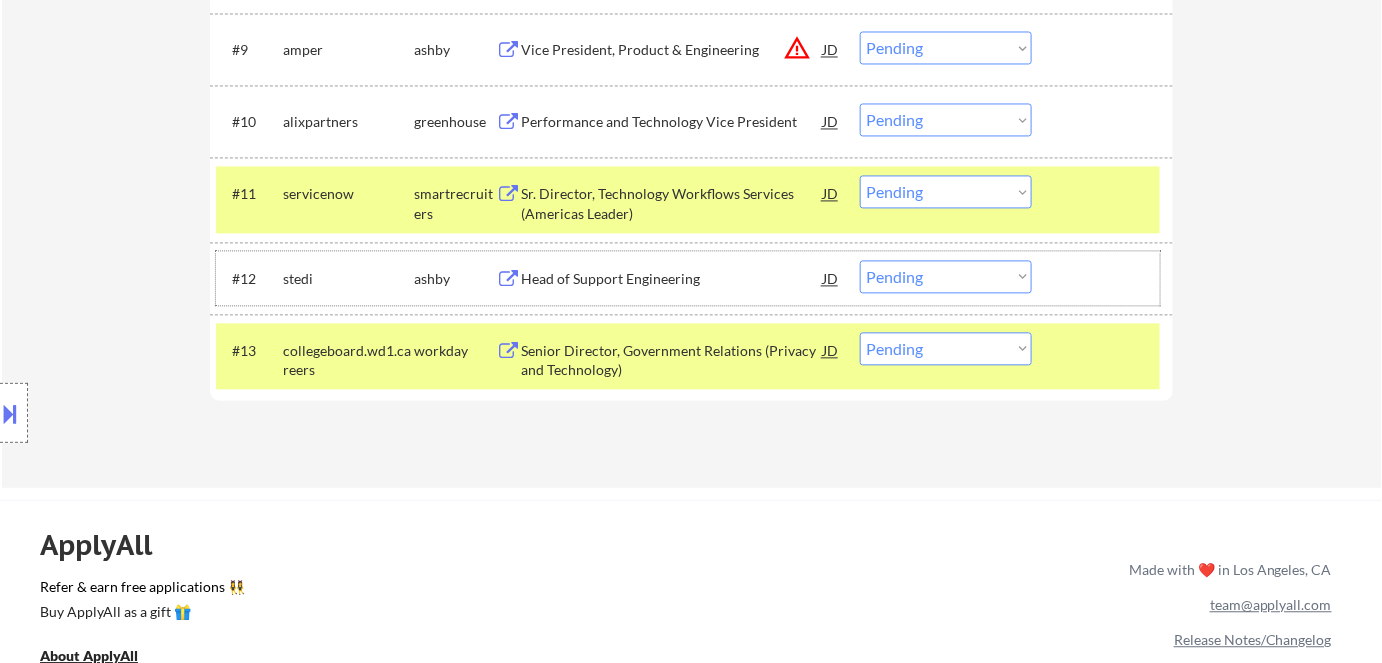 click on "[ADDRESS] [JOB_TITLE] [COMPANY] Choose an option... Pending Applied Excluded (Questions) Excluded (Expired) Excluded (Location) Excluded (Bad Match) Excluded (Blocklist) Excluded (Salary) Excluded (Other)" at bounding box center (688, 278) 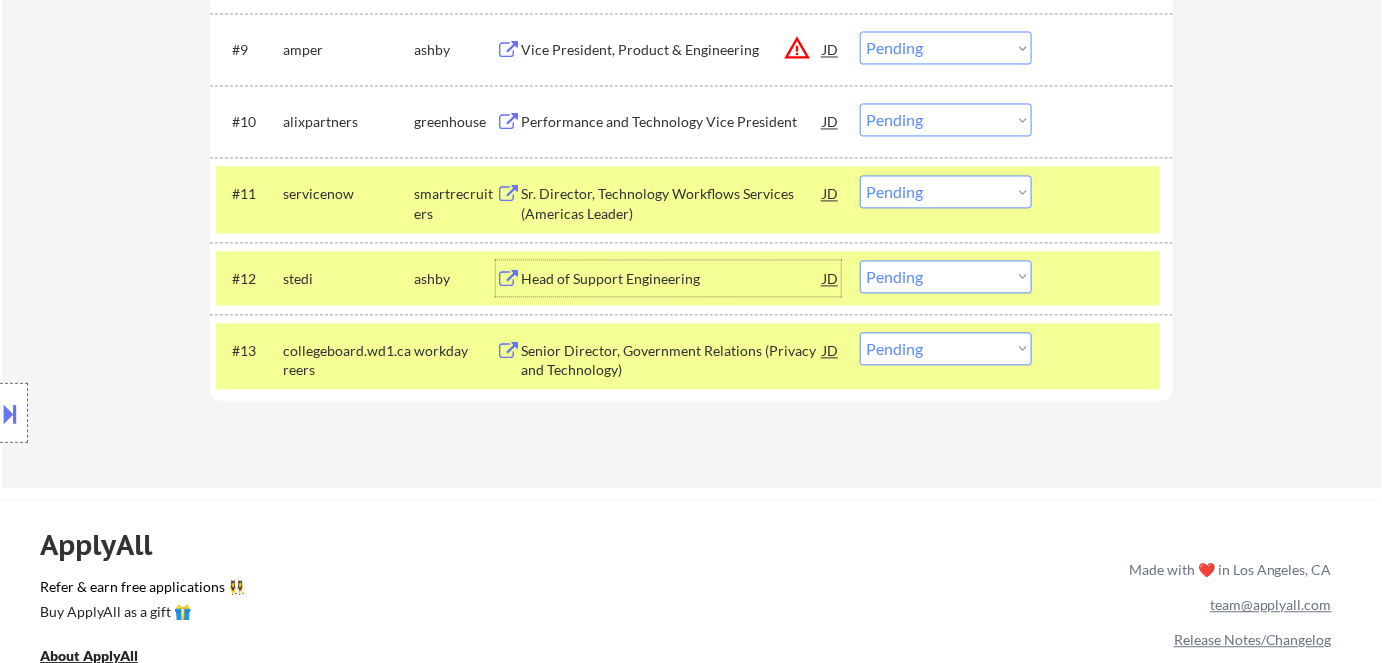 click on "Head of Support Engineering" at bounding box center (672, 279) 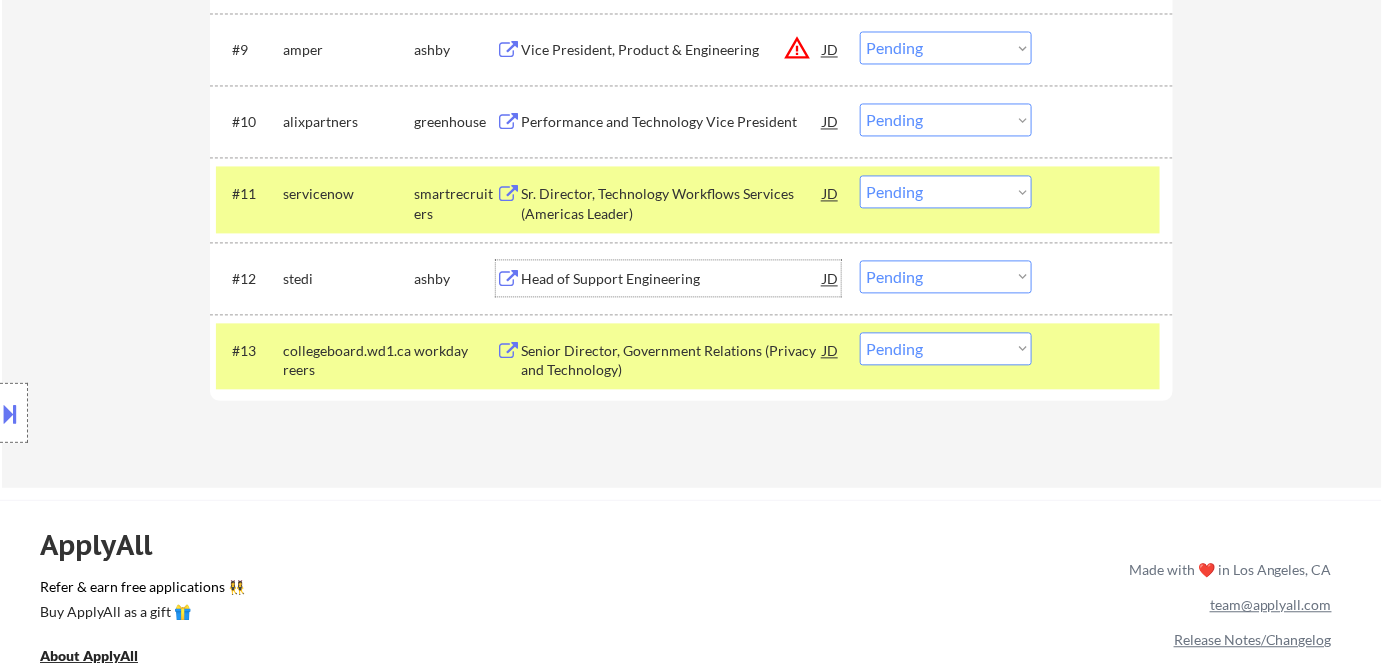 click on "Choose an option... Pending Applied Excluded (Questions) Excluded (Expired) Excluded (Location) Excluded (Bad Match) Excluded (Blocklist) Excluded (Salary) Excluded (Other)" at bounding box center [946, 276] 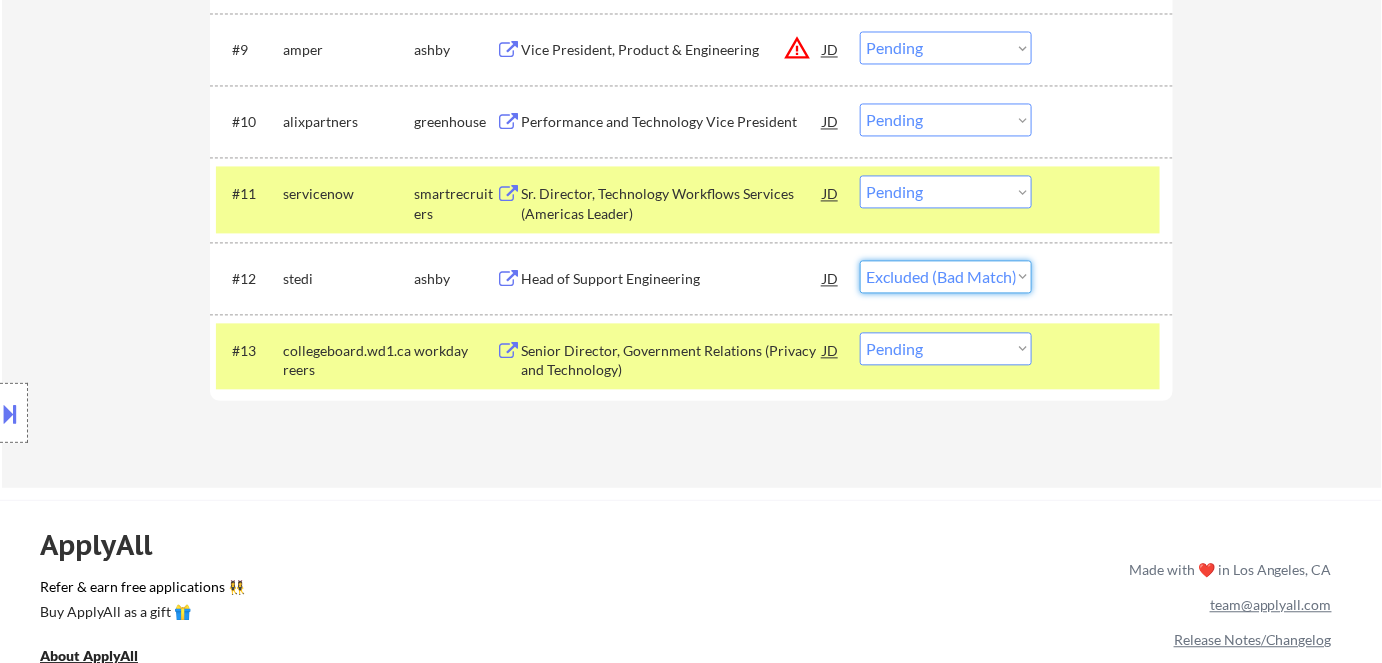 click on "Choose an option... Pending Applied Excluded (Questions) Excluded (Expired) Excluded (Location) Excluded (Bad Match) Excluded (Blocklist) Excluded (Salary) Excluded (Other)" at bounding box center (946, 276) 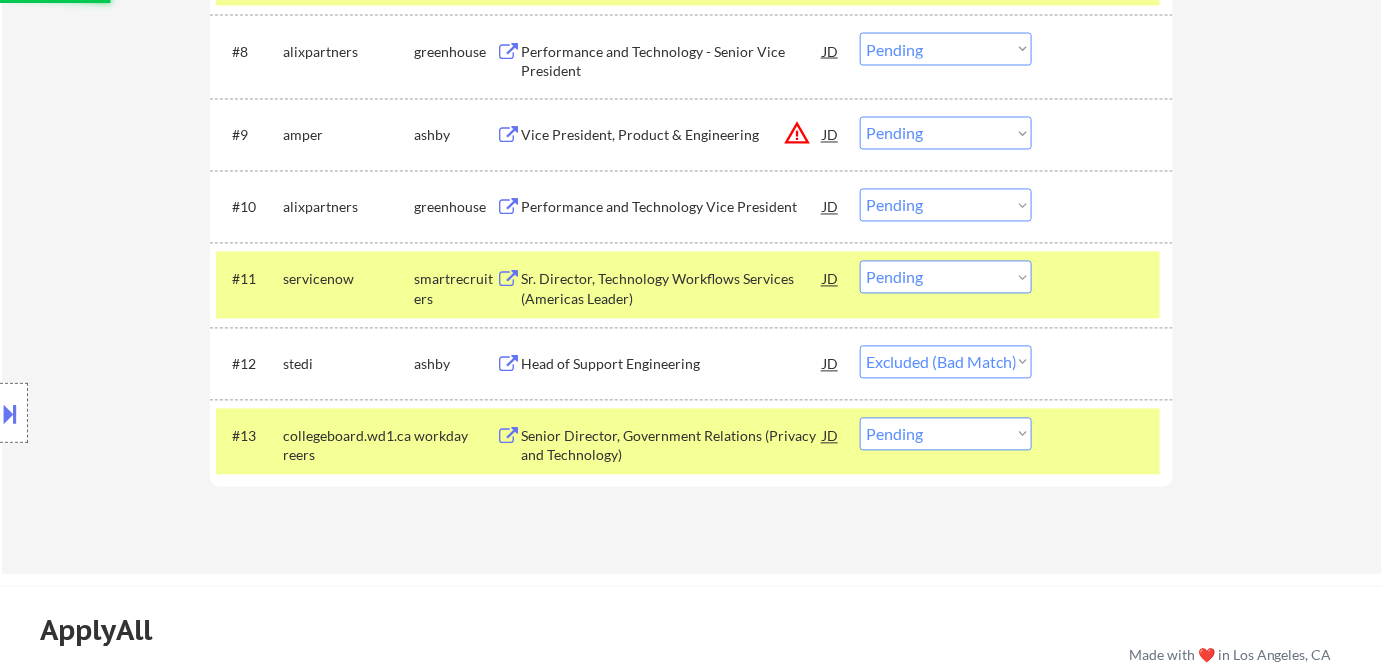 scroll, scrollTop: 1181, scrollLeft: 0, axis: vertical 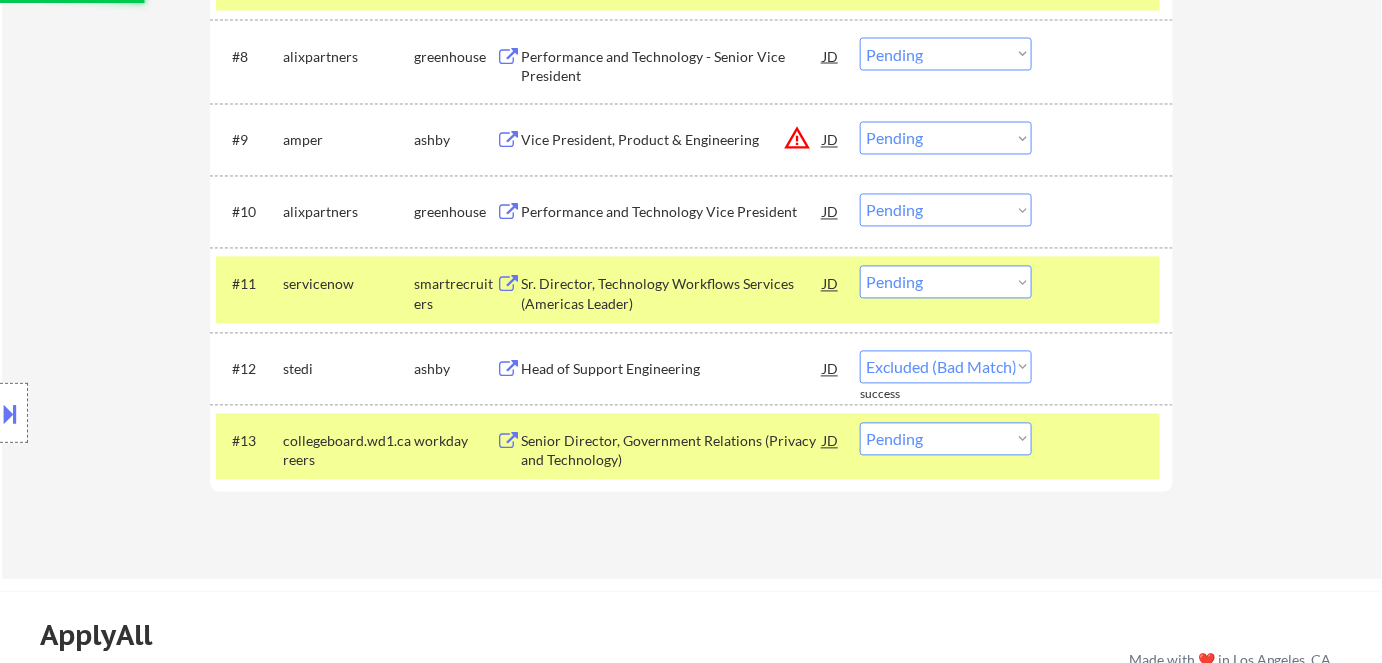 select on ""pending"" 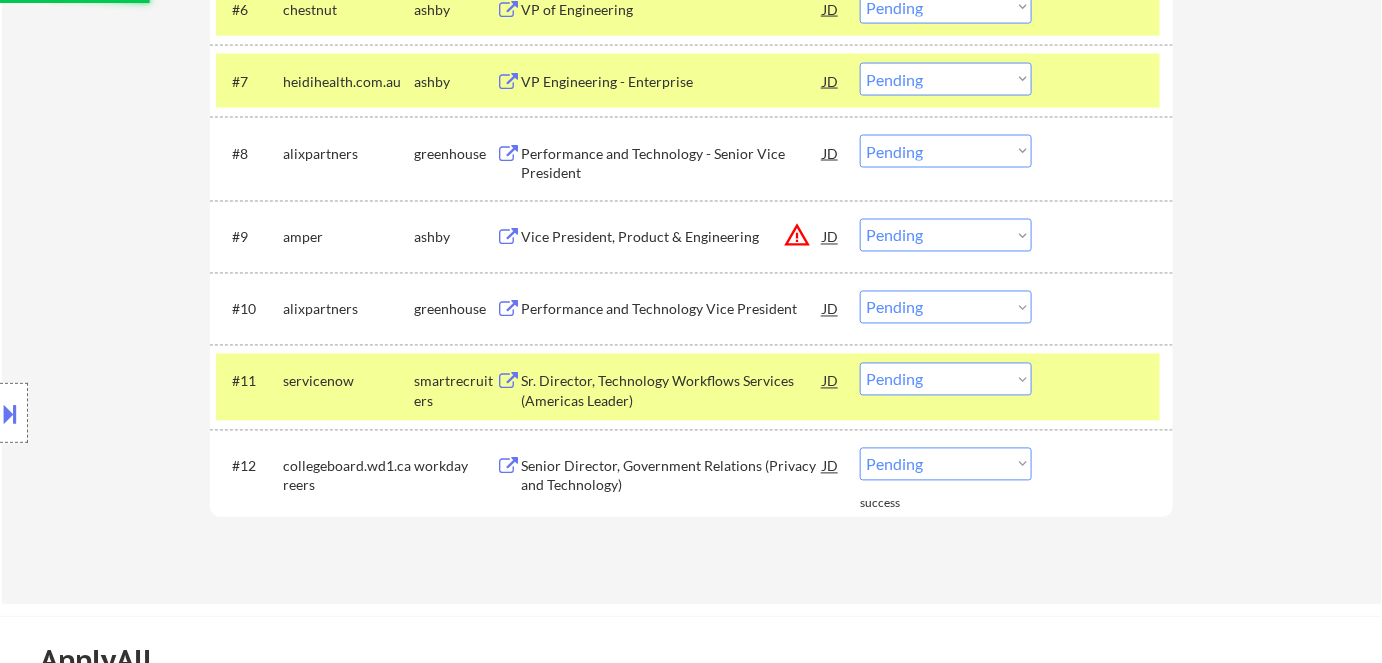 scroll, scrollTop: 1000, scrollLeft: 0, axis: vertical 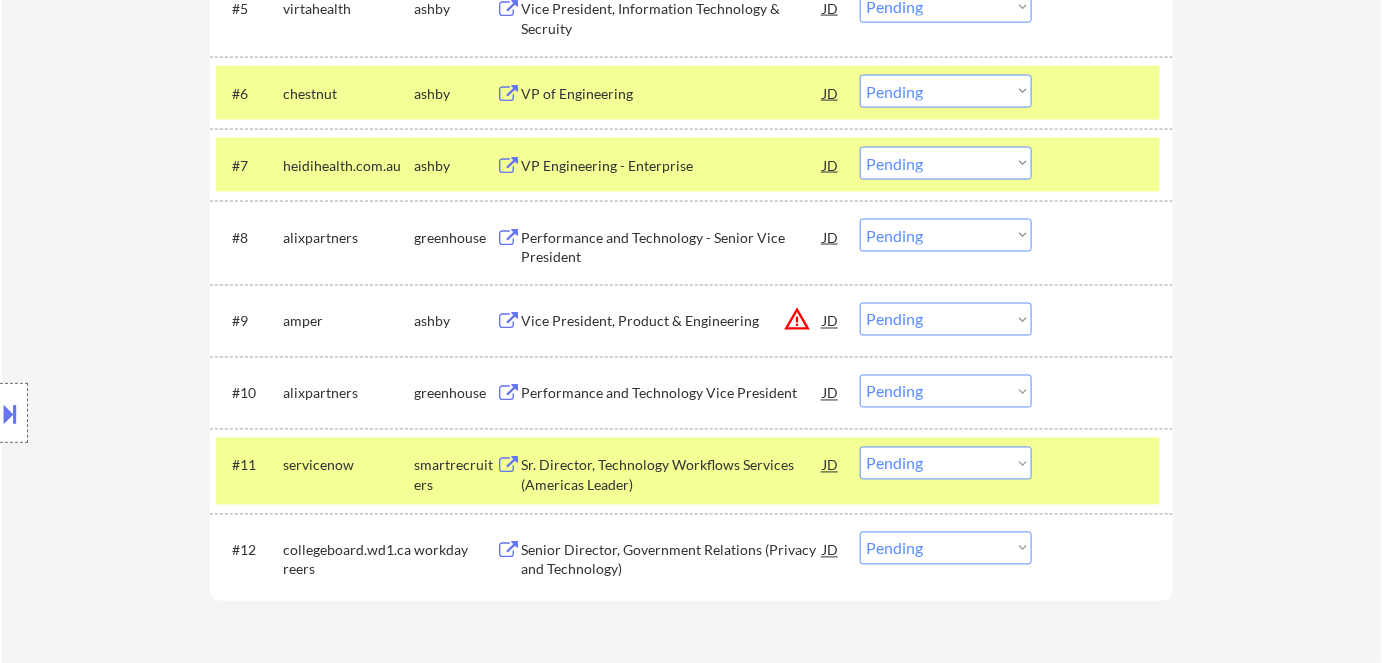 click on "Performance and Technology - Senior Vice President" at bounding box center [672, 247] 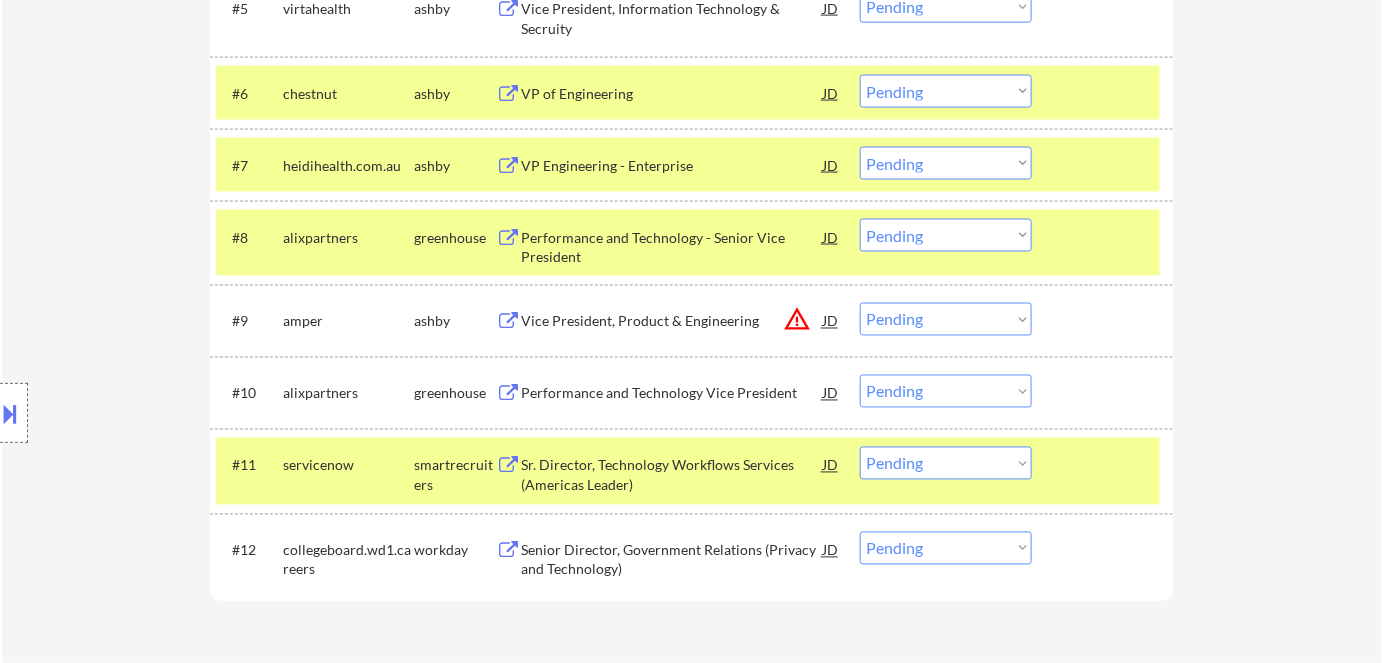 click at bounding box center (11, 413) 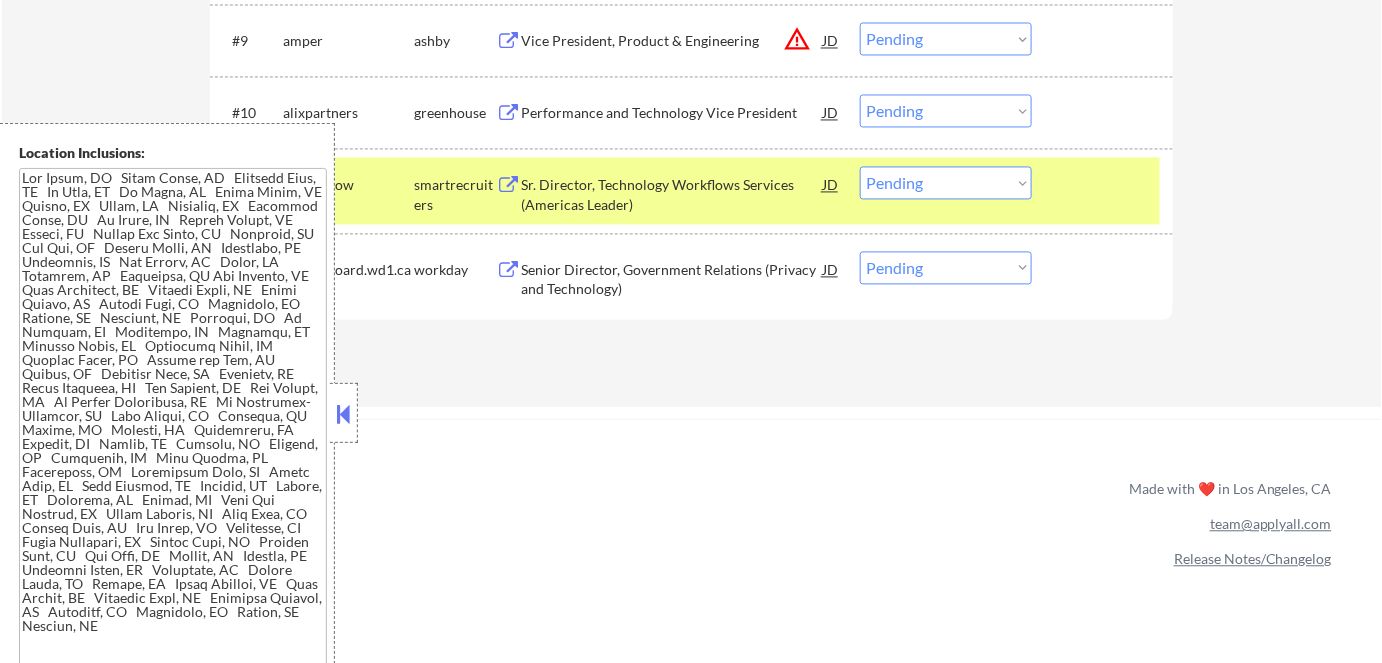 scroll, scrollTop: 1164, scrollLeft: 0, axis: vertical 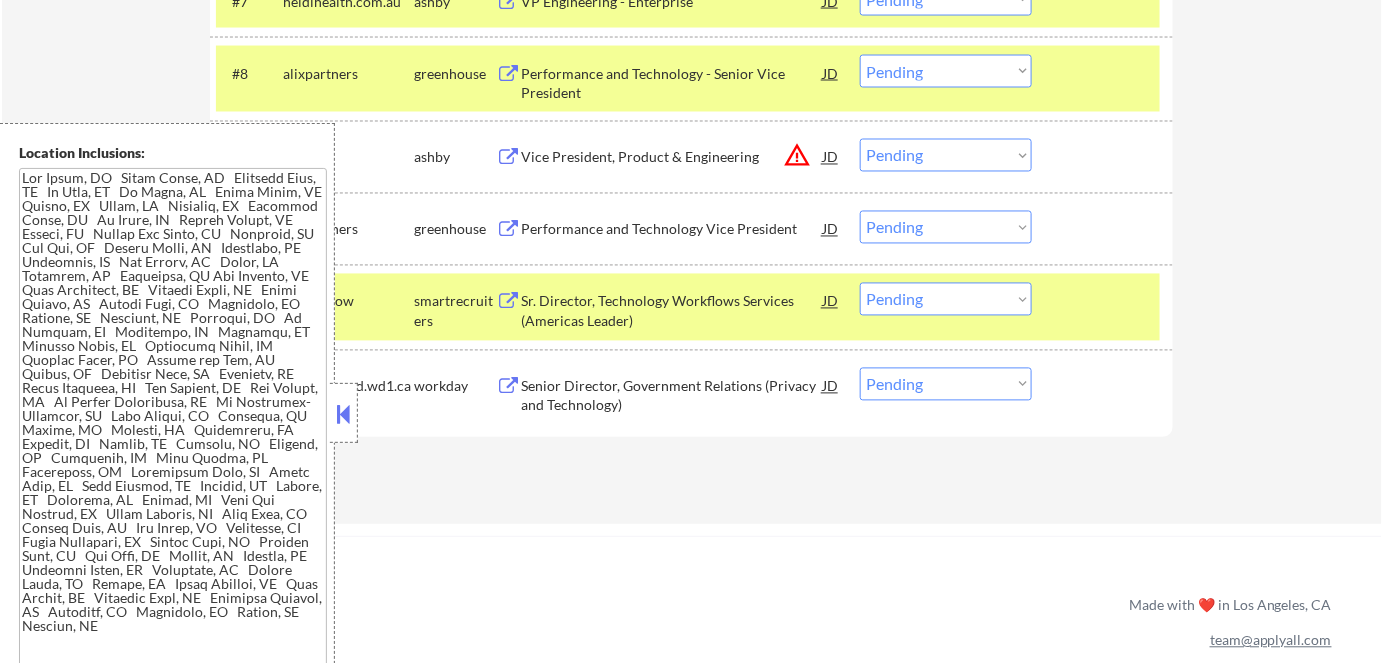 click at bounding box center (344, 414) 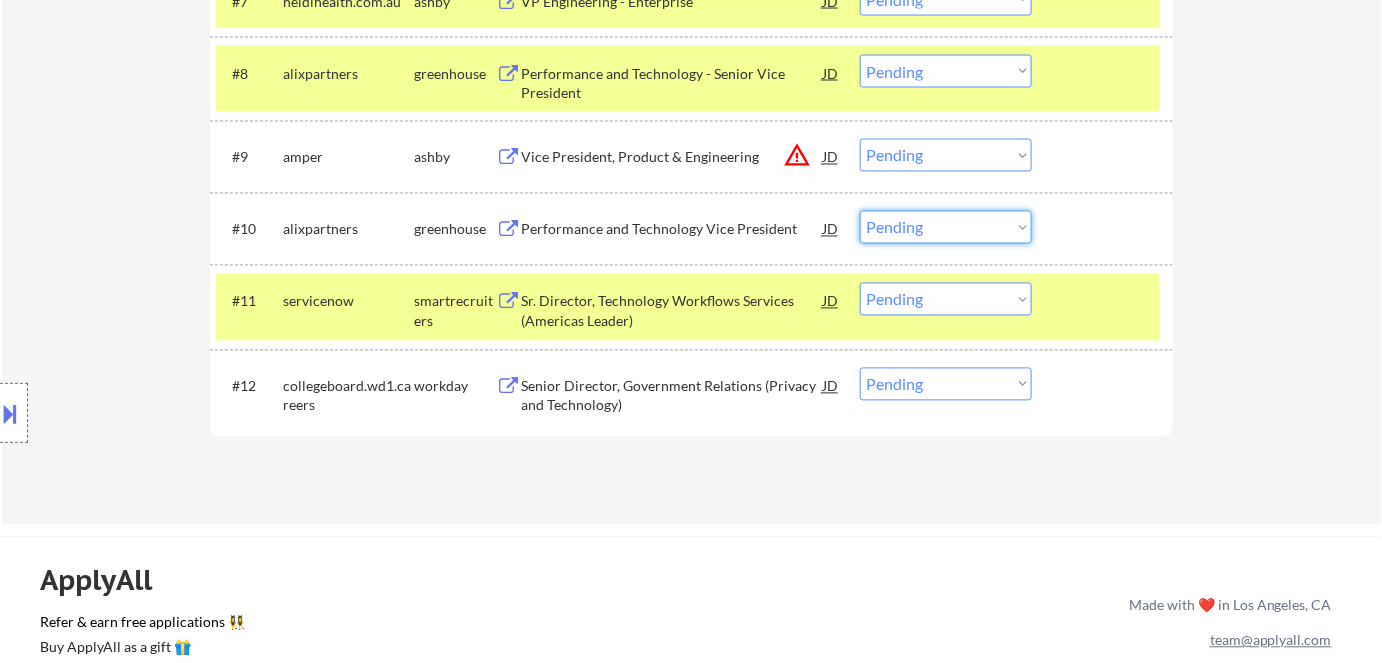 click on "Choose an option... Pending Applied Excluded (Questions) Excluded (Expired) Excluded (Location) Excluded (Bad Match) Excluded (Blocklist) Excluded (Salary) Excluded (Other)" at bounding box center (946, 227) 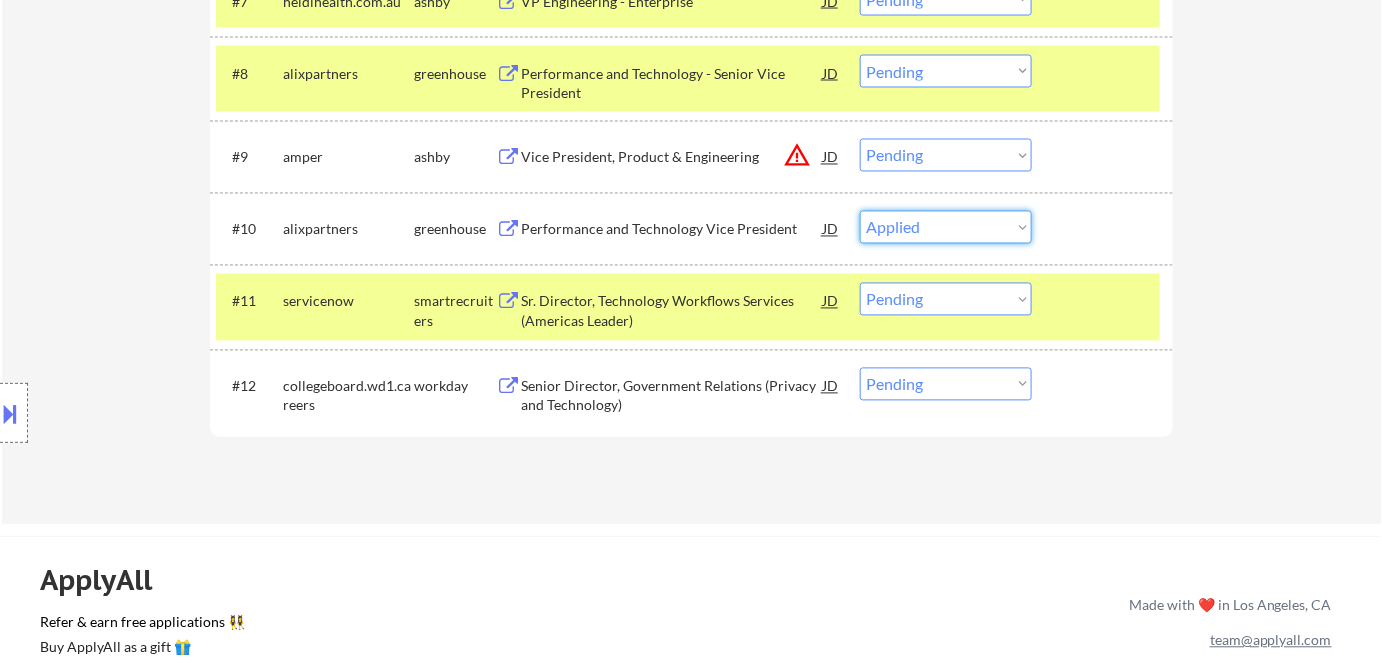click on "Choose an option... Pending Applied Excluded (Questions) Excluded (Expired) Excluded (Location) Excluded (Bad Match) Excluded (Blocklist) Excluded (Salary) Excluded (Other)" at bounding box center (946, 227) 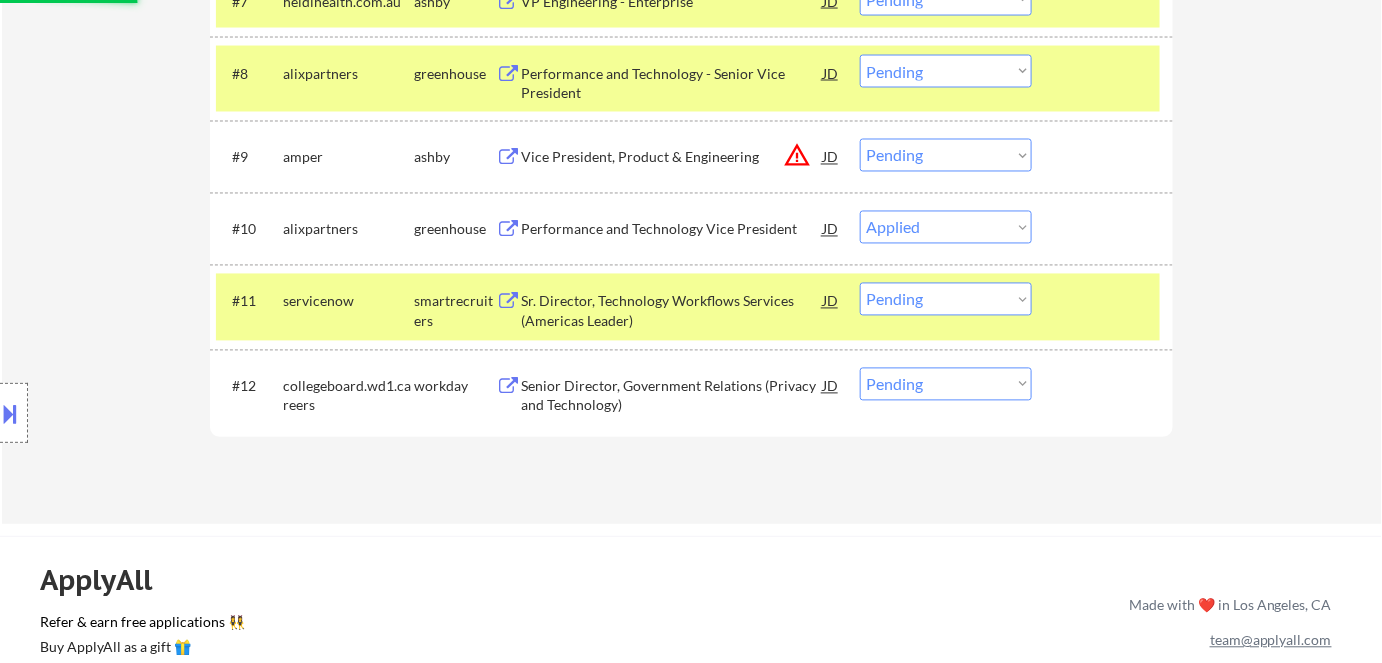 select on ""pending"" 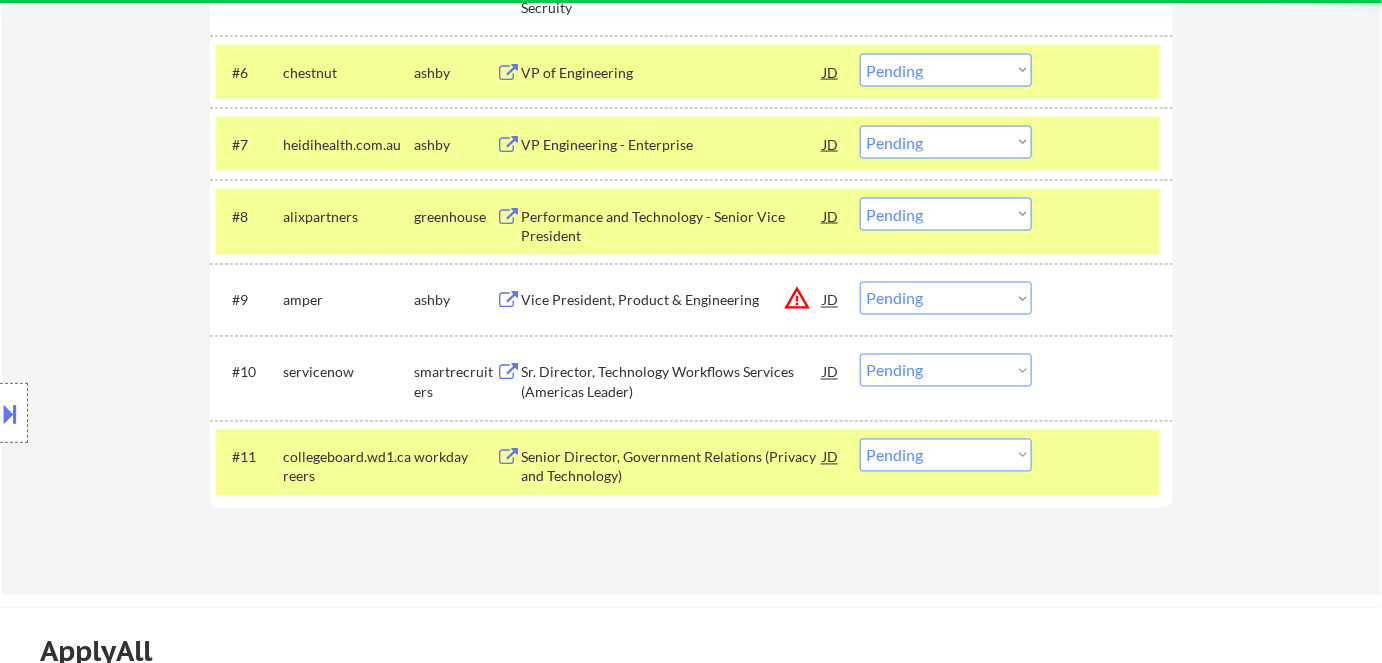 scroll, scrollTop: 982, scrollLeft: 0, axis: vertical 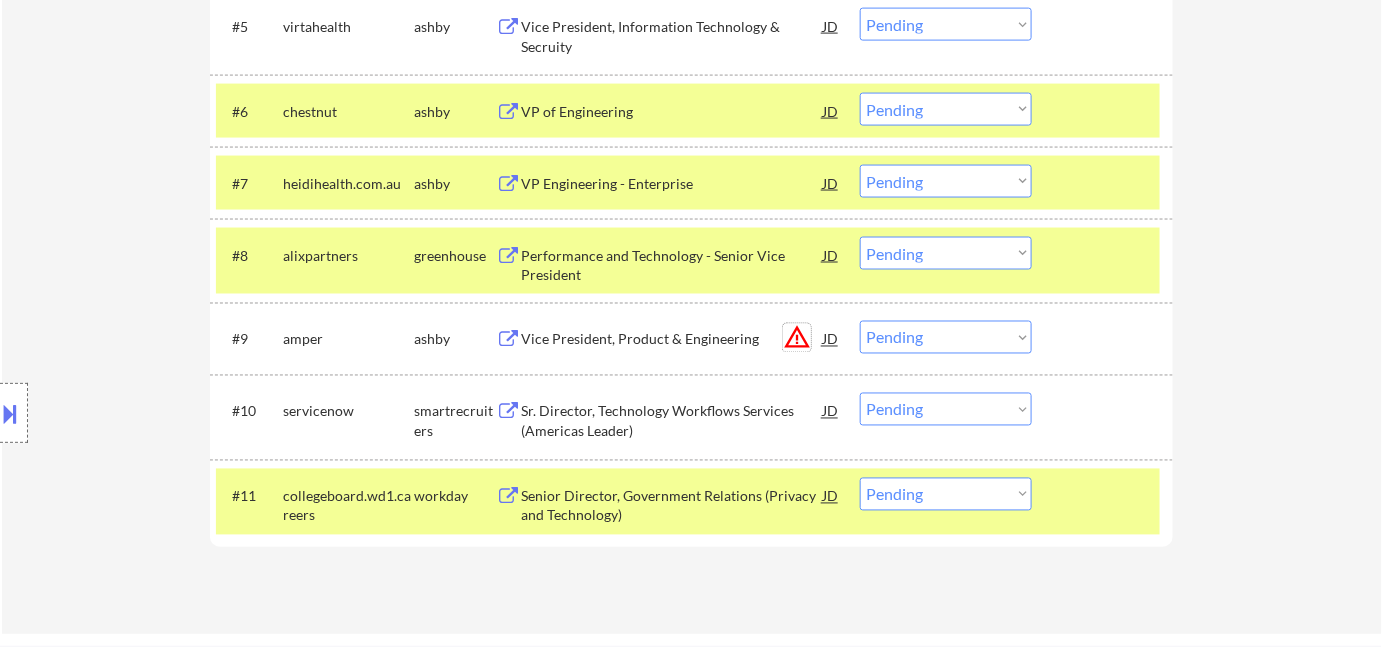 click on "warning_amber" at bounding box center (797, 338) 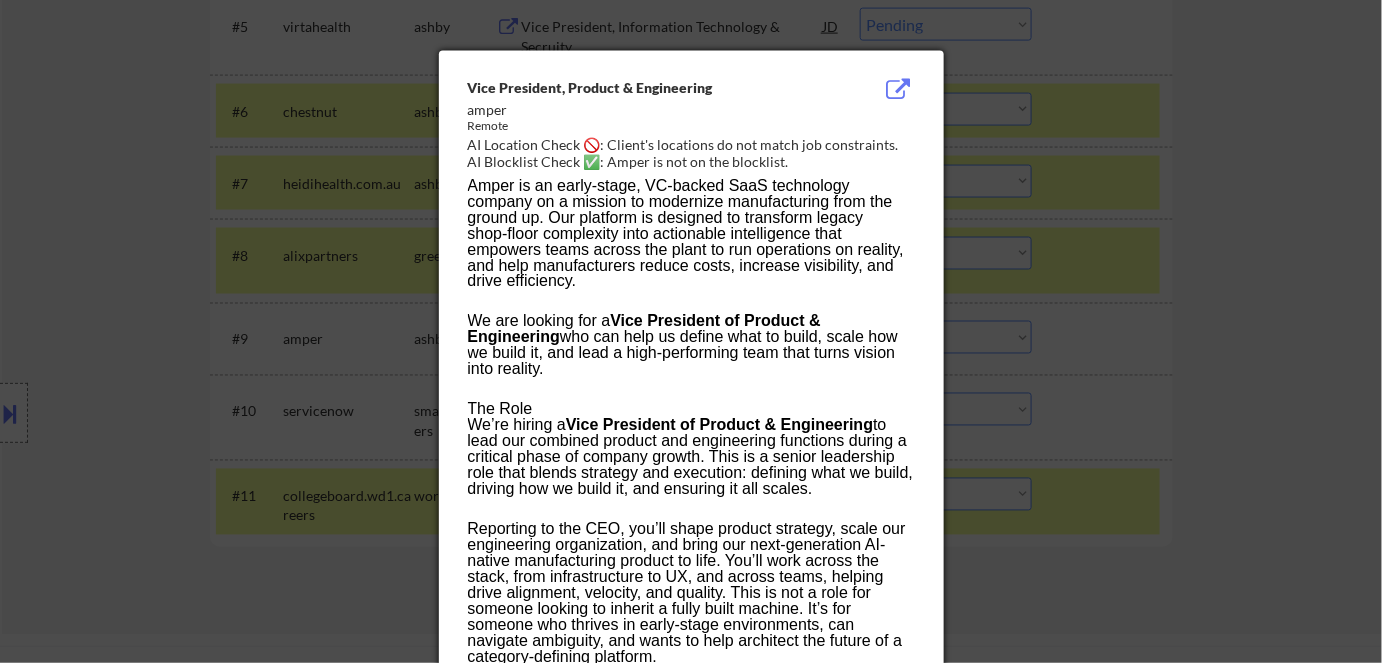 click at bounding box center (691, 331) 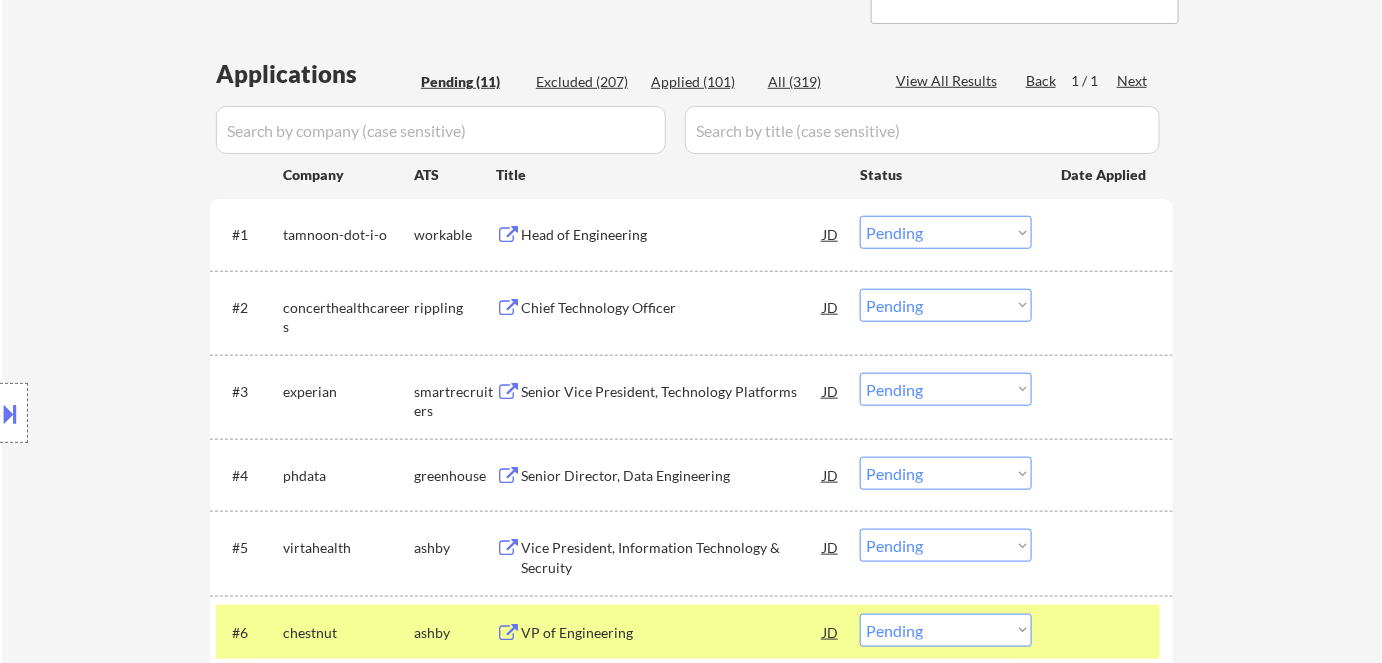 scroll, scrollTop: 437, scrollLeft: 0, axis: vertical 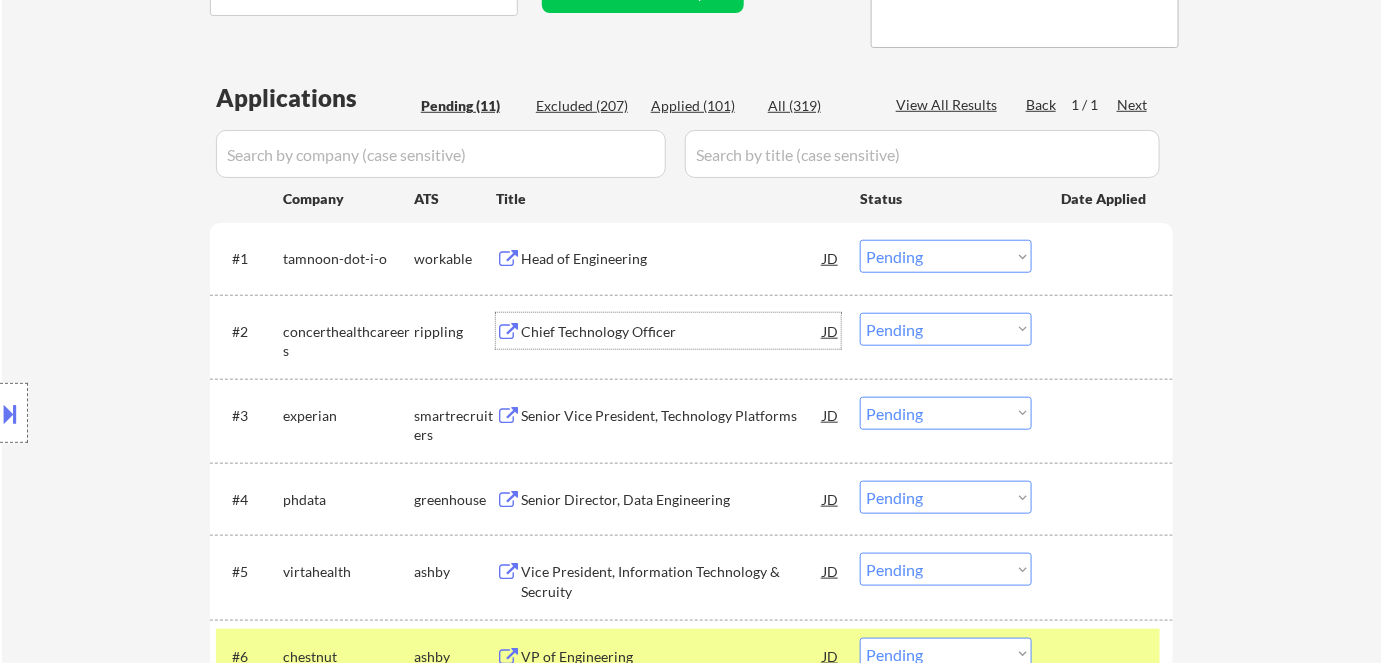 click on "Chief Technology Officer" at bounding box center [672, 332] 